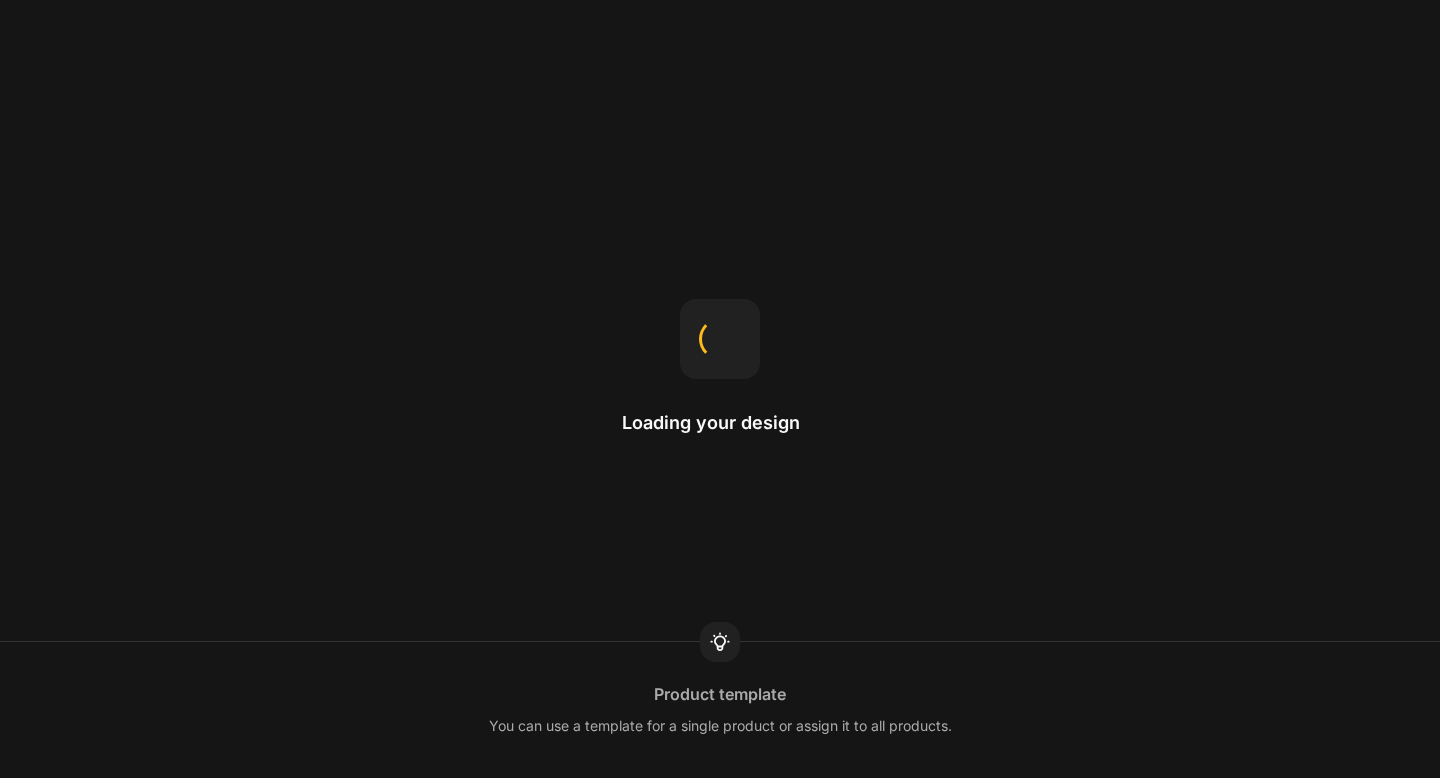 scroll, scrollTop: 0, scrollLeft: 0, axis: both 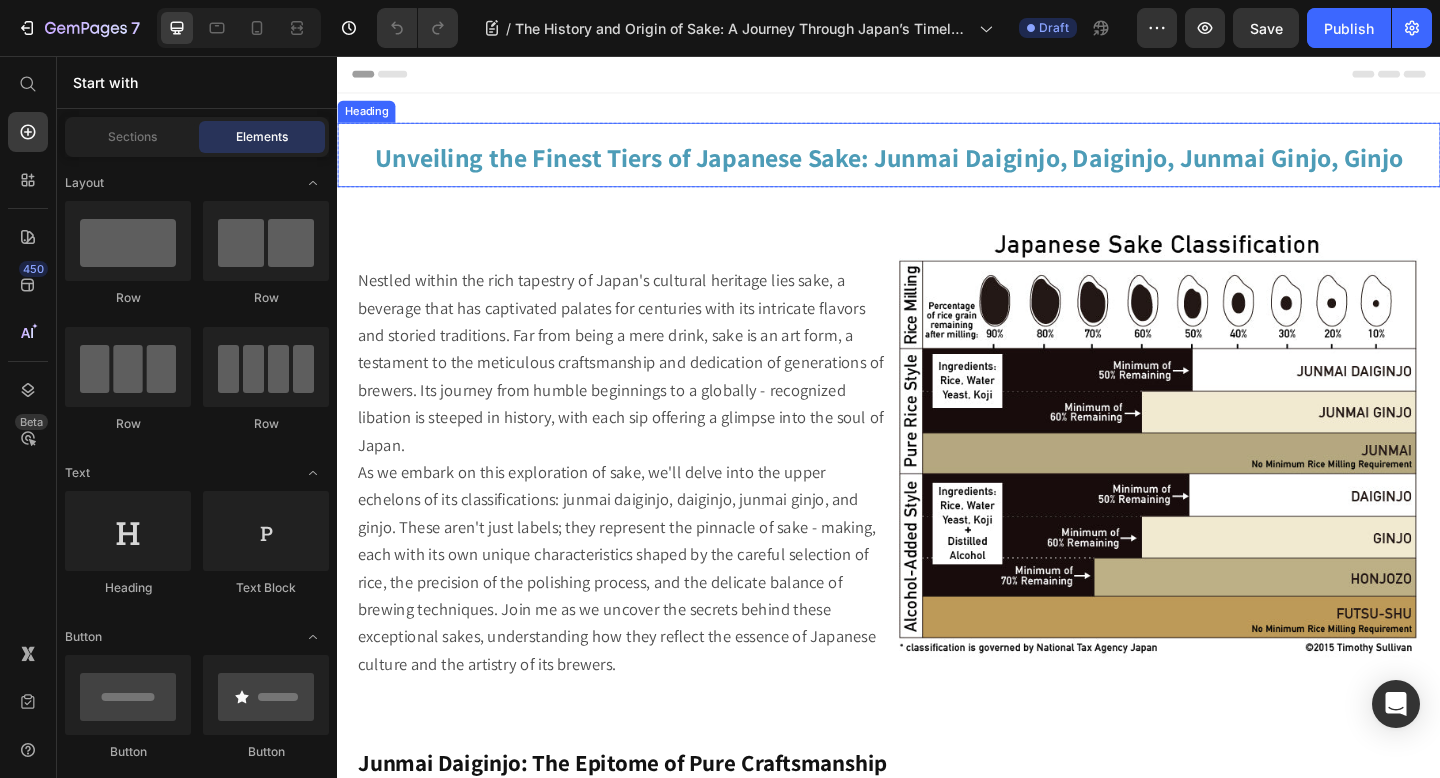 click on "Unveiling the Finest Tiers of Japanese Sake: Junmai Daiginjo, Daiginjo, Junmai Ginjo, Ginjo" at bounding box center (937, 164) 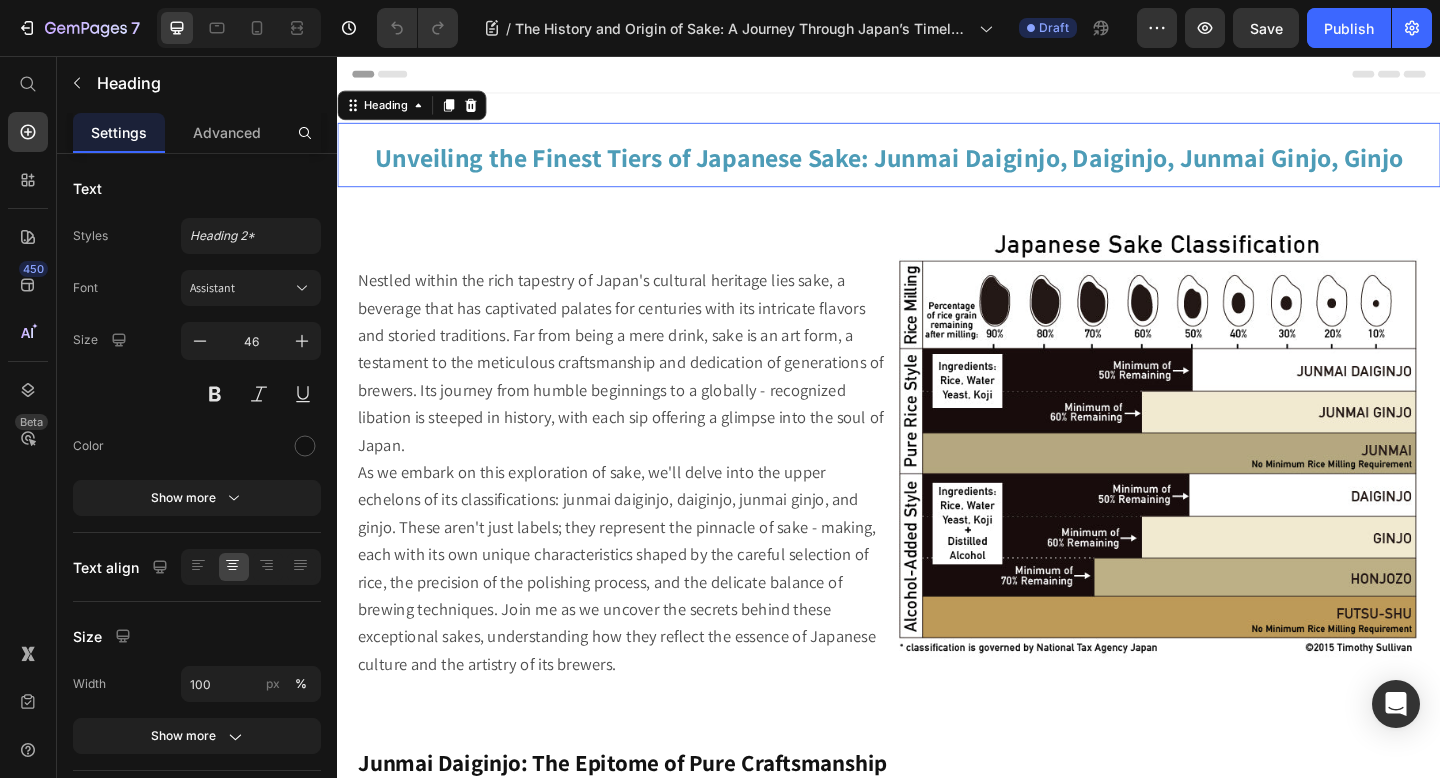 click on "Unveiling the Finest Tiers of Japanese Sake: Junmai Daiginjo, Daiginjo, Junmai Ginjo, Ginjo" at bounding box center (937, 164) 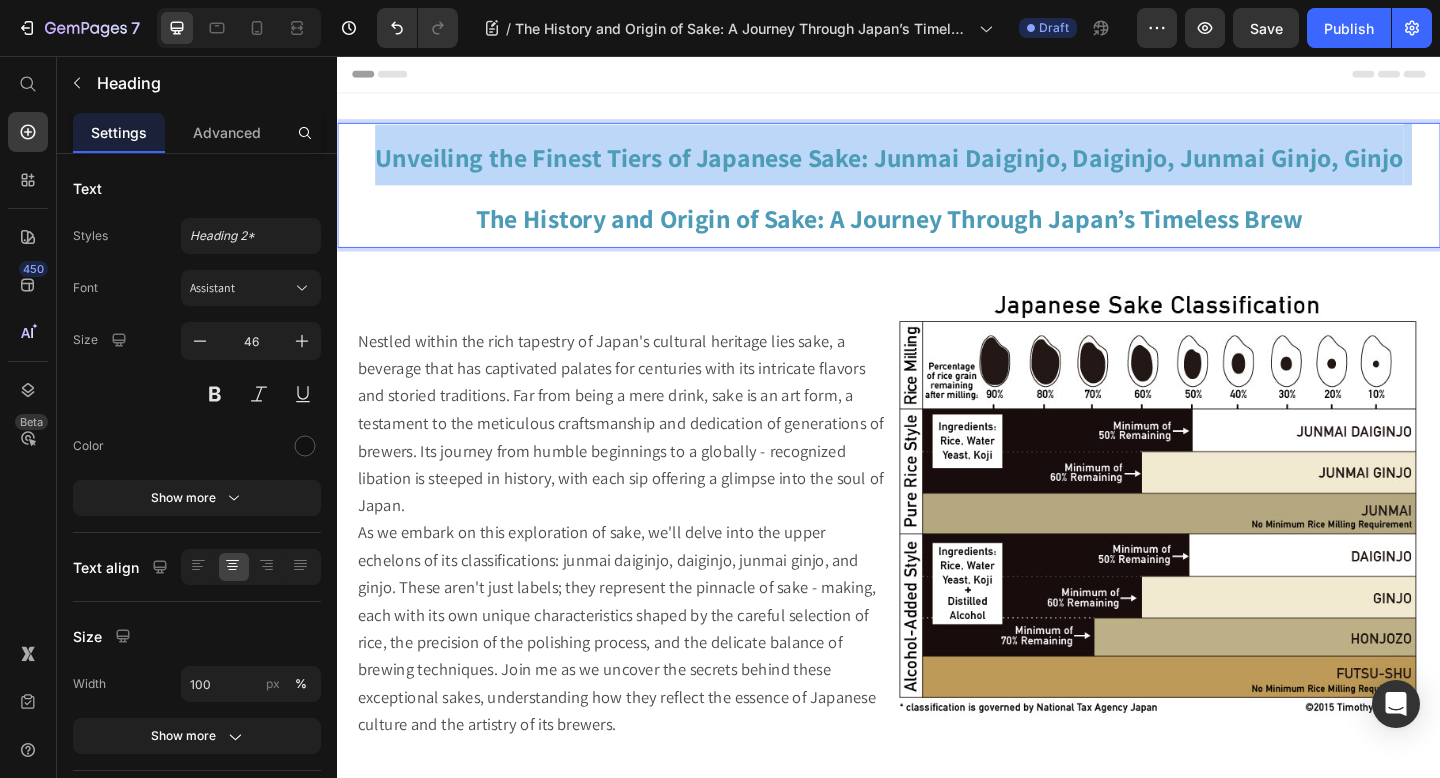 drag, startPoint x: 480, startPoint y: 232, endPoint x: 383, endPoint y: 156, distance: 123.22743 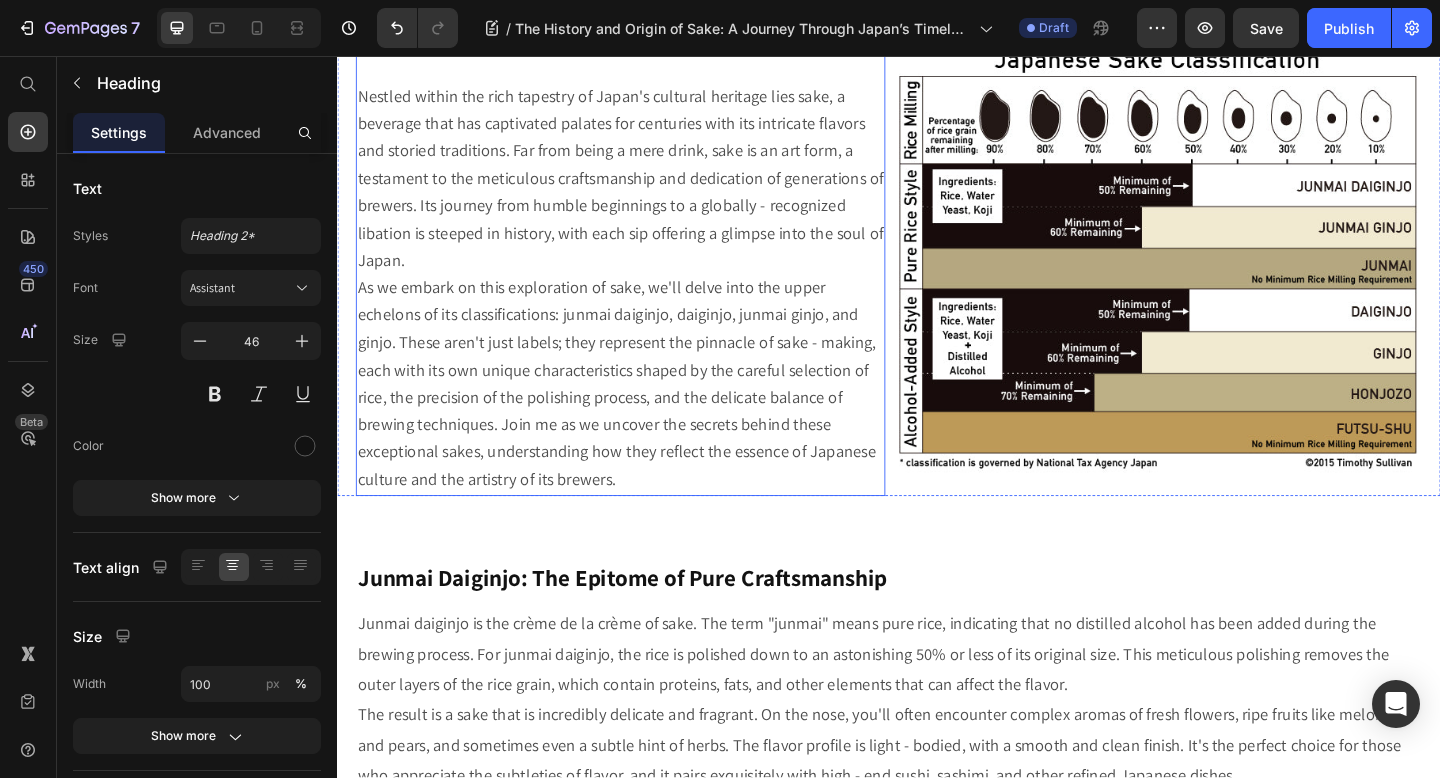 scroll, scrollTop: 418, scrollLeft: 0, axis: vertical 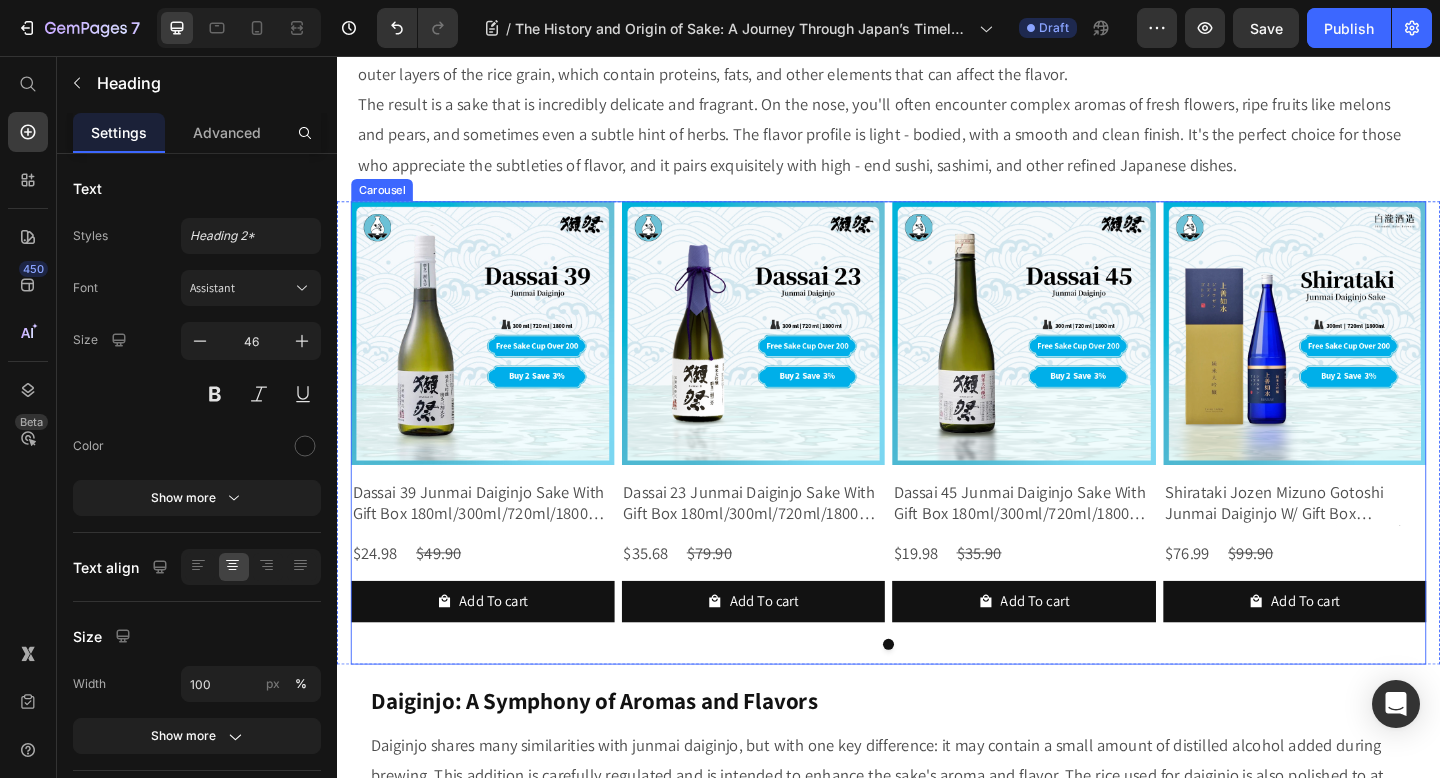 click at bounding box center [937, 696] 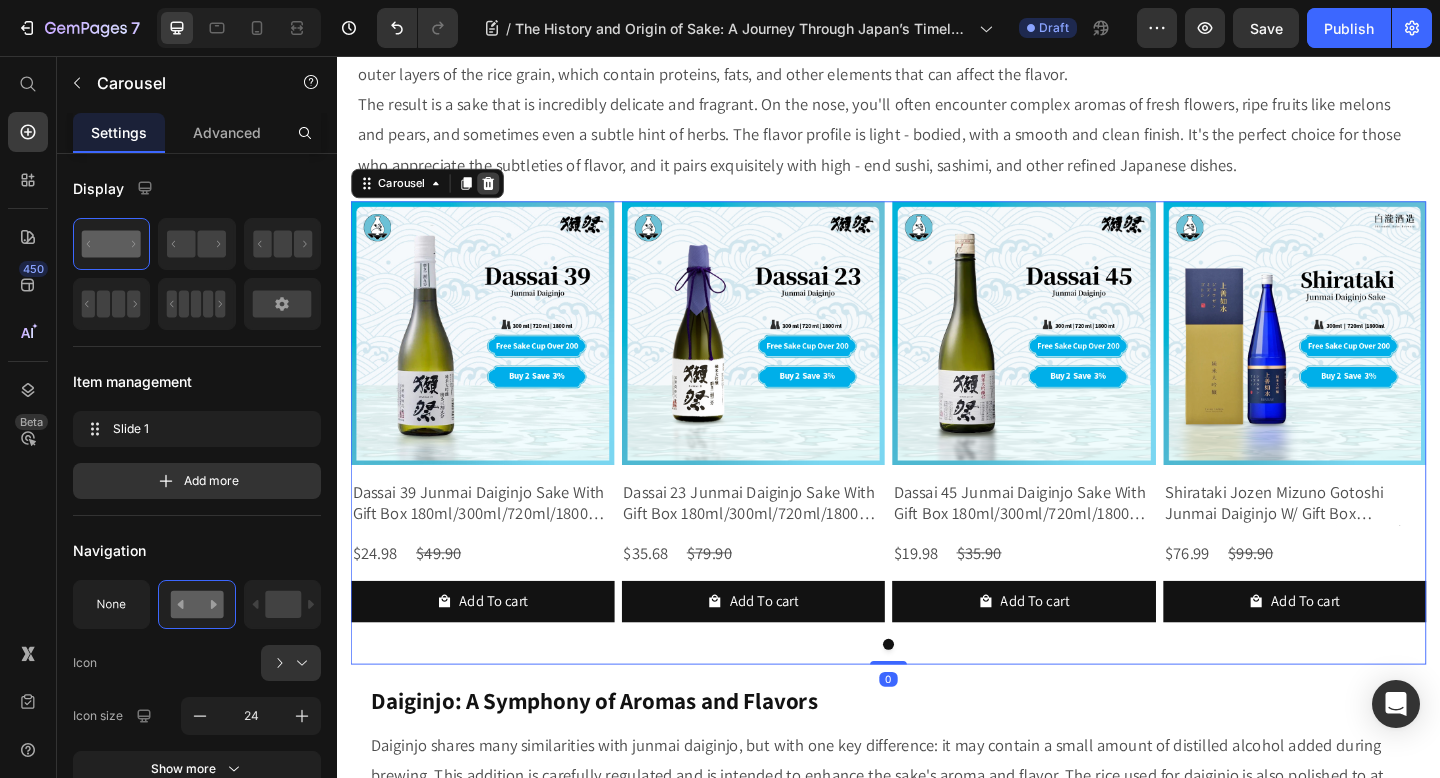 click 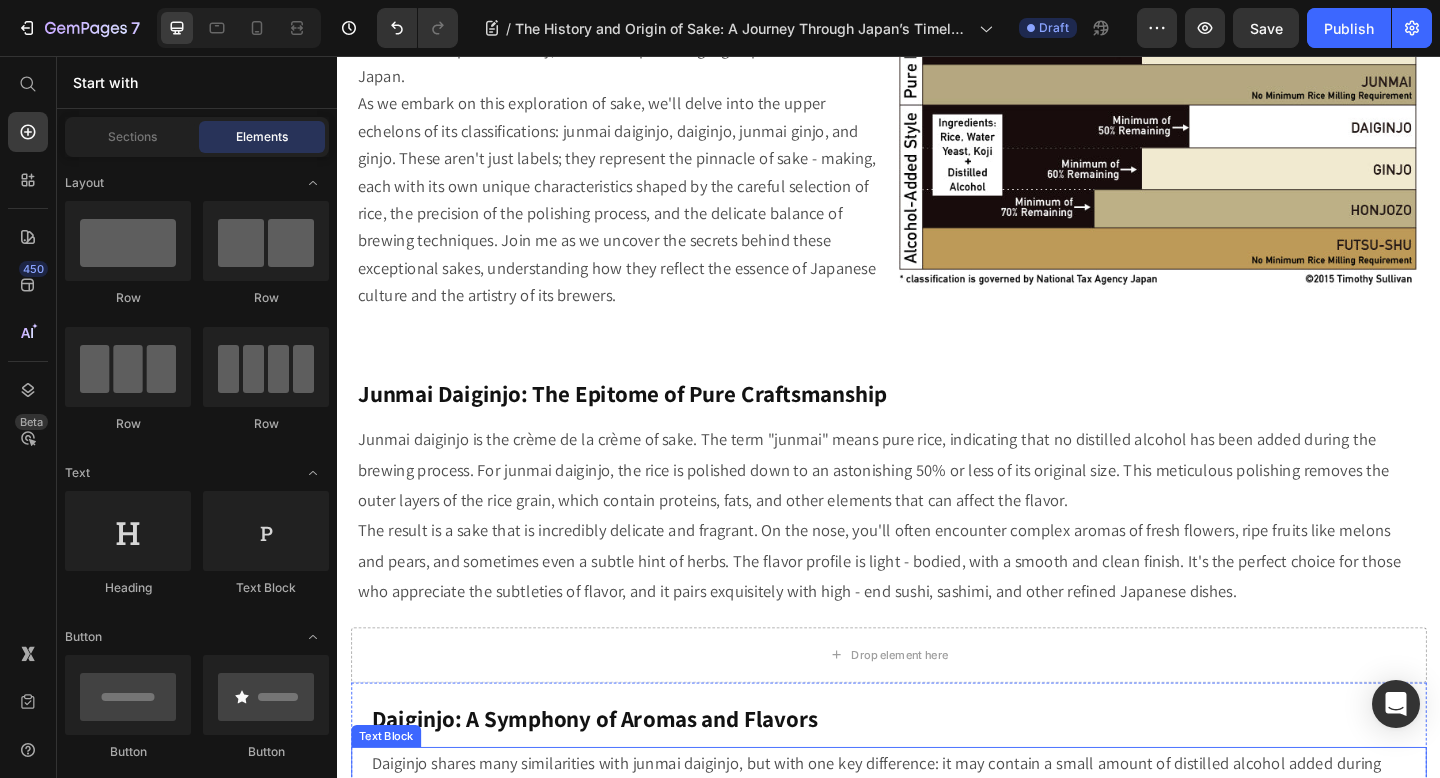 scroll, scrollTop: 389, scrollLeft: 0, axis: vertical 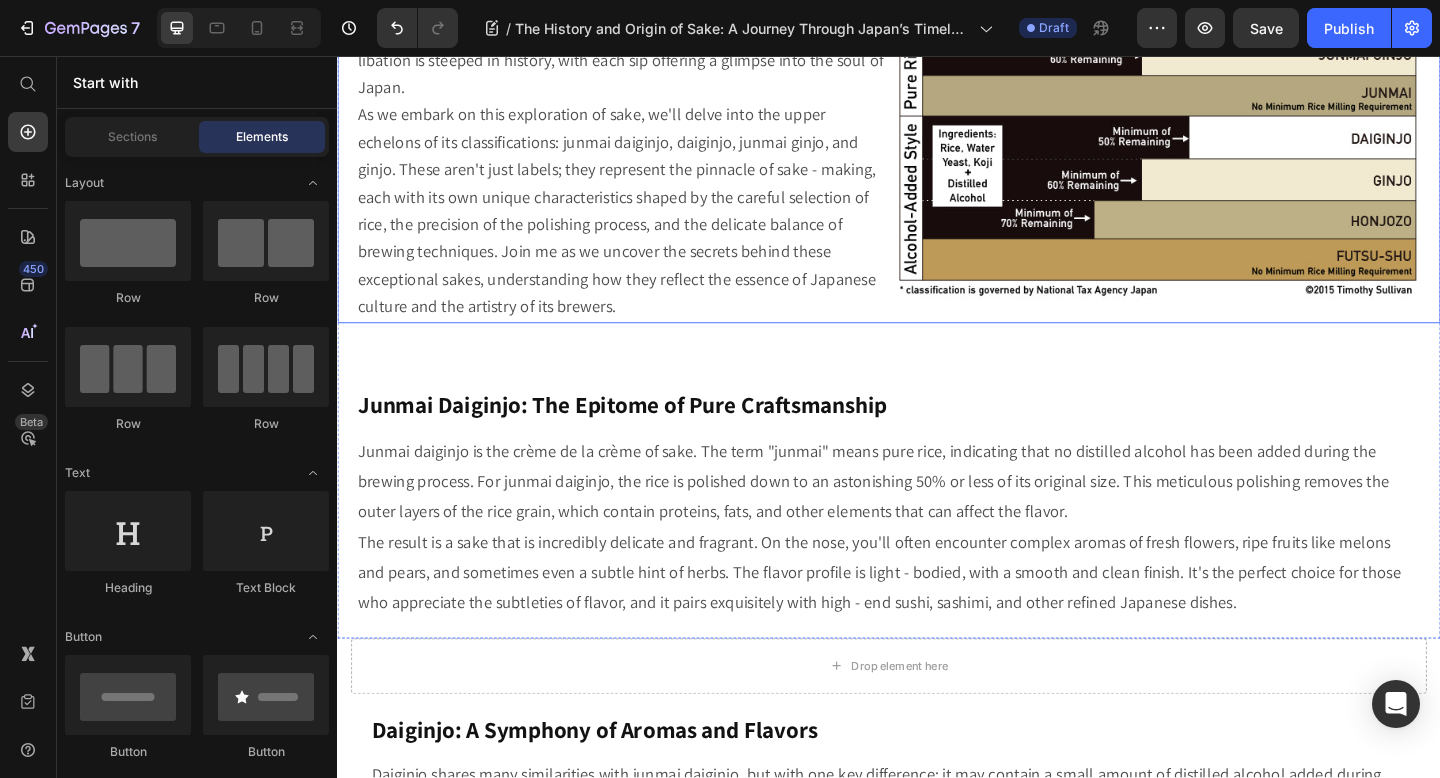 click on "Image" at bounding box center (1229, 96) 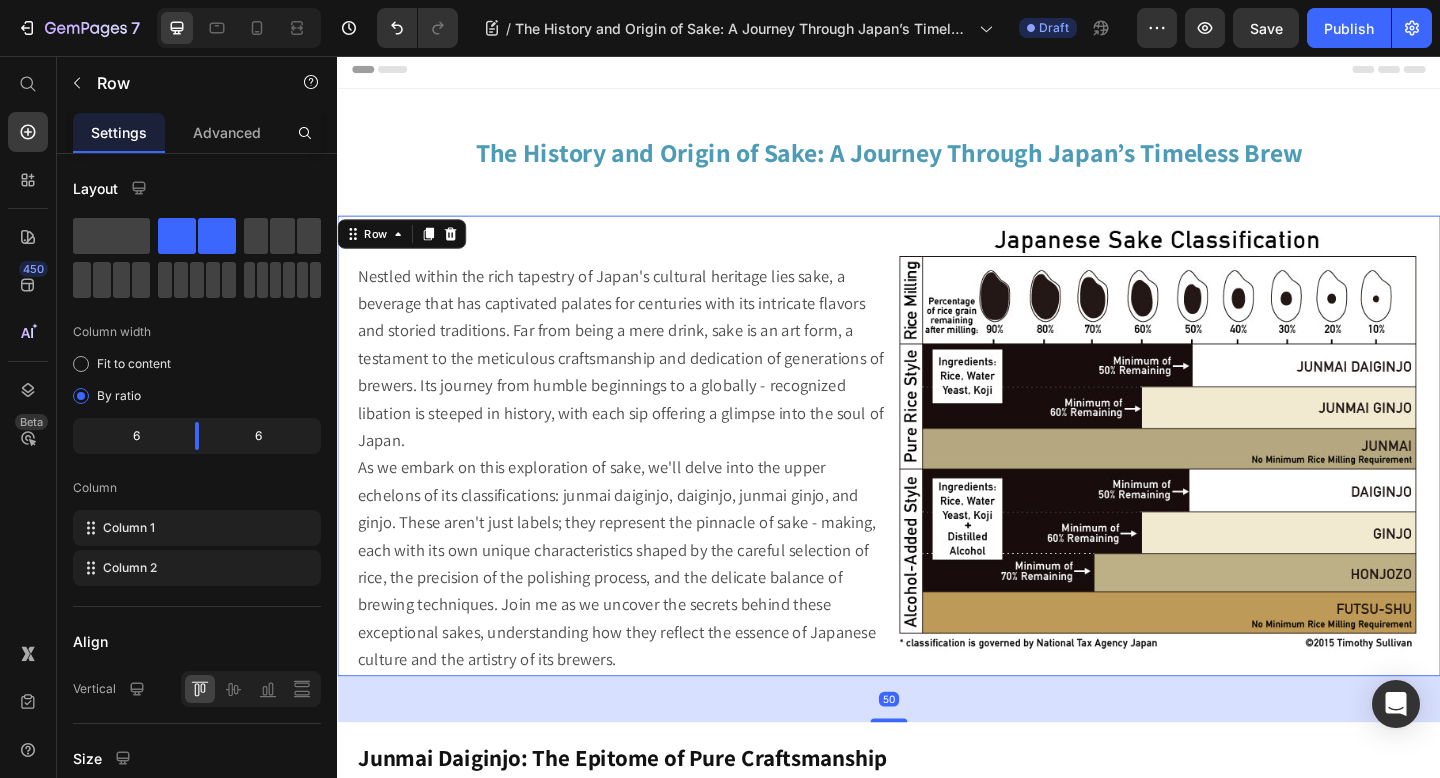 scroll, scrollTop: 2, scrollLeft: 0, axis: vertical 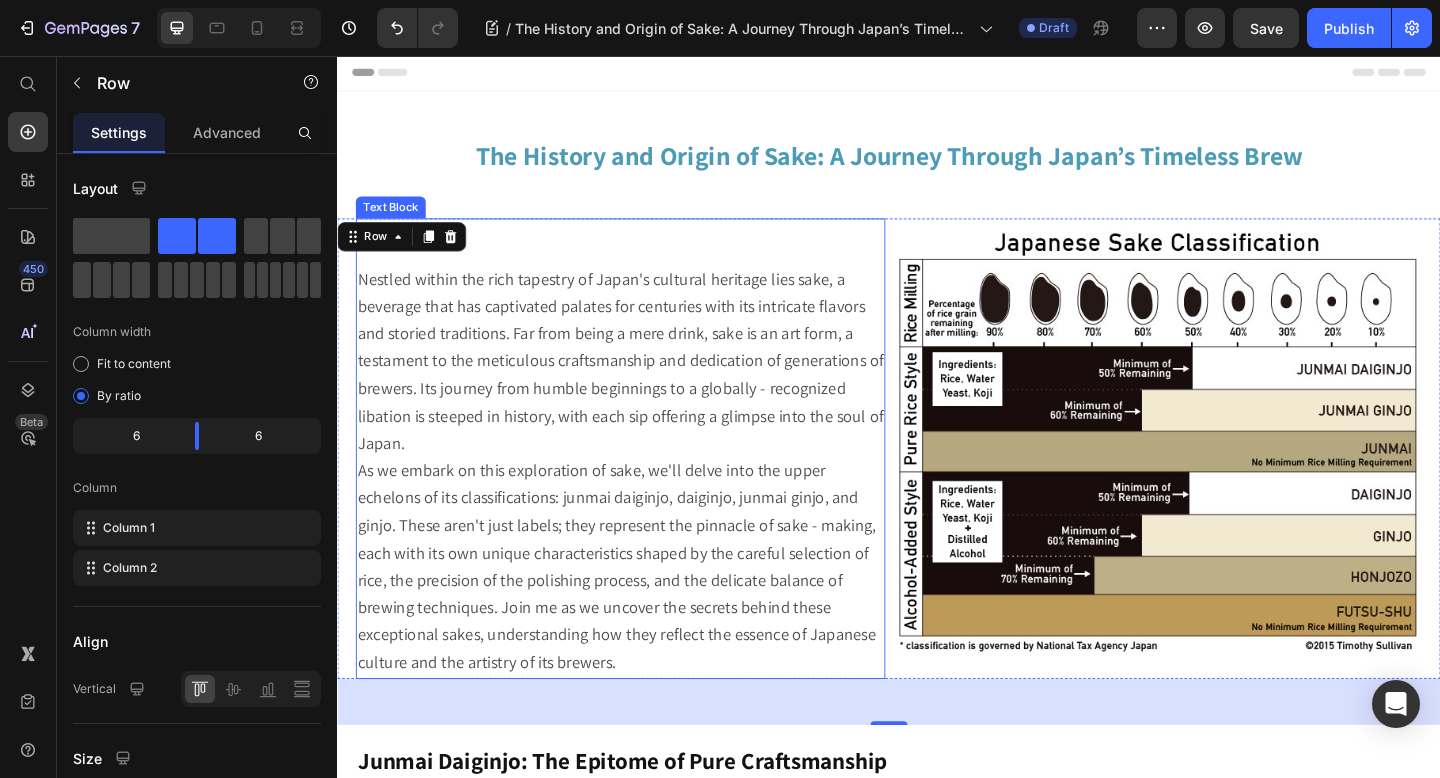 click on "As we embark on this exploration of sake, we'll delve into the upper echelons of its classifications: junmai daiginjo, daiginjo, junmai ginjo, and ginjo. These aren't just labels; they represent the pinnacle of sake - making, each with its own unique characteristics shaped by the careful selection of rice, the precision of the polishing process, and the delicate balance of brewing techniques. Join me as we uncover the secrets behind these exceptional sakes, understanding how they reflect the essence of Japanese culture and the artistry of its brewers." at bounding box center [641, 611] 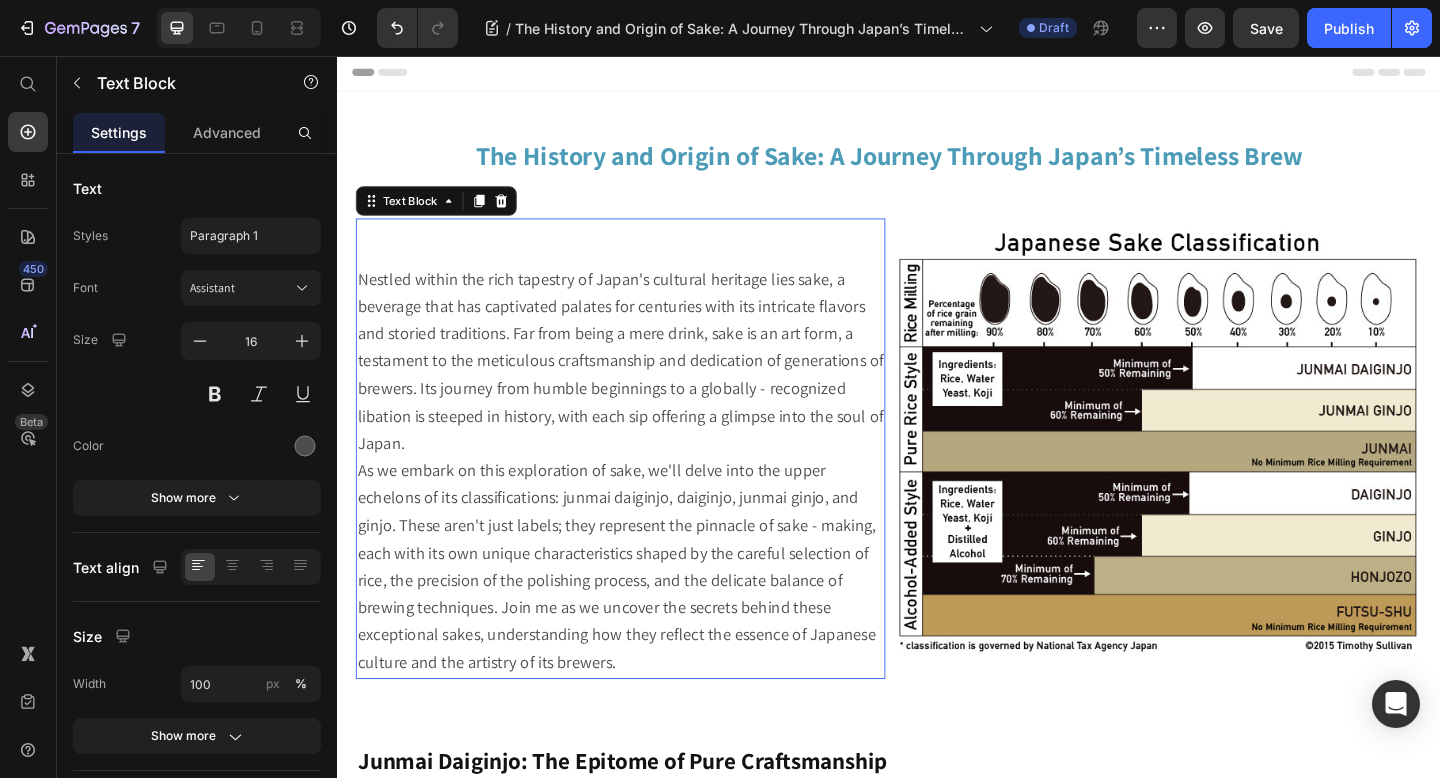 click on "As we embark on this exploration of sake, we'll delve into the upper echelons of its classifications: junmai daiginjo, daiginjo, junmai ginjo, and ginjo. These aren't just labels; they represent the pinnacle of sake - making, each with its own unique characteristics shaped by the careful selection of rice, the precision of the polishing process, and the delicate balance of brewing techniques. Join me as we uncover the secrets behind these exceptional sakes, understanding how they reflect the essence of Japanese culture and the artistry of its brewers." at bounding box center [641, 611] 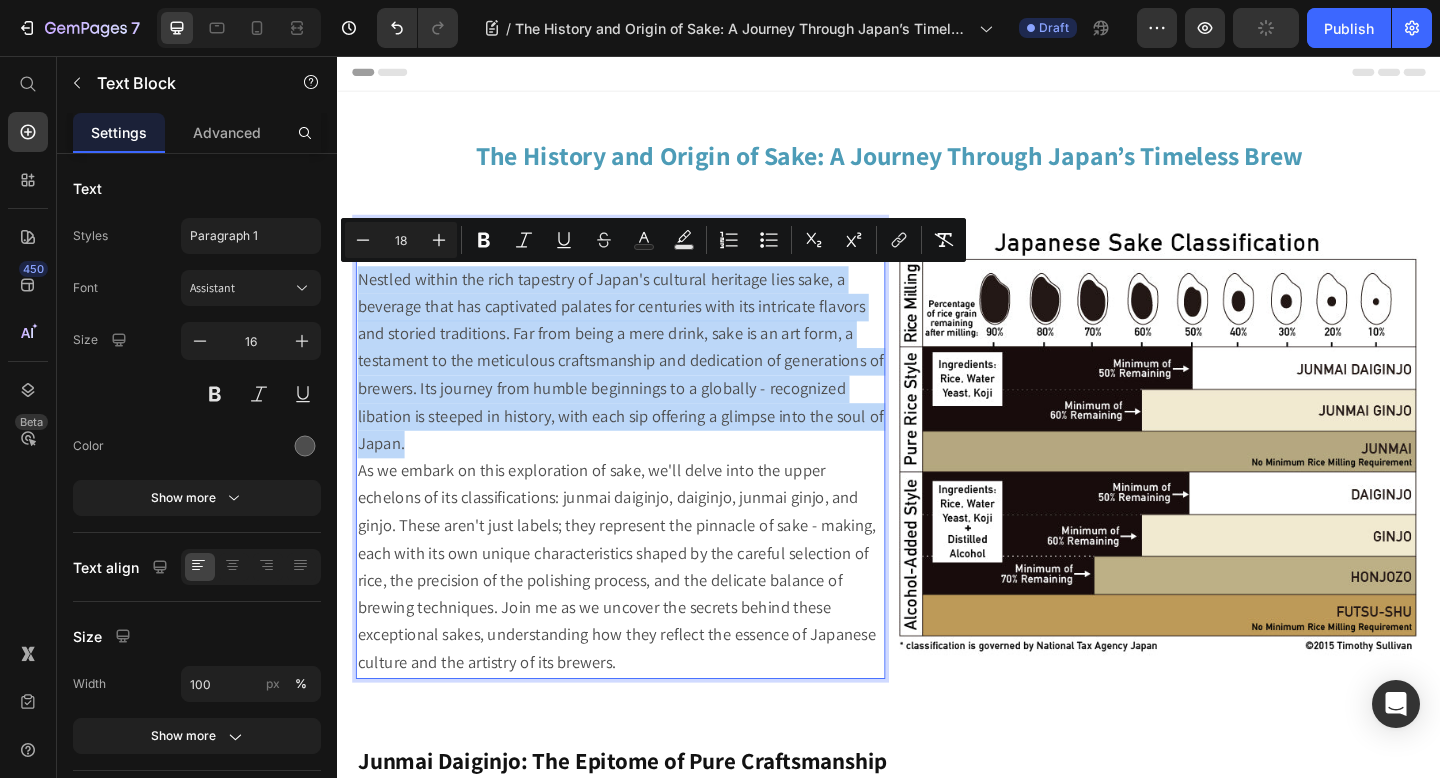 click on "As we embark on this exploration of sake, we'll delve into the upper echelons of its classifications: junmai daiginjo, daiginjo, junmai ginjo, and ginjo. These aren't just labels; they represent the pinnacle of sake - making, each with its own unique characteristics shaped by the careful selection of rice, the precision of the polishing process, and the delicate balance of brewing techniques. Join me as we uncover the secrets behind these exceptional sakes, understanding how they reflect the essence of Japanese culture and the artistry of its brewers." at bounding box center [645, 612] 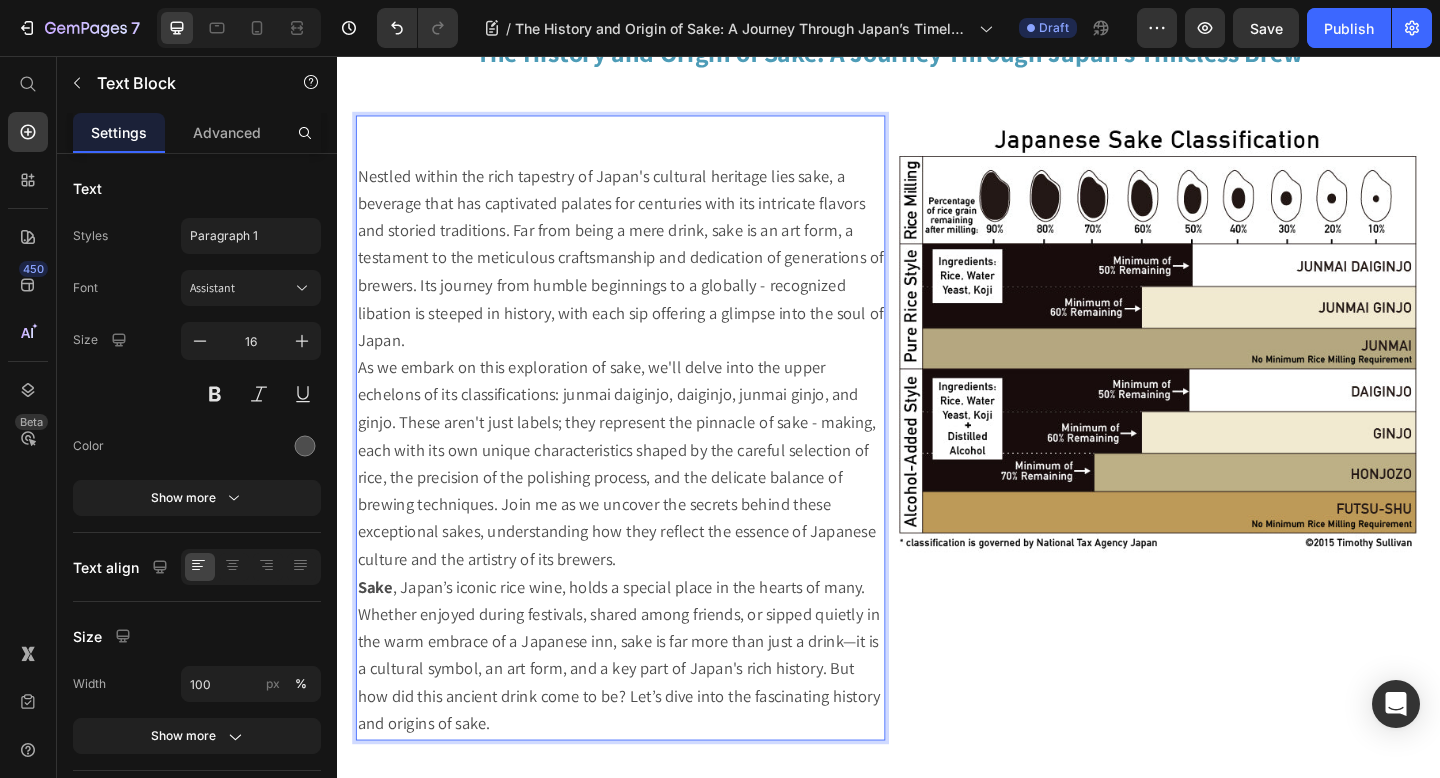 scroll, scrollTop: 118, scrollLeft: 0, axis: vertical 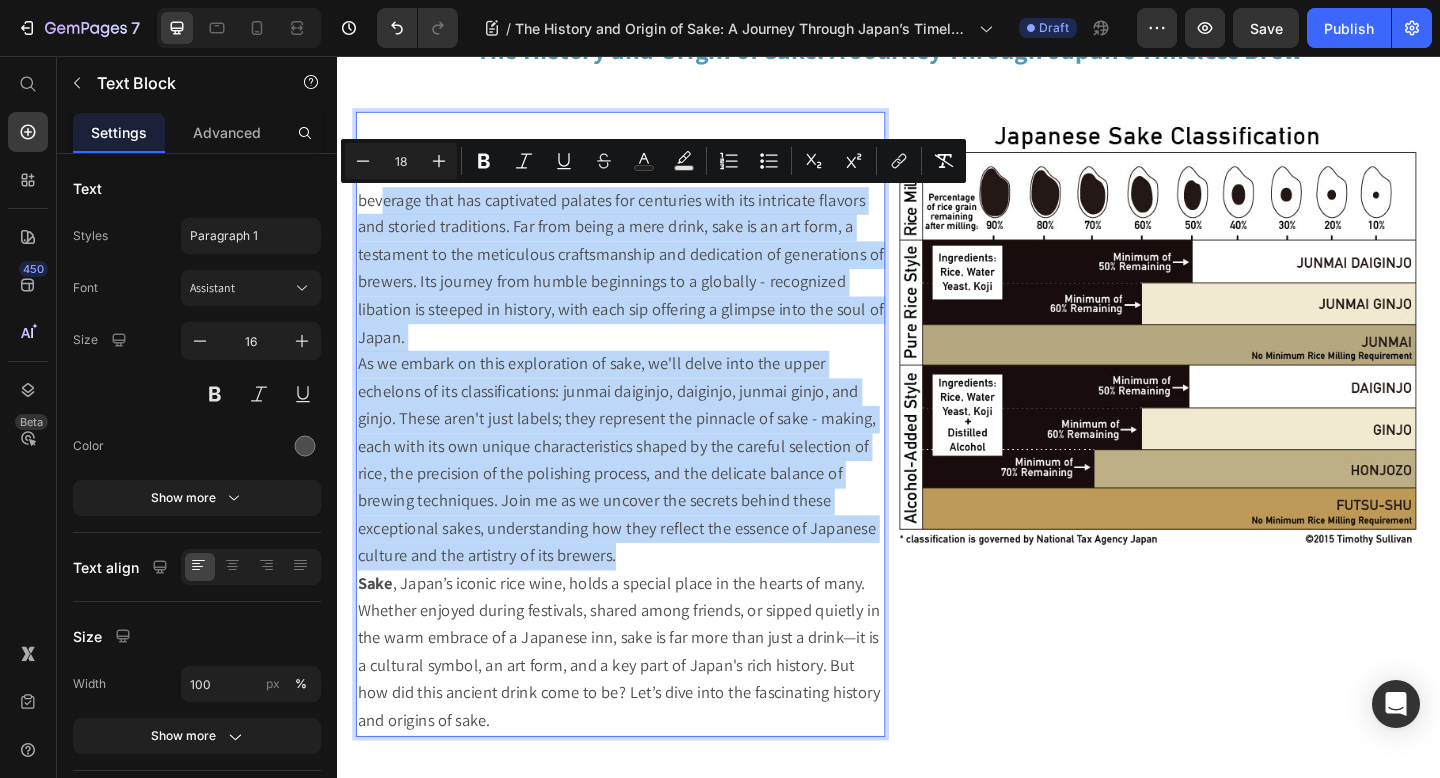 drag, startPoint x: 360, startPoint y: 627, endPoint x: 388, endPoint y: 228, distance: 399.98126 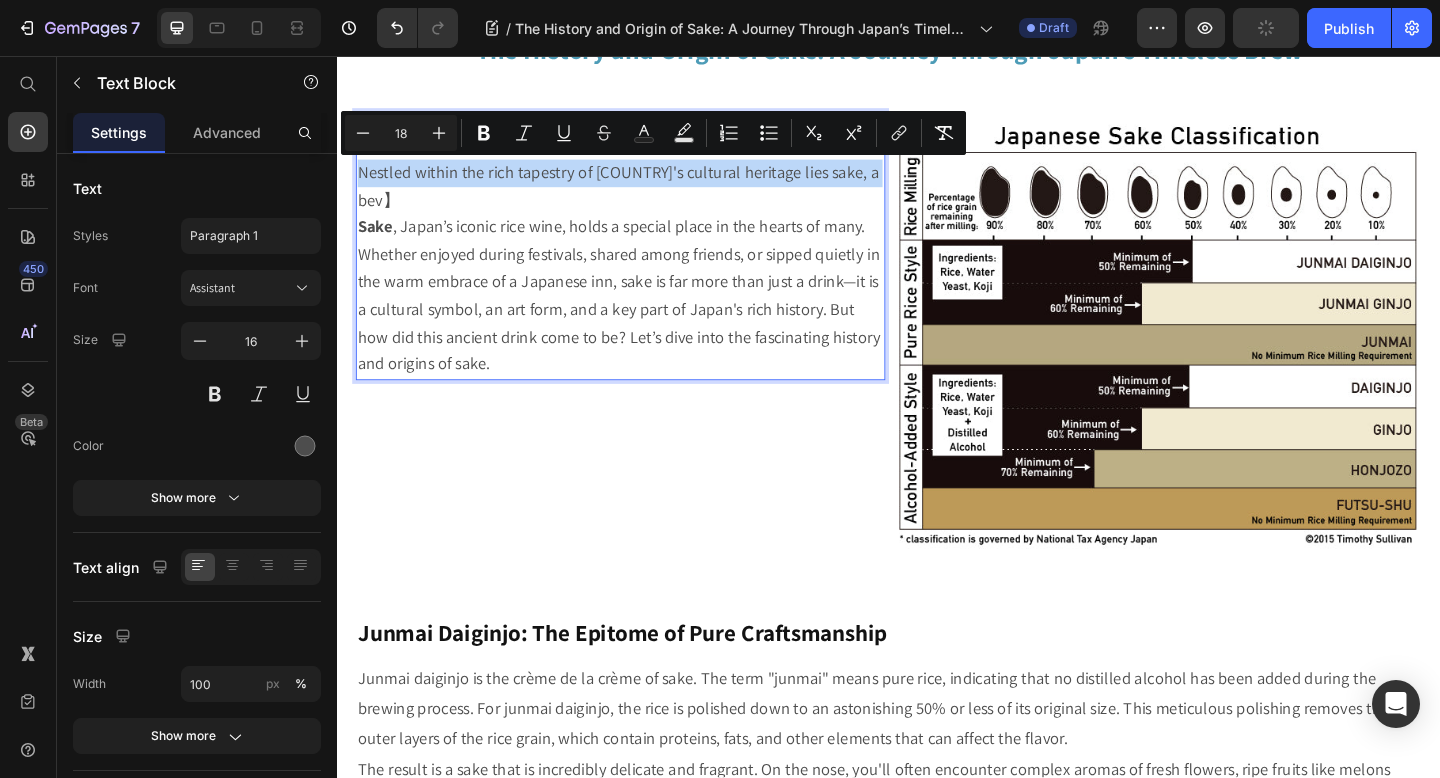 drag, startPoint x: 921, startPoint y: 180, endPoint x: 403, endPoint y: 157, distance: 518.5104 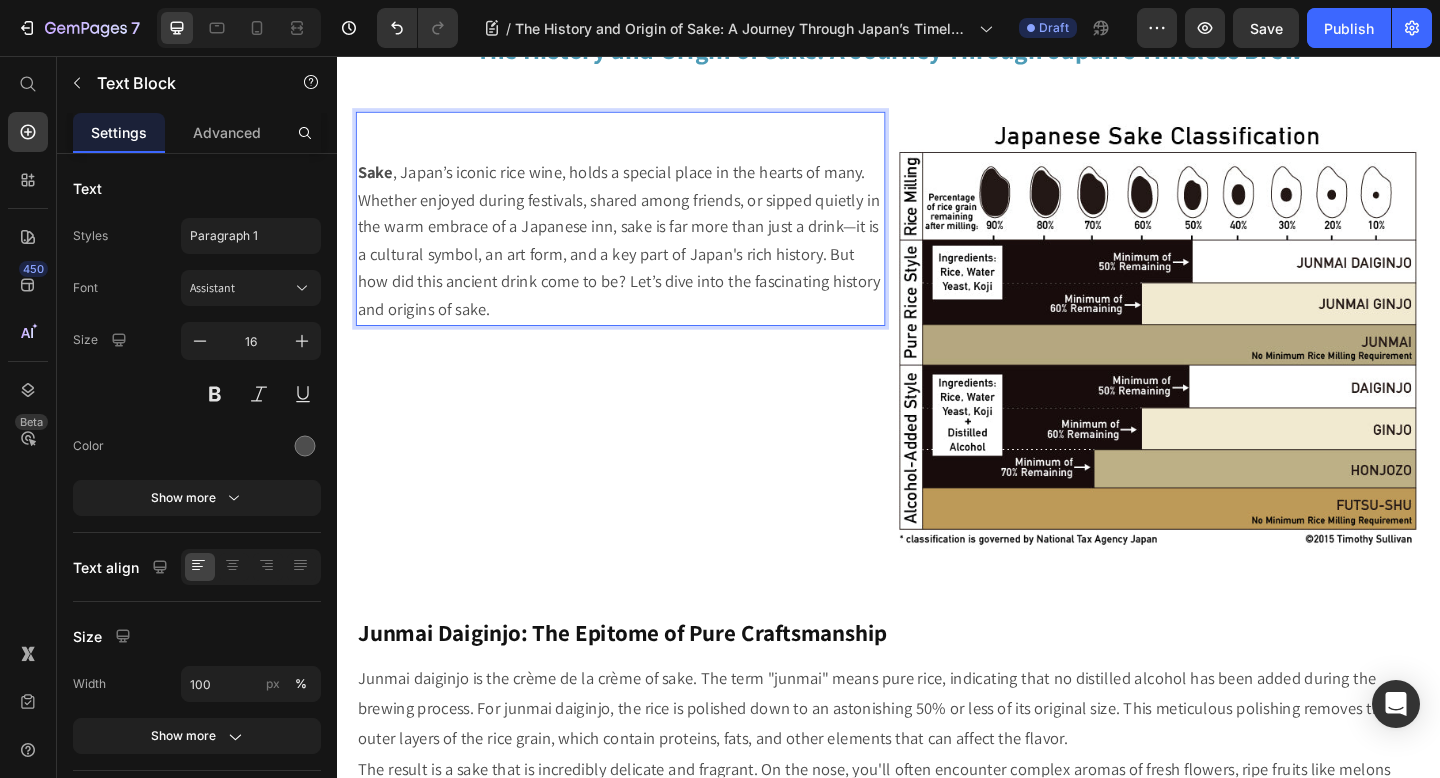 click on "Sake , Japan’s iconic rice wine, holds a special place in the hearts of many. Whether enjoyed during festivals, shared among friends, or sipped quietly in the warm embrace of a Japanese inn, sake is far more than just a drink—it is a cultural symbol, an art form, and a key part of Japan's rich history. But how did this ancient drink come to be? Let’s dive into the fascinating history and origins of sake." at bounding box center (645, 258) 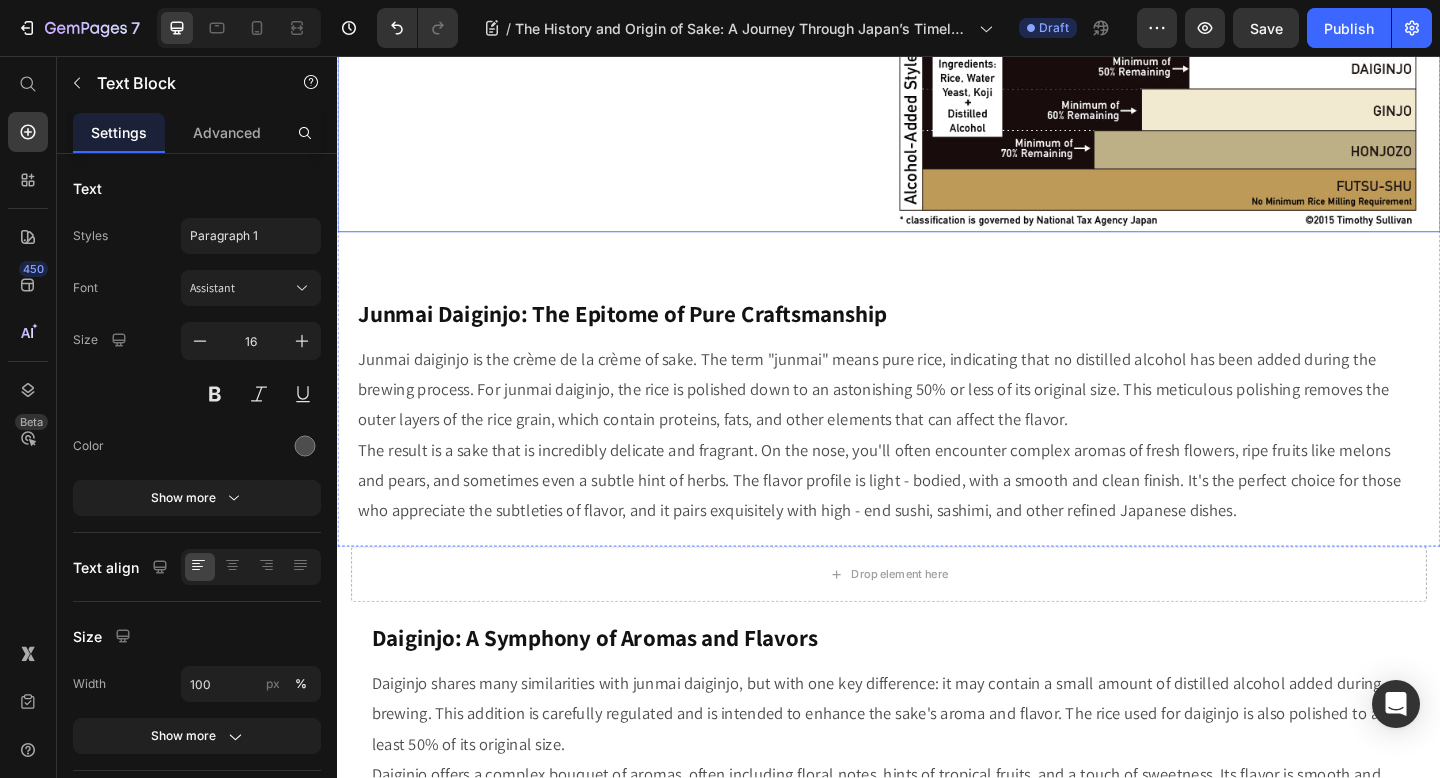 scroll, scrollTop: 466, scrollLeft: 0, axis: vertical 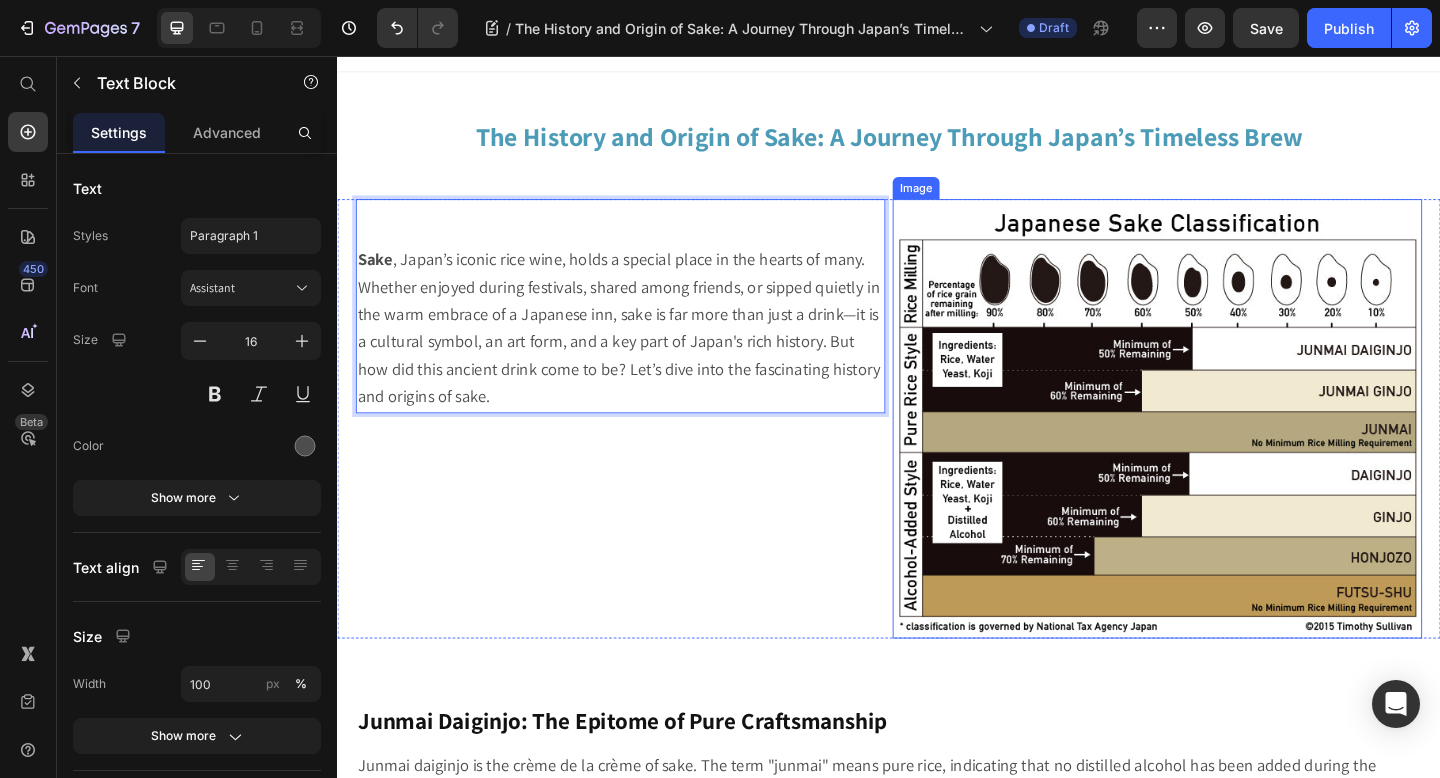 click at bounding box center (1229, 451) 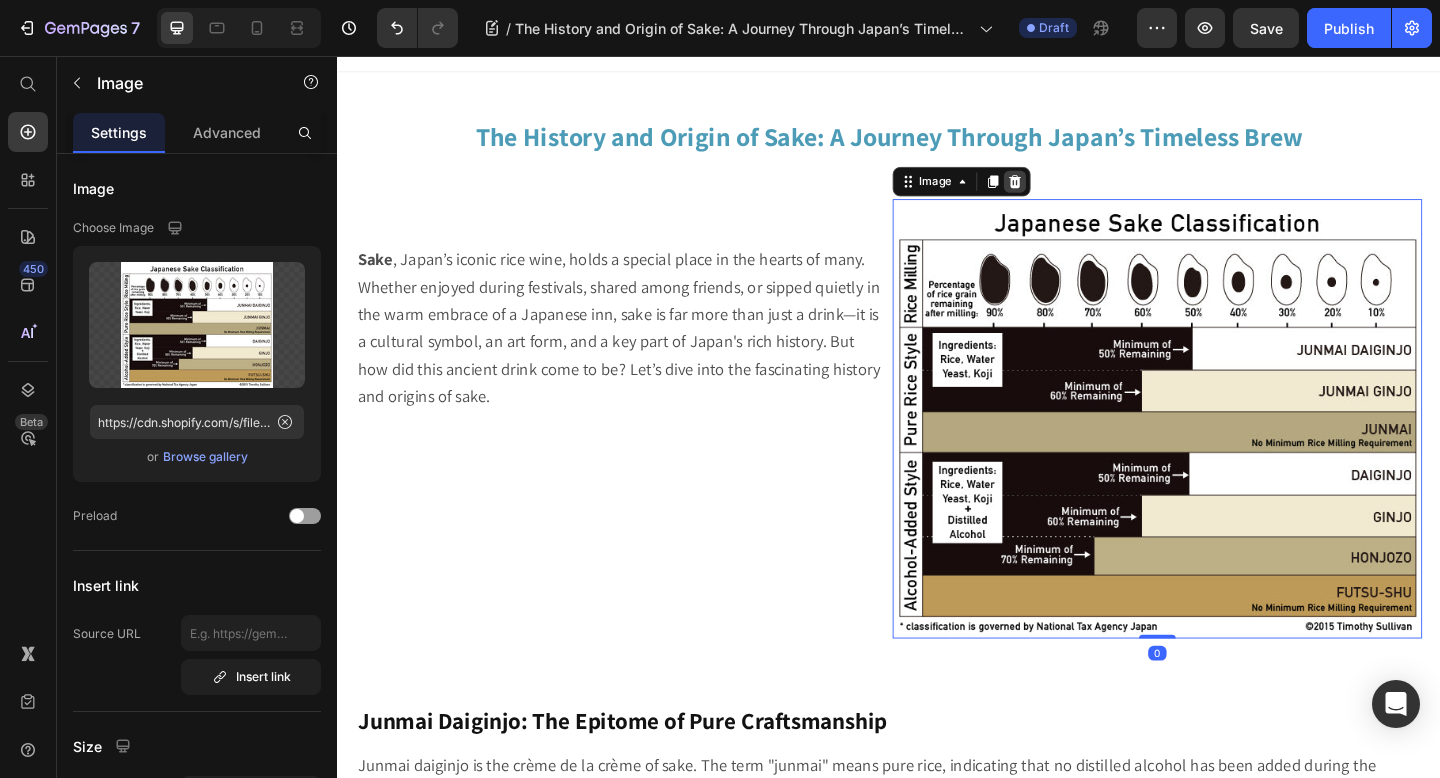 click 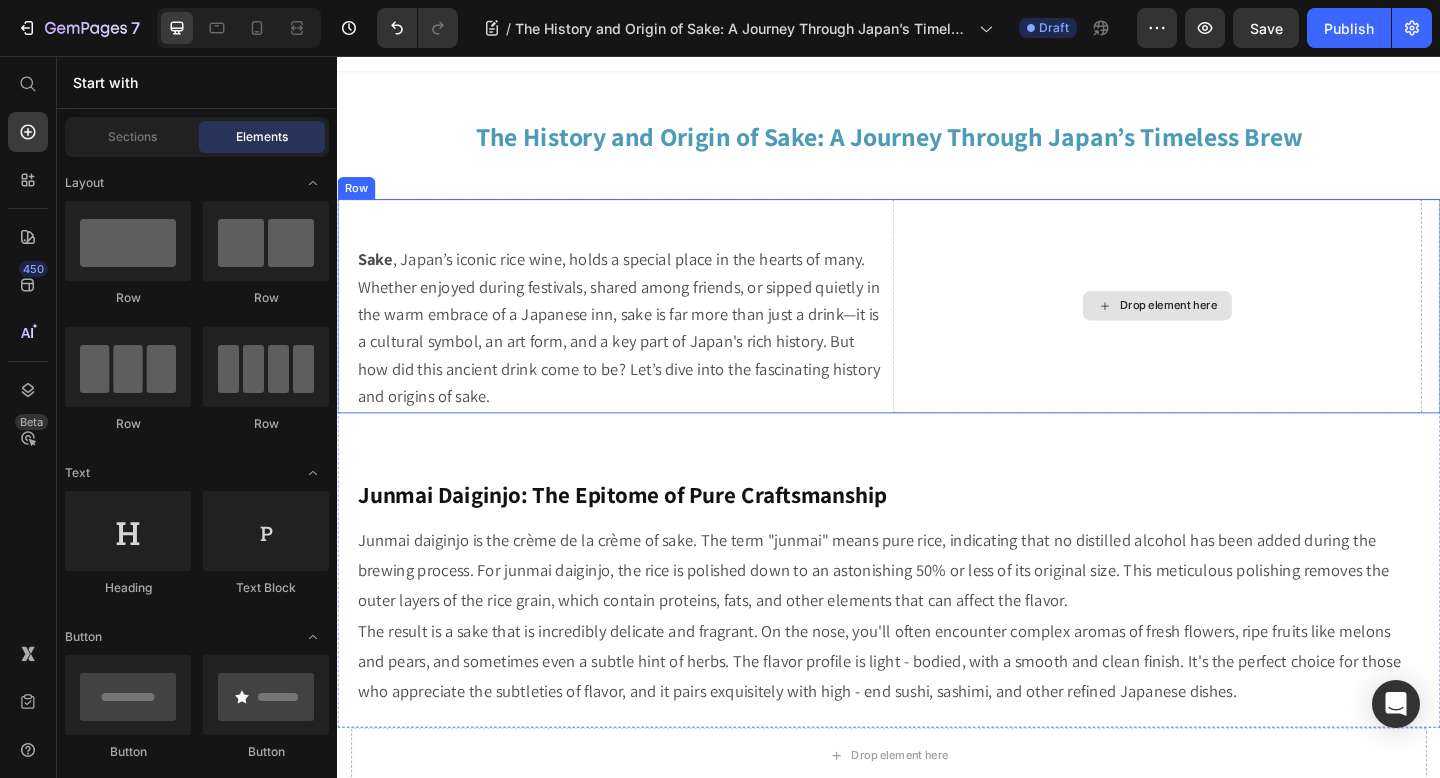 click on "Drop element here" at bounding box center [1229, 328] 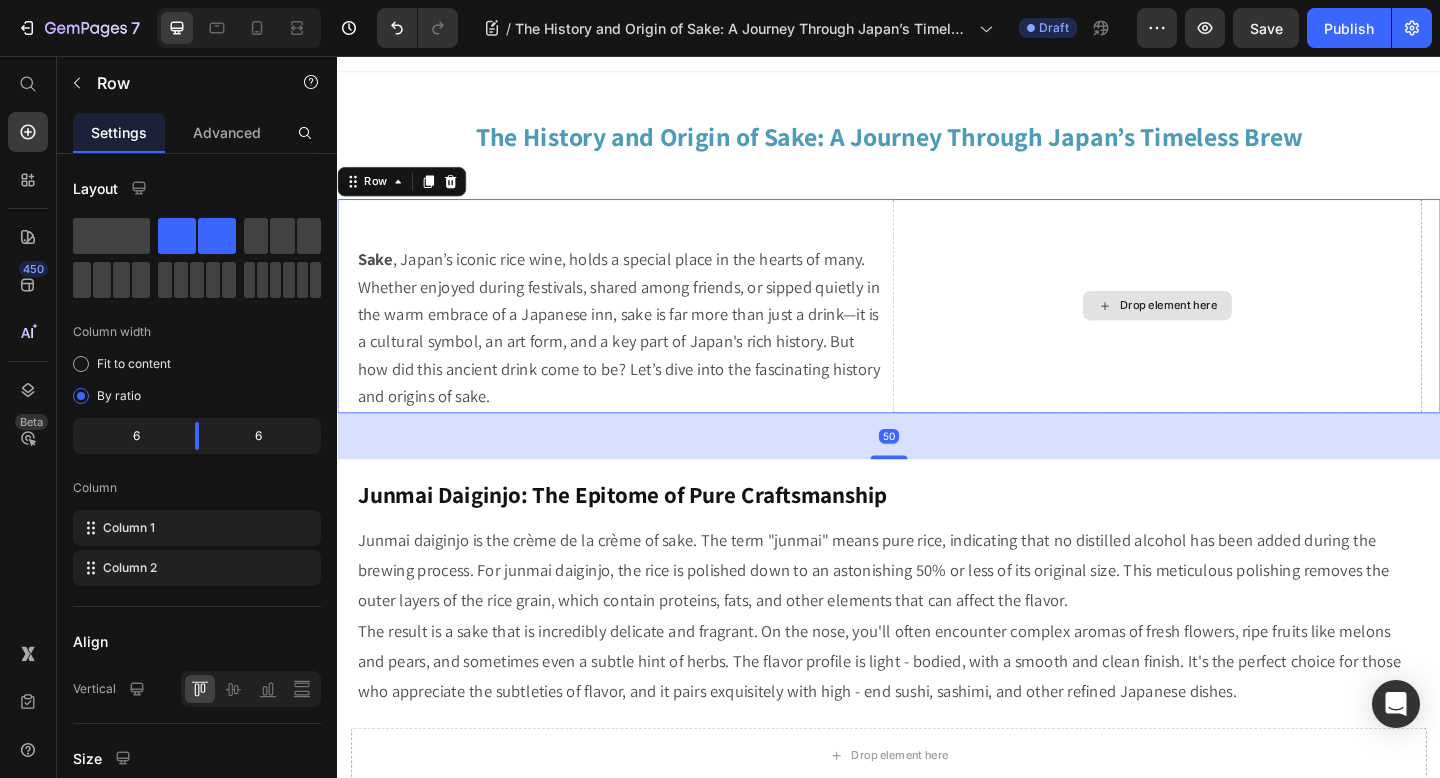 click on "Drop element here" at bounding box center [1229, 328] 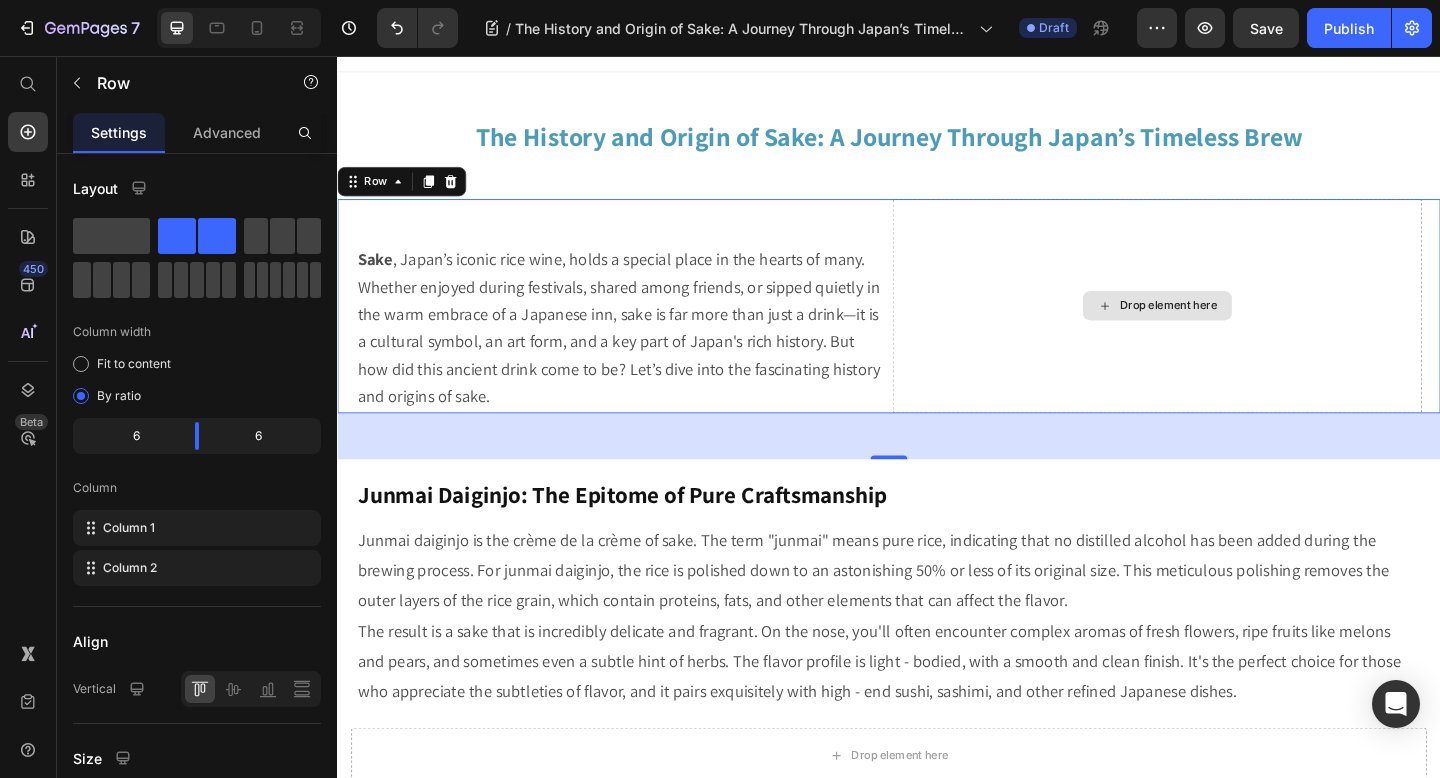 click on "Drop element here" at bounding box center [1229, 328] 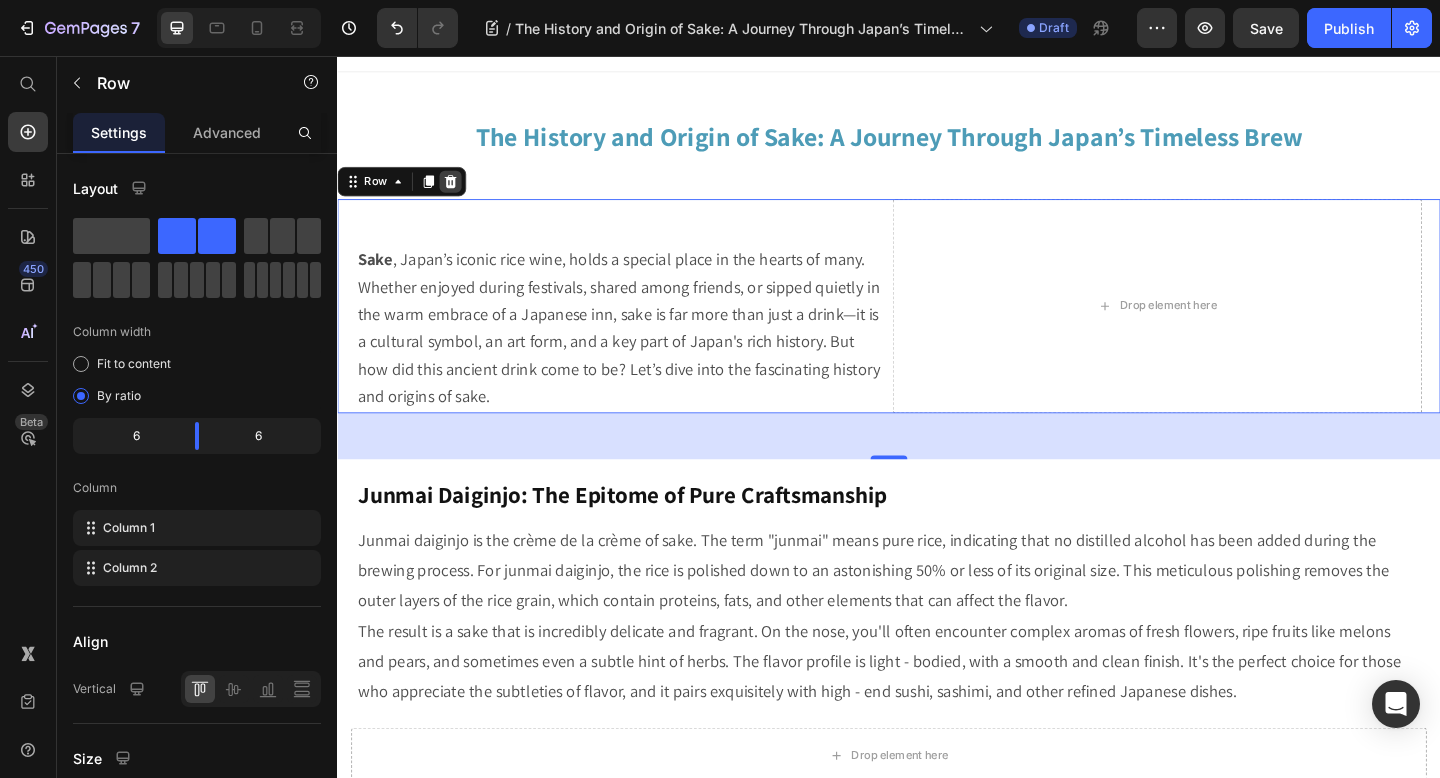 click 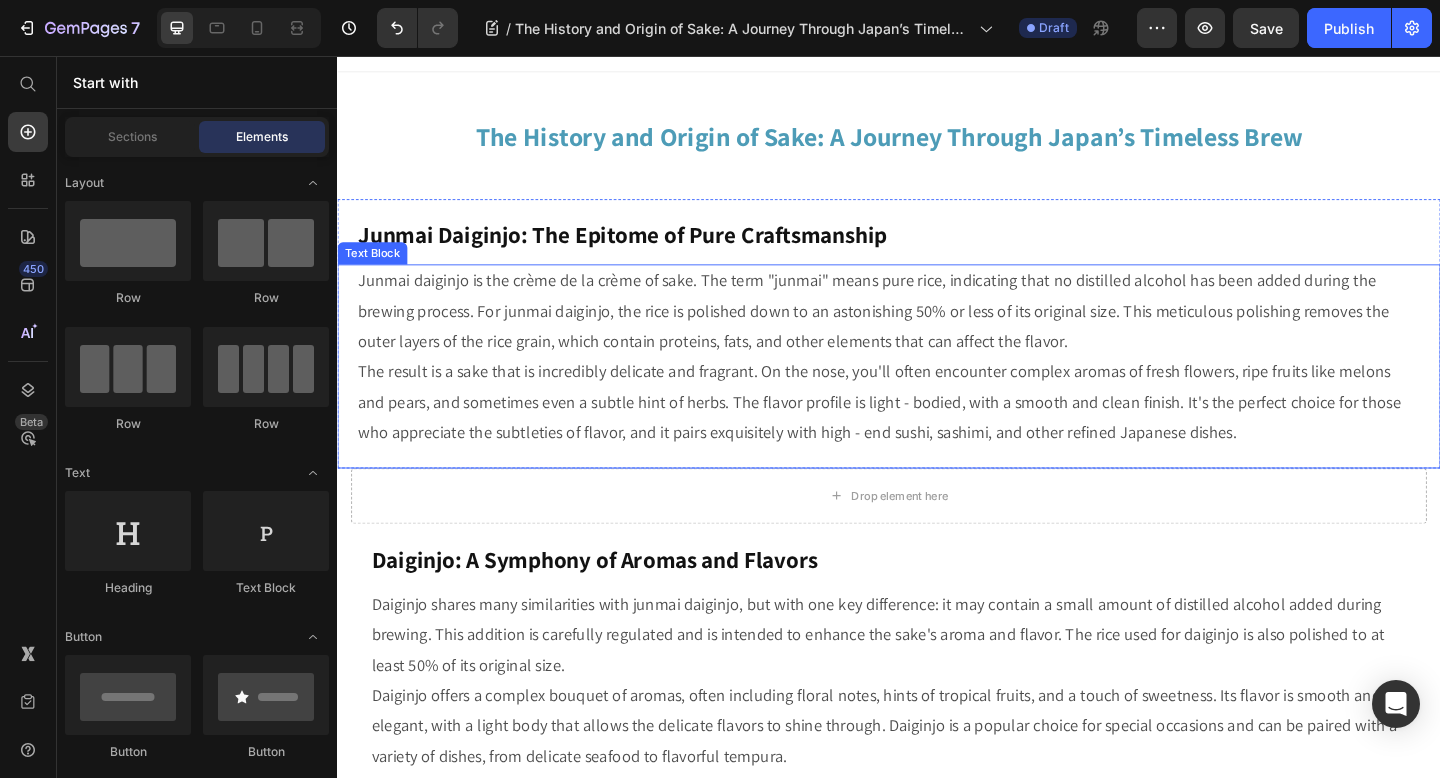 click on "Junmai daiginjo is the crème de la crème of sake. The term "junmai" means pure rice, indicating that no distilled alcohol has been added during the brewing process. For junmai daiginjo, the rice is polished down to an astonishing 50% or less of its original size. This meticulous polishing removes the outer layers of the rice grain, which contain proteins, fats, and other elements that can affect the flavor." at bounding box center (920, 333) 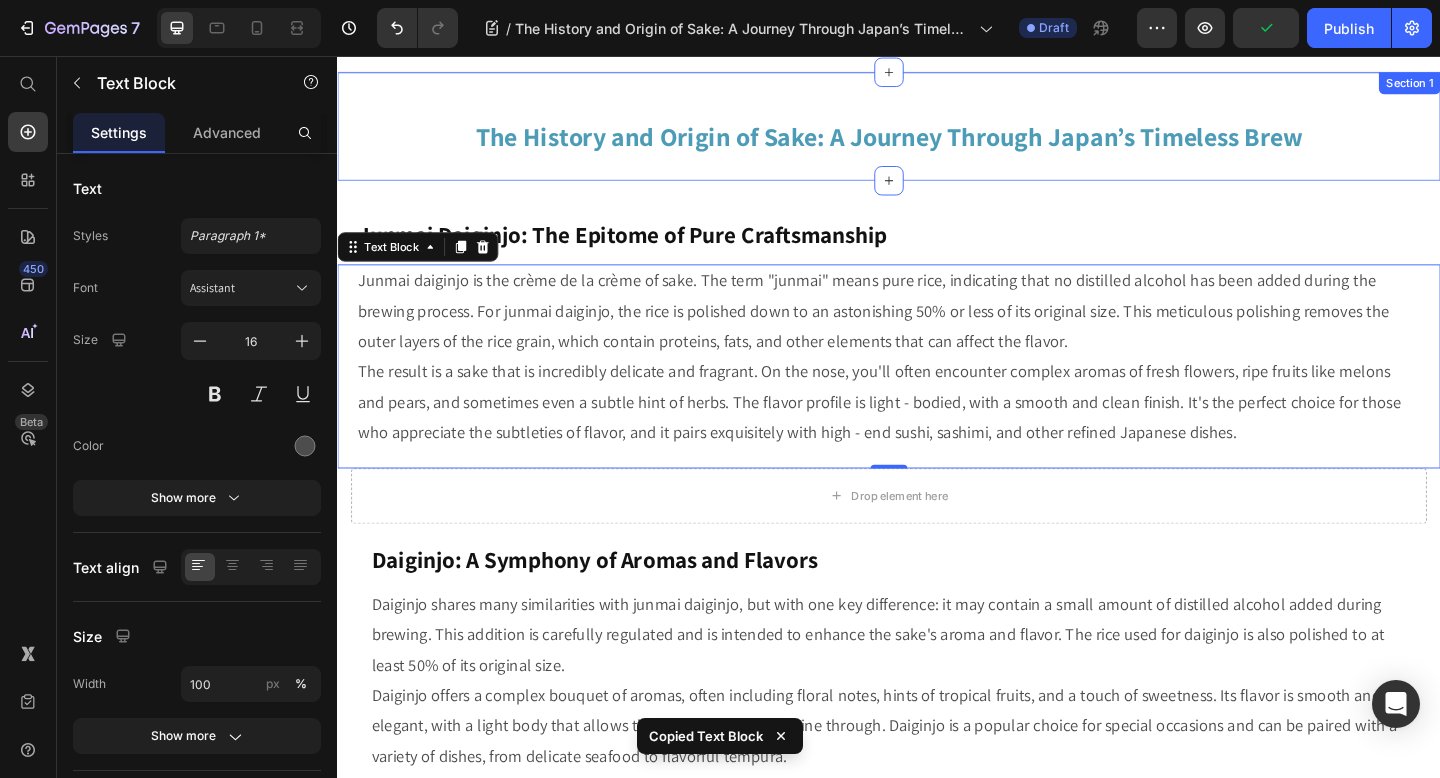 click on "The History and Origin of Sake: A Journey Through Japan’s Timeless Brew Heading Row" at bounding box center [937, 149] 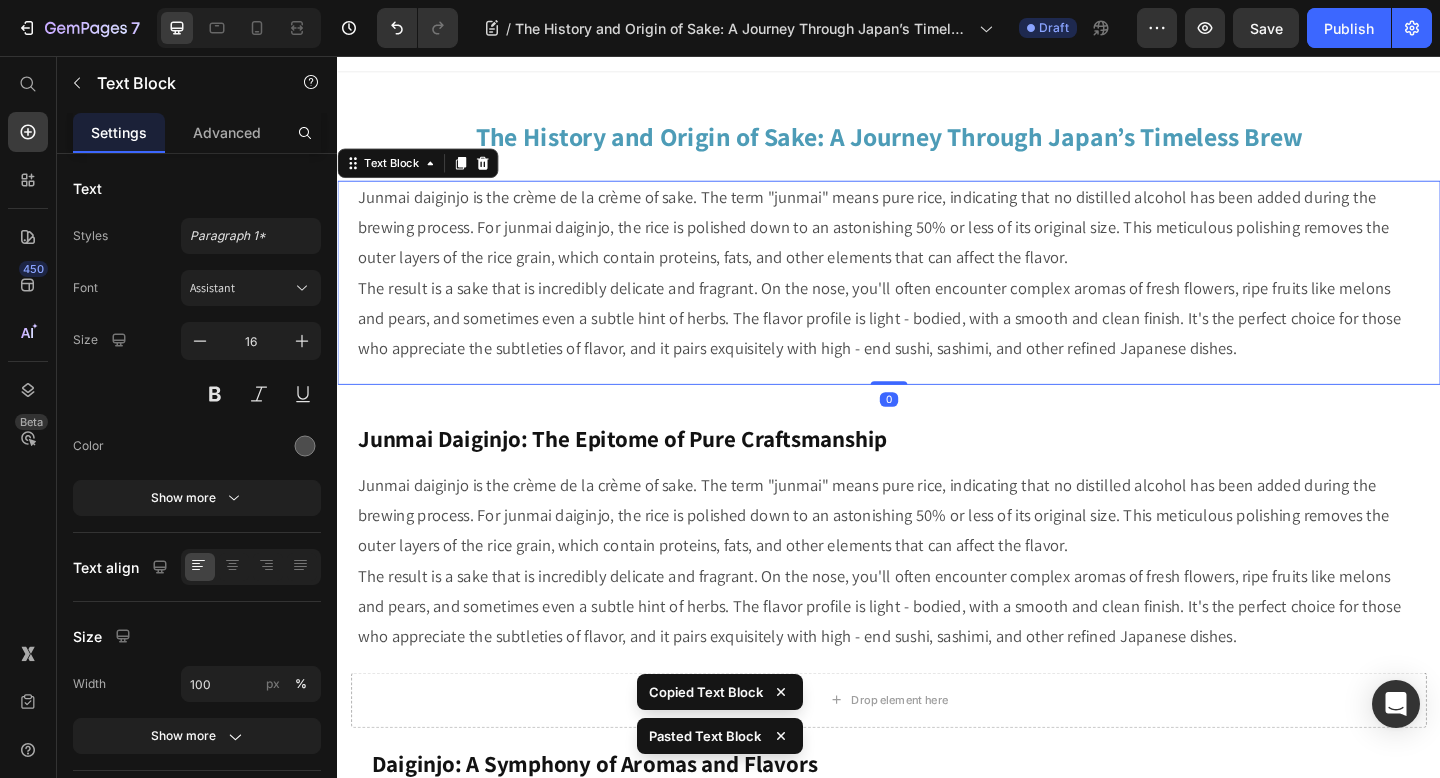click on "The result is a sake that is incredibly delicate and fragrant. On the nose, you'll often encounter complex aromas of fresh flowers, ripe fruits like melons and pears, and sometimes even a subtle hint of herbs. The flavor profile is light - bodied, with a smooth and clean finish. It's the perfect choice for those who appreciate the subtleties of flavor, and it pairs exquisitely with high - end sushi, sashimi, and other refined Japanese dishes." at bounding box center [937, 342] 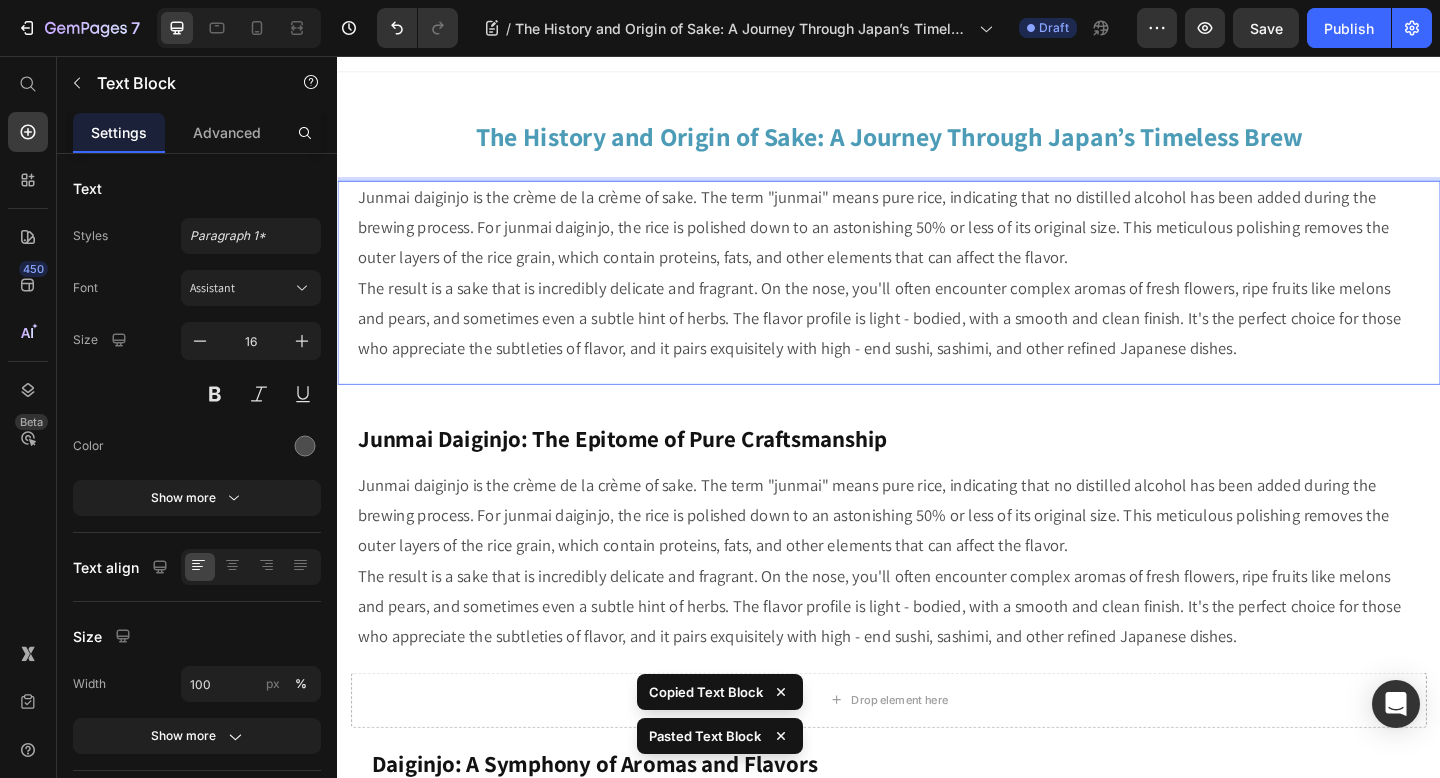 click on "The result is a sake that is incredibly delicate and fragrant. On the nose, you'll often encounter complex aromas of fresh flowers, ripe fruits like melons and pears, and sometimes even a subtle hint of herbs. The flavor profile is light - bodied, with a smooth and clean finish. It's the perfect choice for those who appreciate the subtleties of flavor, and it pairs exquisitely with high - end sushi, sashimi, and other refined Japanese dishes." at bounding box center (937, 342) 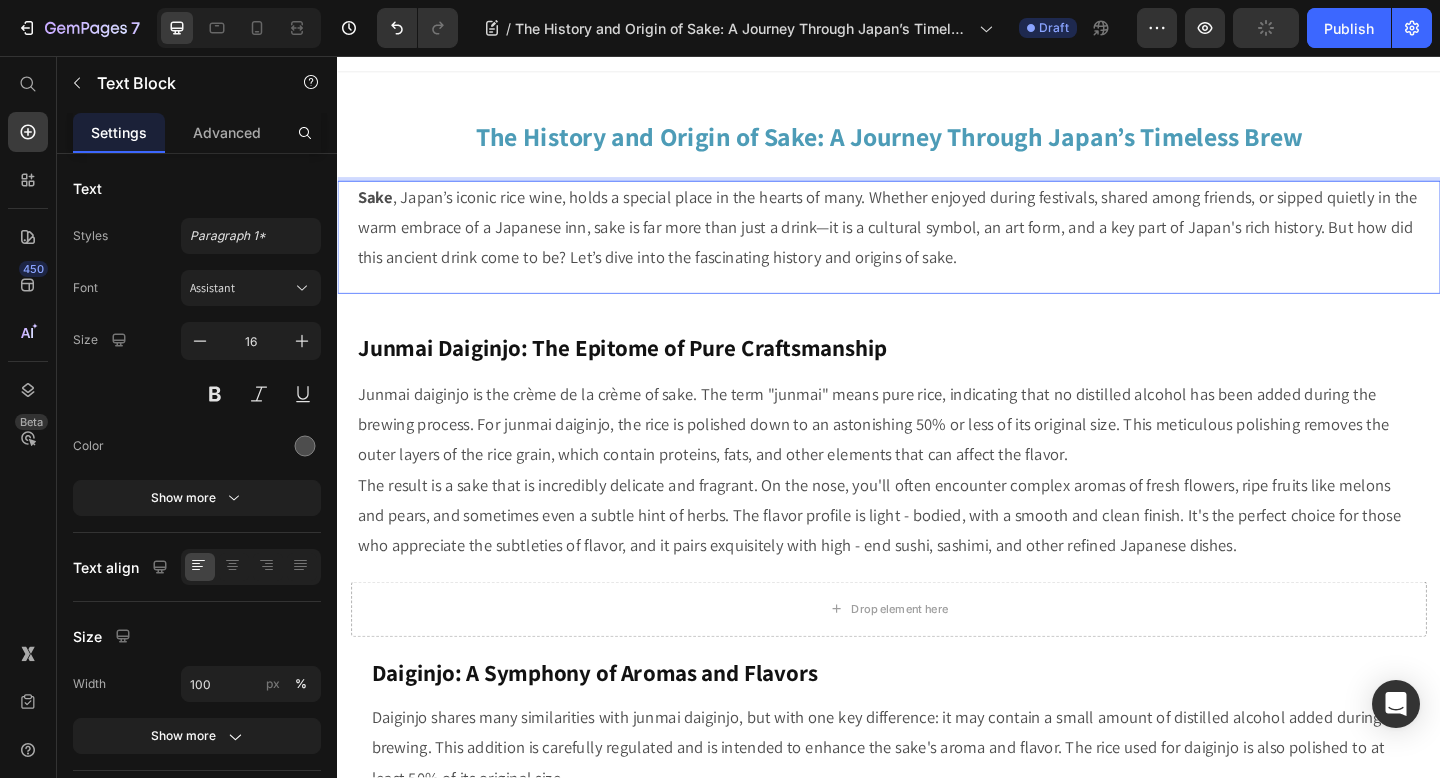 click on "Sake , Japan’s iconic rice wine, holds a special place in the hearts of many. Whether enjoyed during festivals, shared among friends, or sipped quietly in the warm embrace of a Japanese inn, sake is far more than just a drink—it is a cultural symbol, an art form, and a key part of Japan's rich history. But how did this ancient drink come to be? Let’s dive into the fascinating history and origins of sake. Text Block   0" at bounding box center (937, 253) 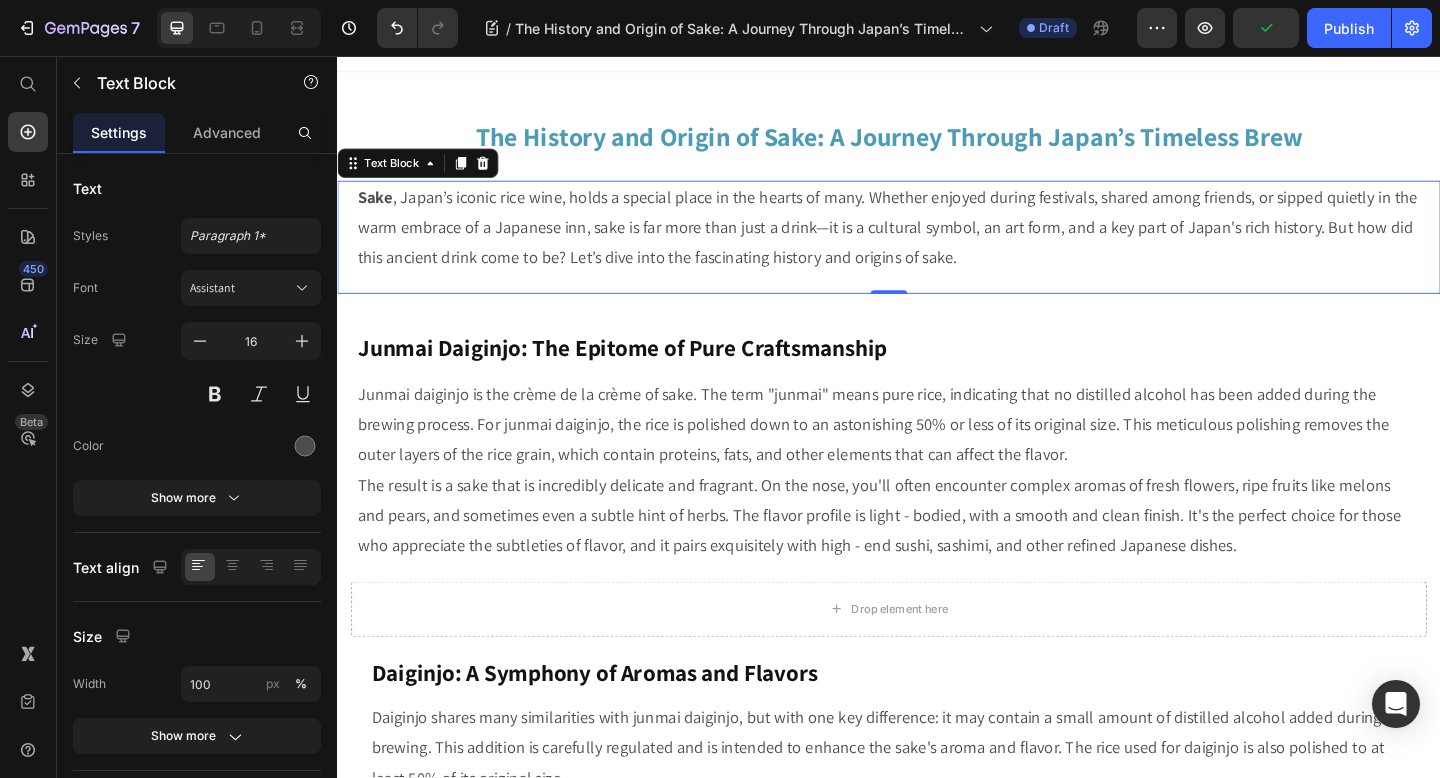 click on "Sake , Japan’s iconic rice wine, holds a special place in the hearts of many. Whether enjoyed during festivals, shared among friends, or sipped quietly in the warm embrace of a Japanese inn, sake is far more than just a drink—it is a cultural symbol, an art form, and a key part of Japan's rich history. But how did this ancient drink come to be? Let’s dive into the fascinating history and origins of sake." at bounding box center (937, 243) 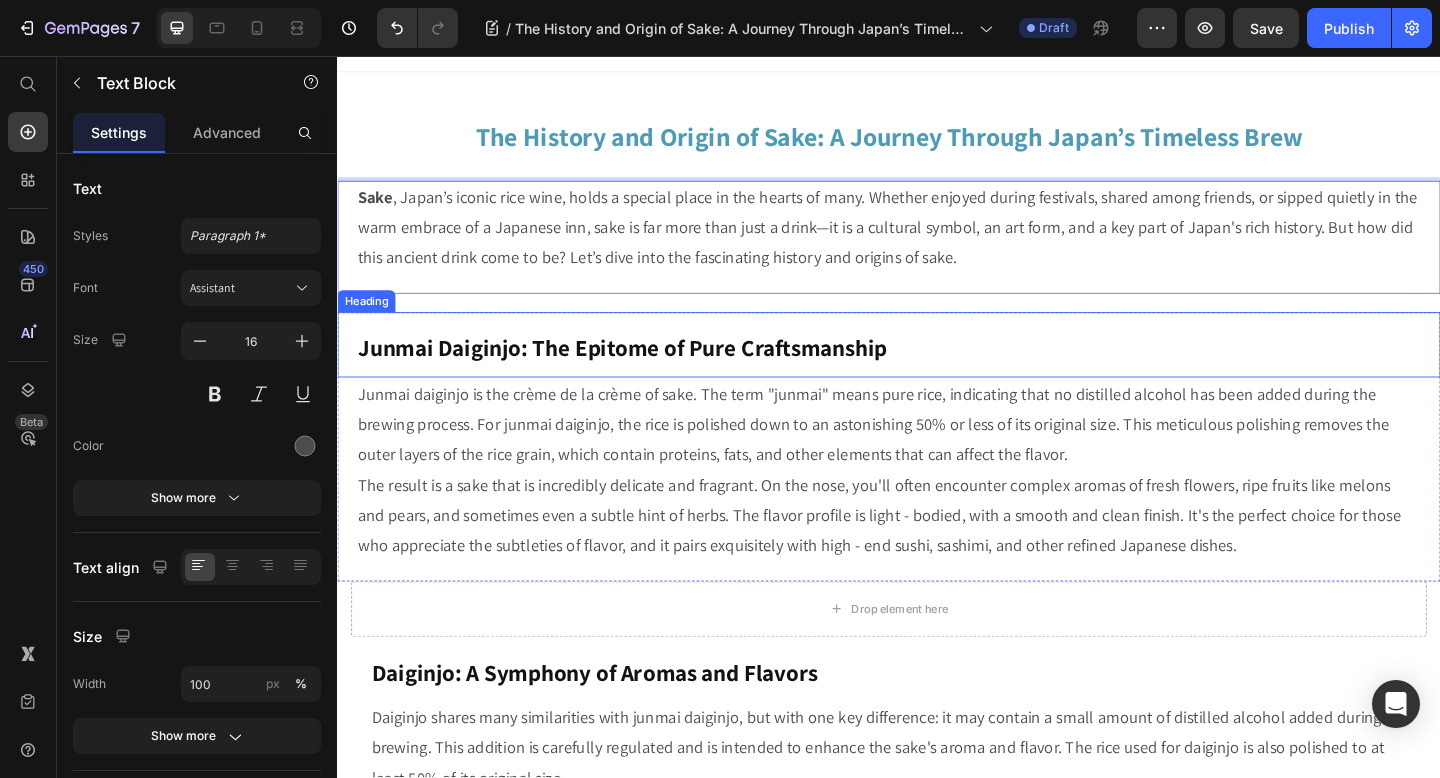 click on "Junmai Daiginjo: The Epitome of Pure Craftsmanship" at bounding box center (647, 373) 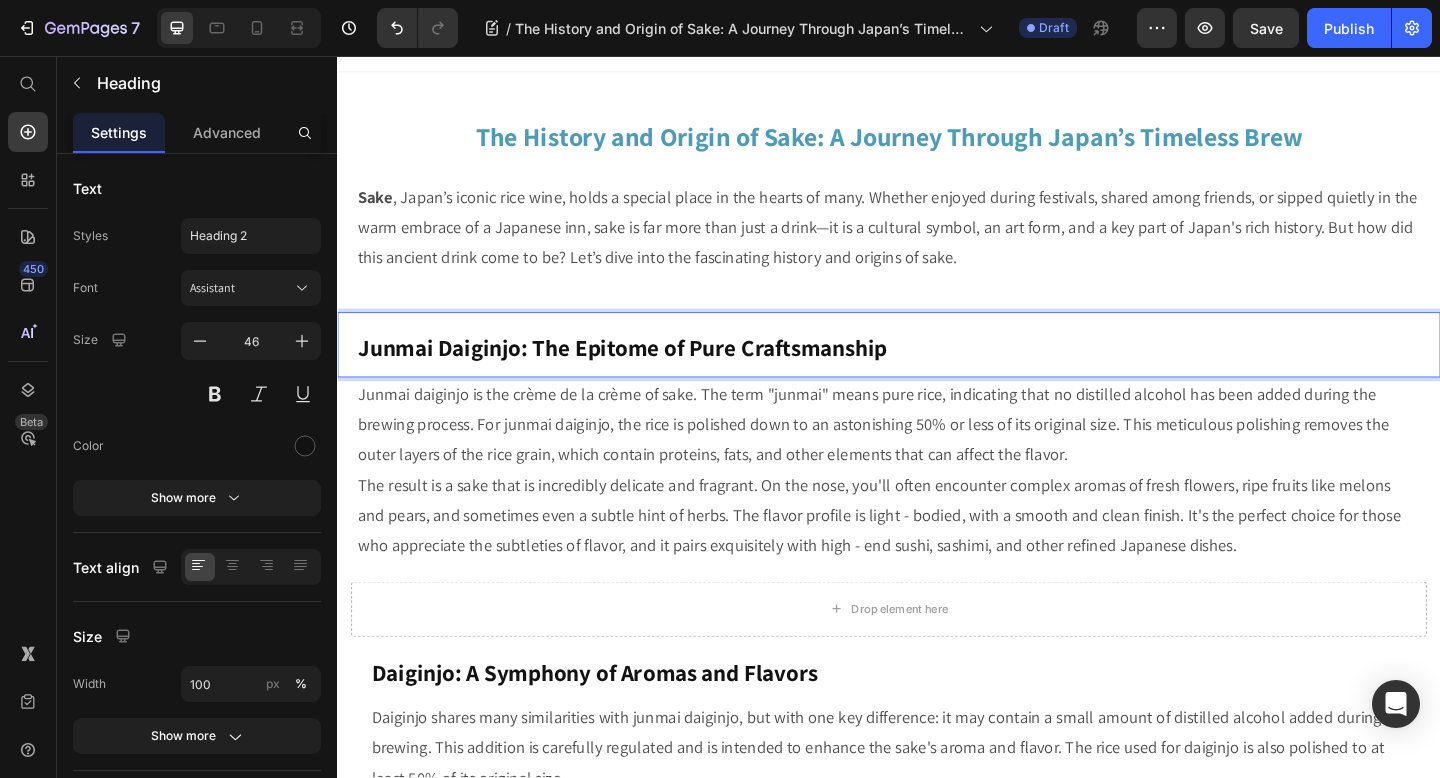 click on "Junmai Daiginjo: The Epitome of Pure Craftsmanship" at bounding box center [937, 370] 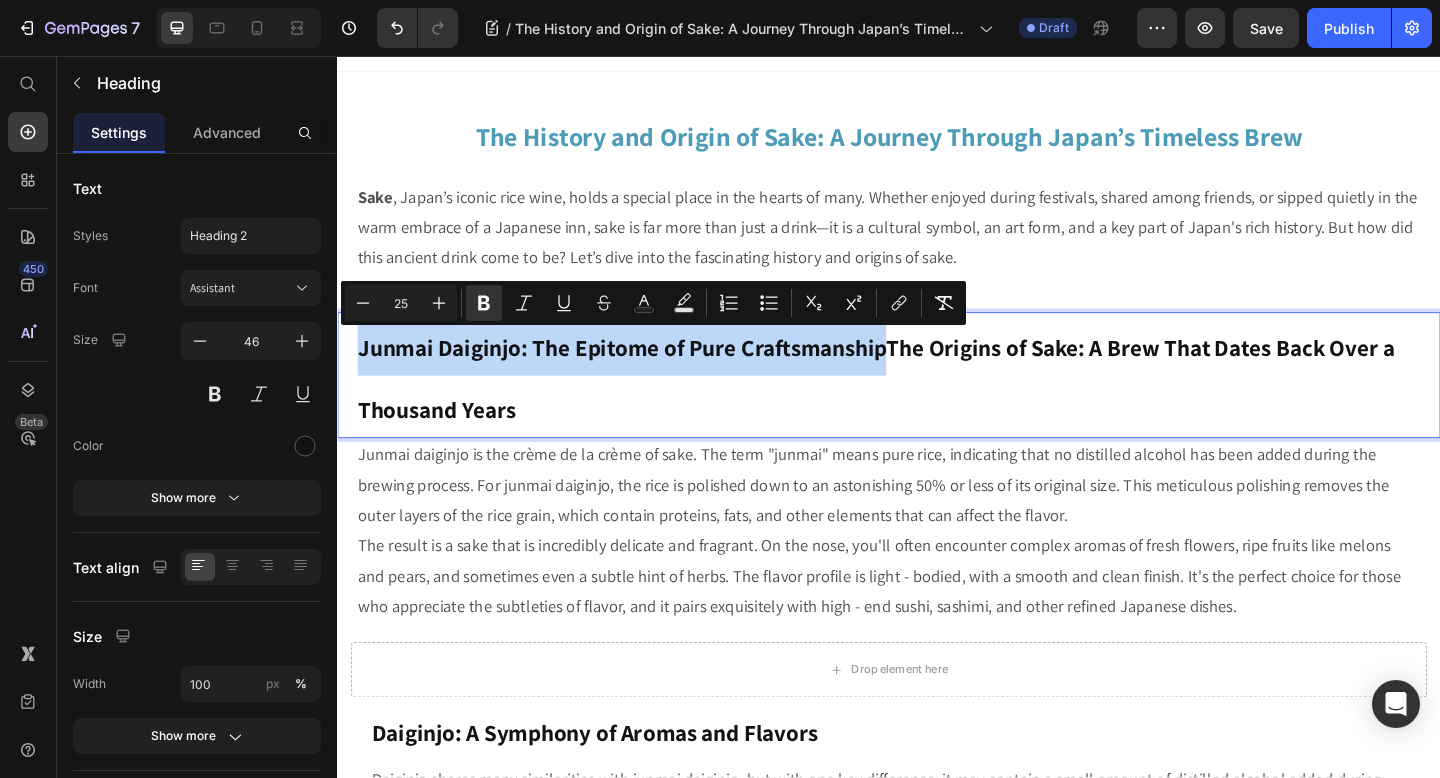 drag, startPoint x: 930, startPoint y: 373, endPoint x: 344, endPoint y: 373, distance: 586 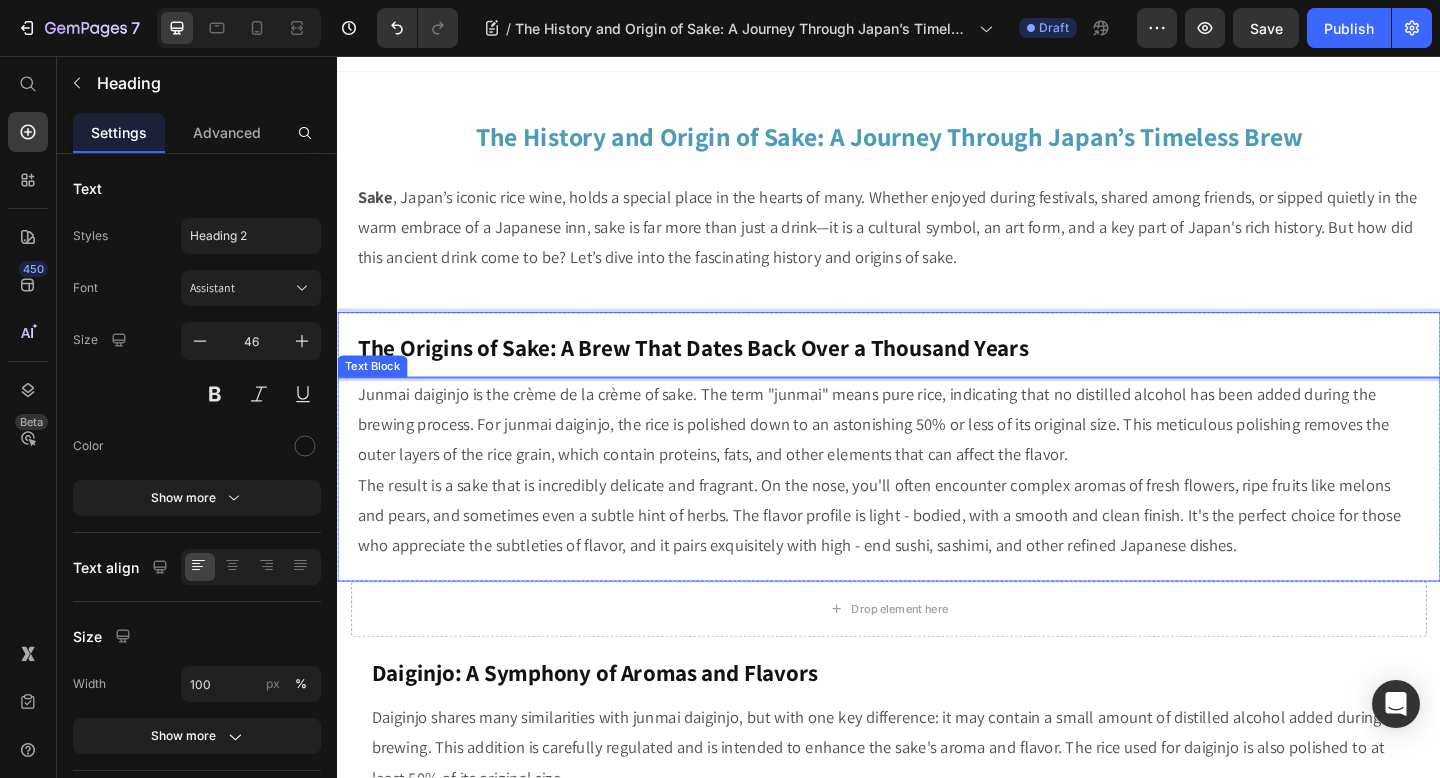 click on "The result is a sake that is incredibly delicate and fragrant. On the nose, you'll often encounter complex aromas of fresh flowers, ripe fruits like melons and pears, and sometimes even a subtle hint of herbs. The flavor profile is light - bodied, with a smooth and clean finish. It's the perfect choice for those who appreciate the subtleties of flavor, and it pairs exquisitely with high - end sushi, sashimi, and other refined Japanese dishes." at bounding box center [937, 556] 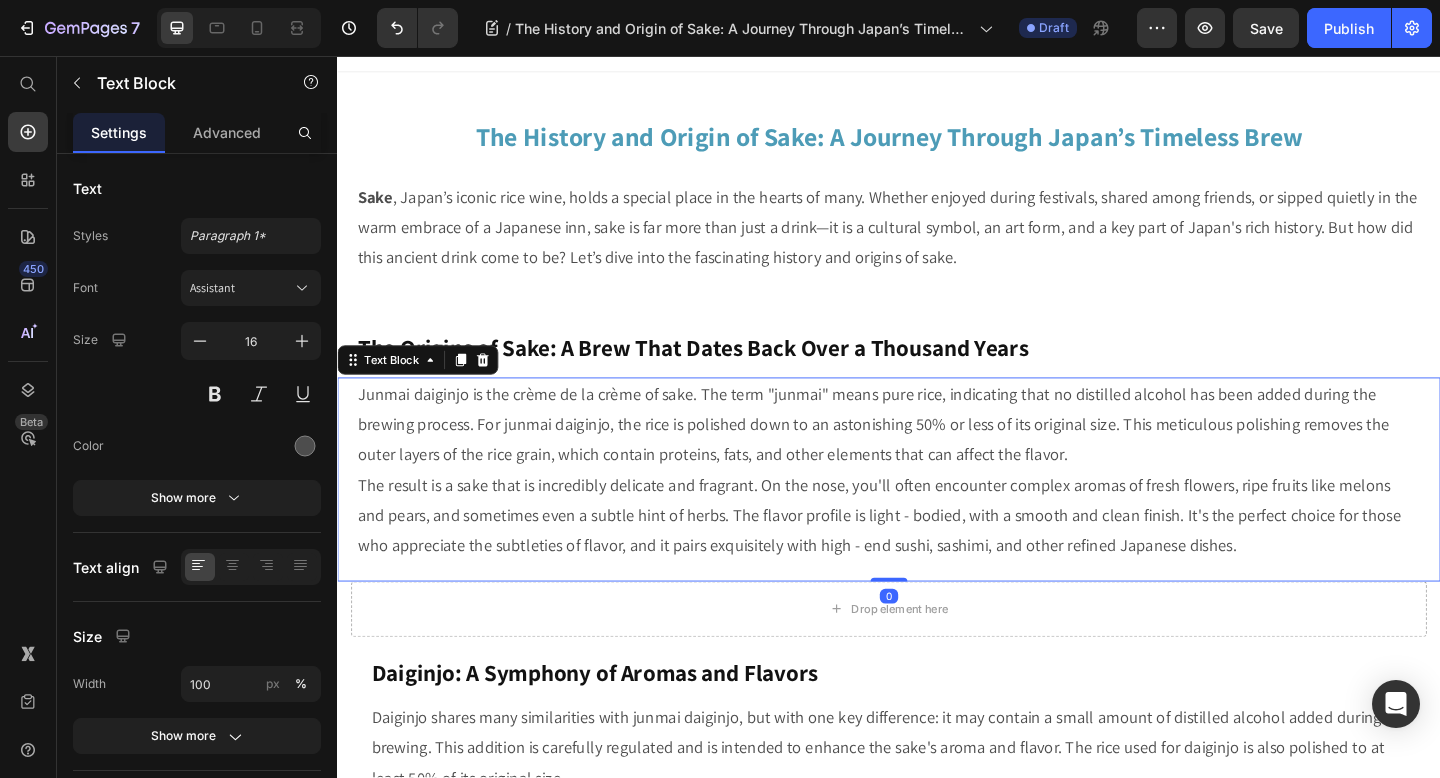 click on "The result is a sake that is incredibly delicate and fragrant. On the nose, you'll often encounter complex aromas of fresh flowers, ripe fruits like melons and pears, and sometimes even a subtle hint of herbs. The flavor profile is light - bodied, with a smooth and clean finish. It's the perfect choice for those who appreciate the subtleties of flavor, and it pairs exquisitely with high - end sushi, sashimi, and other refined Japanese dishes." at bounding box center (937, 556) 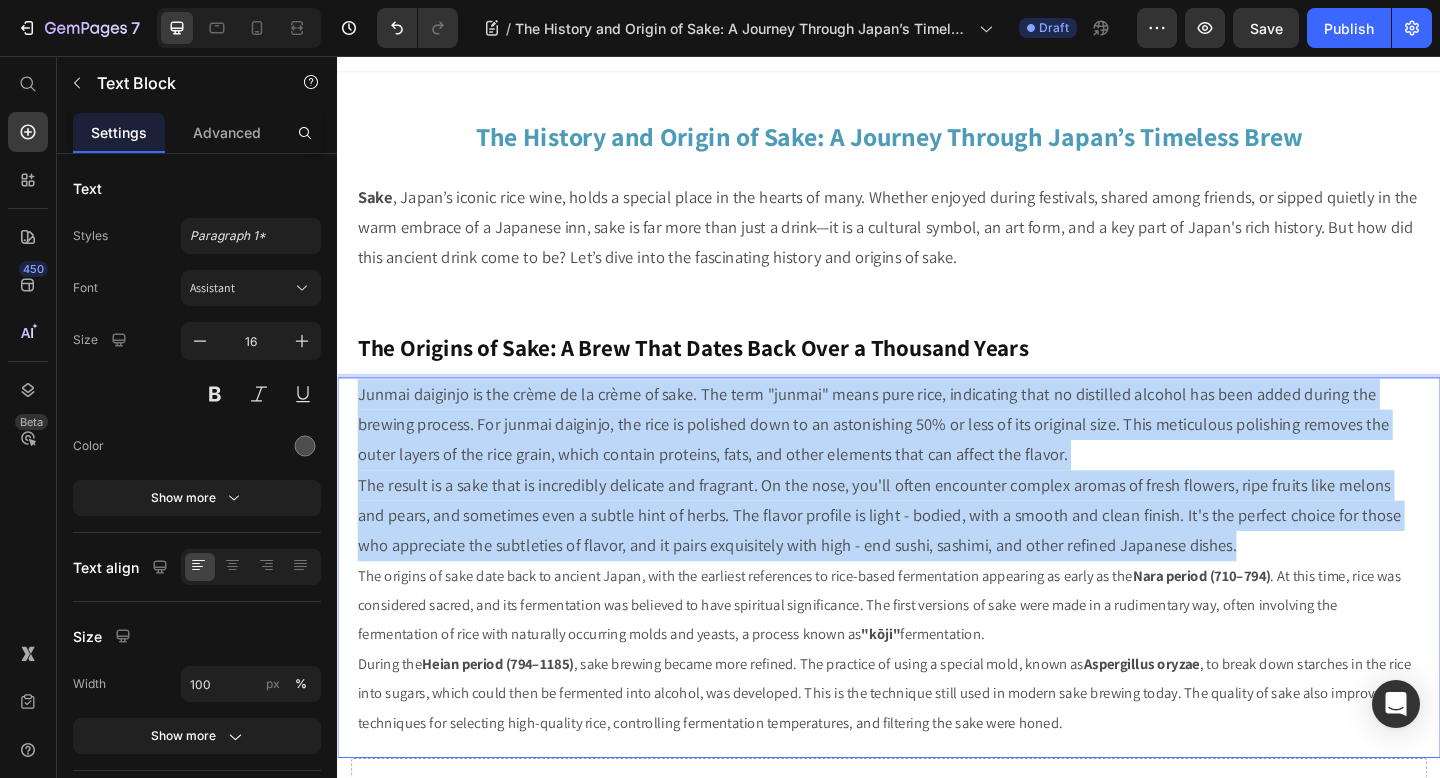 drag, startPoint x: 1278, startPoint y: 588, endPoint x: 354, endPoint y: 423, distance: 938.6165 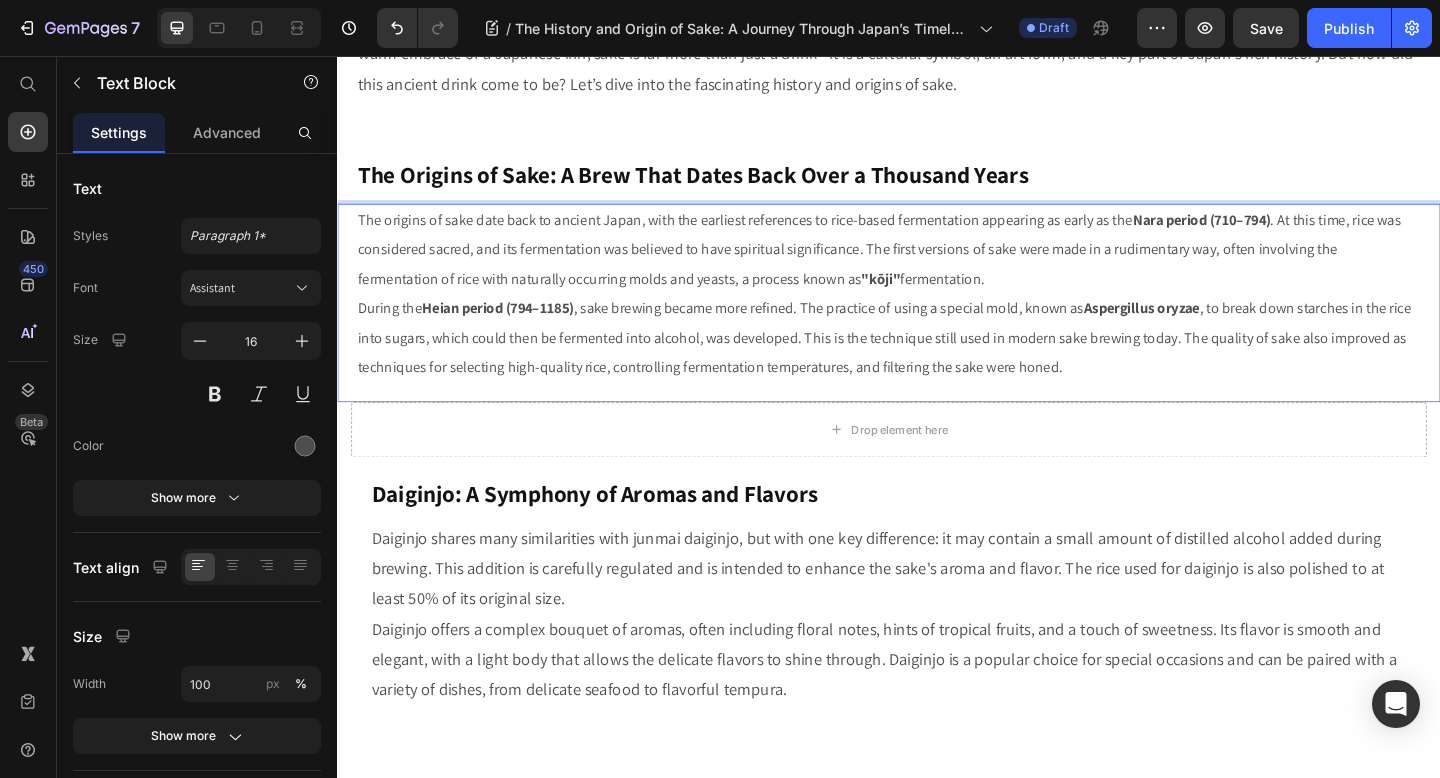 scroll, scrollTop: 231, scrollLeft: 0, axis: vertical 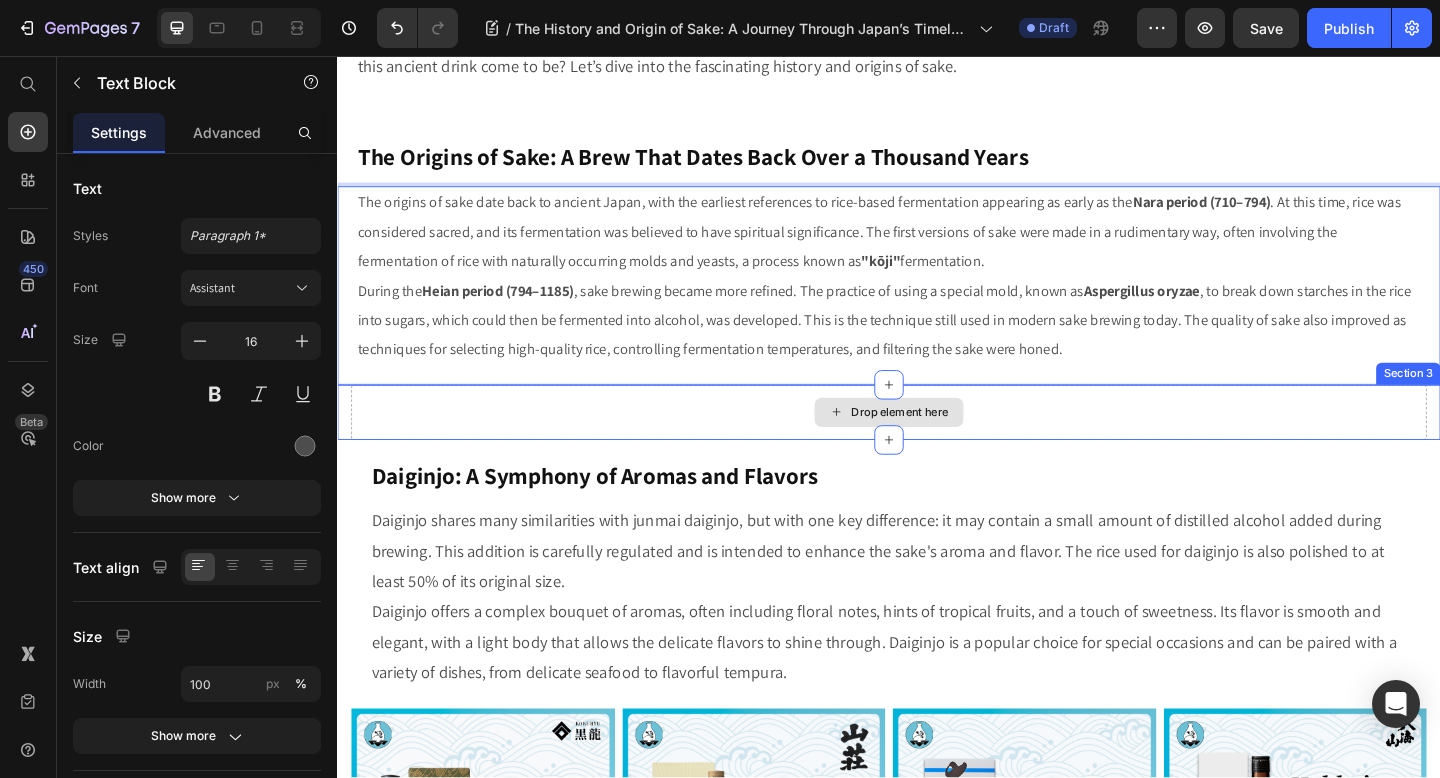 click on "Drop element here" at bounding box center [937, 444] 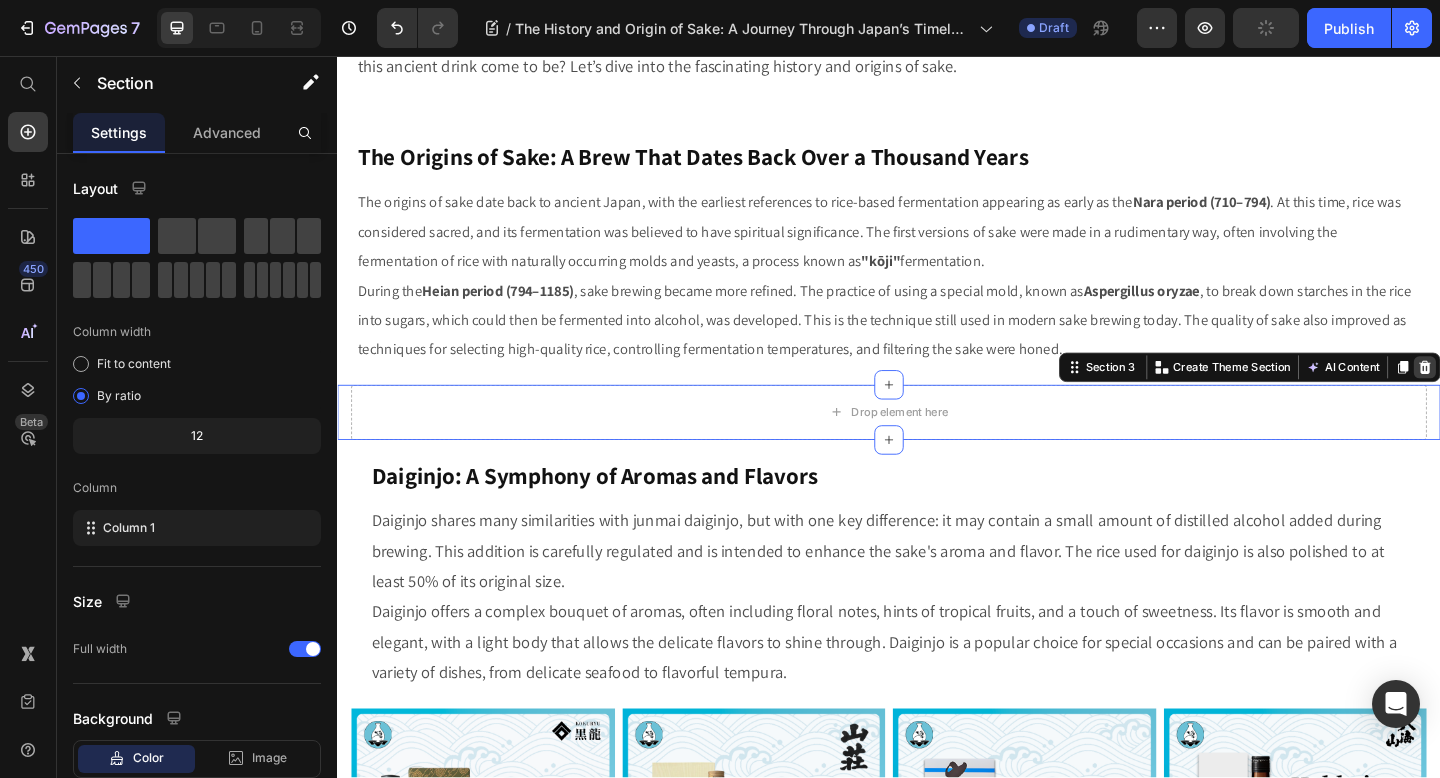 click 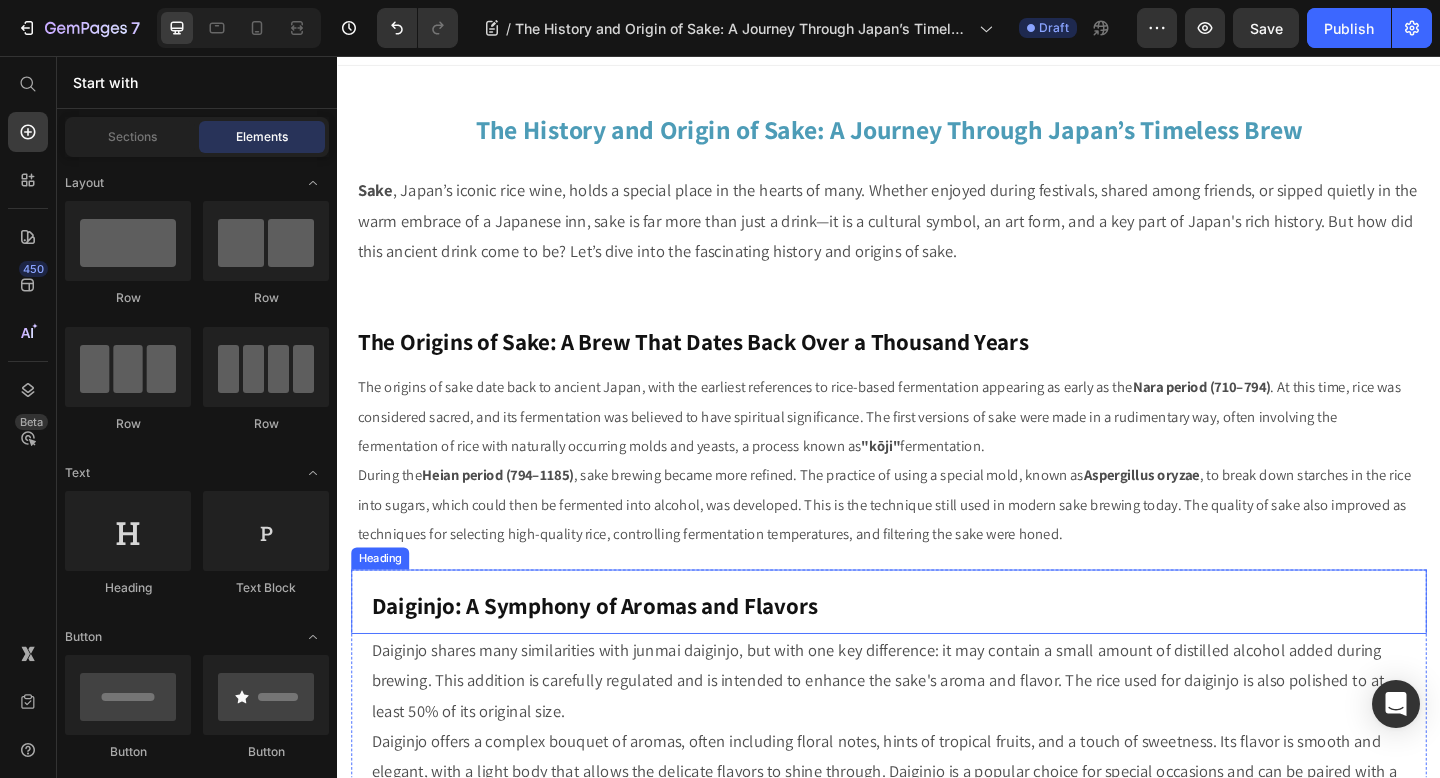 scroll, scrollTop: 0, scrollLeft: 0, axis: both 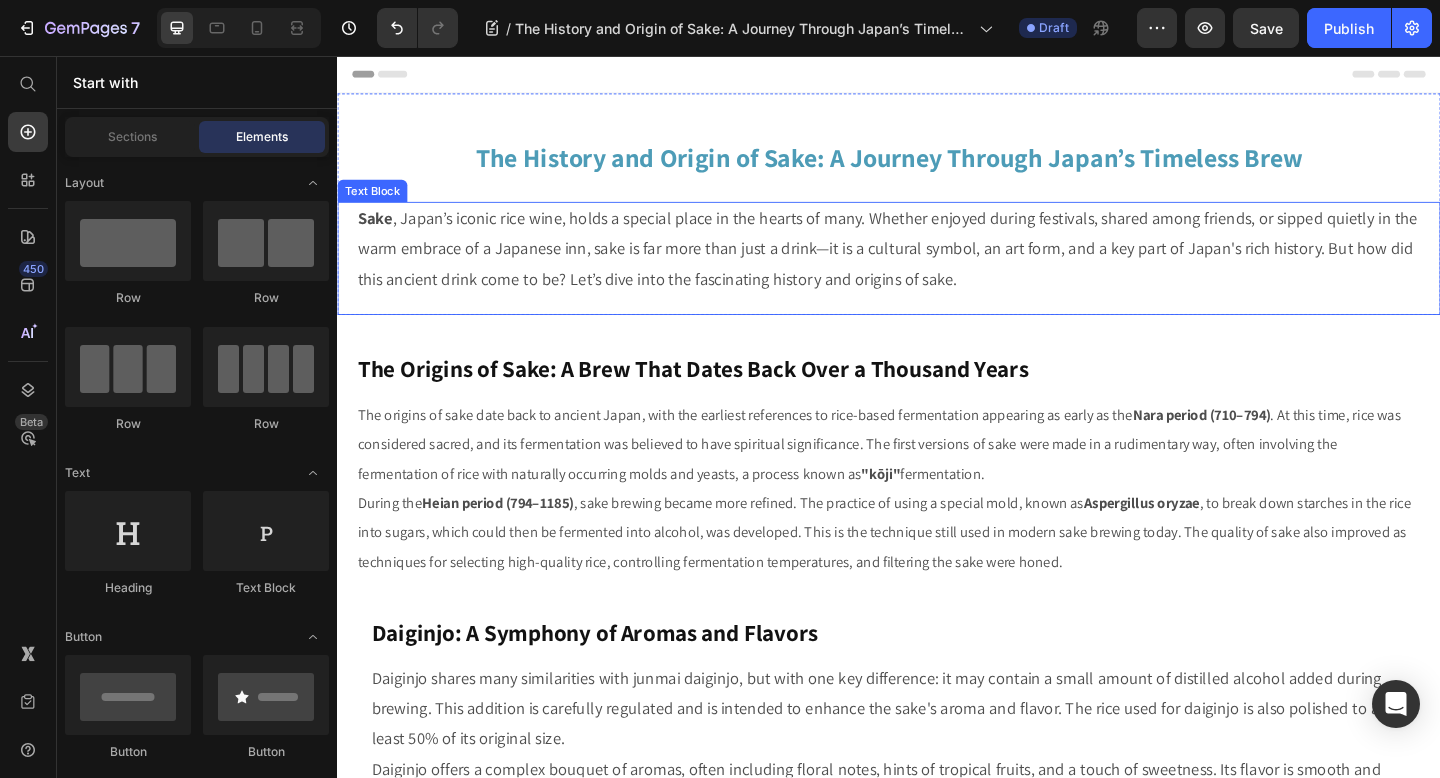 click on "Sake , Japan’s iconic rice wine, holds a special place in the hearts of many. Whether enjoyed during festivals, shared among friends, or sipped quietly in the warm embrace of a Japanese inn, sake is far more than just a drink—it is a cultural symbol, an art form, and a key part of Japan's rich history. But how did this ancient drink come to be? Let’s dive into the fascinating history and origins of sake. Text Block" at bounding box center (937, 276) 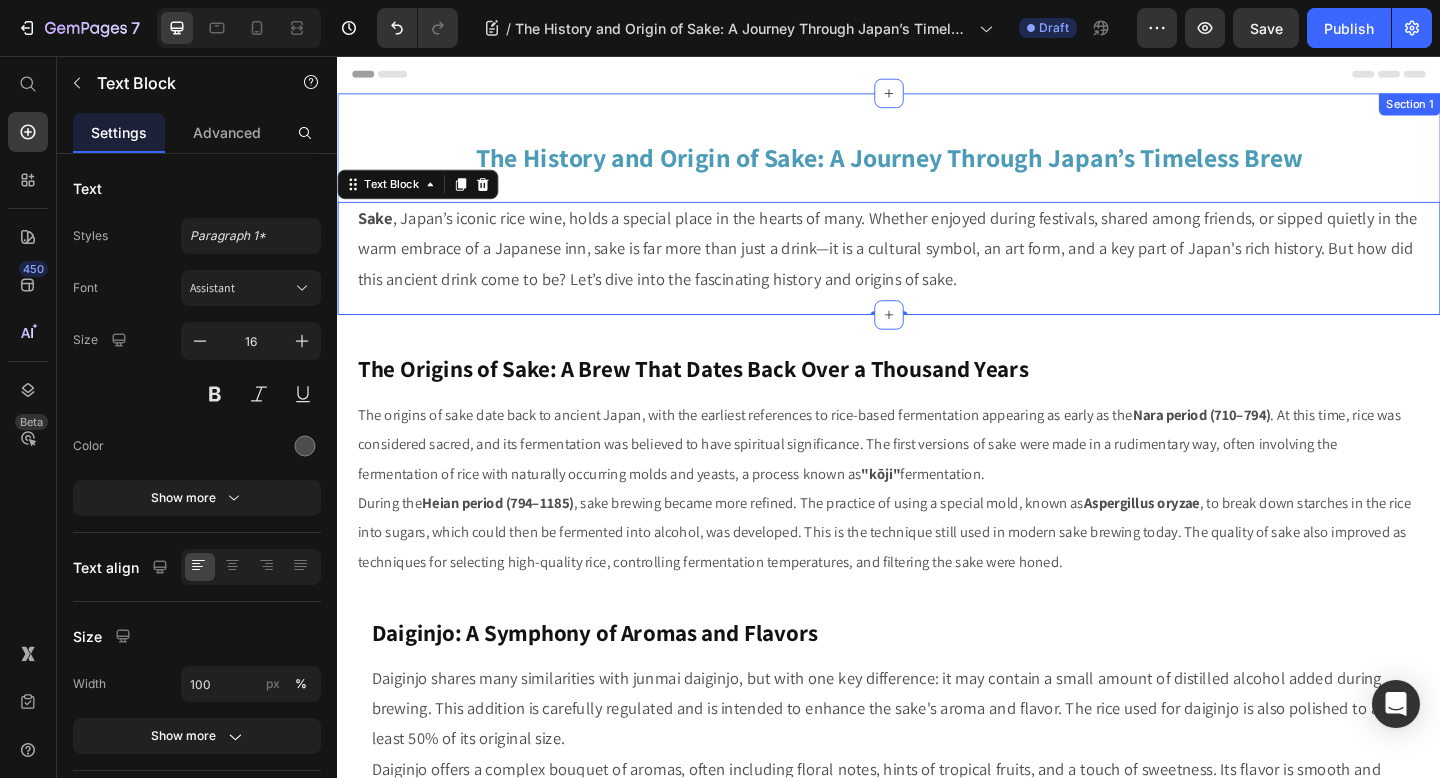 click on "The History and Origin of Sake: A Journey Through Japan’s Timeless Brew Heading Row Sake , Japan’s iconic rice wine, holds a special place in the hearts of many. Whether enjoyed during festivals, shared among friends, or sipped quietly in the warm embrace of a Japanese inn, sake is far more than just a drink—it is a cultural symbol, an art form, and a key part of Japan's rich history. But how did this ancient drink come to be? Let’s dive into the fascinating history and origins of sake. Text Block   0" at bounding box center [937, 233] 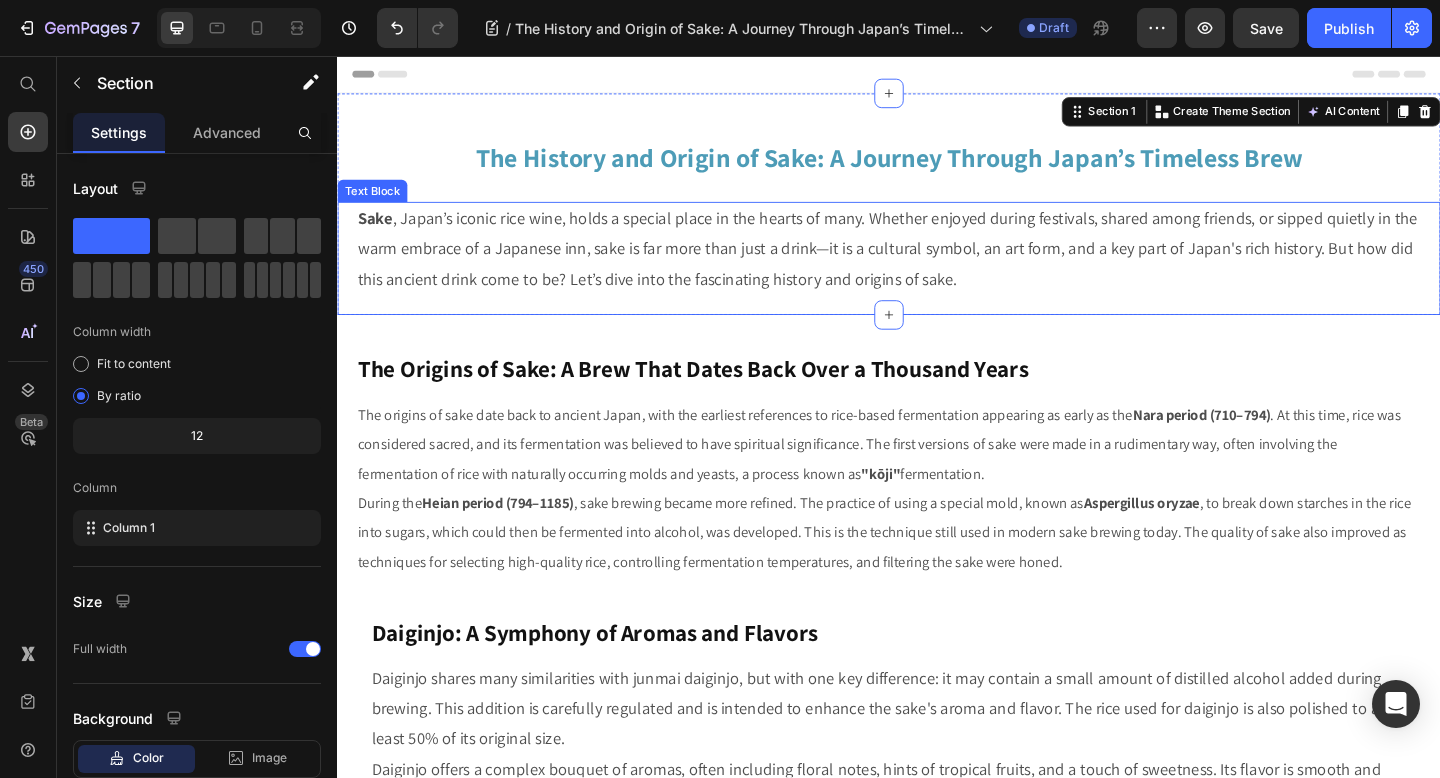 click on "Sake , Japan’s iconic rice wine, holds a special place in the hearts of many. Whether enjoyed during festivals, shared among friends, or sipped quietly in the warm embrace of a Japanese inn, sake is far more than just a drink—it is a cultural symbol, an art form, and a key part of Japan's rich history. But how did this ancient drink come to be? Let’s dive into the fascinating history and origins of sake." at bounding box center [937, 266] 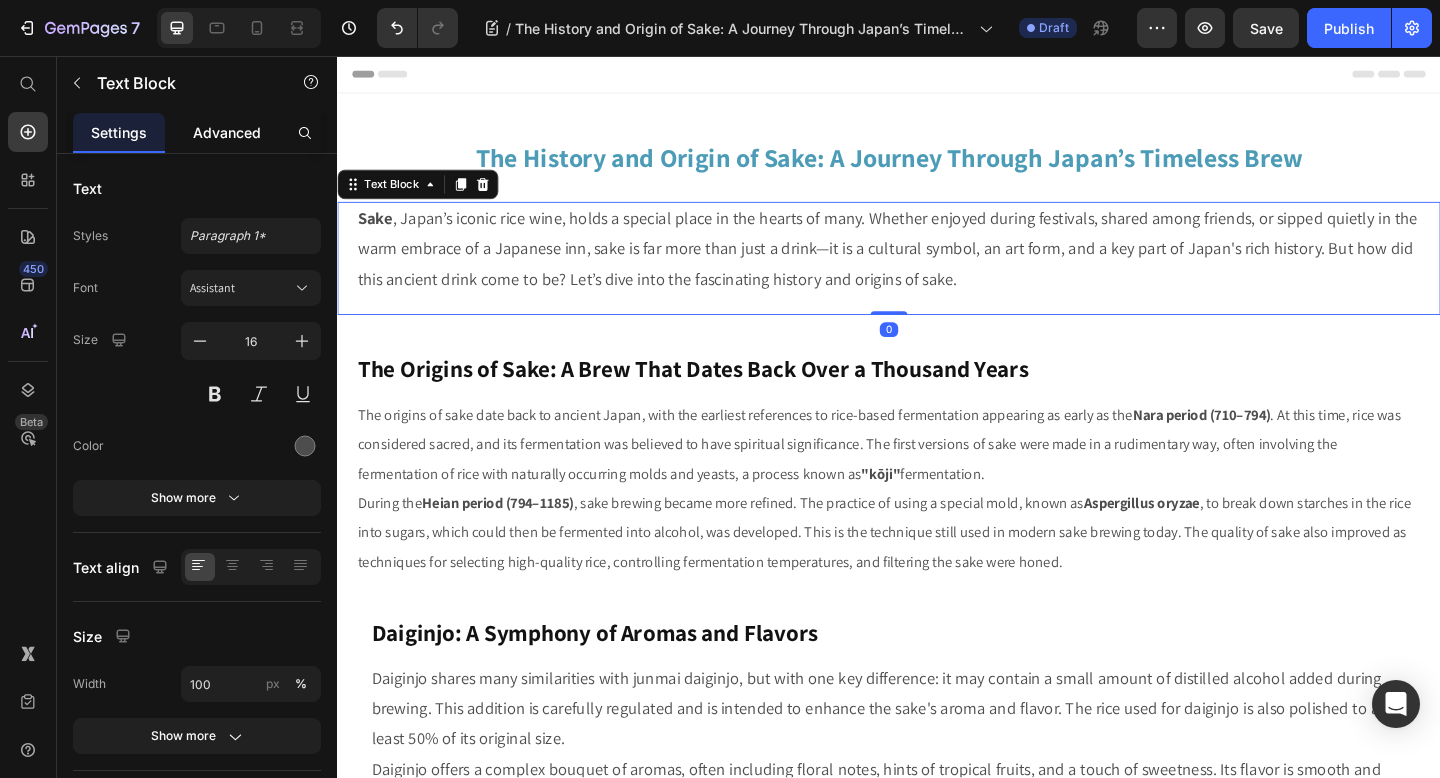 click on "Advanced" at bounding box center [227, 132] 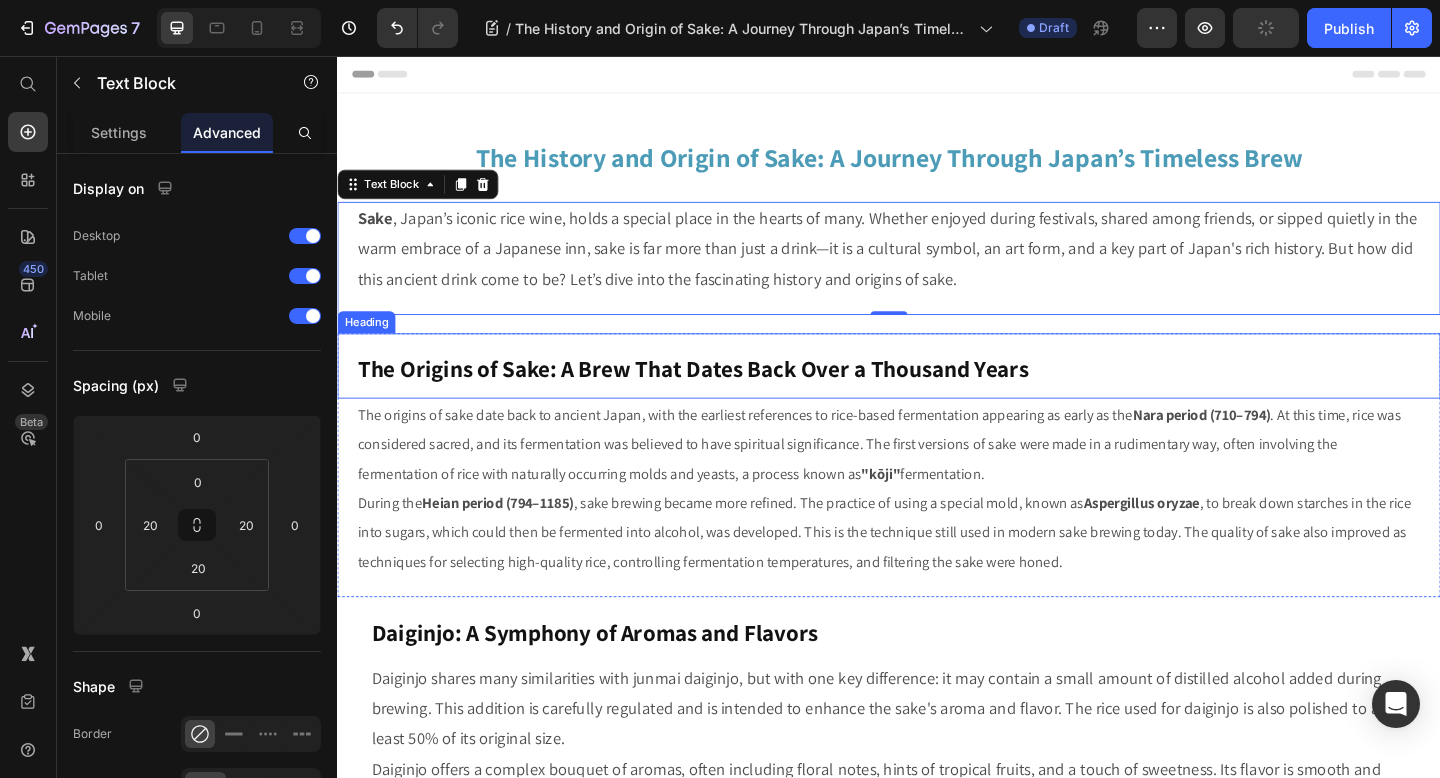 click on "The Origins of Sake: A Brew That Dates Back Over a Thousand Years" at bounding box center (724, 396) 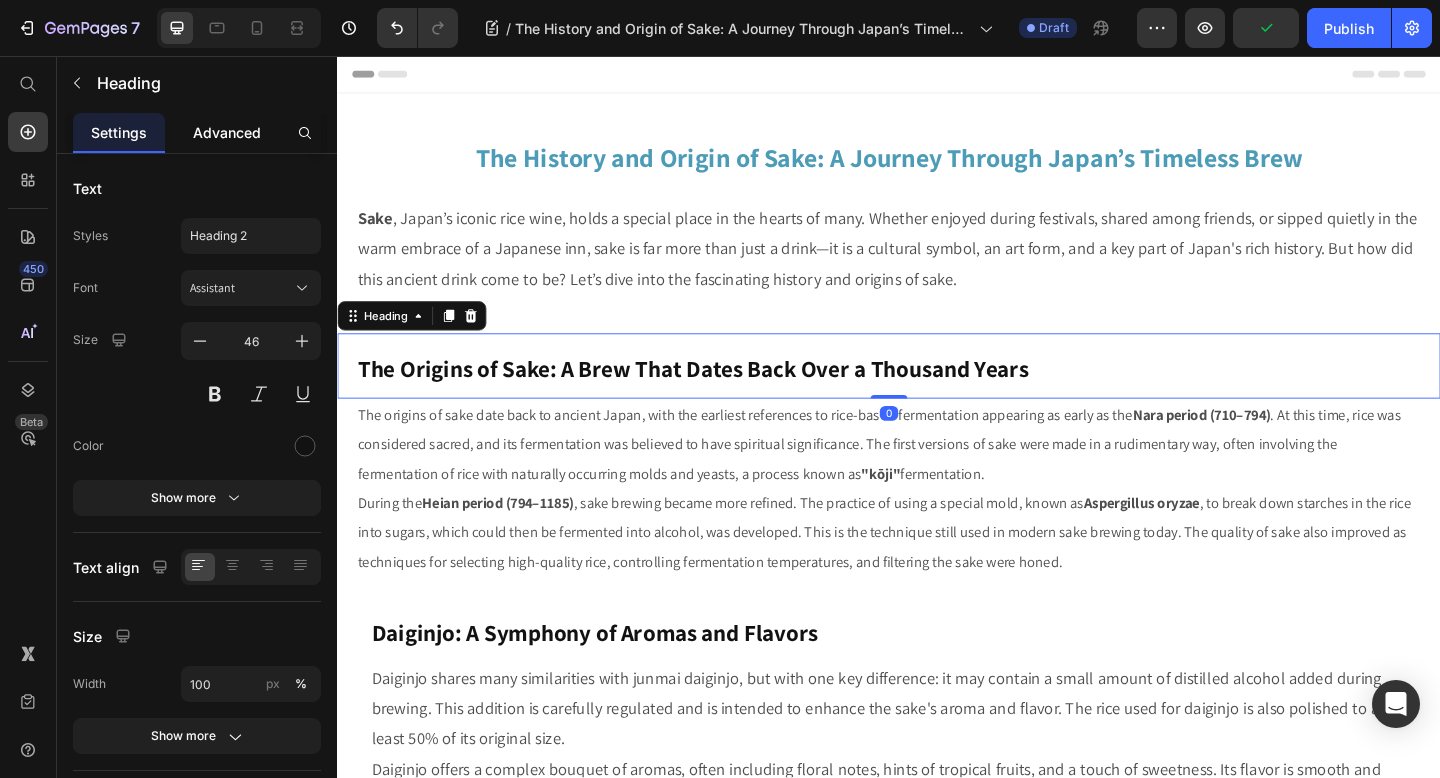 click on "Advanced" at bounding box center [227, 132] 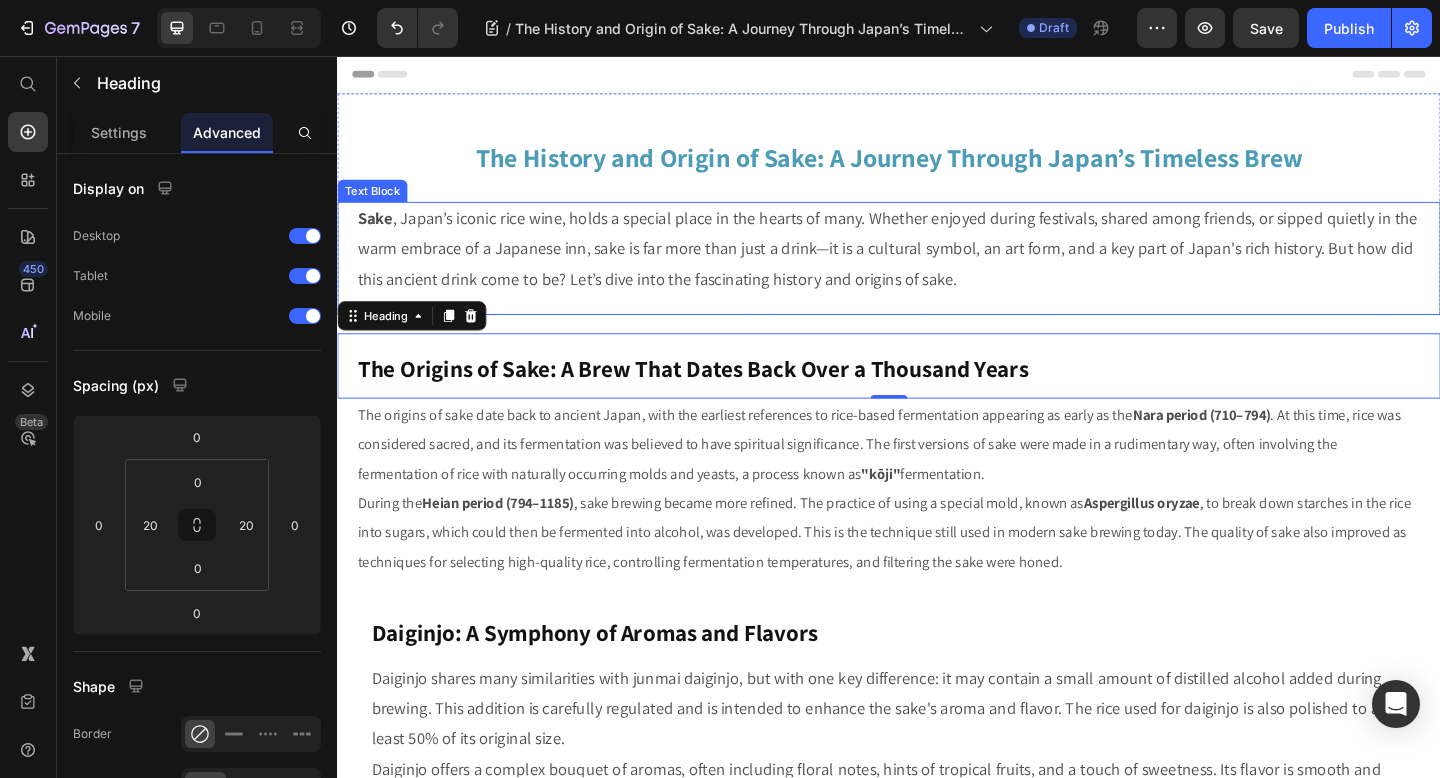click on "Sake , Japan’s iconic rice wine, holds a special place in the hearts of many. Whether enjoyed during festivals, shared among friends, or sipped quietly in the warm embrace of a Japanese inn, sake is far more than just a drink—it is a cultural symbol, an art form, and a key part of Japan's rich history. But how did this ancient drink come to be? Let’s dive into the fascinating history and origins of sake. Text Block" at bounding box center [937, 276] 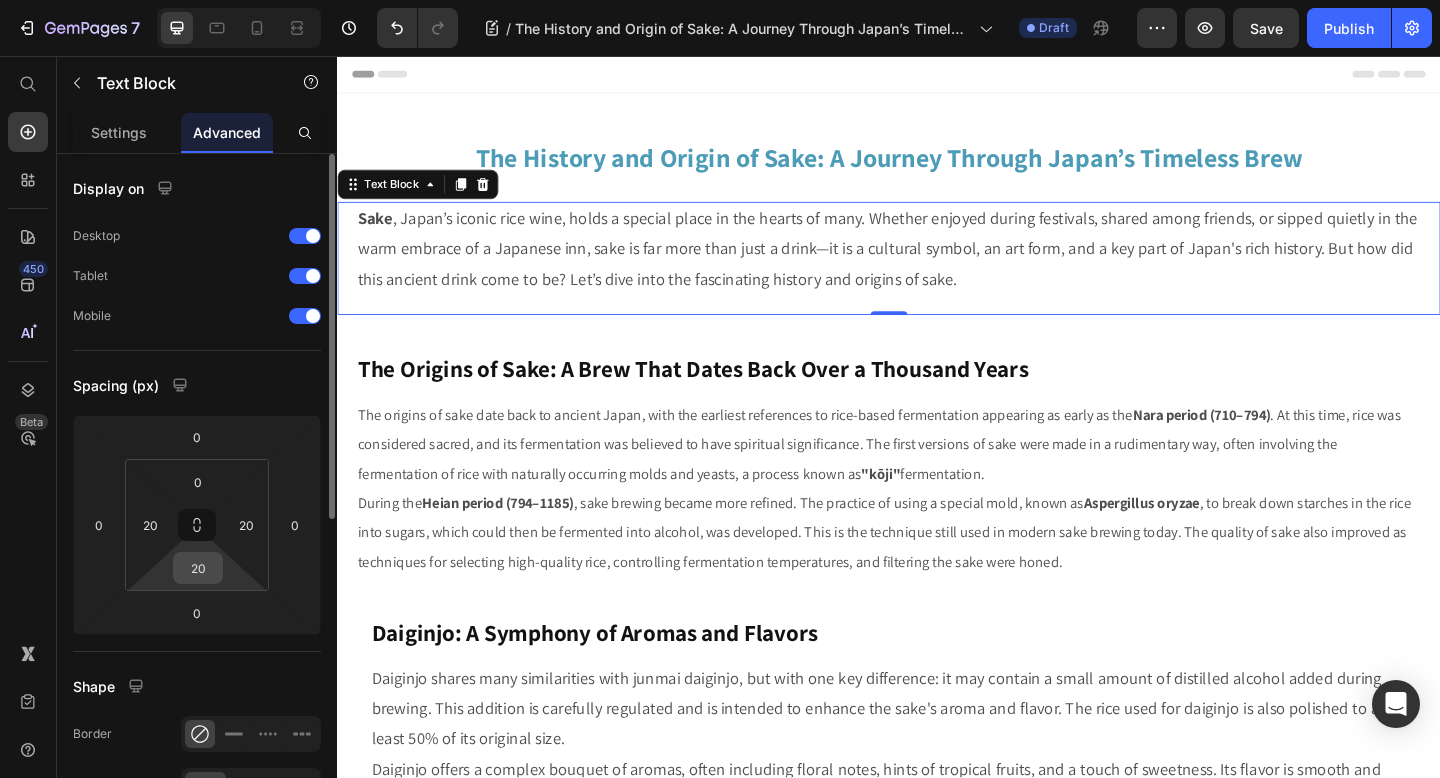 click on "20" at bounding box center [198, 568] 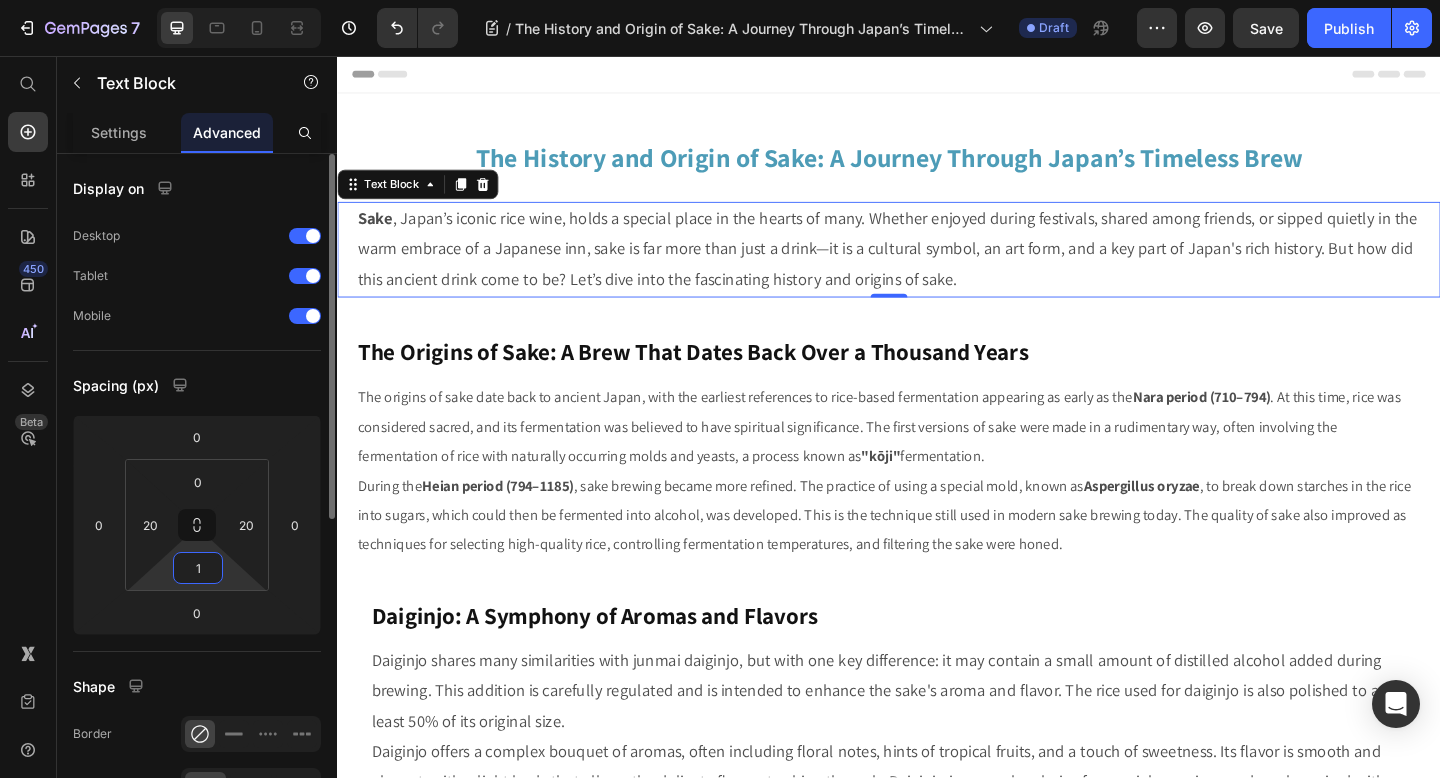 type on "10" 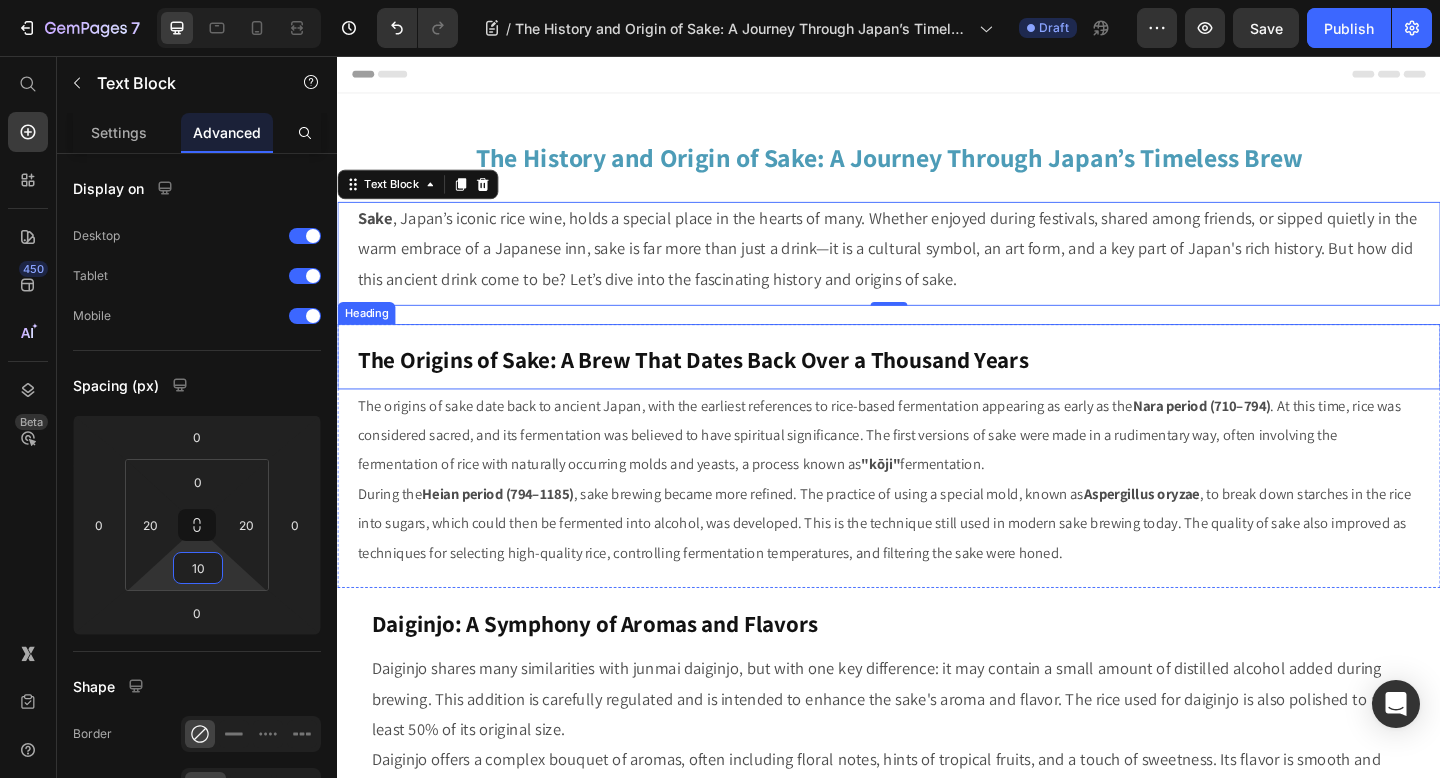 click on "⁠⁠⁠⁠⁠⁠⁠ The Origins of Sake: A Brew That Dates Back Over a Thousand Years" at bounding box center (937, 383) 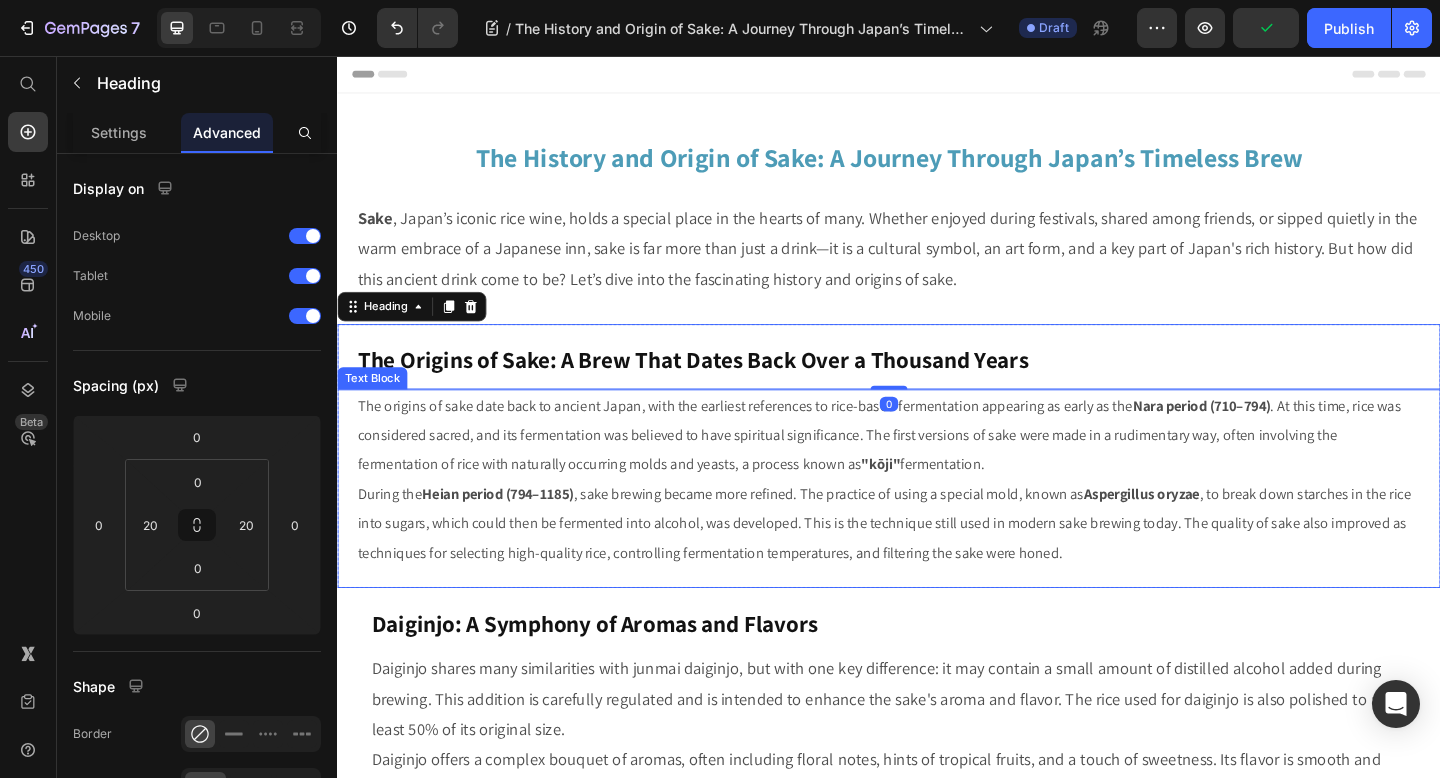 click on "The origins of sake date back to ancient [COUNTRY], with the earliest references to rice-based fermentation appearing as early as the Nara period ([YEAR]–[YEAR]) . At this time, rice was considered sacred, and its fermentation was believed to have spiritual significance. The first versions of sake were made in a rudimentary way, often involving the fermentation of rice with naturally occurring molds and yeasts, a process known as "kōji" fermentation." at bounding box center [937, 469] 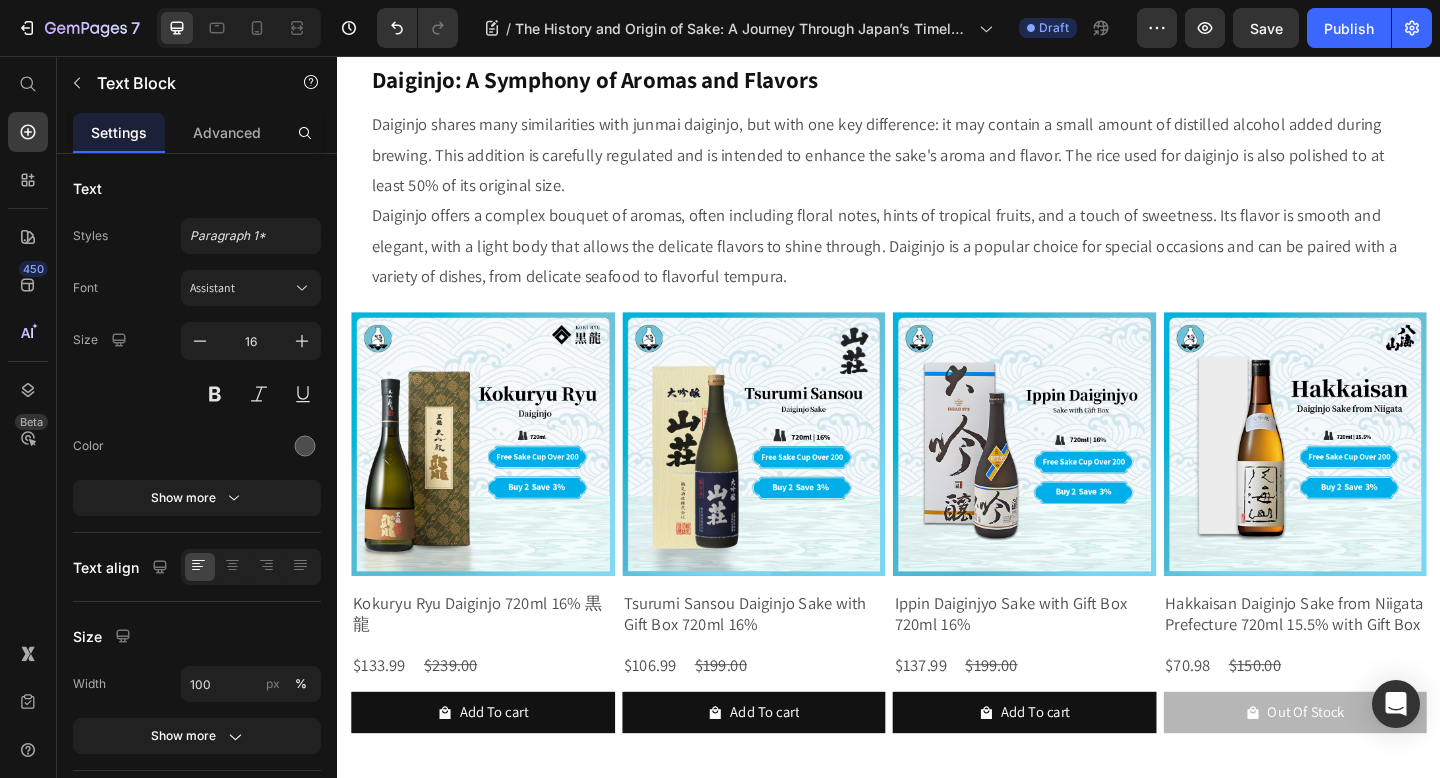 scroll, scrollTop: 637, scrollLeft: 0, axis: vertical 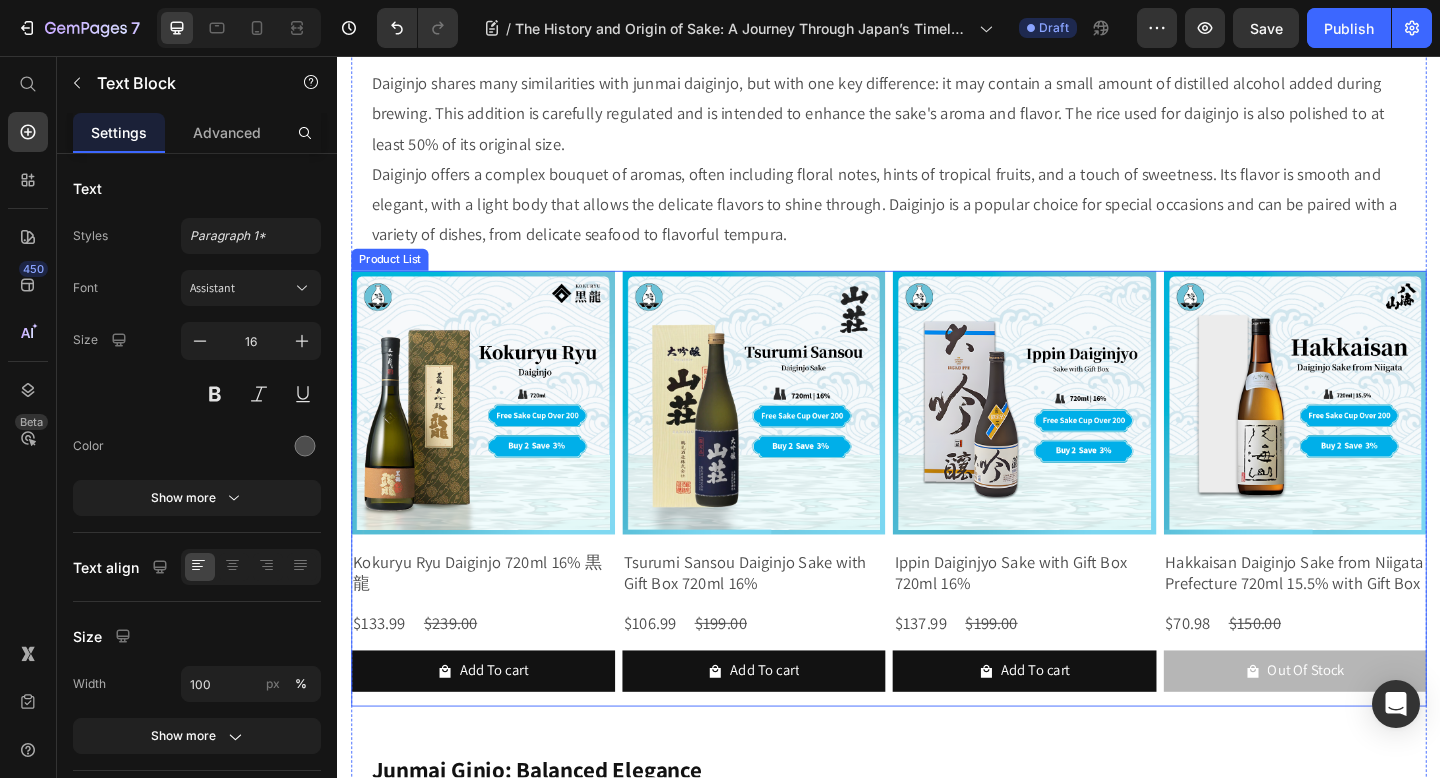 click on "Product Images Kokuryu Ryu Daiginjo 720ml 16% 黒龍 Product Title $133.99 Product Price $239.00 Product Price Row Add To cart Product Cart Button Row Product Images Tsurumi Sansou Daiginjo Sake with Gift Box 720ml 16% Product Title $106.99 Product Price $199.00 Product Price Row Add To cart Product Cart Button Row Product Images Ippin Daiginjyo Sake with Gift Box 720ml 16% Product Title $137.99 Product Price $199.00 Product Price Row Add To cart Product Cart Button Row Product Images Hakkaisan Daiginjo Sake from Niigata Prefecture 720ml 15.5% with Gift Box Product Title $70.98 Product Price $150.00 Product Price Row Out Of Stock Product Cart Button Row" at bounding box center (937, 527) 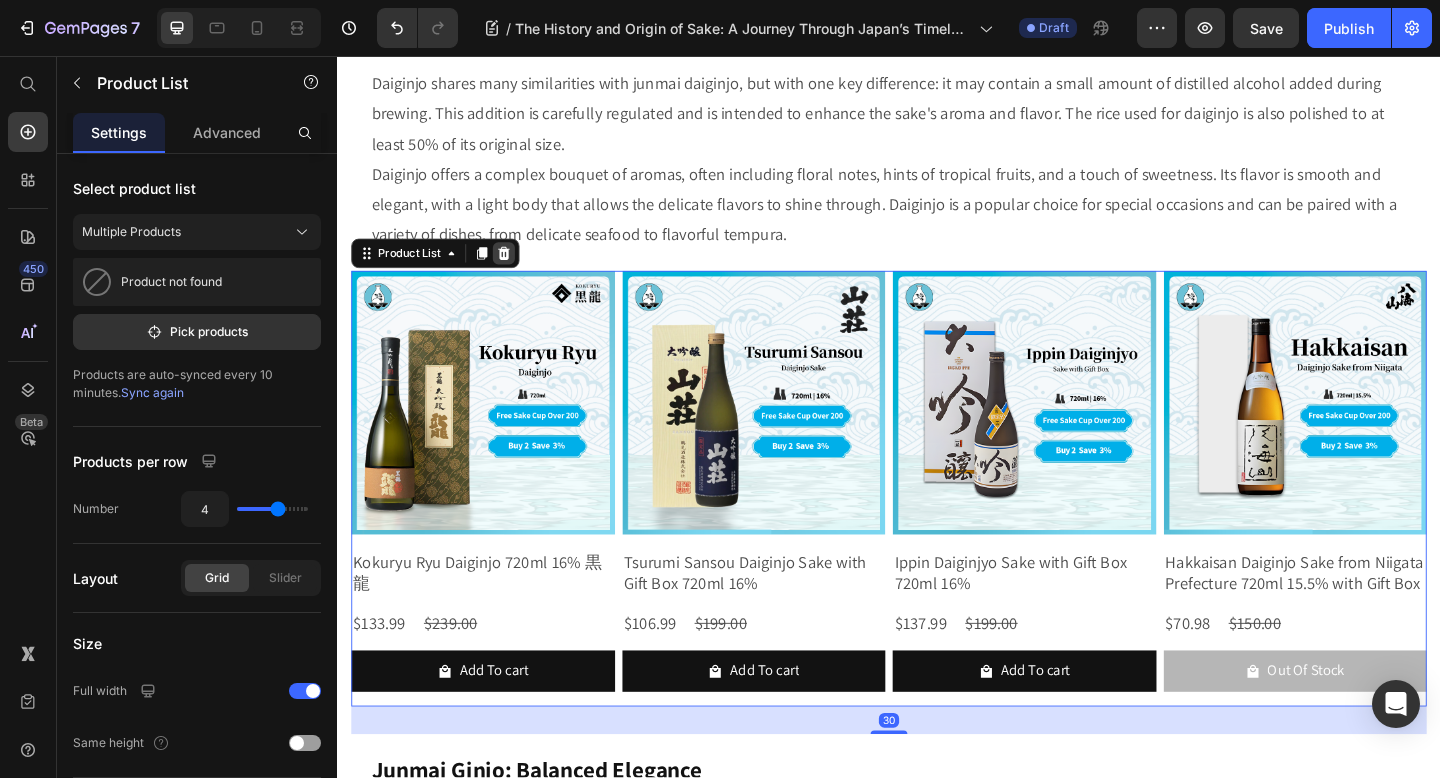 click 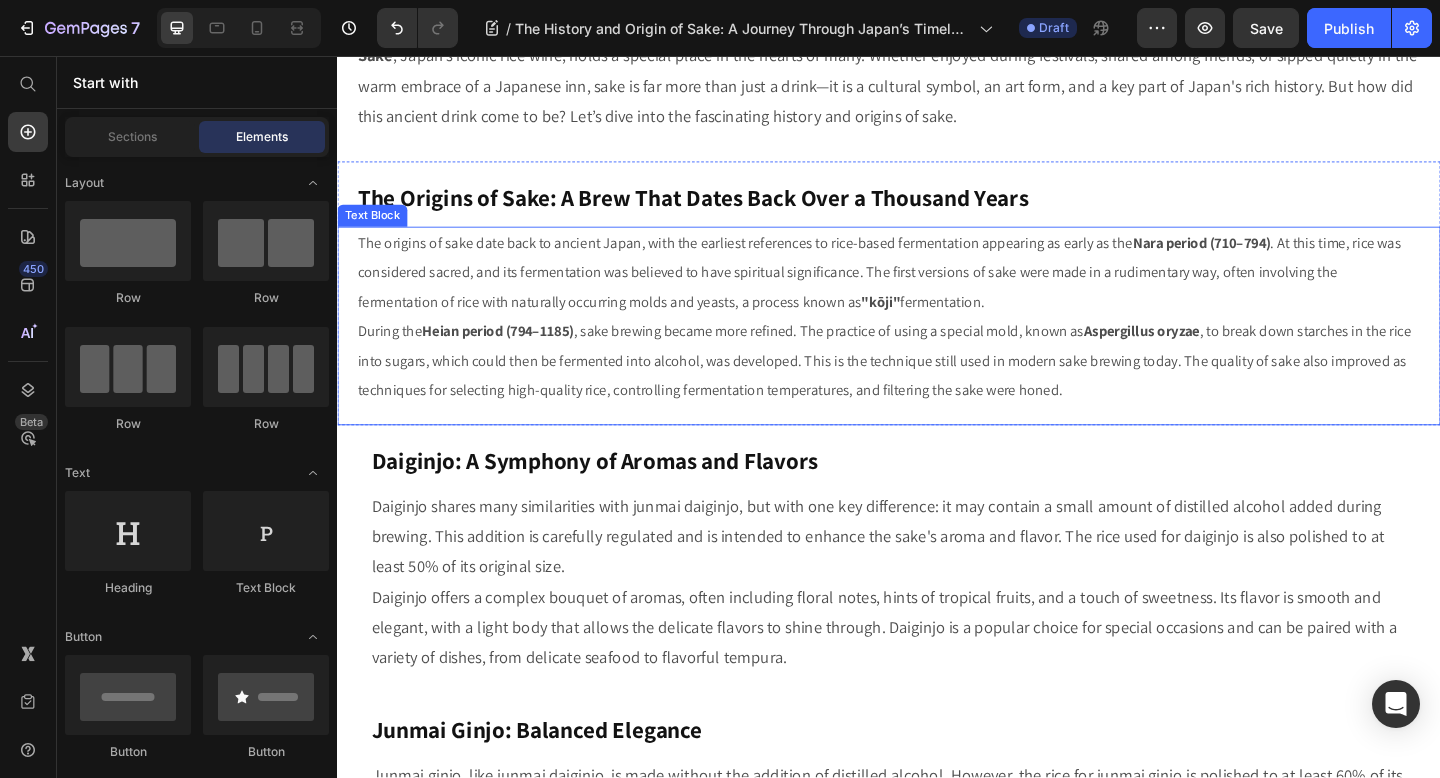 scroll, scrollTop: 196, scrollLeft: 0, axis: vertical 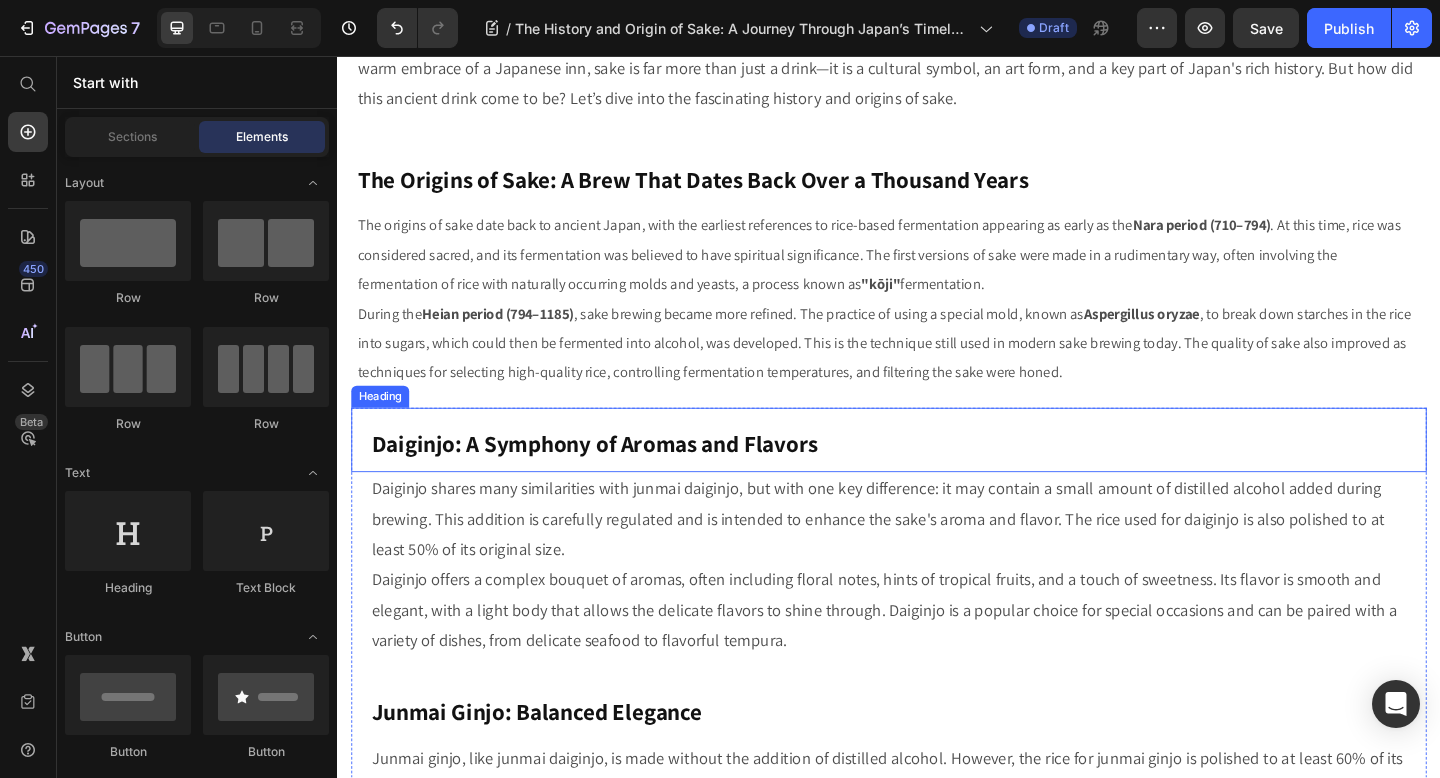 click on "Daiginjo: A Symphony of Aromas and Flavors" at bounding box center [937, 474] 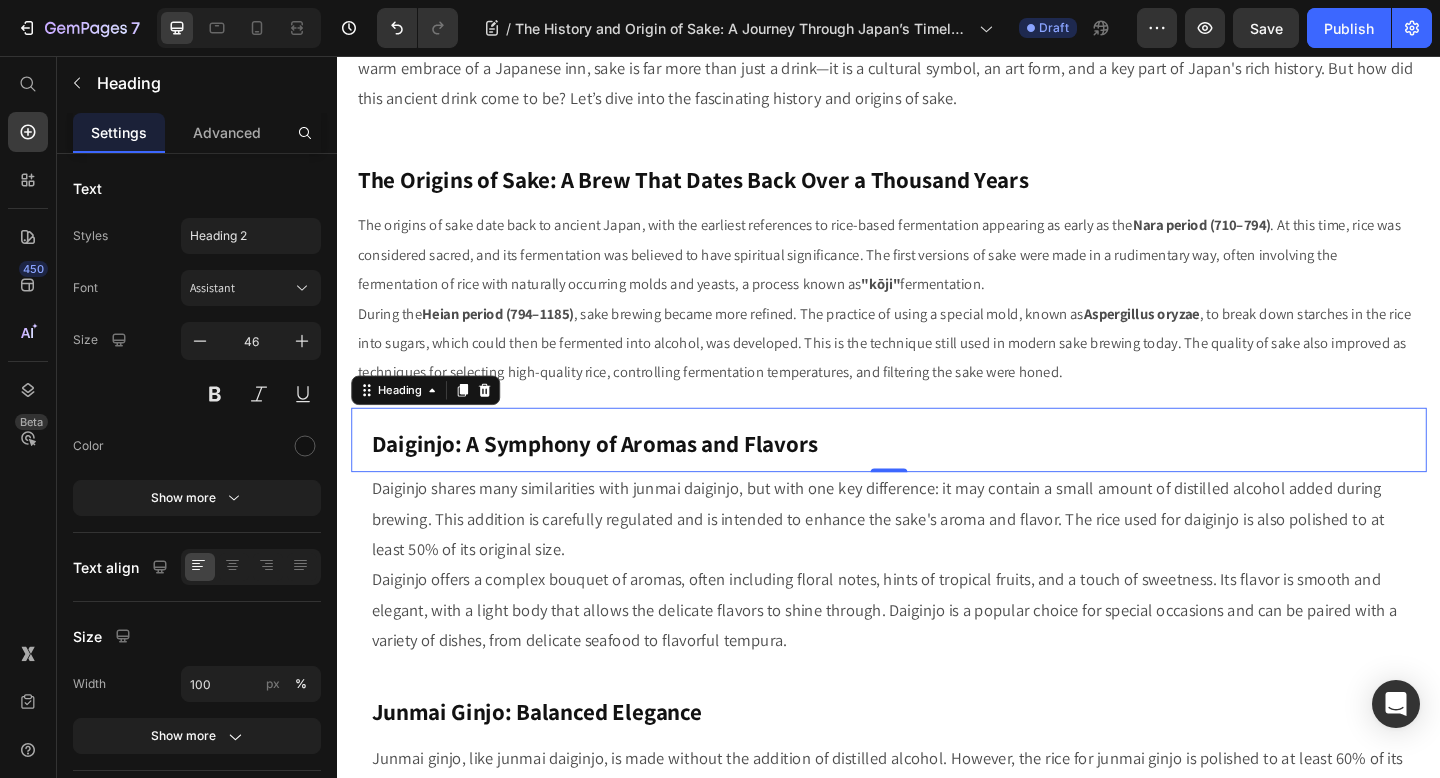 click on "Daiginjo: A Symphony of Aromas and Flavors" at bounding box center [937, 474] 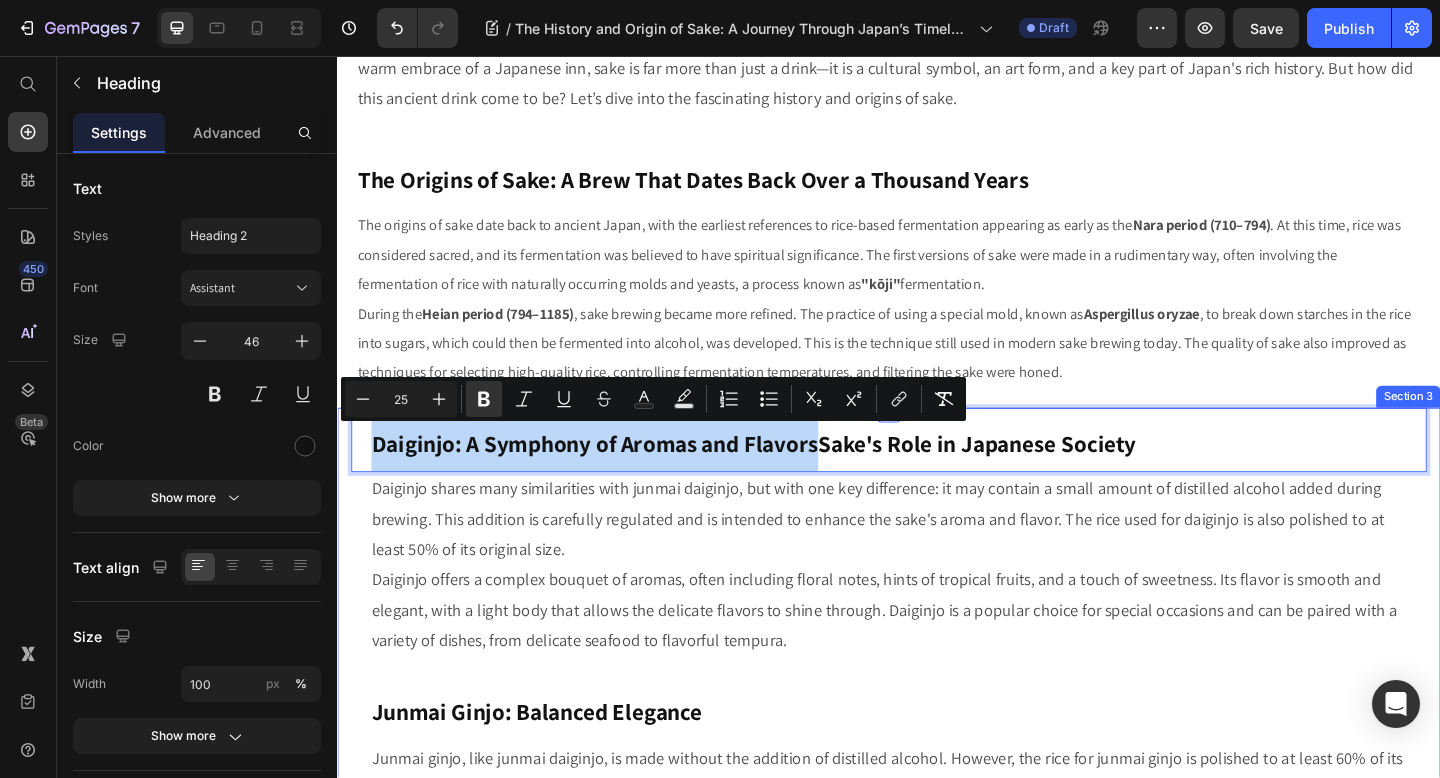 drag, startPoint x: 858, startPoint y: 476, endPoint x: 341, endPoint y: 502, distance: 517.6534 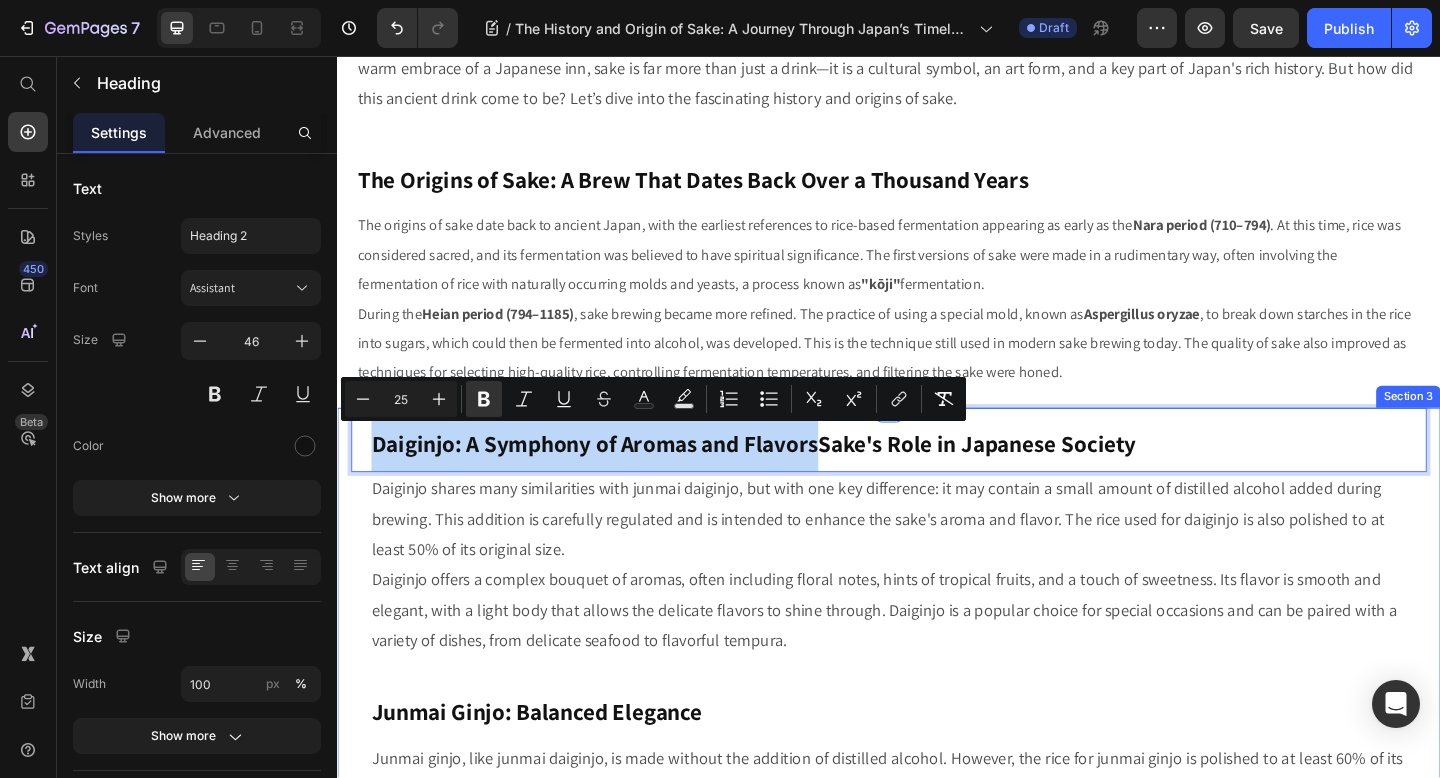 click on "Daiginjo: A Symphony of Aromas and FlavorsSake's Role in Japanese Society Heading   0 Daiginjo shares many similarities with junmai daiginjo, but with one key difference: it may contain a small amount of distilled alcohol added during brewing. This addition is carefully regulated and is intended to enhance the sake's aroma and flavor. The rice used for daiginjo is also polished to at least 50% of its original size. Daiginjo offers a complex bouquet of aromas, often including floral notes, hints of tropical fruits, and a touch of sweetness. Its flavor is smooth and elegant, with a light body that allows the delicate flavors to shine through. Daiginjo is a popular choice for special occasions and can be paired with a variety of dishes, from delicate seafood to flavorful tempura. Text Block Junmai Ginjo: Balanced Elegance Heading Text Block Product Images Benten Gokujo Dewasansan Junmai Ginjyo Sake Genshu Sake from Yamagata Japan with Gift Box 720ml 18% Product Title $122.99 Product Price $139.90 Product Price" at bounding box center [937, 1418] 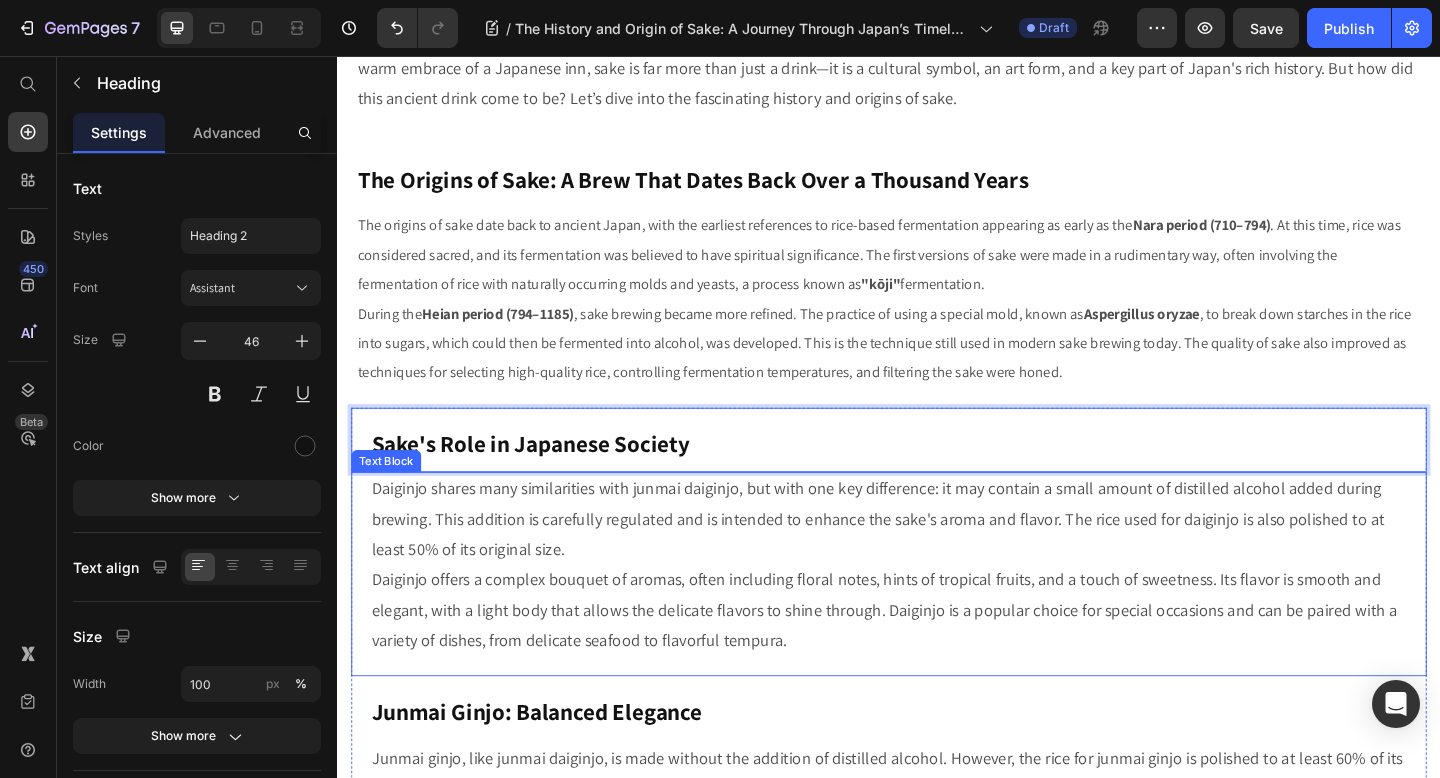 click on "Daiginjo offers a complex bouquet of aromas, often including floral notes, hints of tropical fruits, and a touch of sweetness. Its flavor is smooth and elegant, with a light body that allows the delicate flavors to shine through. Daiginjo is a popular choice for special occasions and can be paired with a variety of dishes, from delicate seafood to flavorful tempura." at bounding box center [937, 659] 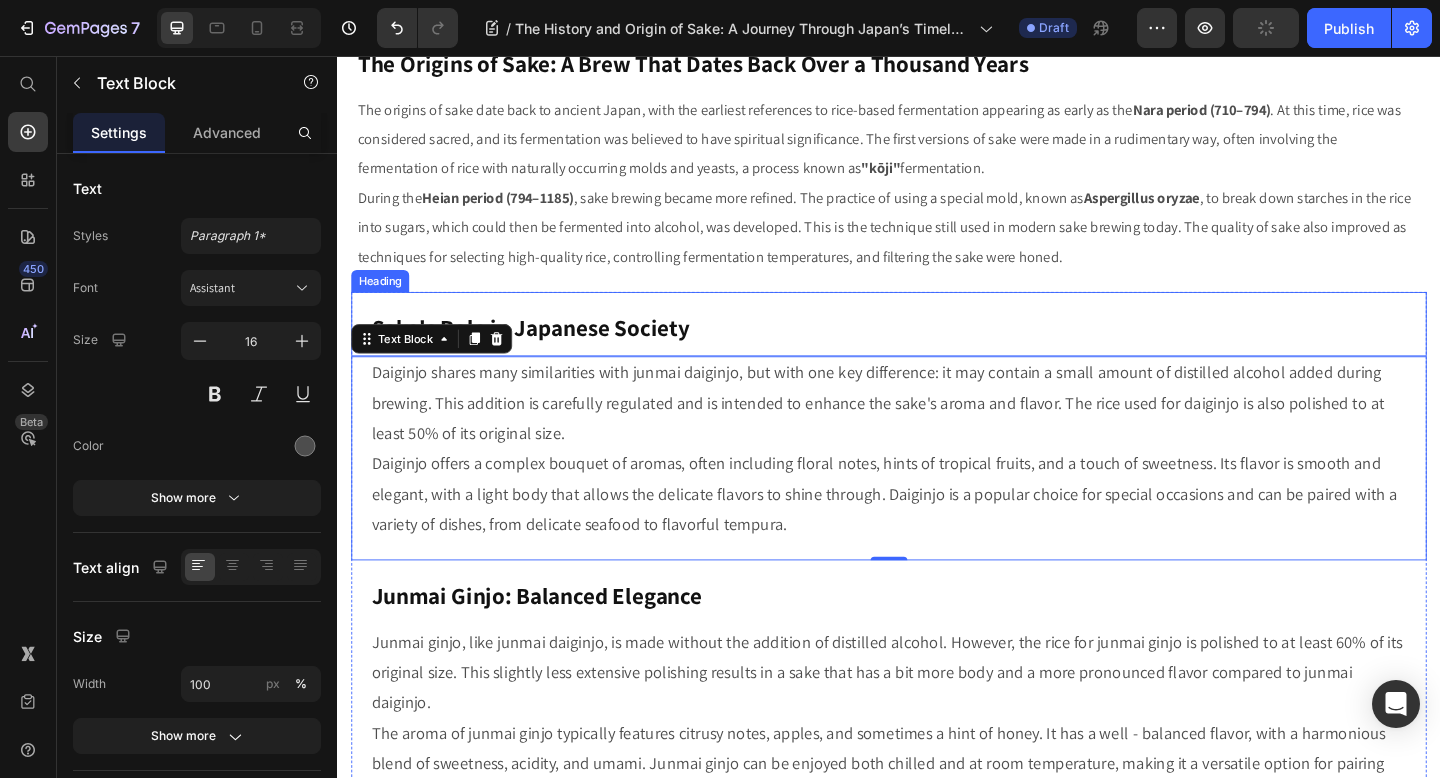 scroll, scrollTop: 328, scrollLeft: 0, axis: vertical 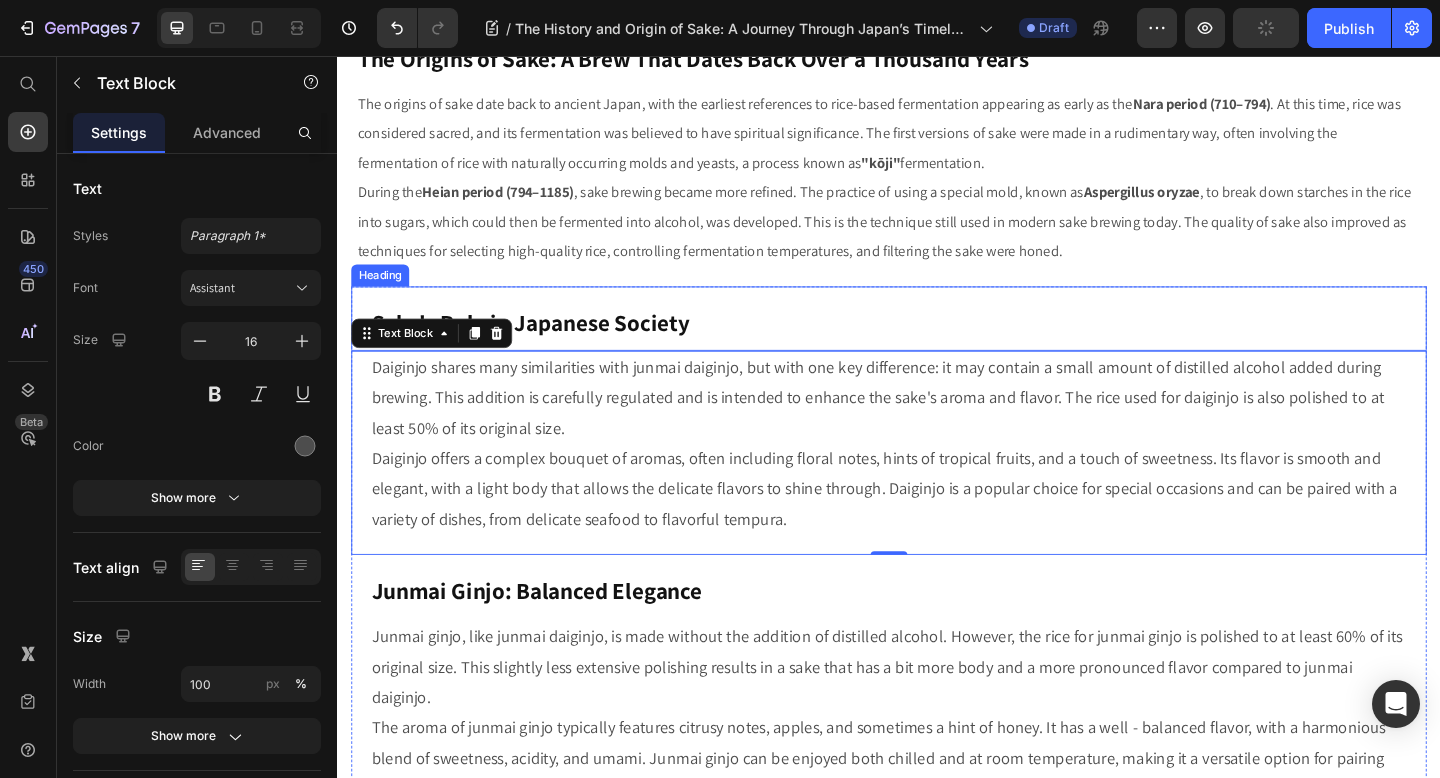 click on "Daiginjo offers a complex bouquet of aromas, often including floral notes, hints of tropical fruits, and a touch of sweetness. Its flavor is smooth and elegant, with a light body that allows the delicate flavors to shine through. Daiginjo is a popular choice for special occasions and can be paired with a variety of dishes, from delicate seafood to flavorful tempura." at bounding box center (932, 526) 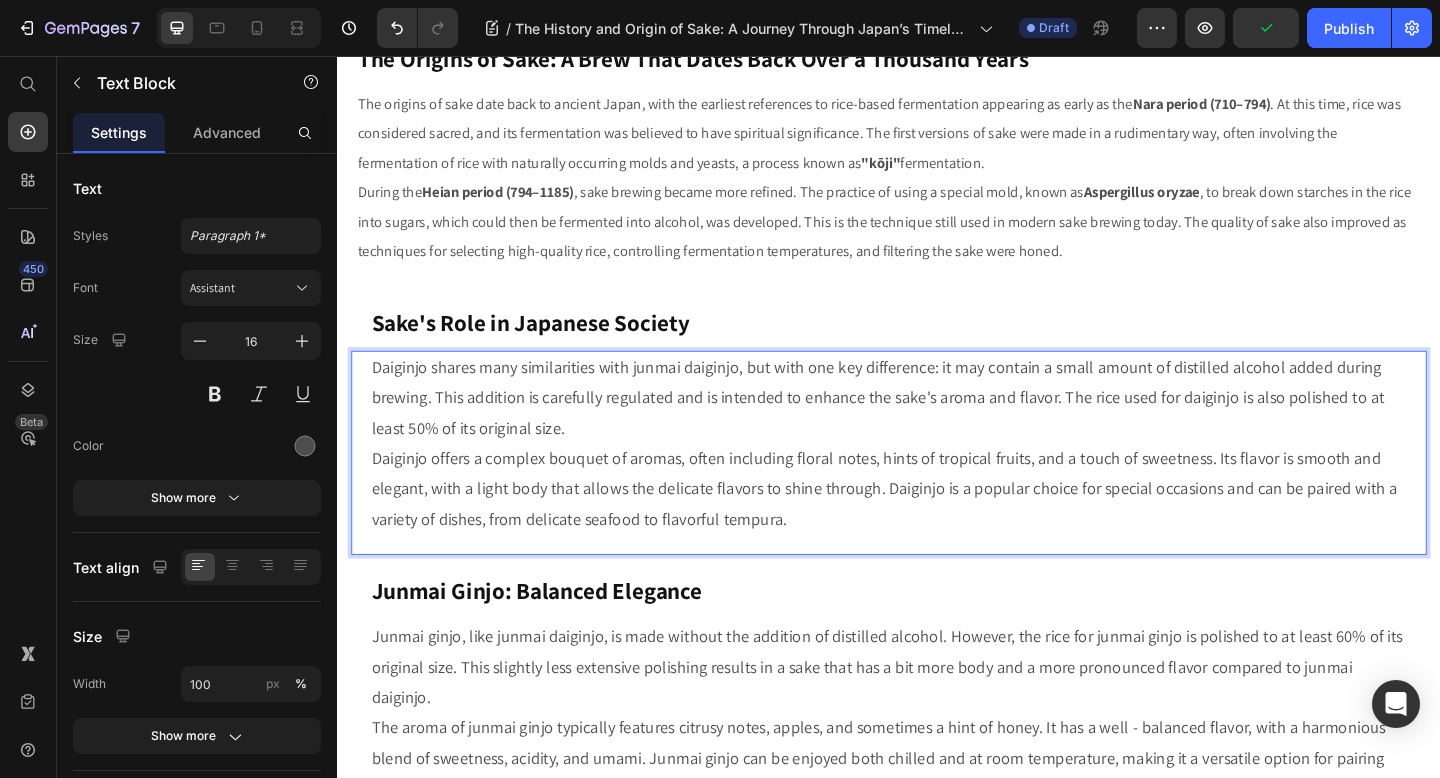 click on "Daiginjo offers a complex bouquet of aromas, often including floral notes, hints of tropical fruits, and a touch of sweetness. Its flavor is smooth and elegant, with a light body that allows the delicate flavors to shine through. Daiginjo is a popular choice for special occasions and can be paired with a variety of dishes, from delicate seafood to flavorful tempura." at bounding box center [937, 527] 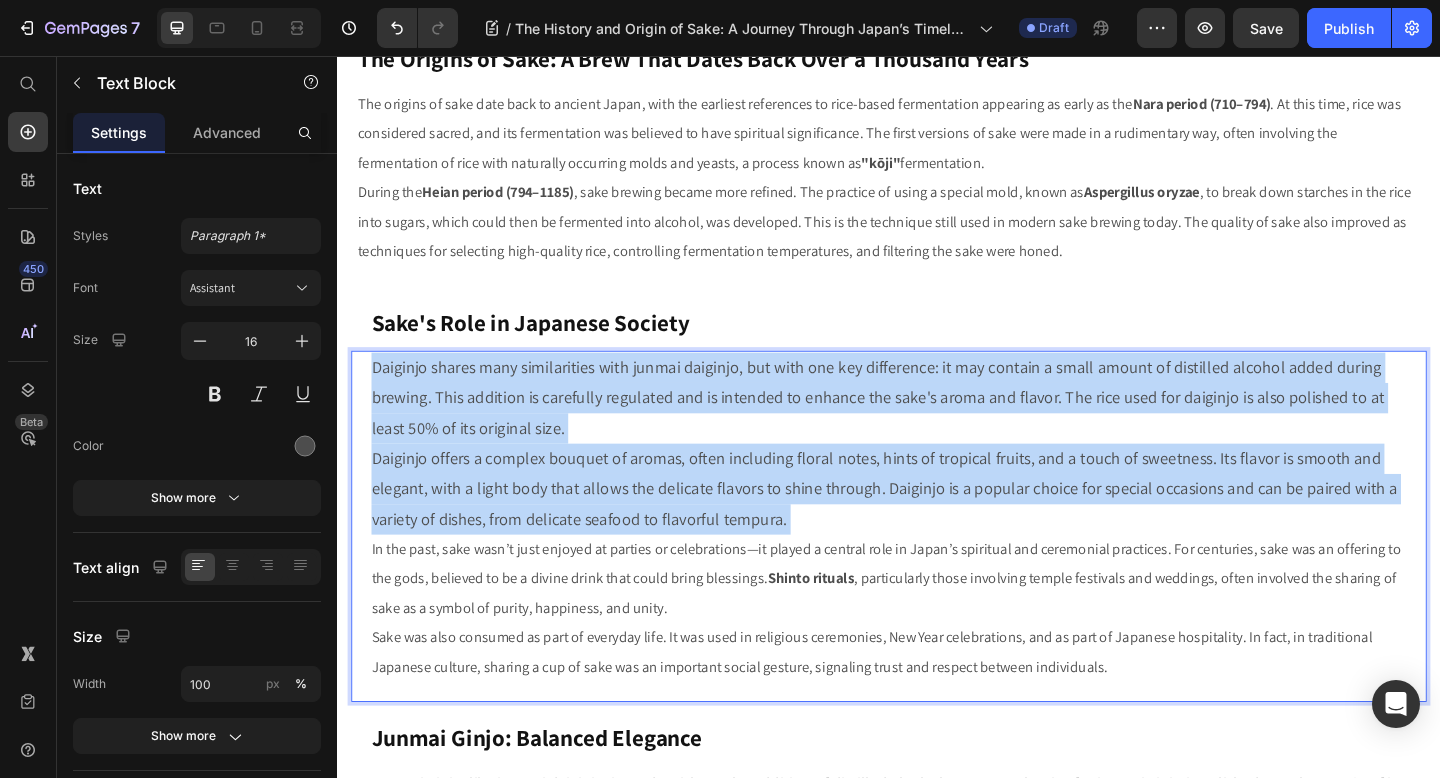 drag, startPoint x: 373, startPoint y: 591, endPoint x: 367, endPoint y: 395, distance: 196.09181 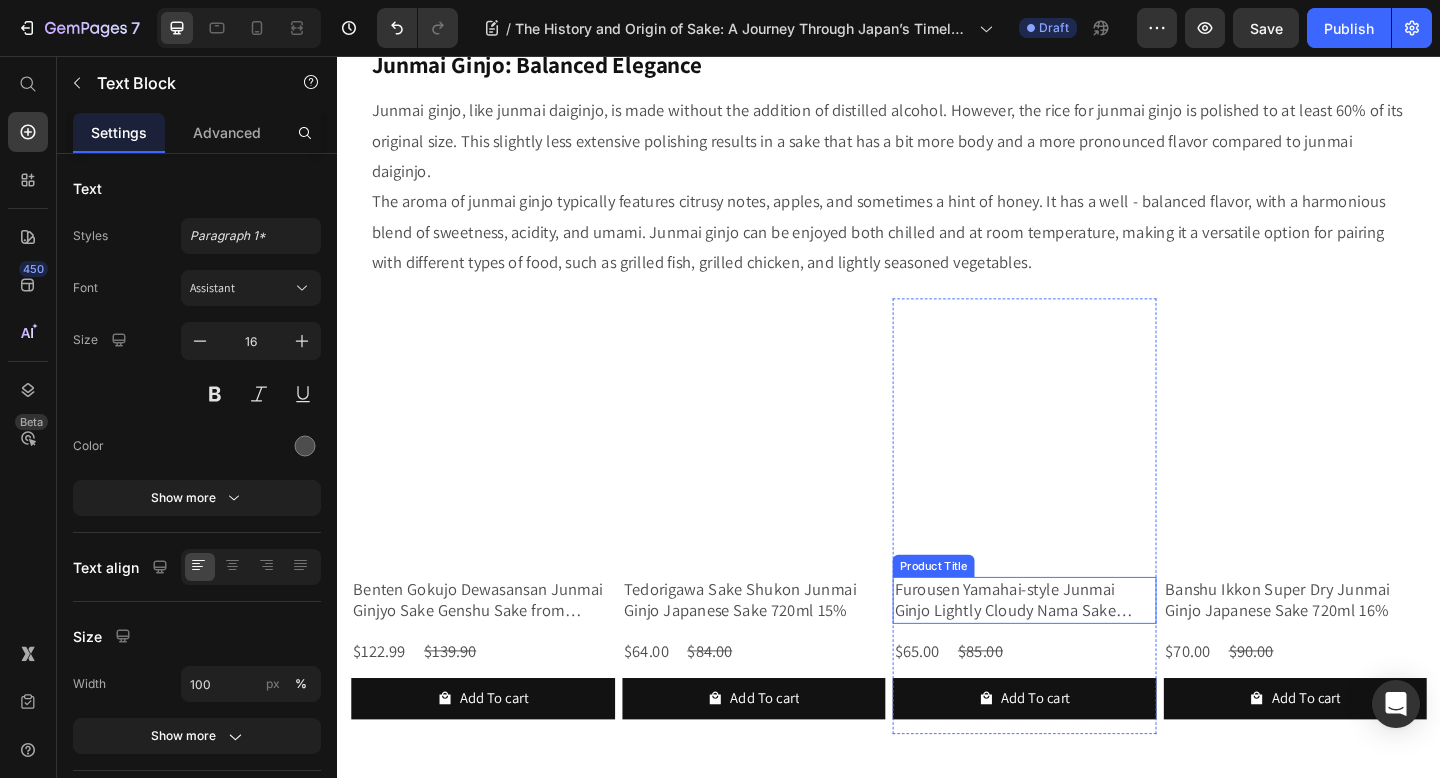 scroll, scrollTop: 863, scrollLeft: 0, axis: vertical 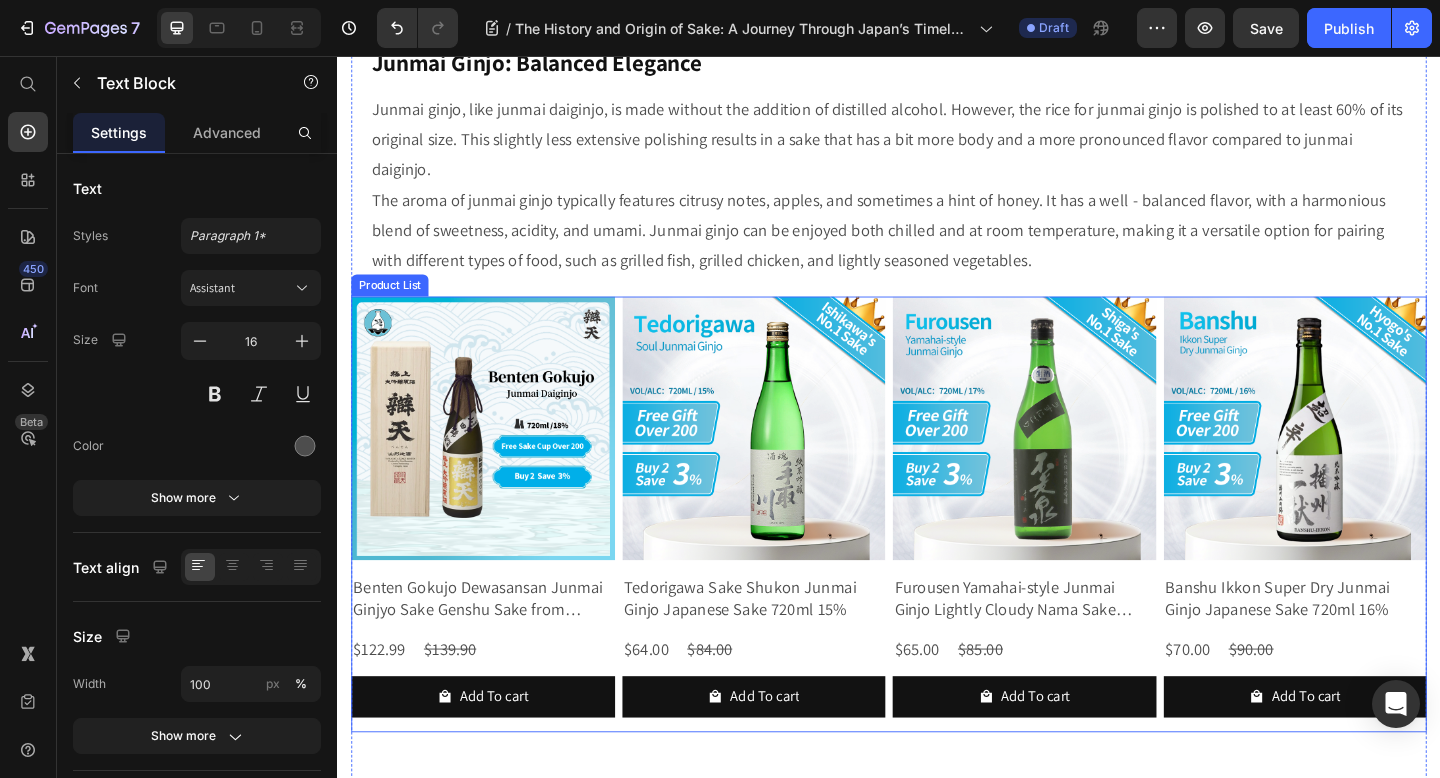 click on "Product Images Benten Gokujo Dewasansan Junmai Ginjyo Sake Genshu Sake from Yamagata Japan with Gift Box 720ml 18% Product Title $122.99 Product Price $139.90 Product Price Row Add To cart Product Cart Button Row Product Images Tedorigawa Sake Shukon Junmai Ginjo Japanese Sake 720ml 15% Product Title $64.00 Product Price $84.00 Product Price Row Add To cart Product Cart Button Row Product Images Furousen Yamahai-style Junmai Ginjo Lightly Cloudy Nama Sake 720ml 17% Product Title $65.00 Product Price $85.00 Product Price Row Add To cart Product Cart Button Row Product Images Banshu Ikkon Super Dry Junmai Ginjo Japanese Sake 720ml 16% Product Title $70.00 Product Price $90.00 Product Price Row Add To cart Product Cart Button Row" at bounding box center [937, 555] 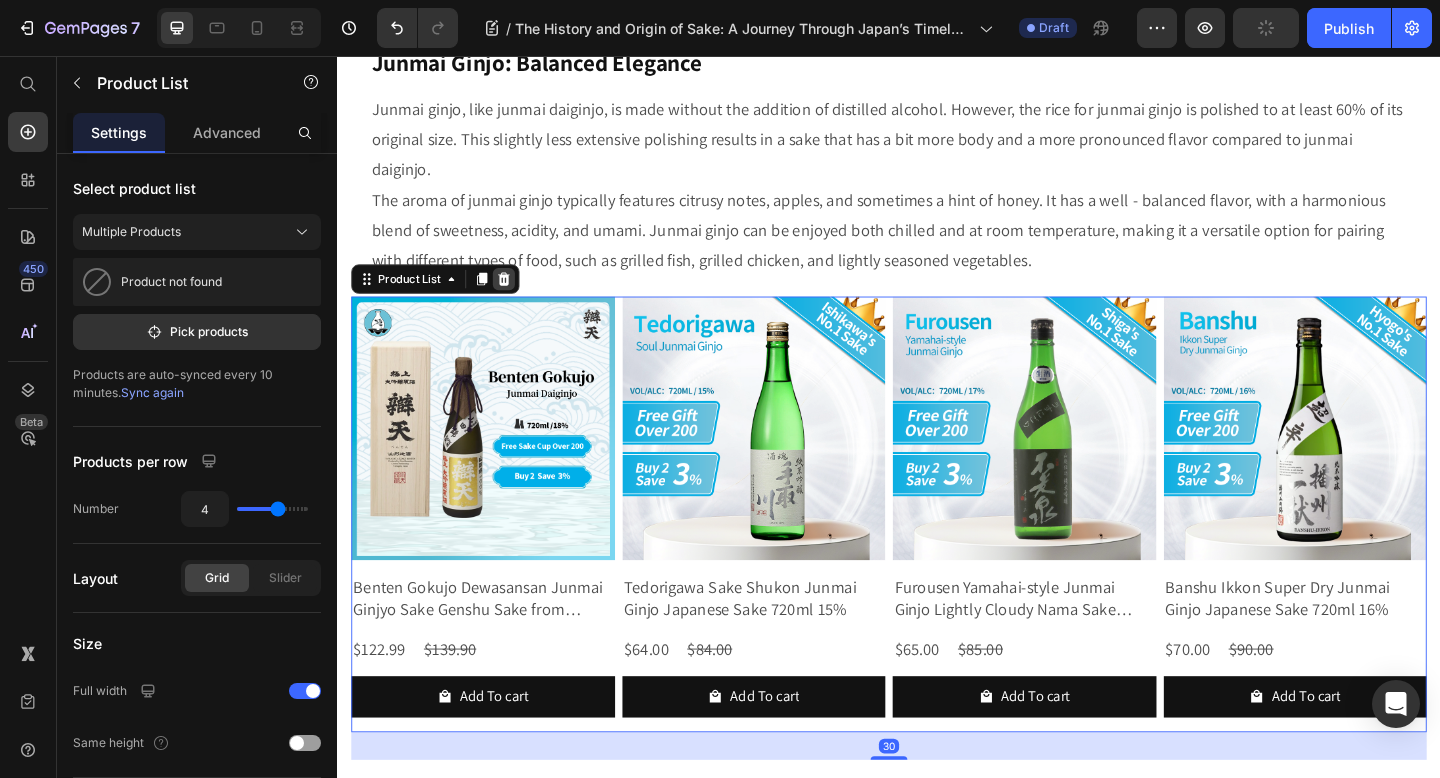 click 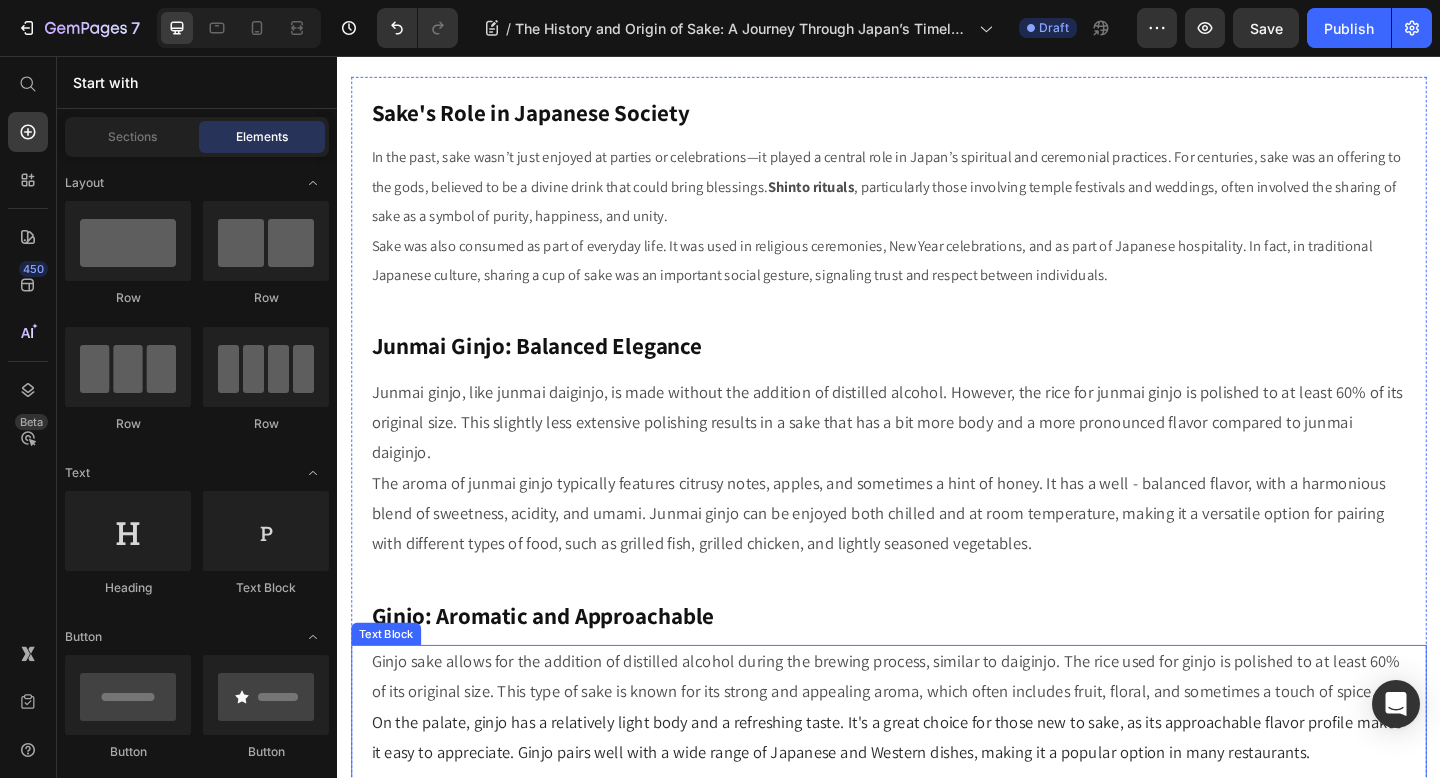 scroll, scrollTop: 532, scrollLeft: 0, axis: vertical 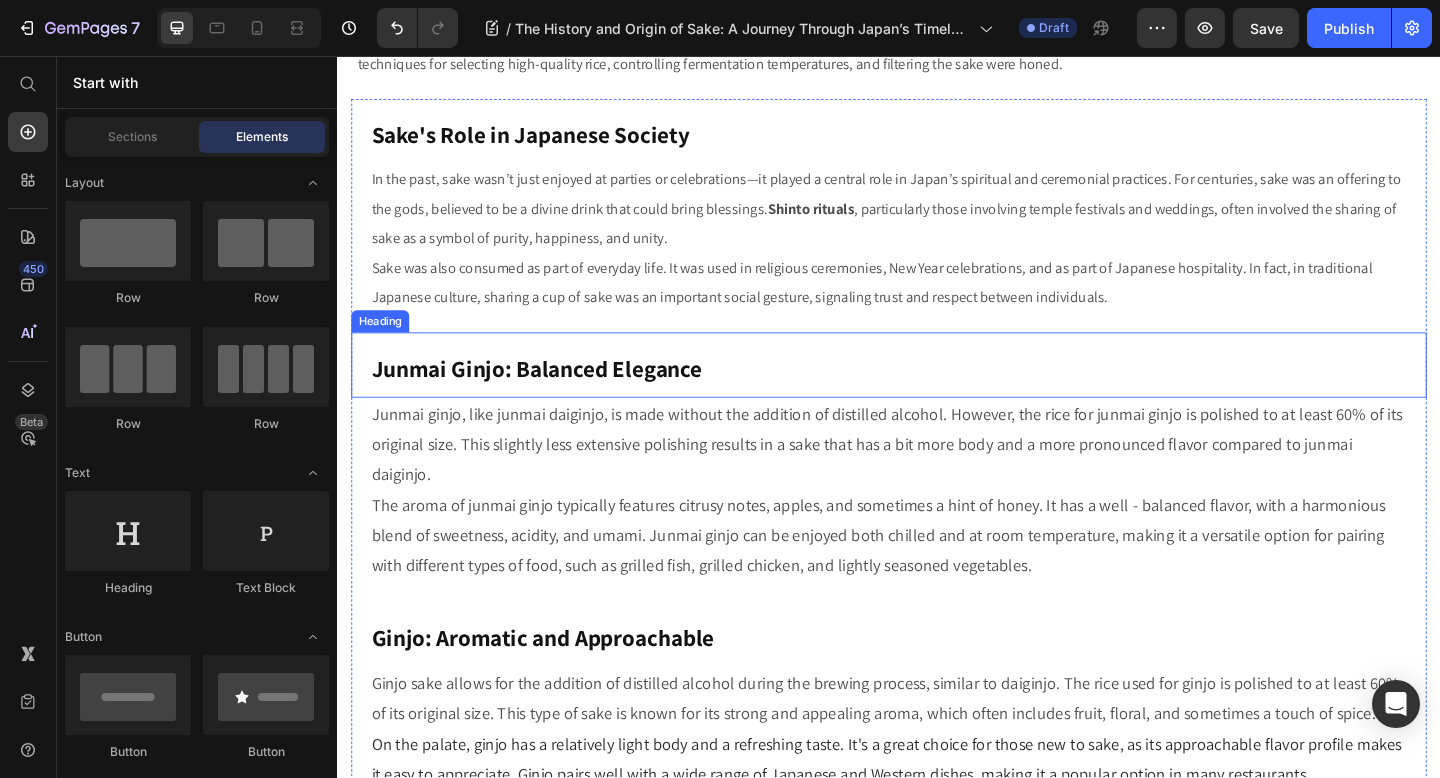 click on "Junmai Ginjo: Balanced Elegance" at bounding box center (937, 392) 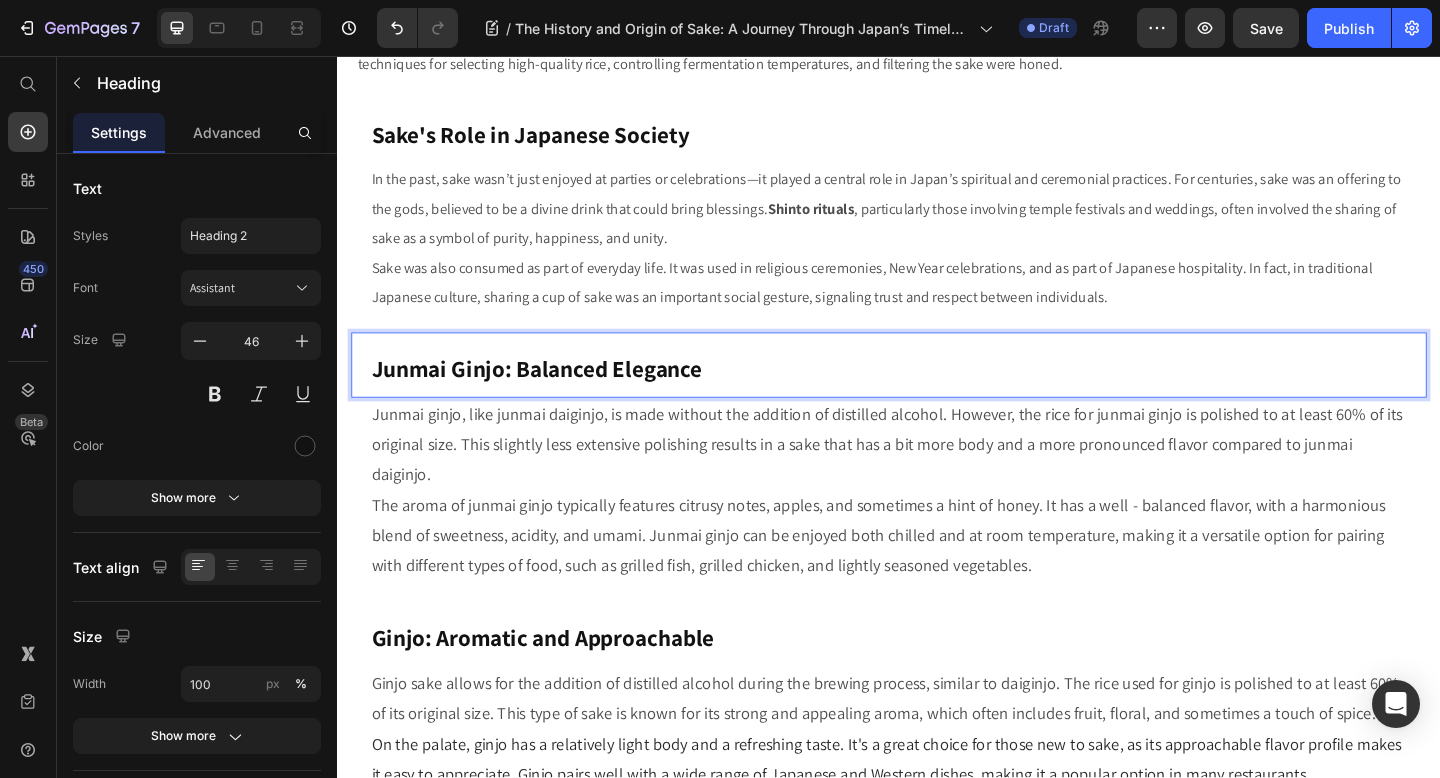 click on "Junmai Ginjo: Balanced Elegance" at bounding box center (937, 392) 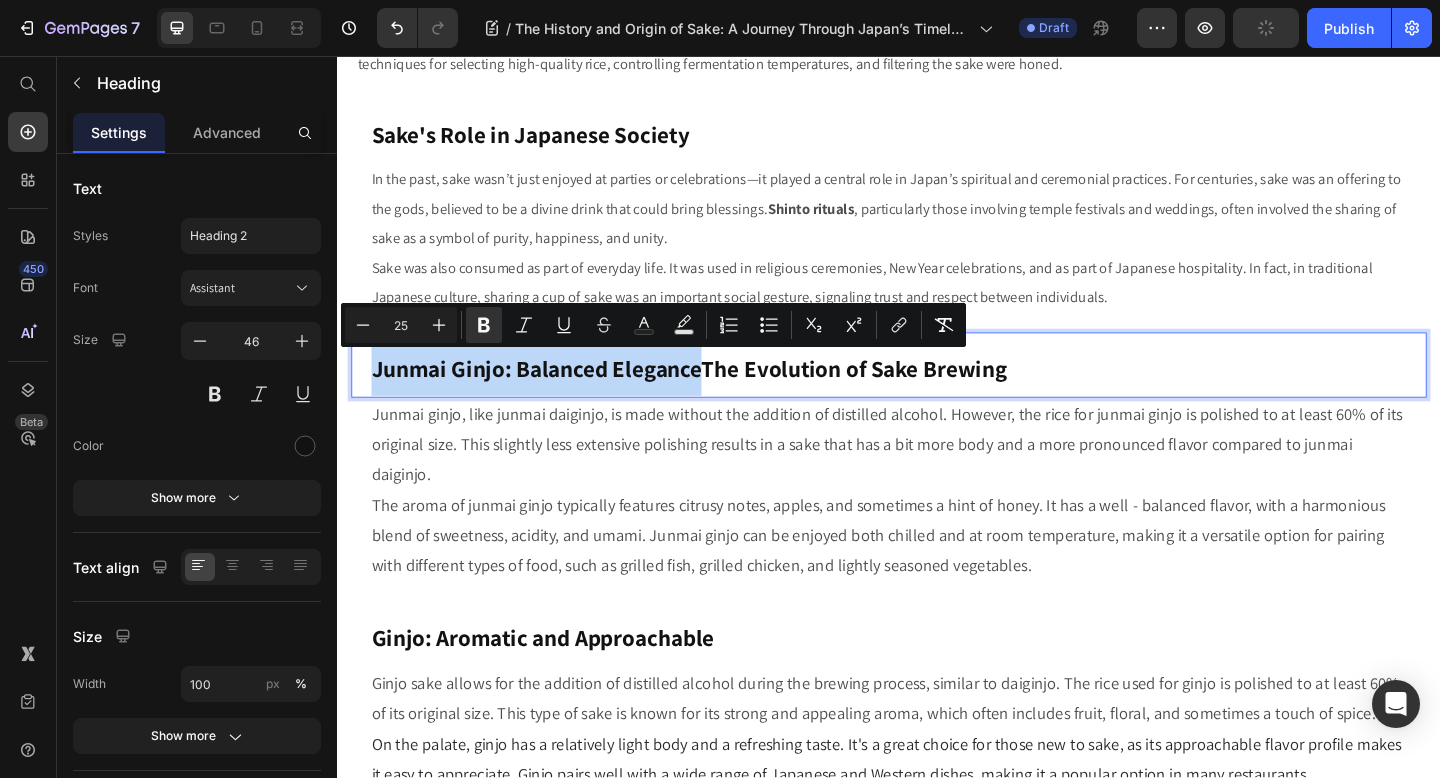 drag, startPoint x: 732, startPoint y: 396, endPoint x: 323, endPoint y: 385, distance: 409.1479 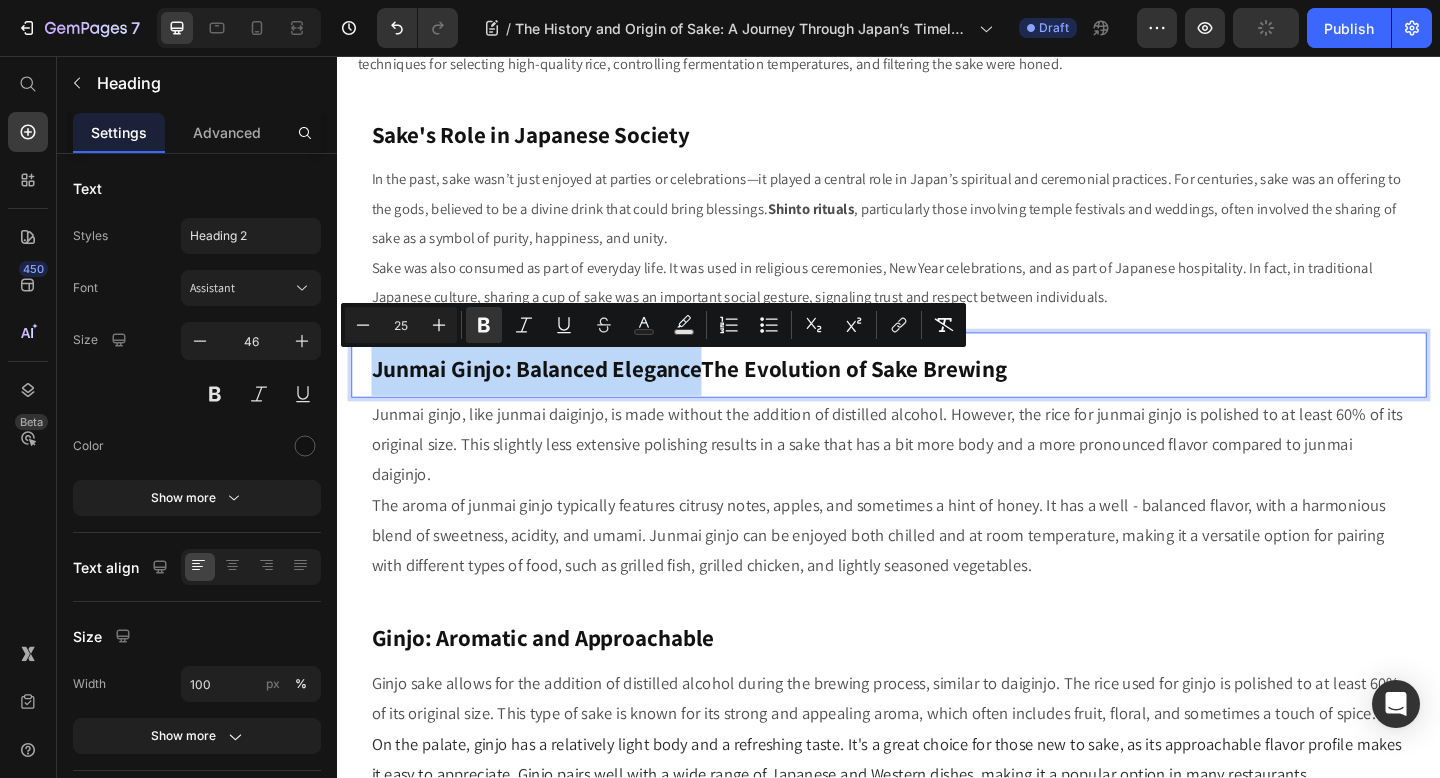 click on "Header The History and Origin of Sake: A Journey Through [COUNTRY]’s Timeless Brew Heading Row Sake , [COUNTRY]’s iconic rice wine, holds a special place in the hearts of many. Whether enjoyed during festivals, shared among friends, or sipped quietly in the warm embrace of a Japanese inn, sake is far more than just a drink—it is a cultural symbol, an art form, and a key part of [COUNTRY]'s rich history. But how did this ancient drink come to be? Let’s dive into the fascinating history and origins of sake. Text Block Section 1 ⁠⁠⁠⁠⁠⁠⁠ The Origins of Sake: A Brew That Dates Back Over a Thousand Years Heading The origins of sake date back to ancient [COUNTRY], with the earliest references to rice-based fermentation appearing as early as the Nara period ([YEAR]–[YEAR]) "kōji" fermentation. During the Heian period ([YEAR]–[YEAR]) , sake brewing became more refined. The practice of using a special mold, known as Aspergillus oryzae Text Block Row Section 2 ⁠⁠⁠⁠⁠⁠⁠ Sake's Role in Japanese Society" at bounding box center [937, 666] 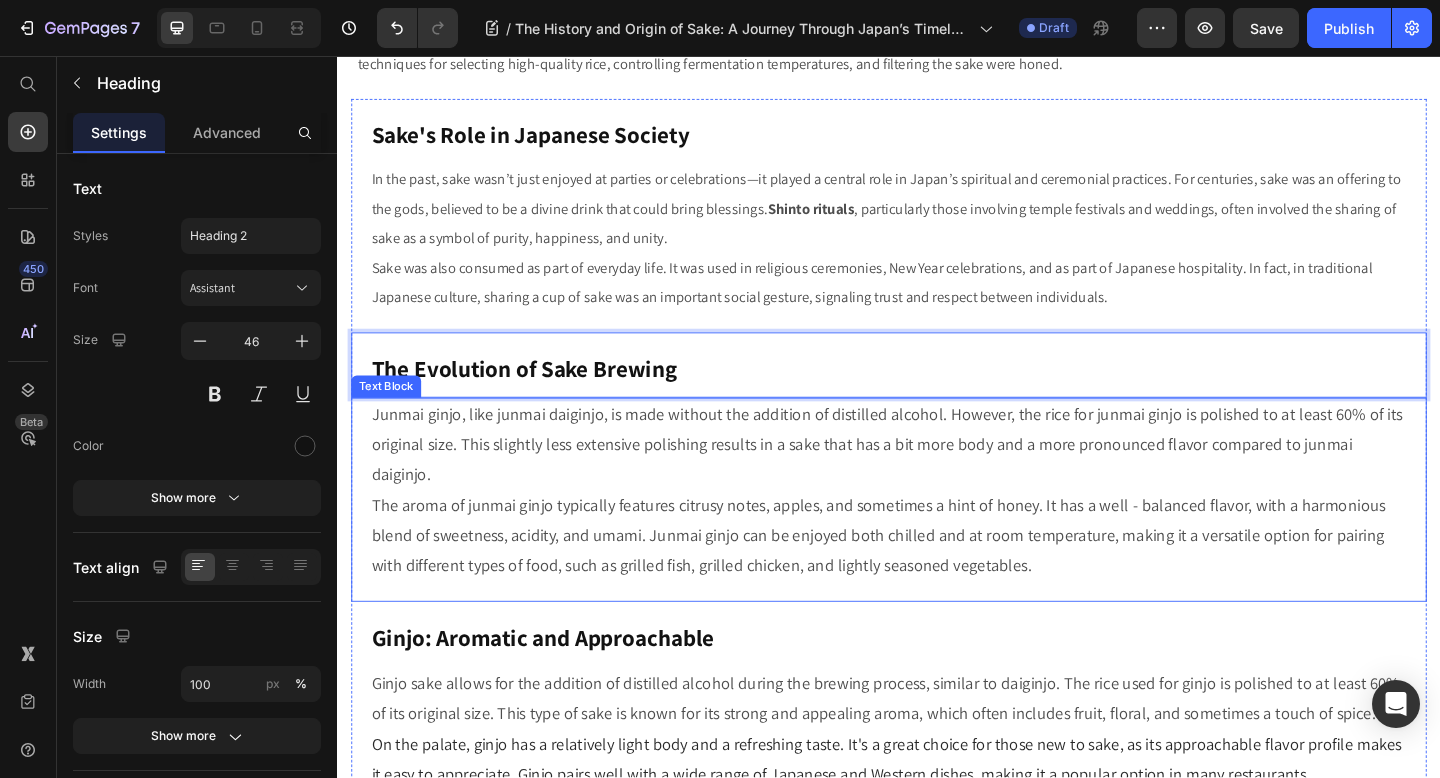click on "The aroma of junmai ginjo typically features citrusy notes, apples, and sometimes a hint of honey. It has a well - balanced flavor, with a harmonious blend of sweetness, acidity, and umami. Junmai ginjo can be enjoyed both chilled and at room temperature, making it a versatile option for pairing with different types of food, such as grilled fish, grilled chicken, and lightly seasoned vegetables." at bounding box center (937, 578) 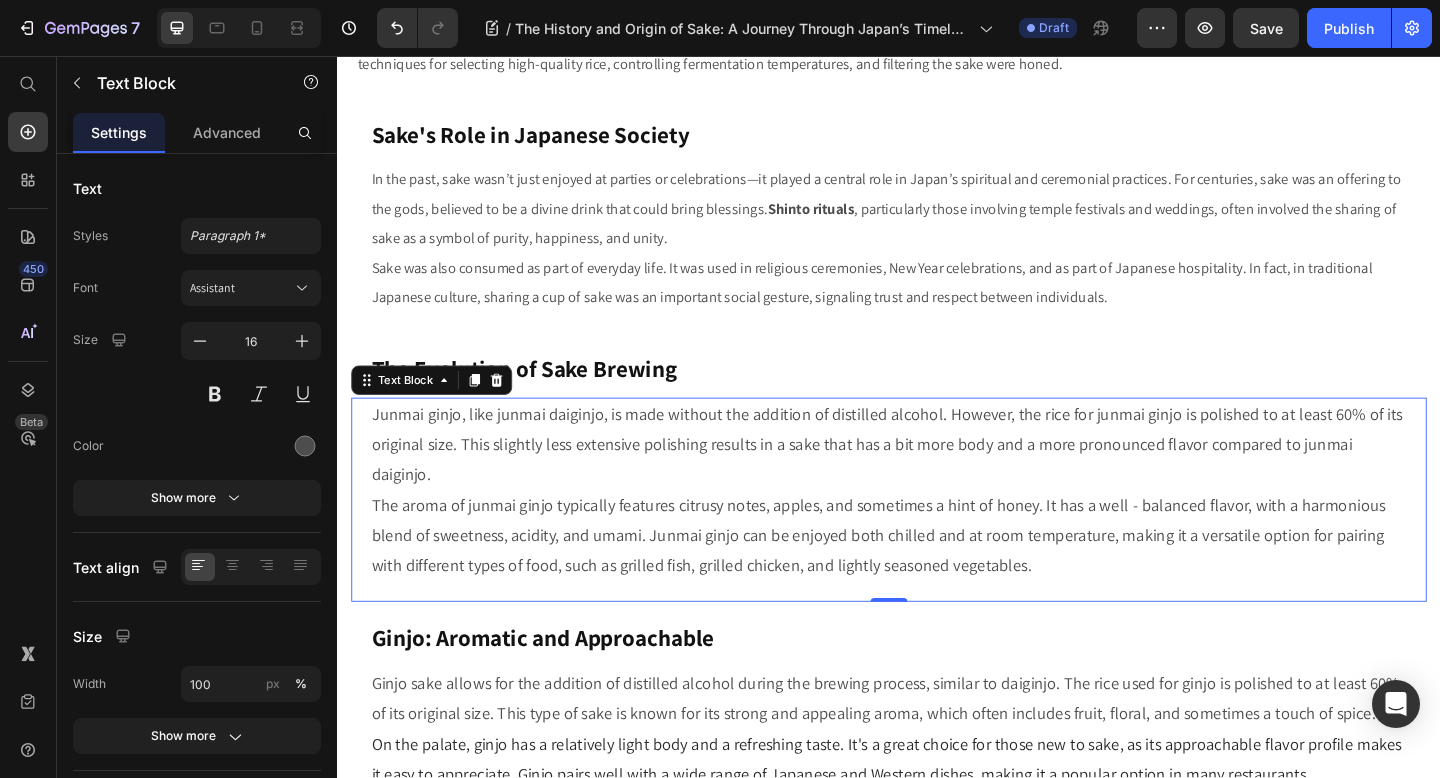 click on "The aroma of junmai ginjo typically features citrusy notes, apples, and sometimes a hint of honey. It has a well - balanced flavor, with a harmonious blend of sweetness, acidity, and umami. Junmai ginjo can be enjoyed both chilled and at room temperature, making it a versatile option for pairing with different types of food, such as grilled fish, grilled chicken, and lightly seasoned vegetables." at bounding box center (937, 578) 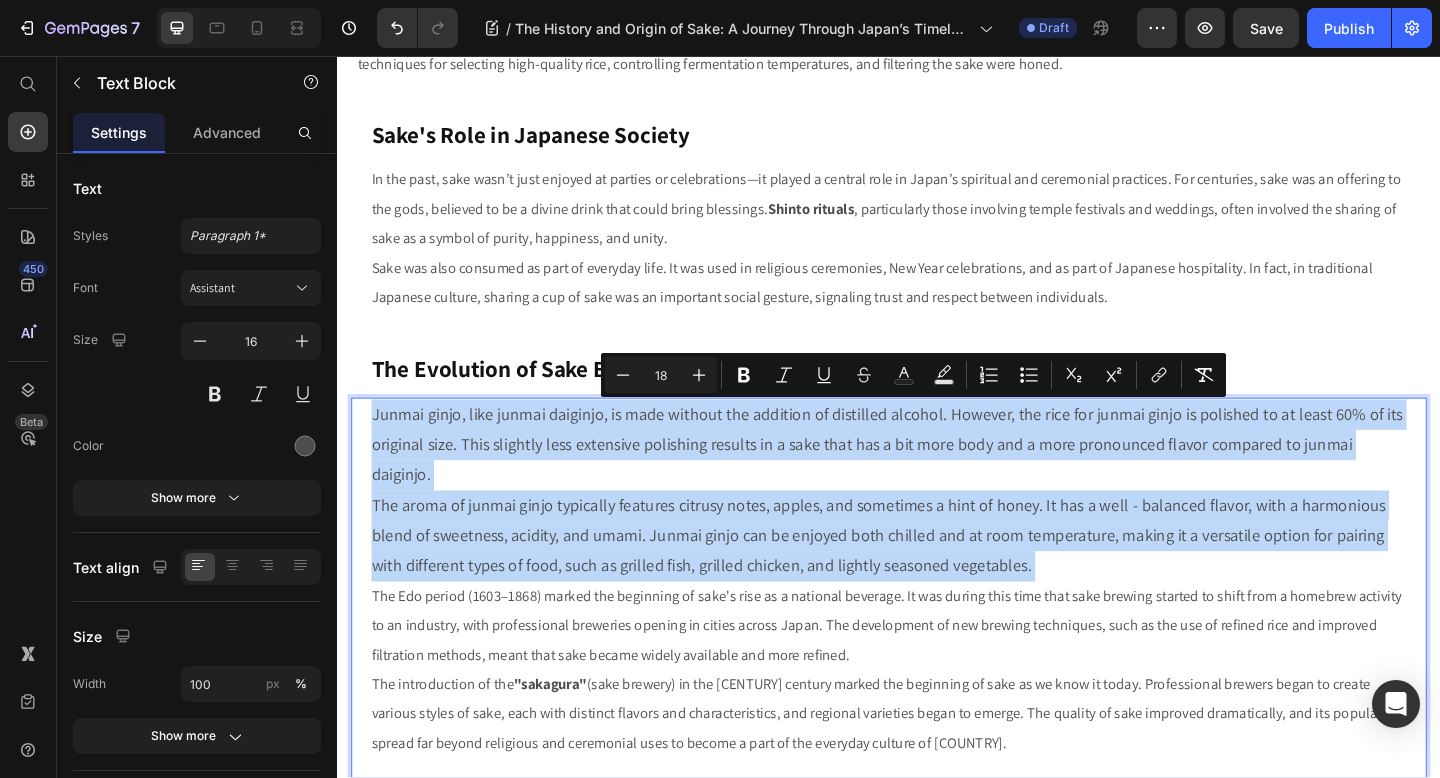 drag, startPoint x: 371, startPoint y: 610, endPoint x: 374, endPoint y: 444, distance: 166.0271 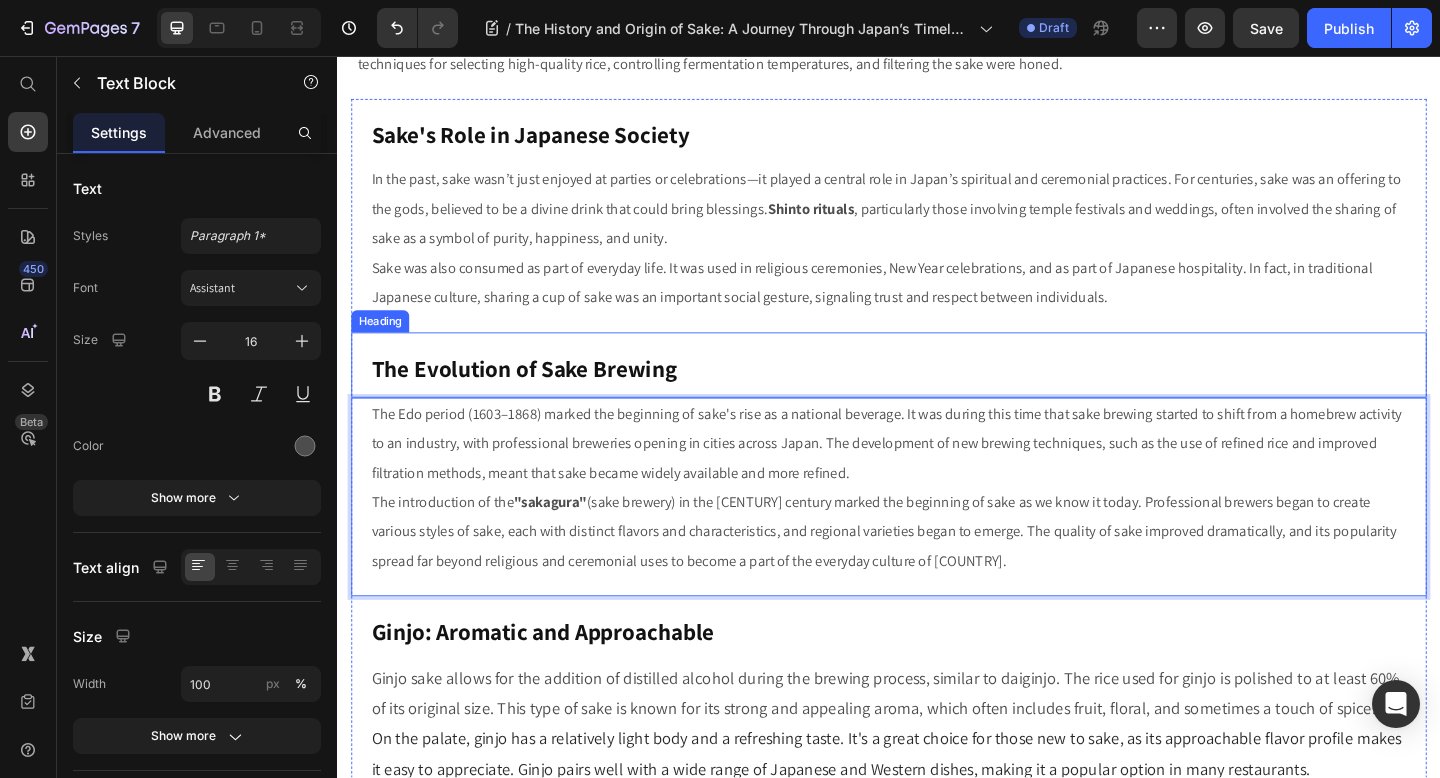 click on "⁠⁠⁠⁠⁠⁠⁠ The Evolution of Sake Brewing" at bounding box center [937, 392] 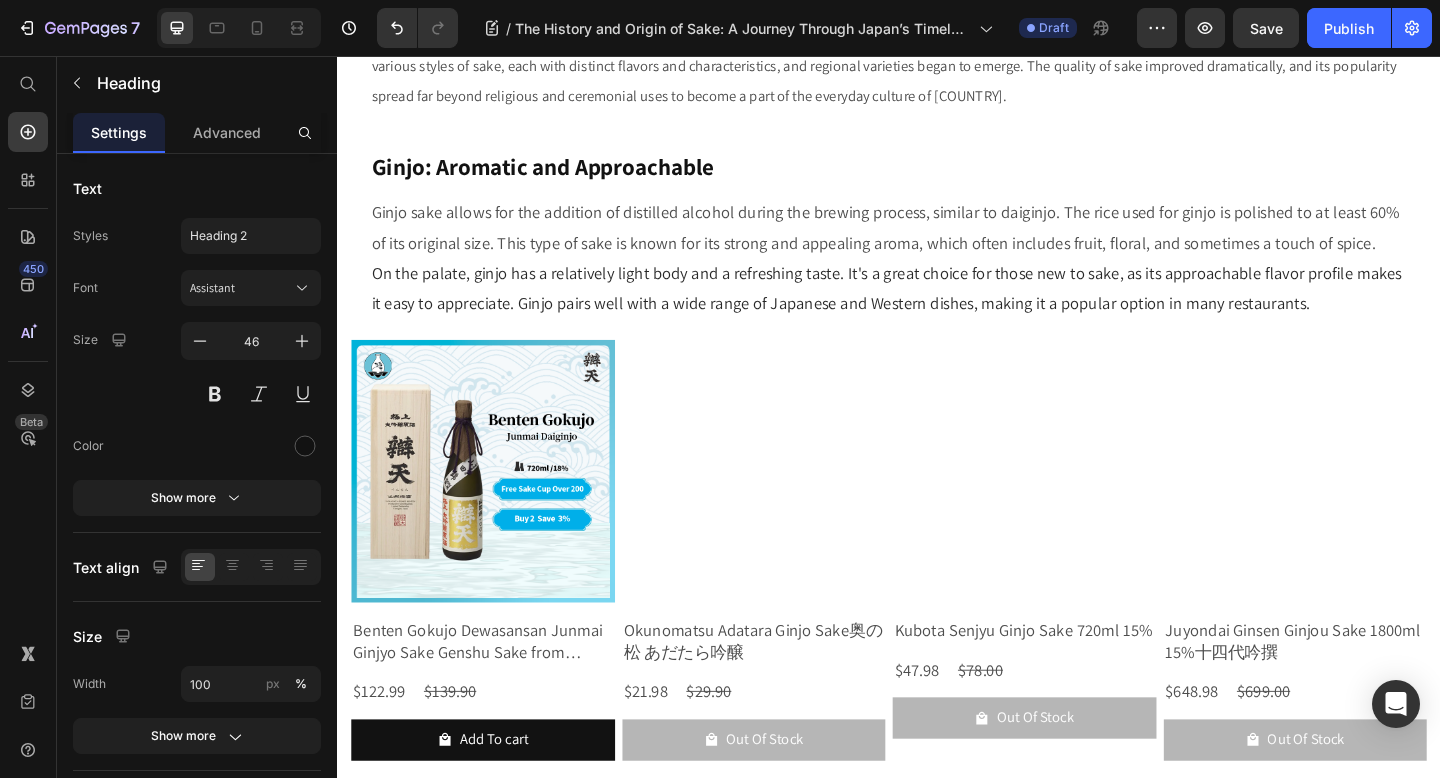 scroll, scrollTop: 1042, scrollLeft: 0, axis: vertical 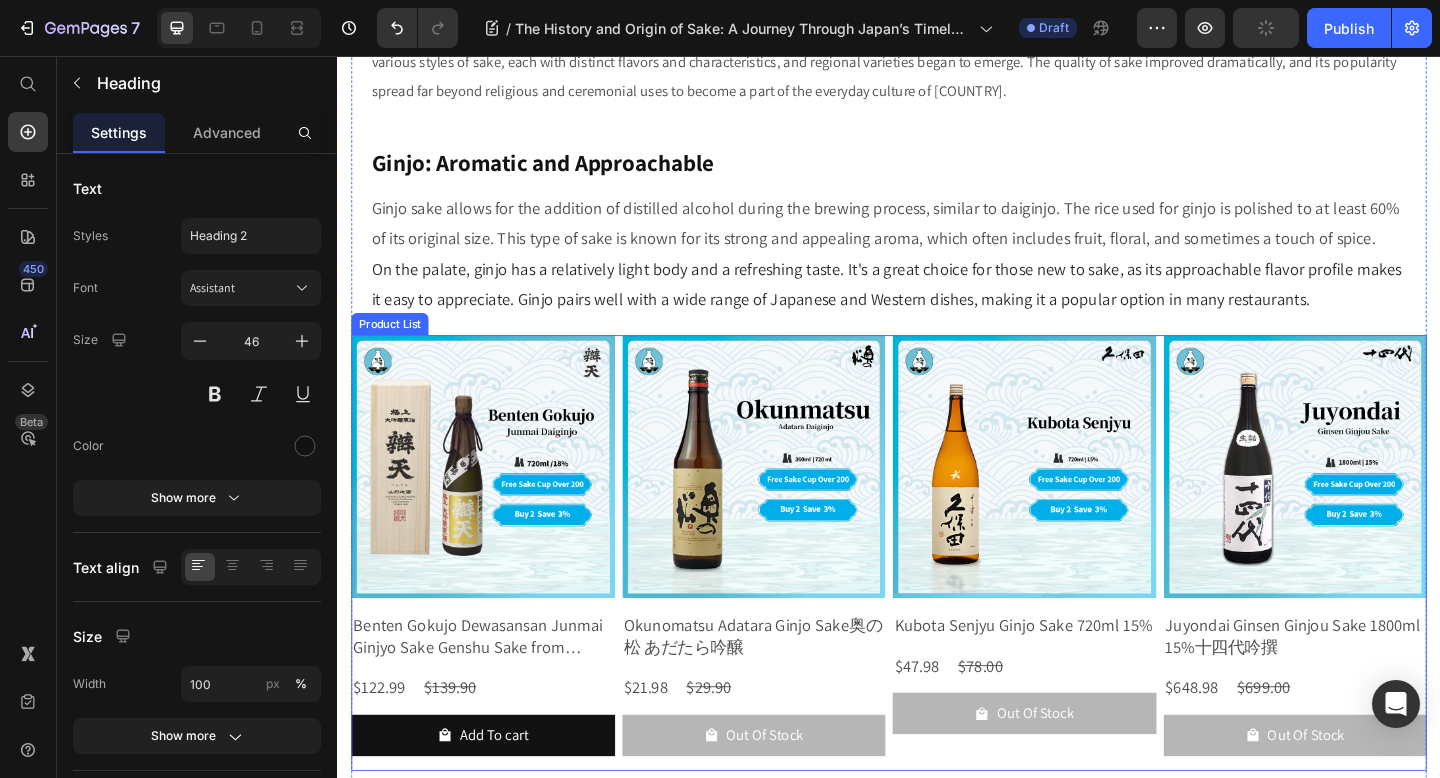 click on "Product Images Kubota Senjyu Ginjo Sake 720ml 15% Product Title $47.98 Product Price $78.00 Product Price Row Out Of Stock Product Cart Button Row" at bounding box center (1084, 597) 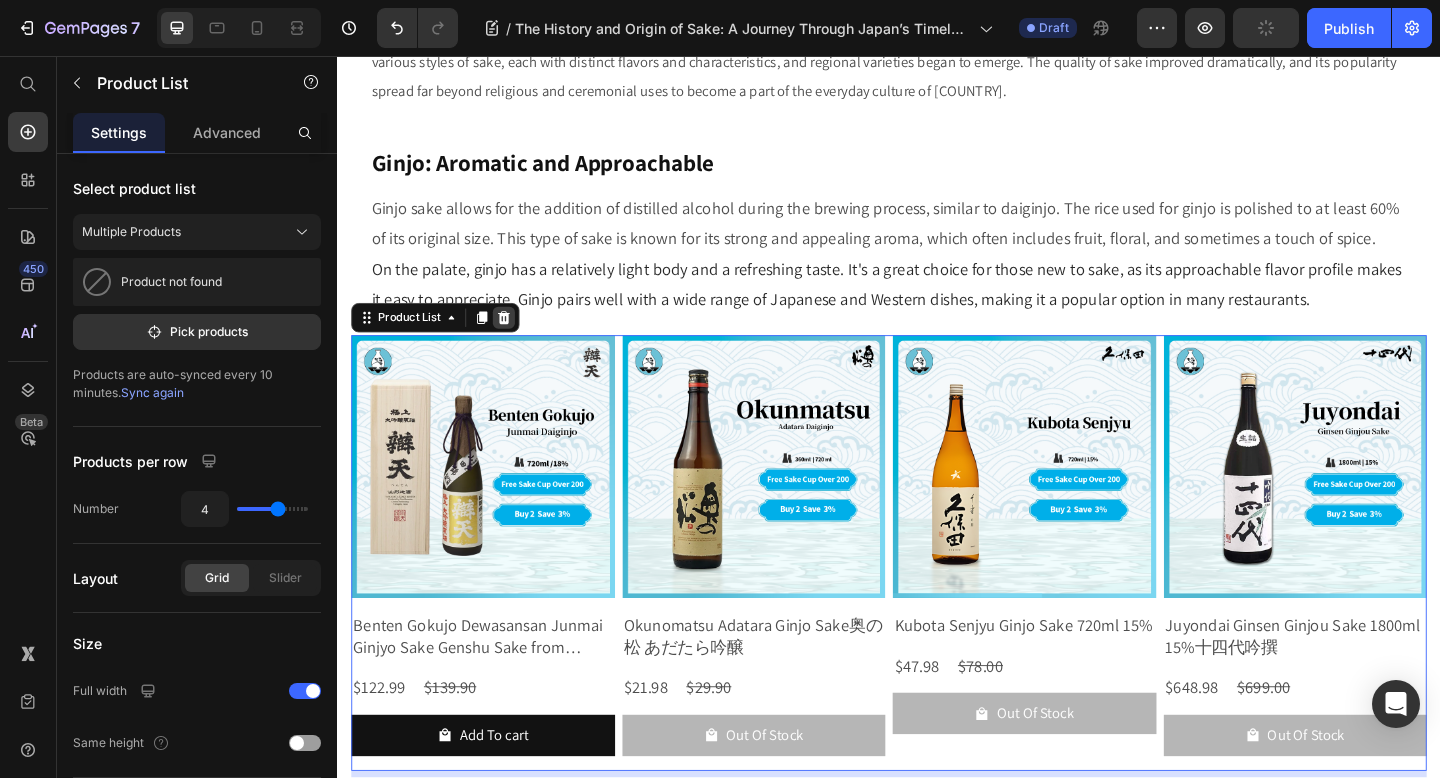 click 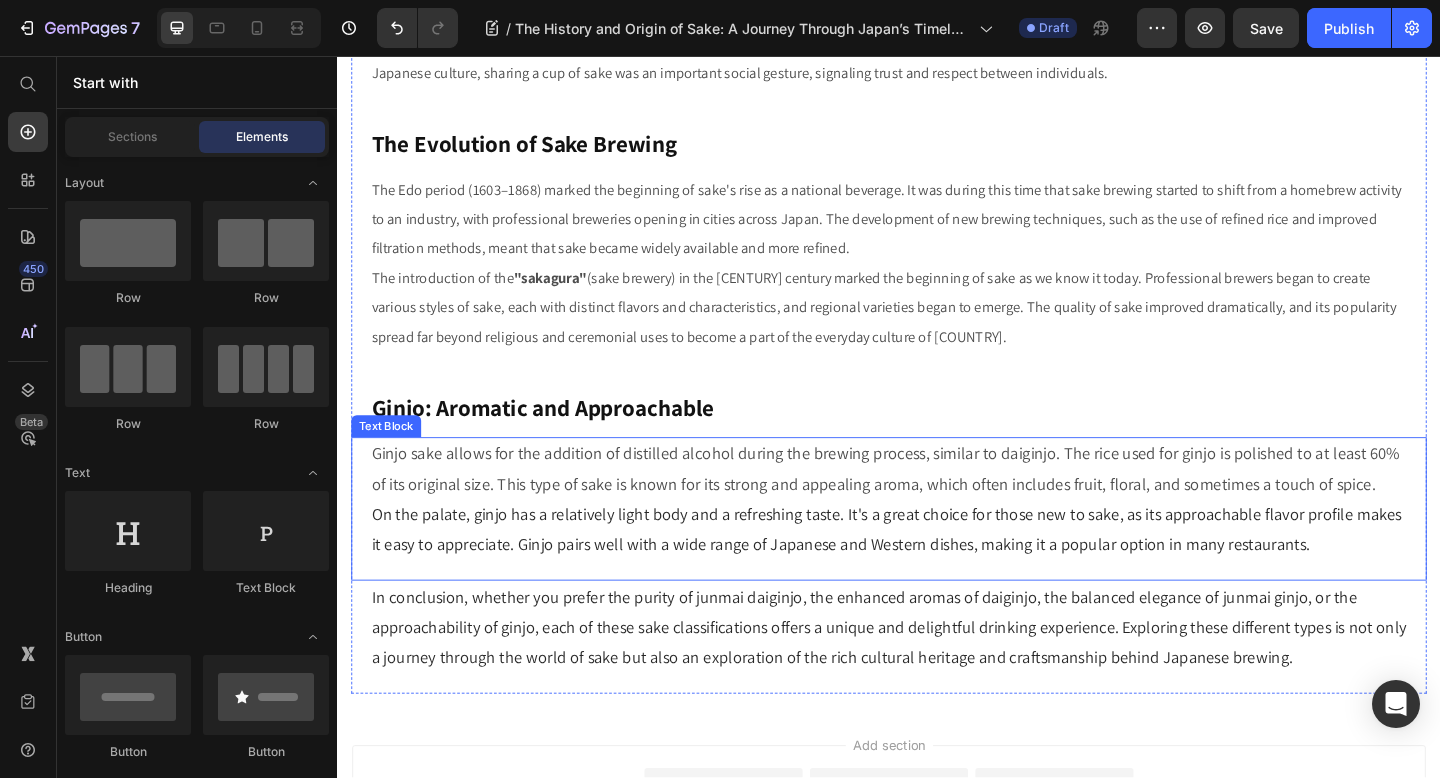 scroll, scrollTop: 773, scrollLeft: 0, axis: vertical 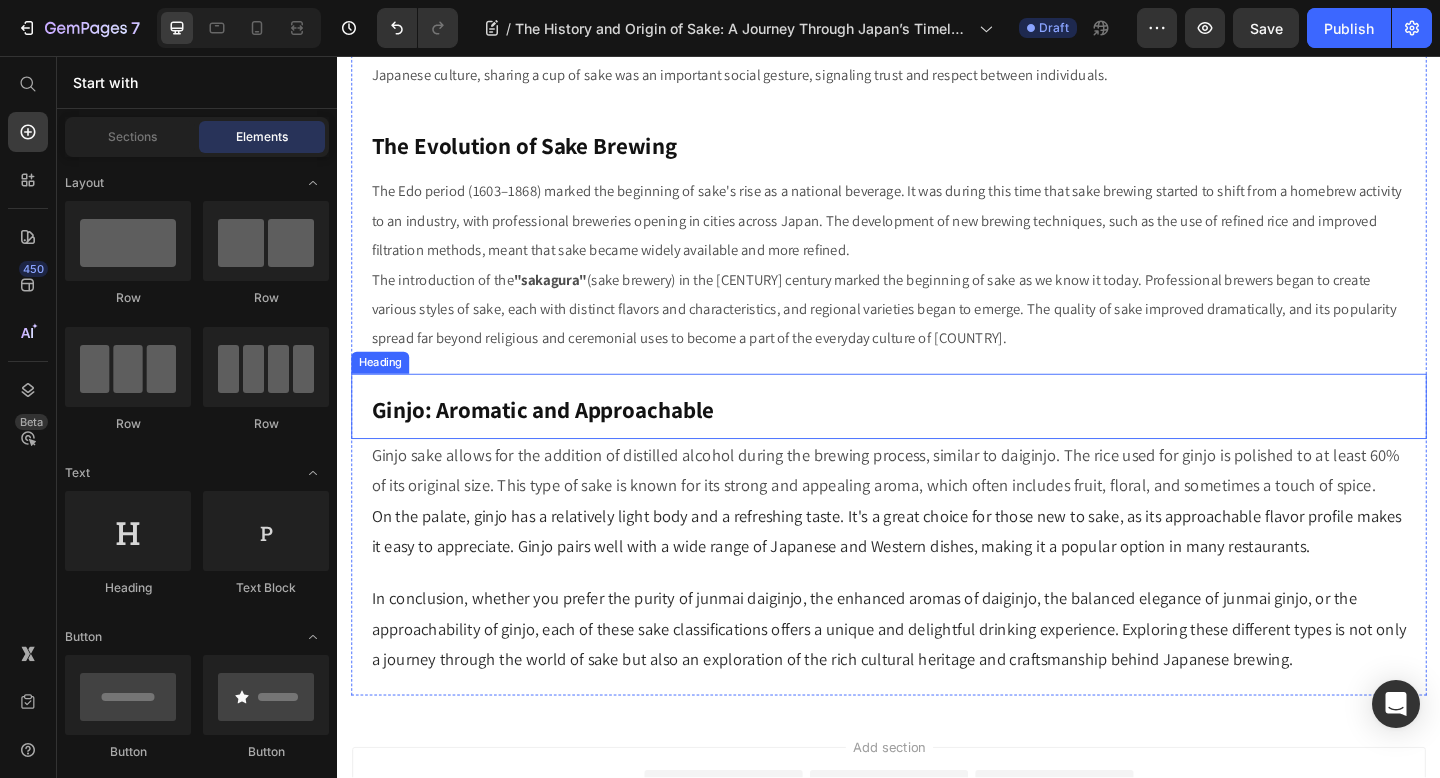 click on "Ginjo: Aromatic and Approachable" at bounding box center (937, 437) 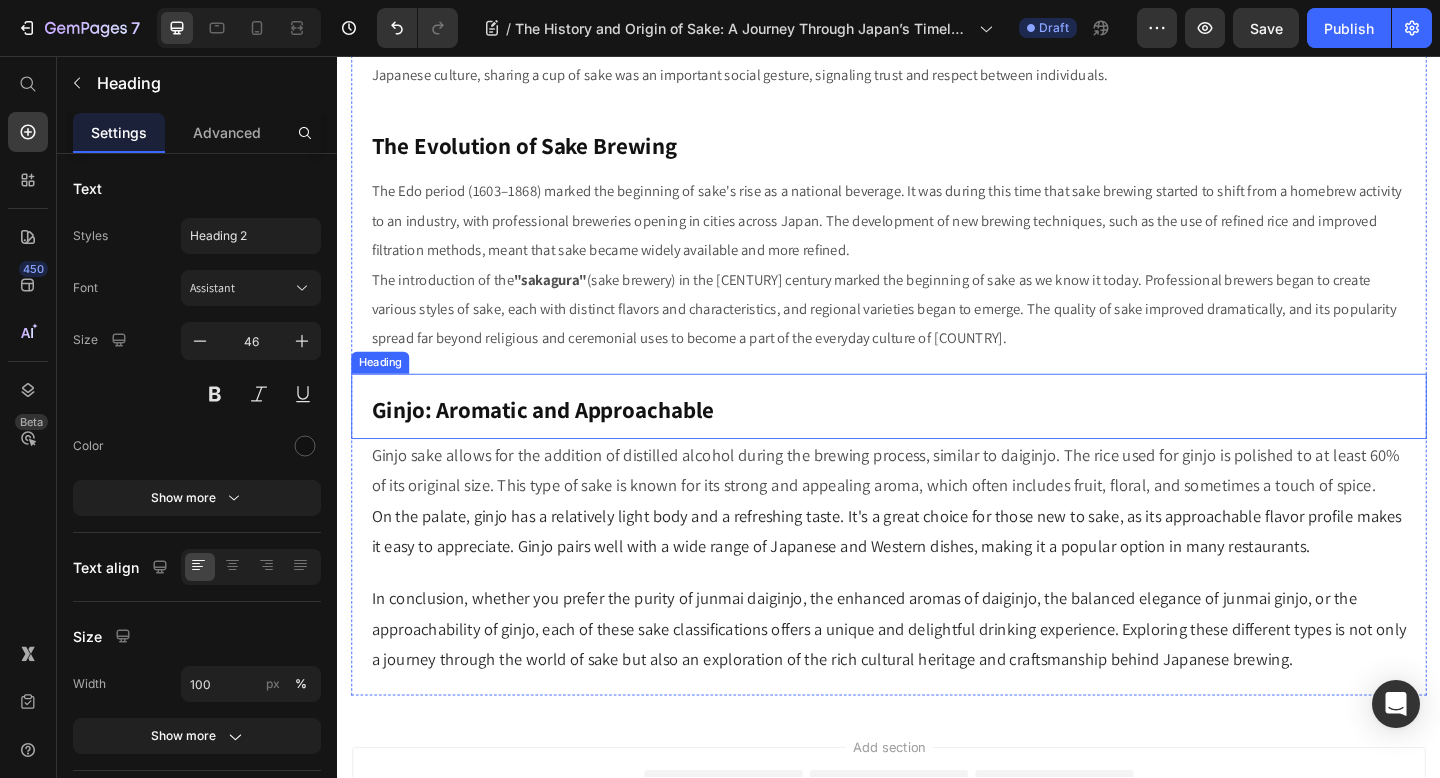 click on "Ginjo: Aromatic and Approachable" at bounding box center [937, 437] 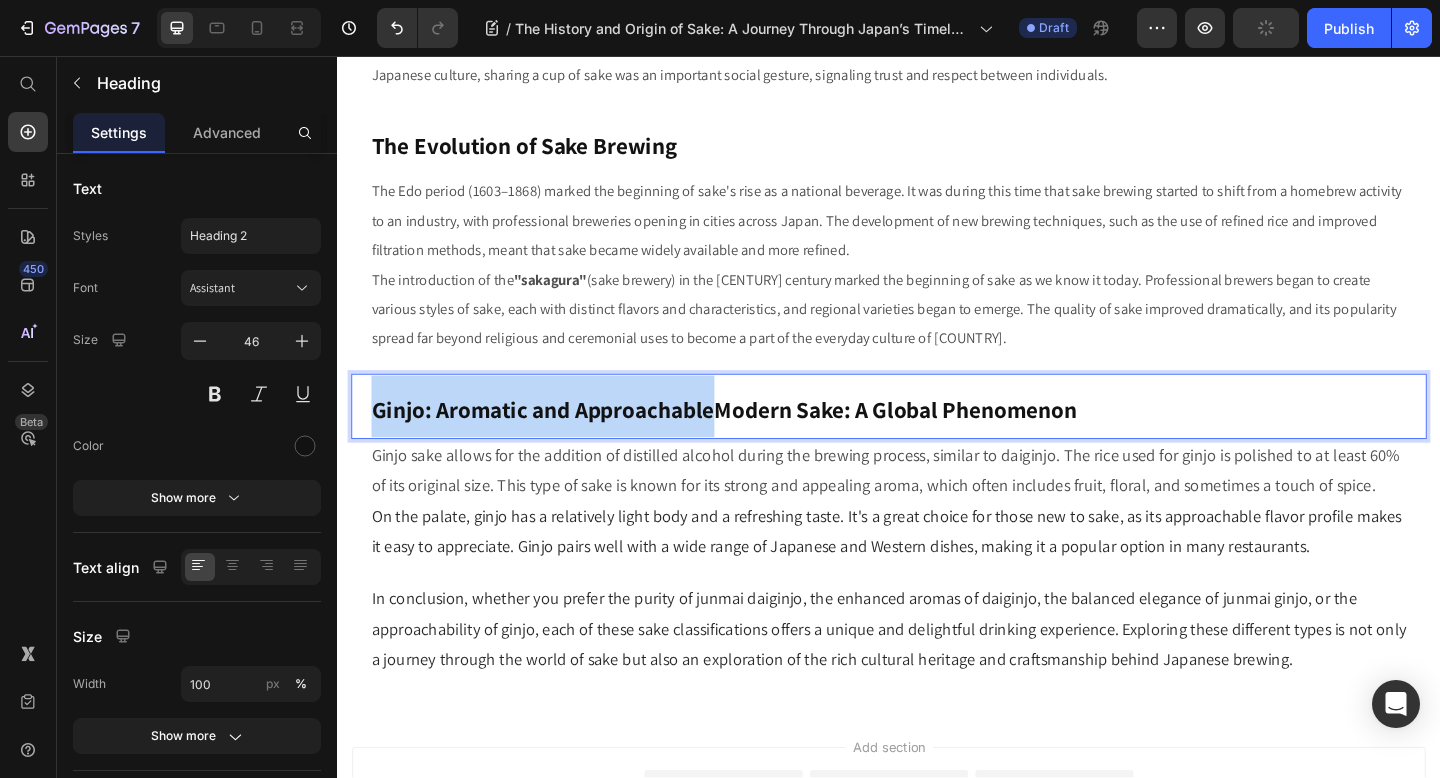 drag, startPoint x: 744, startPoint y: 441, endPoint x: 354, endPoint y: 443, distance: 390.00513 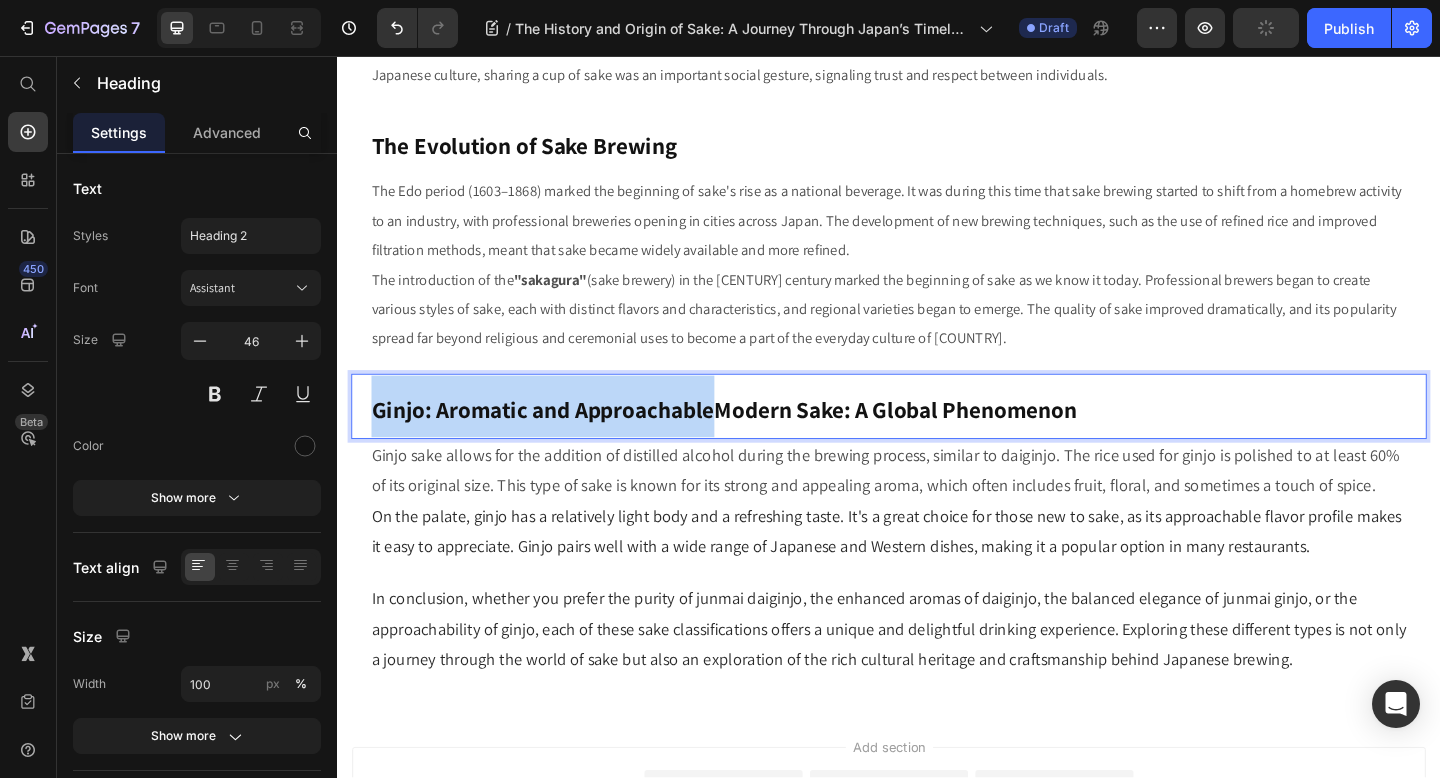 click on "Ginjo: Aromatic and ApproachableModern Sake: A Global Phenomenon Heading   0" at bounding box center (937, 437) 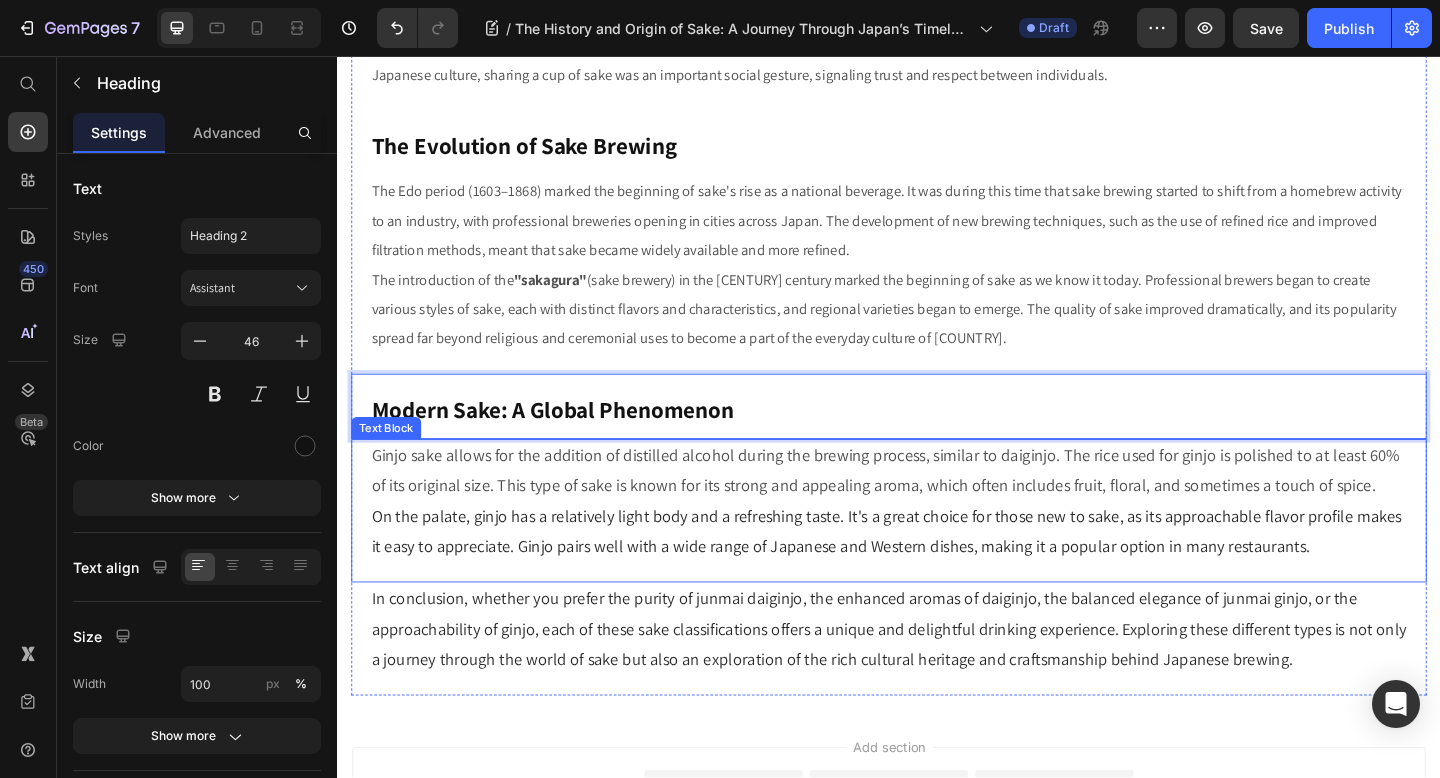 click on "Ginjo sake allows for the addition of distilled alcohol during the brewing process, similar to daiginjo. The rice used for ginjo is polished to at least 60% of its original size. This type of sake is known for its strong and appealing aroma, which often includes fruit, floral, and sometimes a touch of spice." at bounding box center [933, 507] 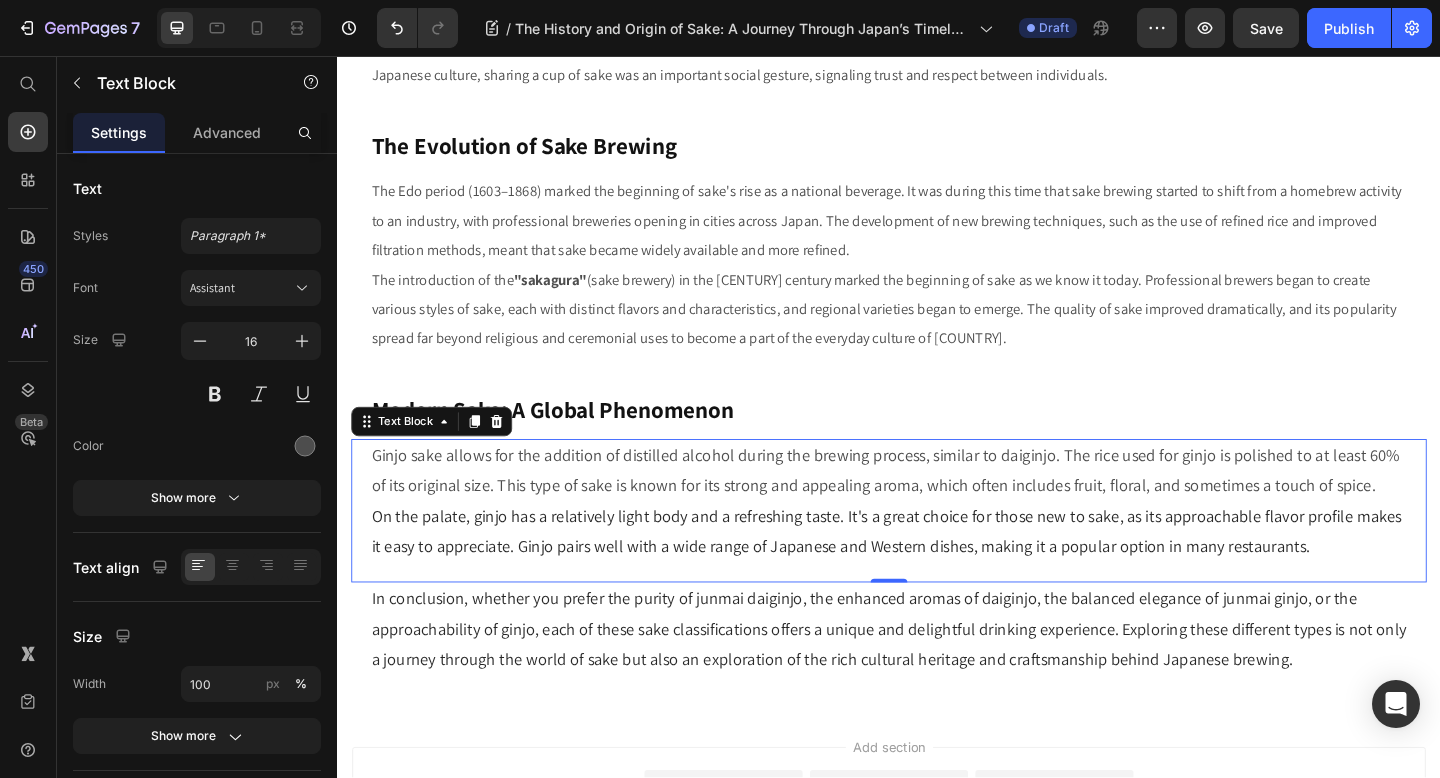 click on "On the palate, ginjo has a relatively light body and a refreshing taste. It's a great choice for those new to sake, as its approachable flavor profile makes it easy to appreciate. Ginjo pairs well with a wide range of Japanese and Western dishes, making it a popular option in many restaurants." at bounding box center [937, 574] 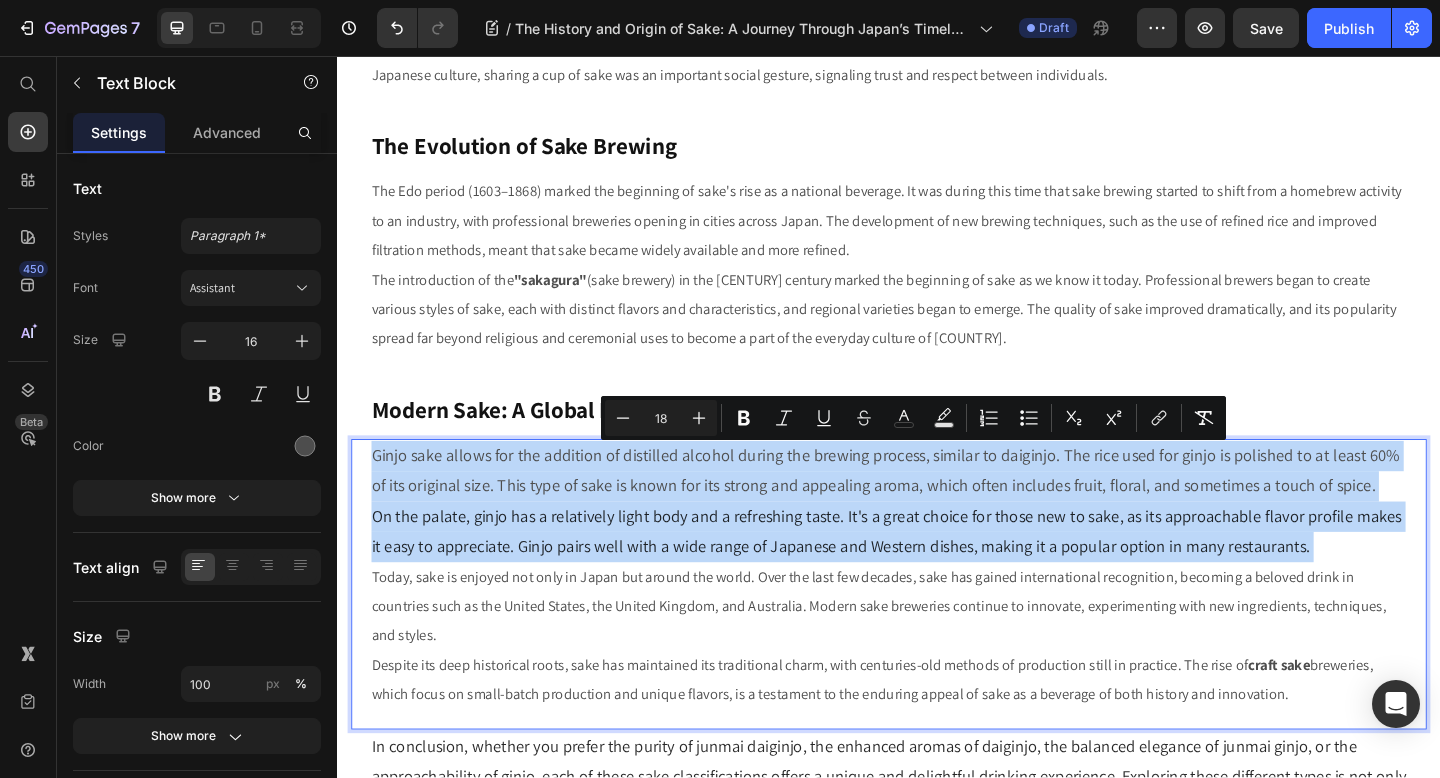 drag, startPoint x: 374, startPoint y: 626, endPoint x: 361, endPoint y: 486, distance: 140.60228 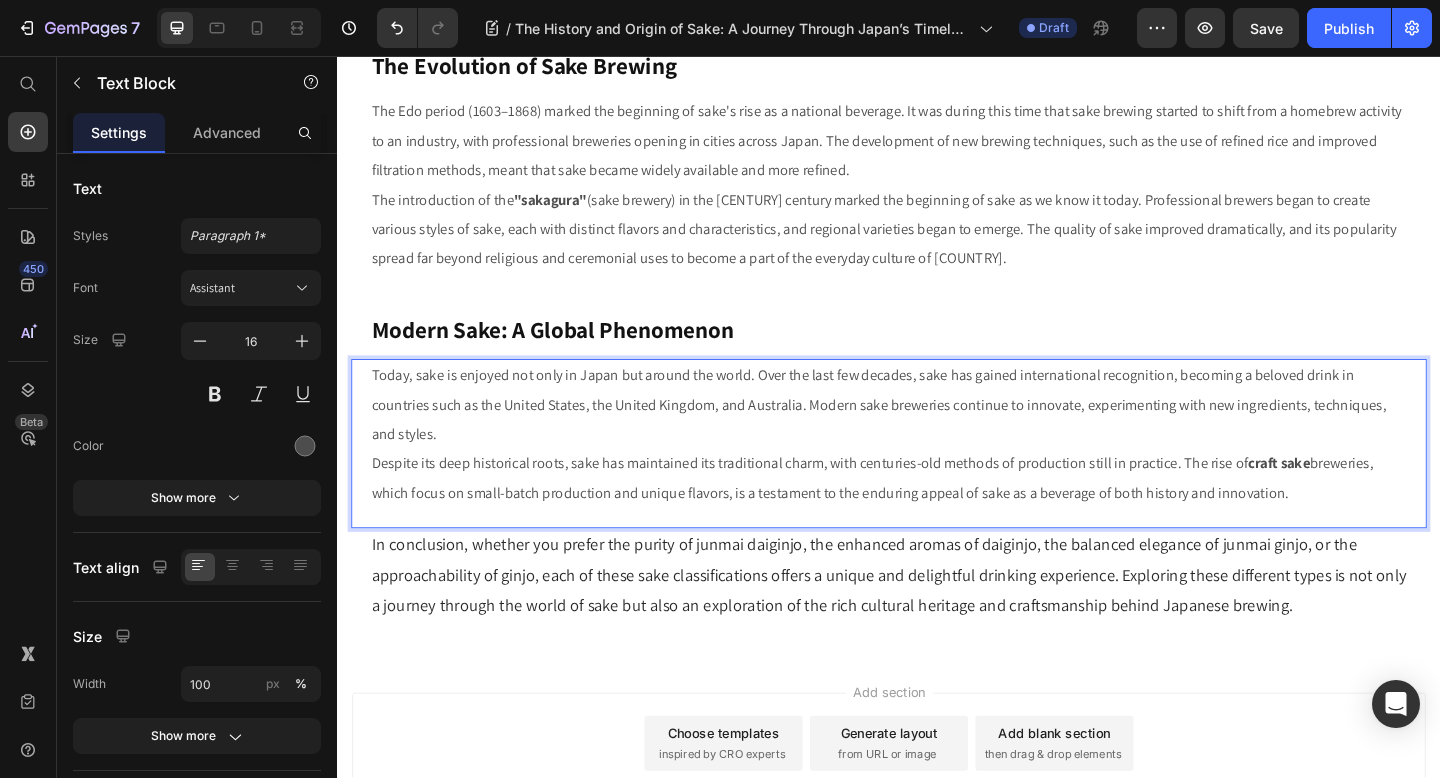 scroll, scrollTop: 861, scrollLeft: 0, axis: vertical 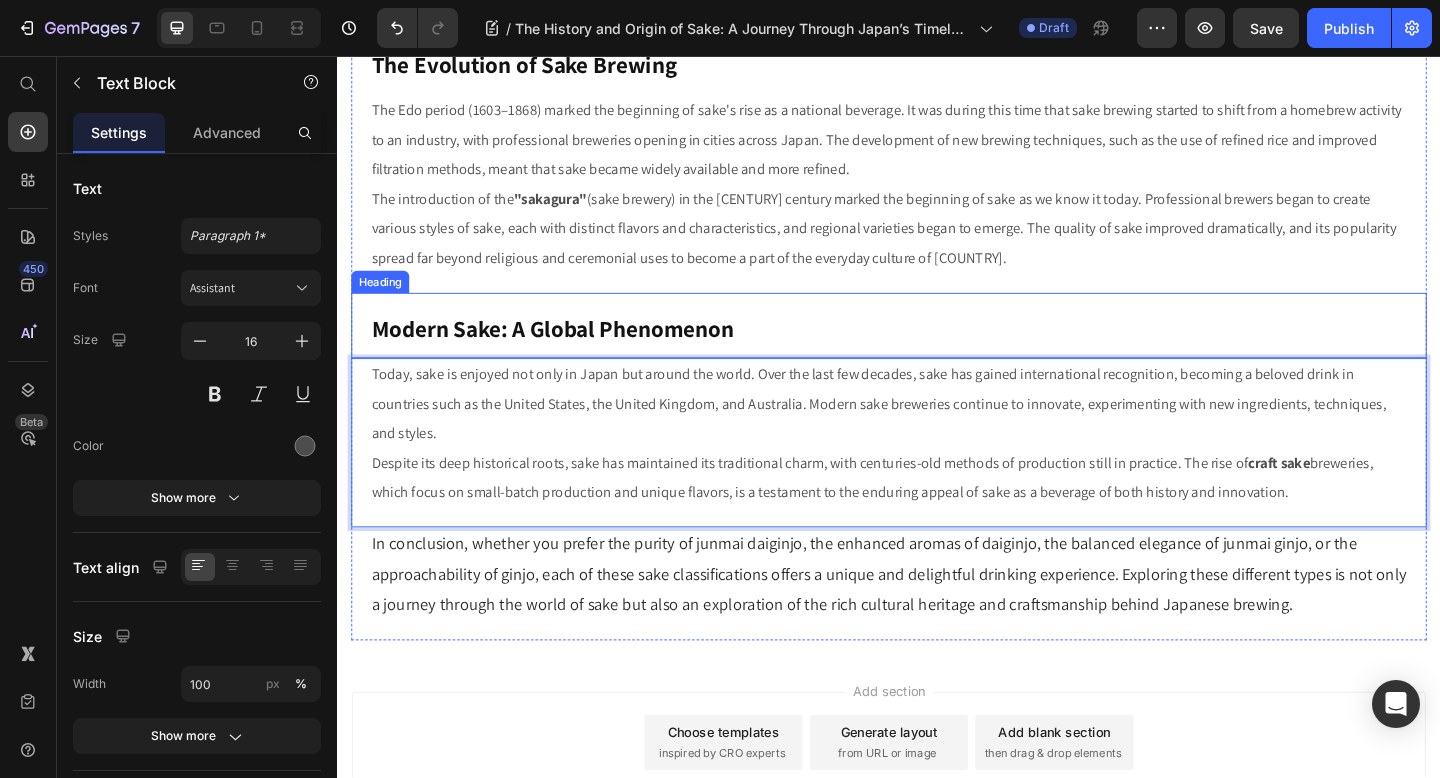 click on "⁠⁠⁠⁠⁠⁠⁠ Modern Sake: A Global Phenomenon" at bounding box center [937, 349] 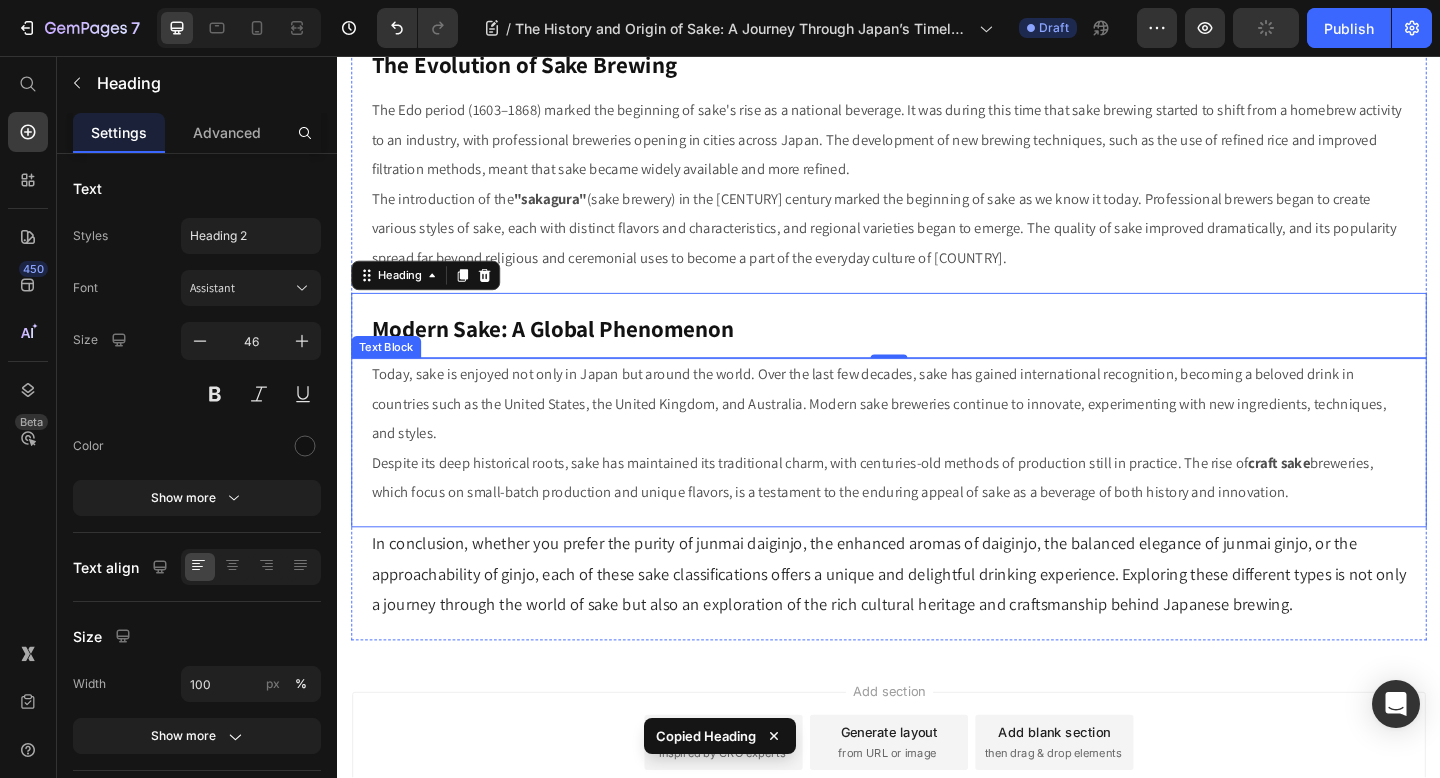 click on "Today, sake is enjoyed not only in Japan but around the world. Over the last few decades, sake has gained international recognition, becoming a beloved drink in countries such as the United States, the United Kingdom, and Australia. Modern sake breweries continue to innovate, experimenting with new ingredients, techniques, and styles. Despite its deep historical roots, sake has maintained its traditional charm, with centuries-old methods of production still in practice. The rise of  craft sake  breweries, which focus on small-batch production and unique flavors, is a testament to the enduring appeal of sake as a beverage of both history and innovation. Text Block" at bounding box center (937, 477) 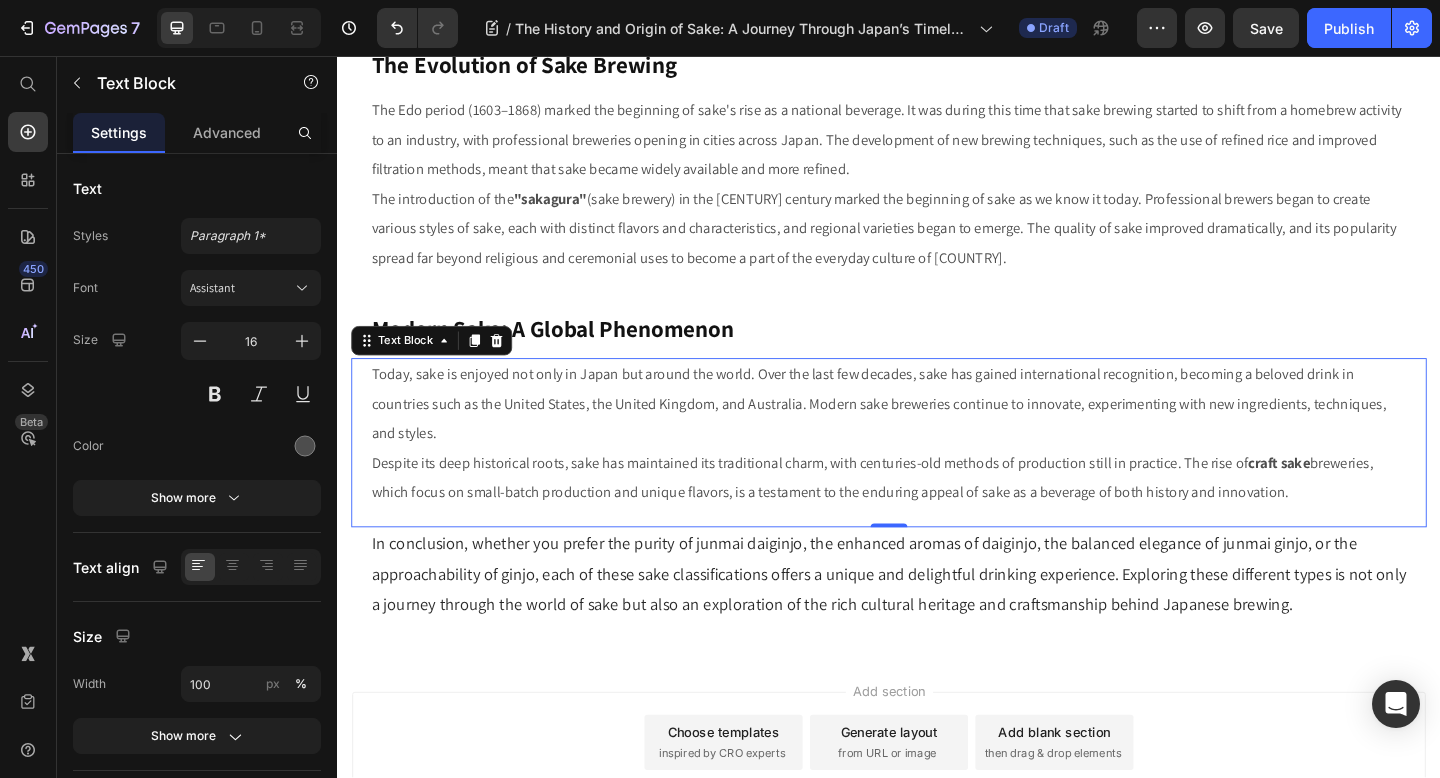 click on "Today, sake is enjoyed not only in Japan but around the world. Over the last few decades, sake has gained international recognition, becoming a beloved drink in countries such as the United States, the United Kingdom, and Australia. Modern sake breweries continue to innovate, experimenting with new ingredients, techniques, and styles. Despite its deep historical roots, sake has maintained its traditional charm, with centuries-old methods of production still in practice. The rise of  craft sake  breweries, which focus on small-batch production and unique flavors, is a testament to the enduring appeal of sake as a beverage of both history and innovation. Text Block   0" at bounding box center [937, 477] 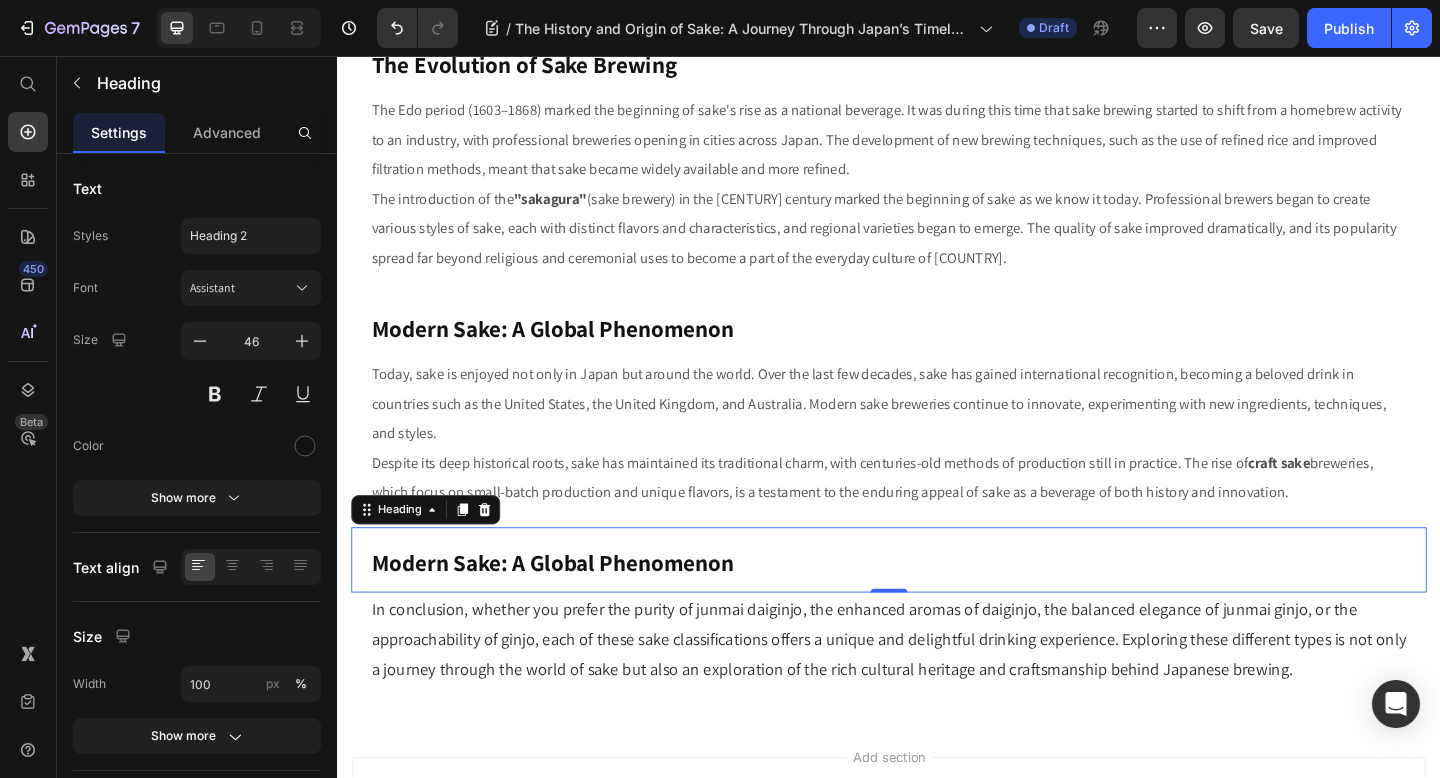 click on "Modern Sake: A Global Phenomenon" at bounding box center (937, 604) 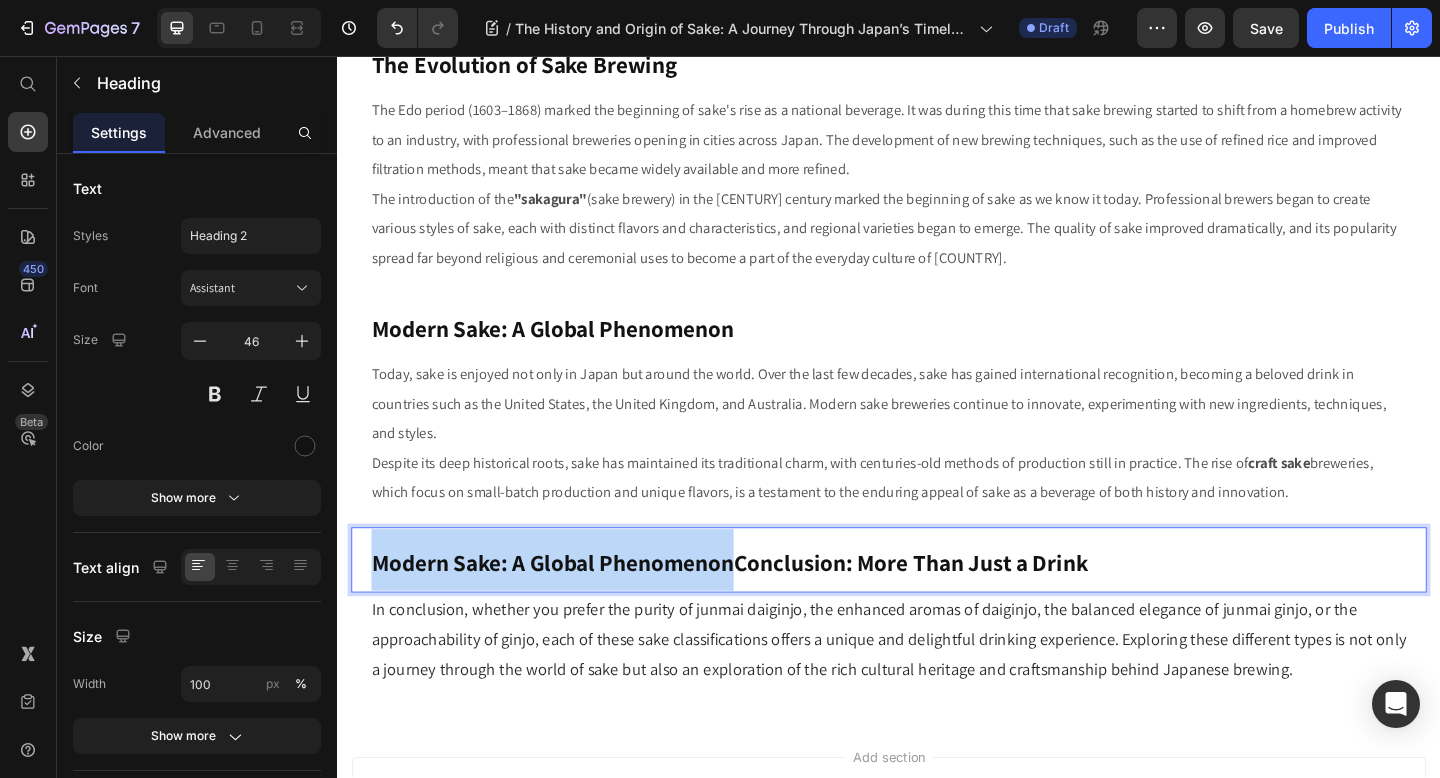 drag, startPoint x: 767, startPoint y: 577, endPoint x: 371, endPoint y: 582, distance: 396.03156 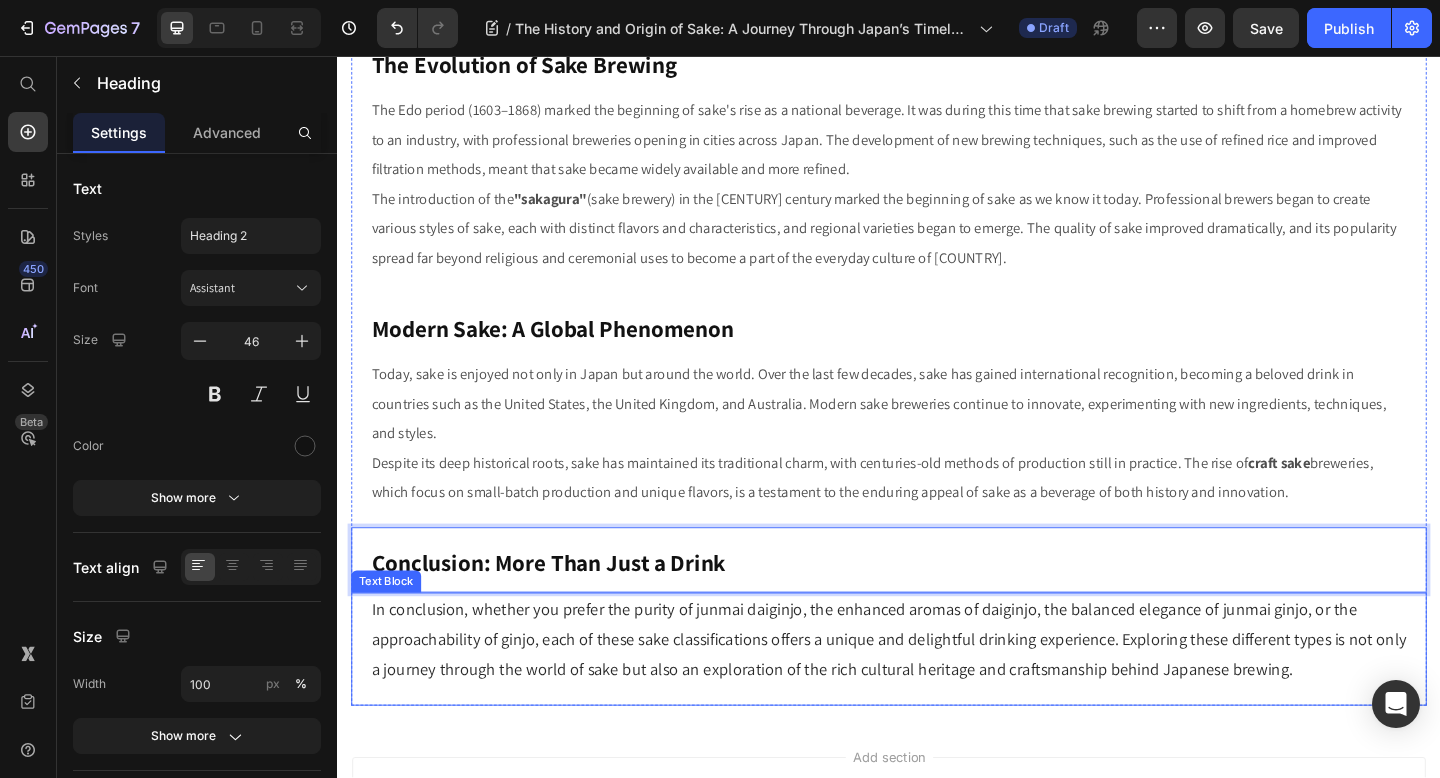 click on "In conclusion, whether you prefer the purity of junmai daiginjo, the enhanced aromas of daiginjo, the balanced elegance of junmai ginjo, or the approachability of ginjo, each of these sake classifications offers a unique and delightful drinking experience. Exploring these different types is not only a journey through the world of sake but also an exploration of the rich cultural heritage and craftsmanship behind Japanese brewing." at bounding box center [937, 691] 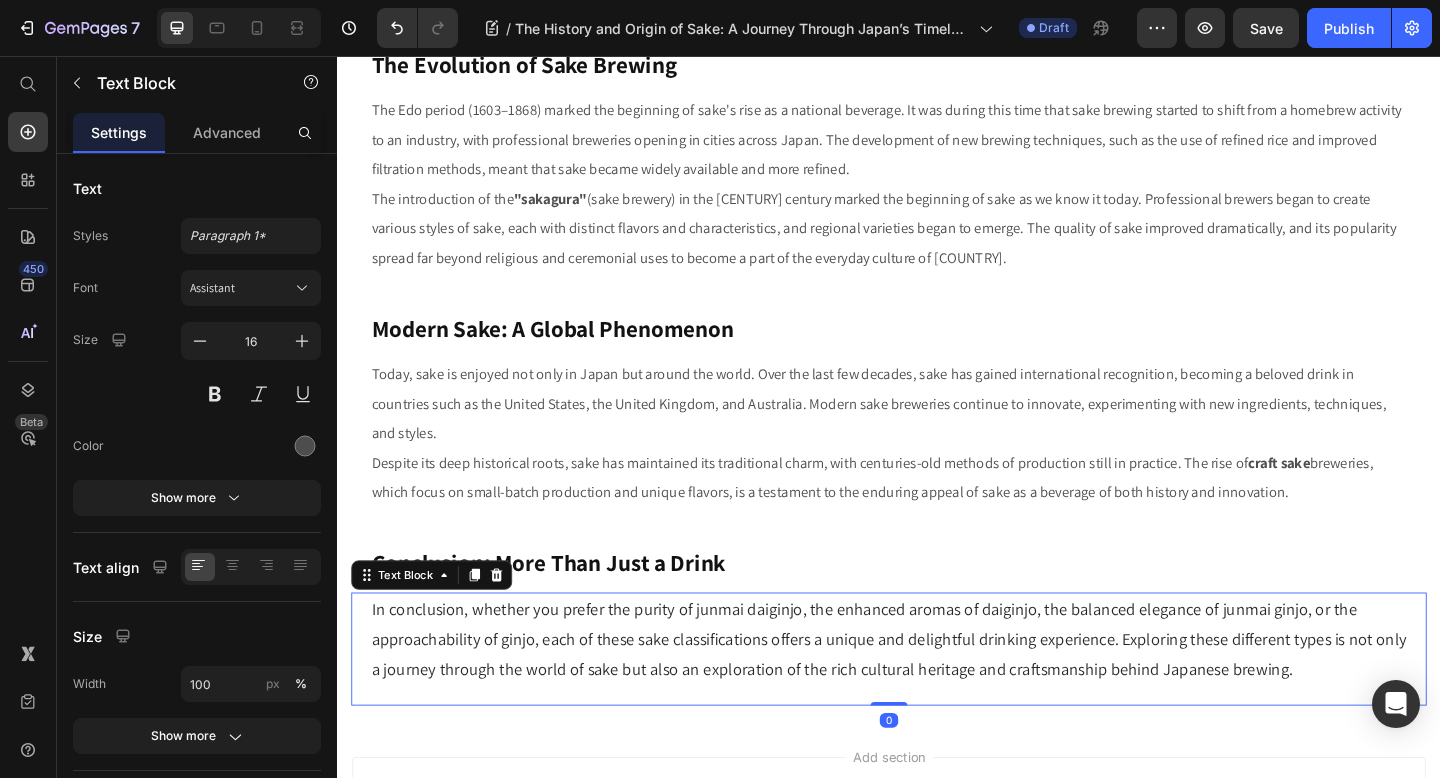 click on "In conclusion, whether you prefer the purity of junmai daiginjo, the enhanced aromas of daiginjo, the balanced elegance of junmai ginjo, or the approachability of ginjo, each of these sake classifications offers a unique and delightful drinking experience. Exploring these different types is not only a journey through the world of sake but also an exploration of the rich cultural heritage and craftsmanship behind Japanese brewing." at bounding box center [937, 691] 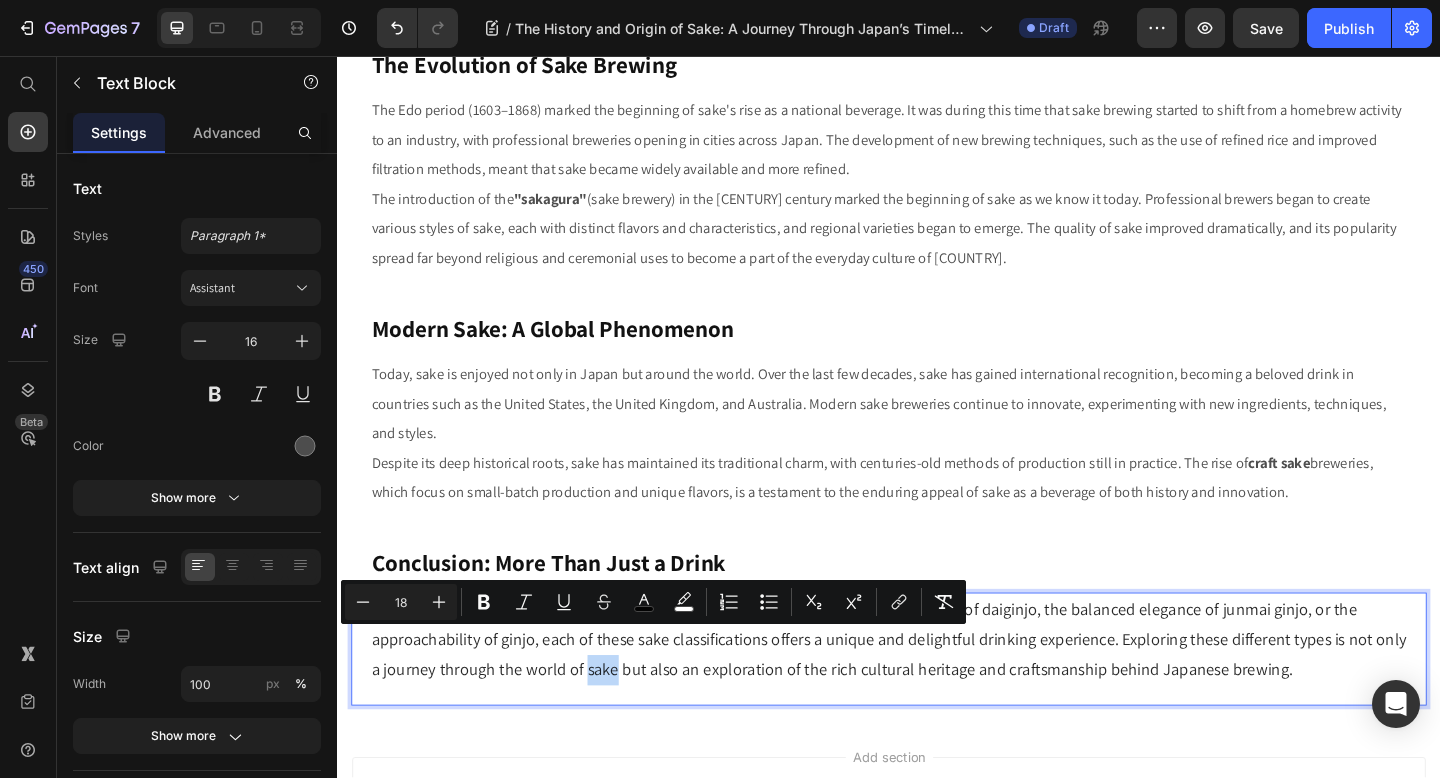 click on "In conclusion, whether you prefer the purity of junmai daiginjo, the enhanced aromas of daiginjo, the balanced elegance of junmai ginjo, or the approachability of ginjo, each of these sake classifications offers a unique and delightful drinking experience. Exploring these different types is not only a journey through the world of sake but also an exploration of the rich cultural heritage and craftsmanship behind Japanese brewing." at bounding box center (937, 691) 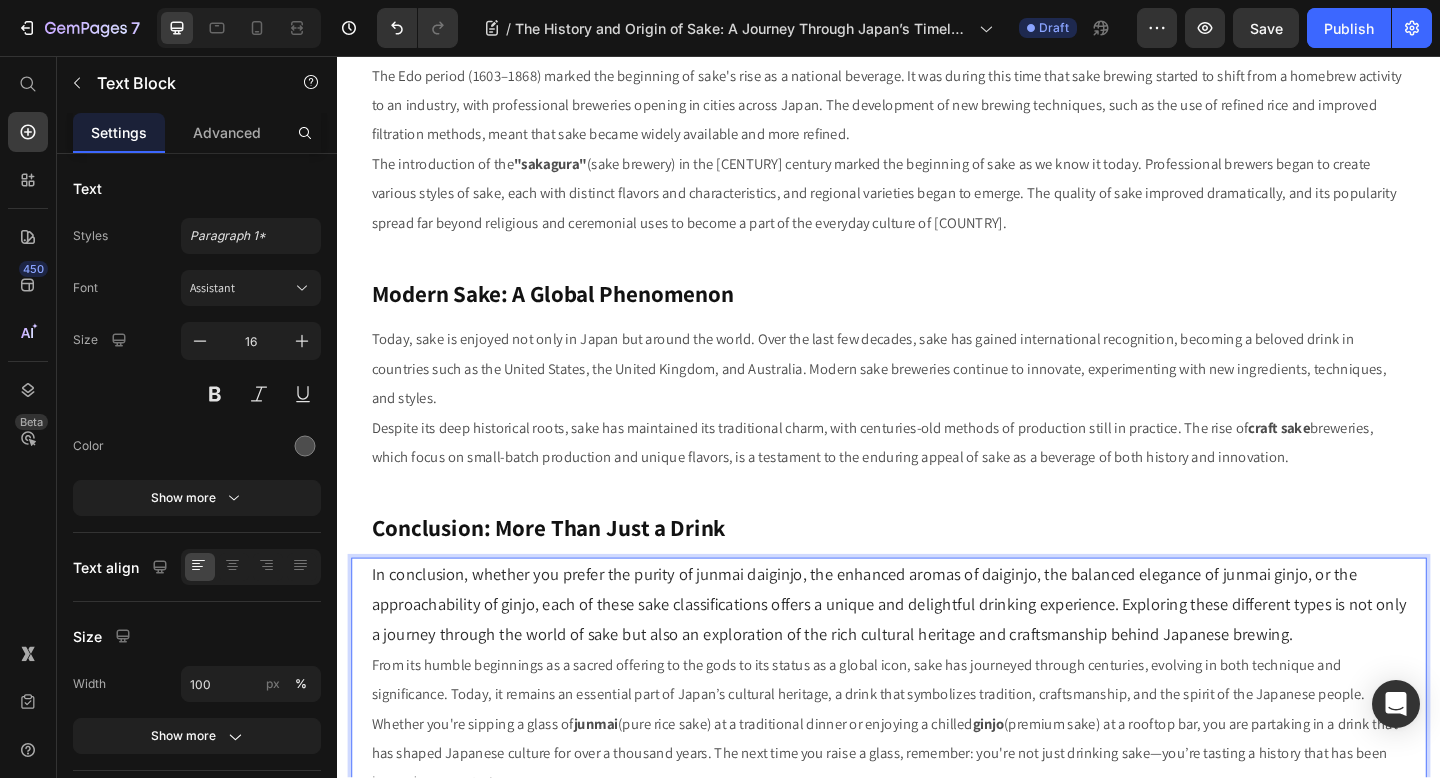 scroll, scrollTop: 904, scrollLeft: 0, axis: vertical 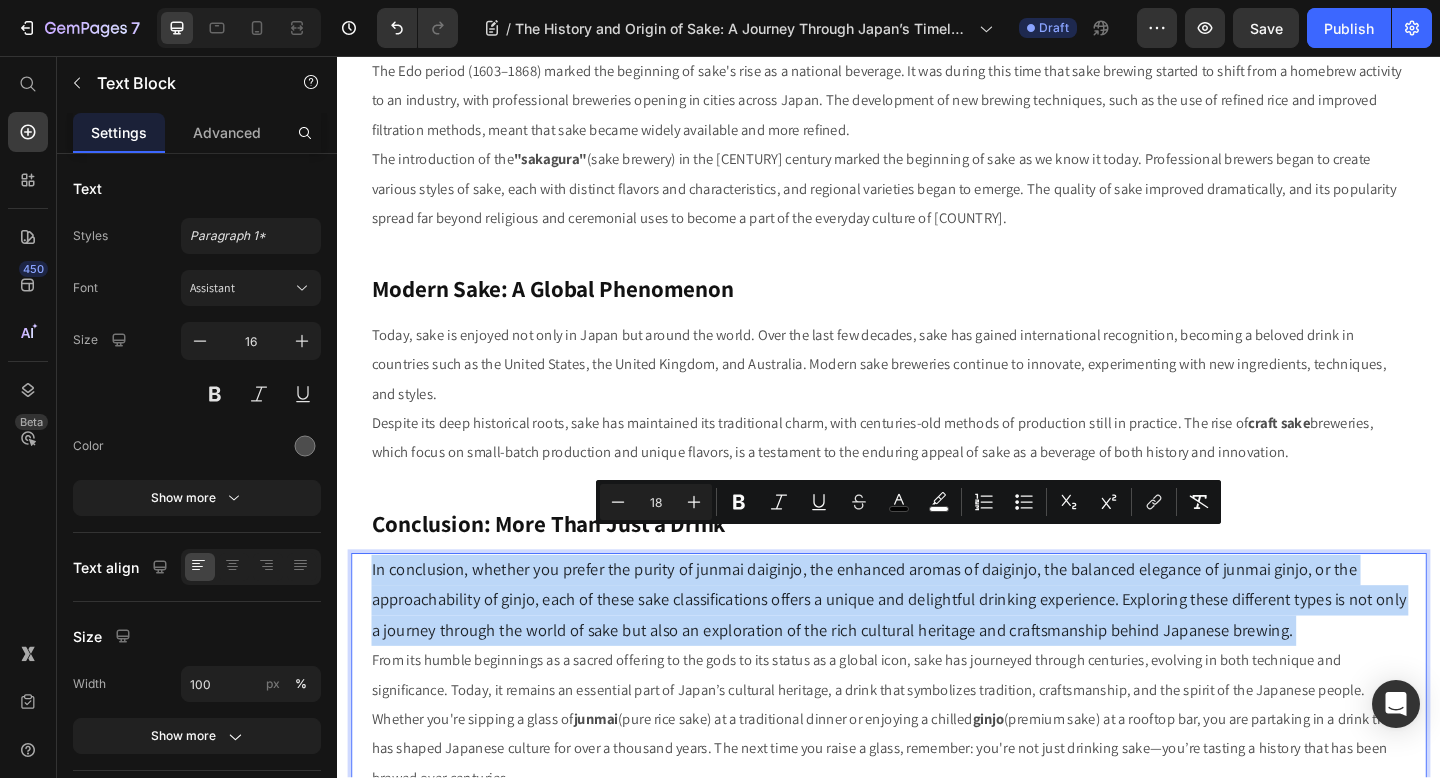 drag, startPoint x: 372, startPoint y: 683, endPoint x: 369, endPoint y: 578, distance: 105.04285 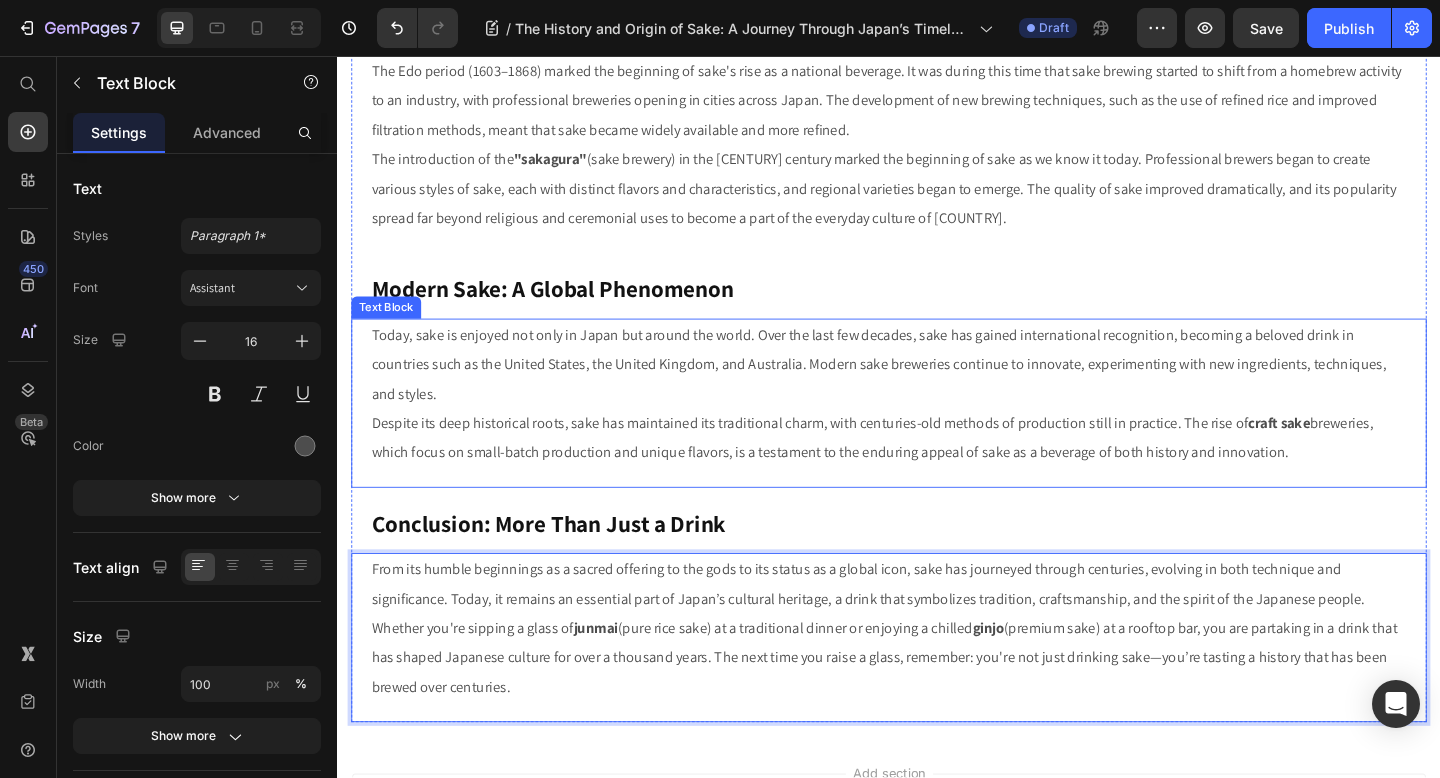 click on "Today, sake is enjoyed not only in Japan but around the world. Over the last few decades, sake has gained international recognition, becoming a beloved drink in countries such as the United States, the United Kingdom, and Australia. Modern sake breweries continue to innovate, experimenting with new ingredients, techniques, and styles. Despite its deep historical roots, sake has maintained its traditional charm, with centuries-old methods of production still in practice. The rise of  craft sake  breweries, which focus on small-batch production and unique flavors, is a testament to the enduring appeal of sake as a beverage of both history and innovation. Text Block" at bounding box center (937, 434) 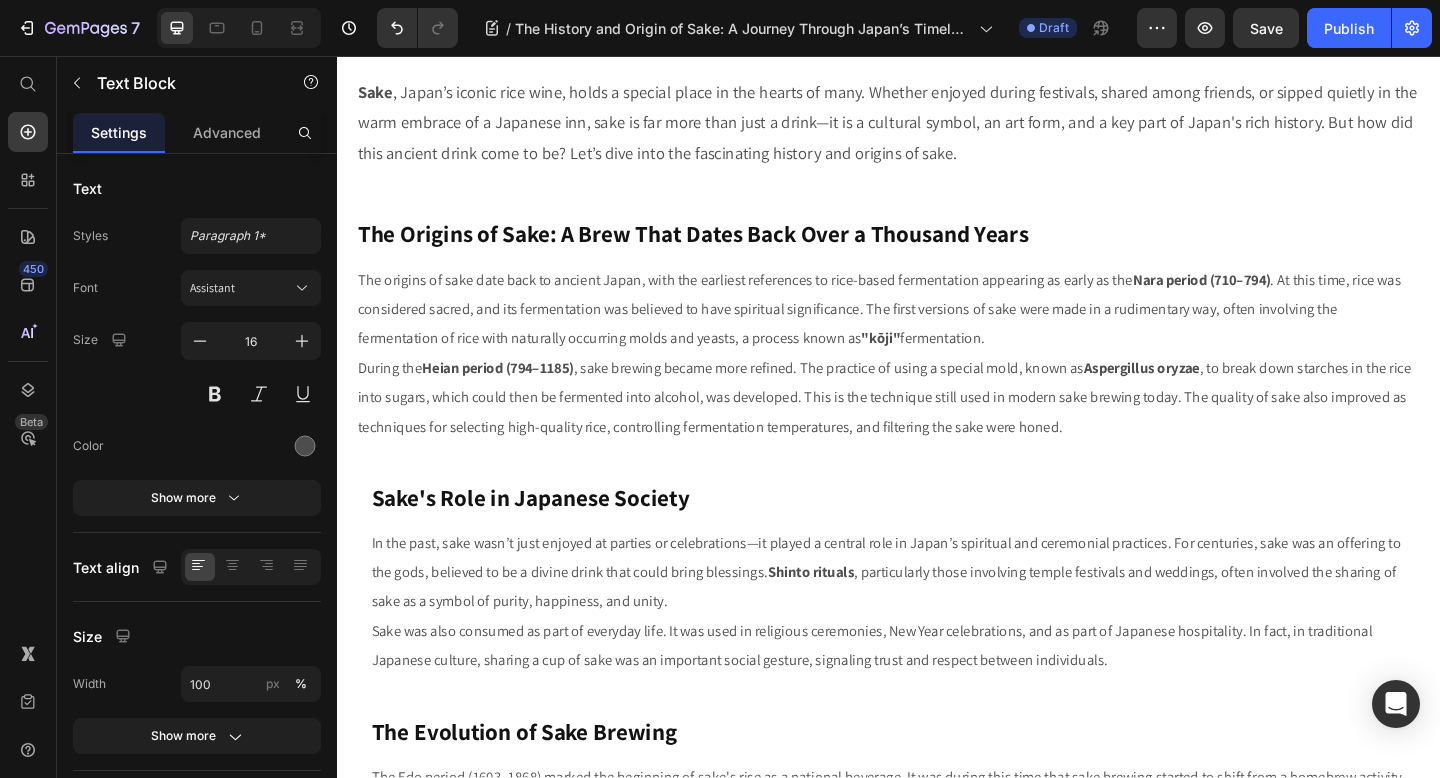 scroll, scrollTop: 0, scrollLeft: 0, axis: both 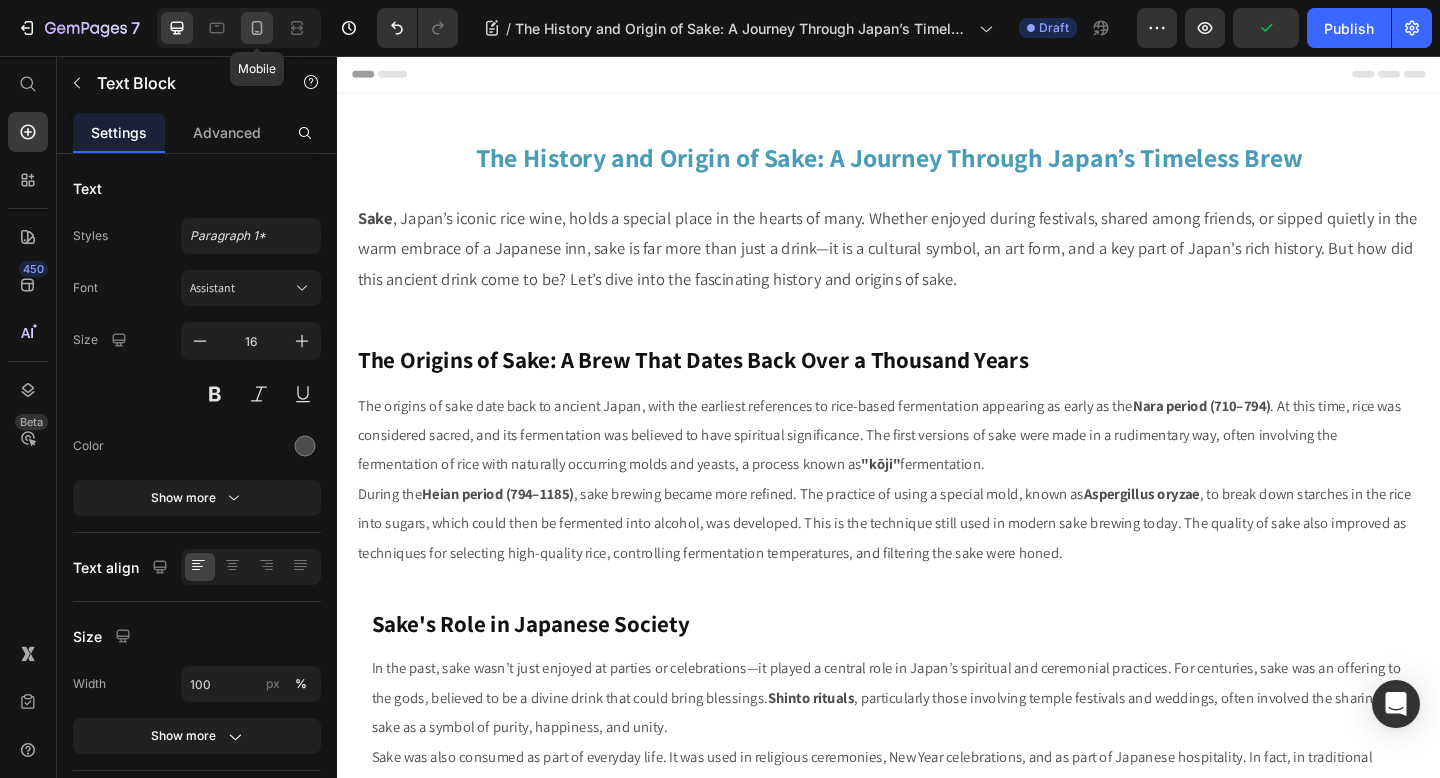 click 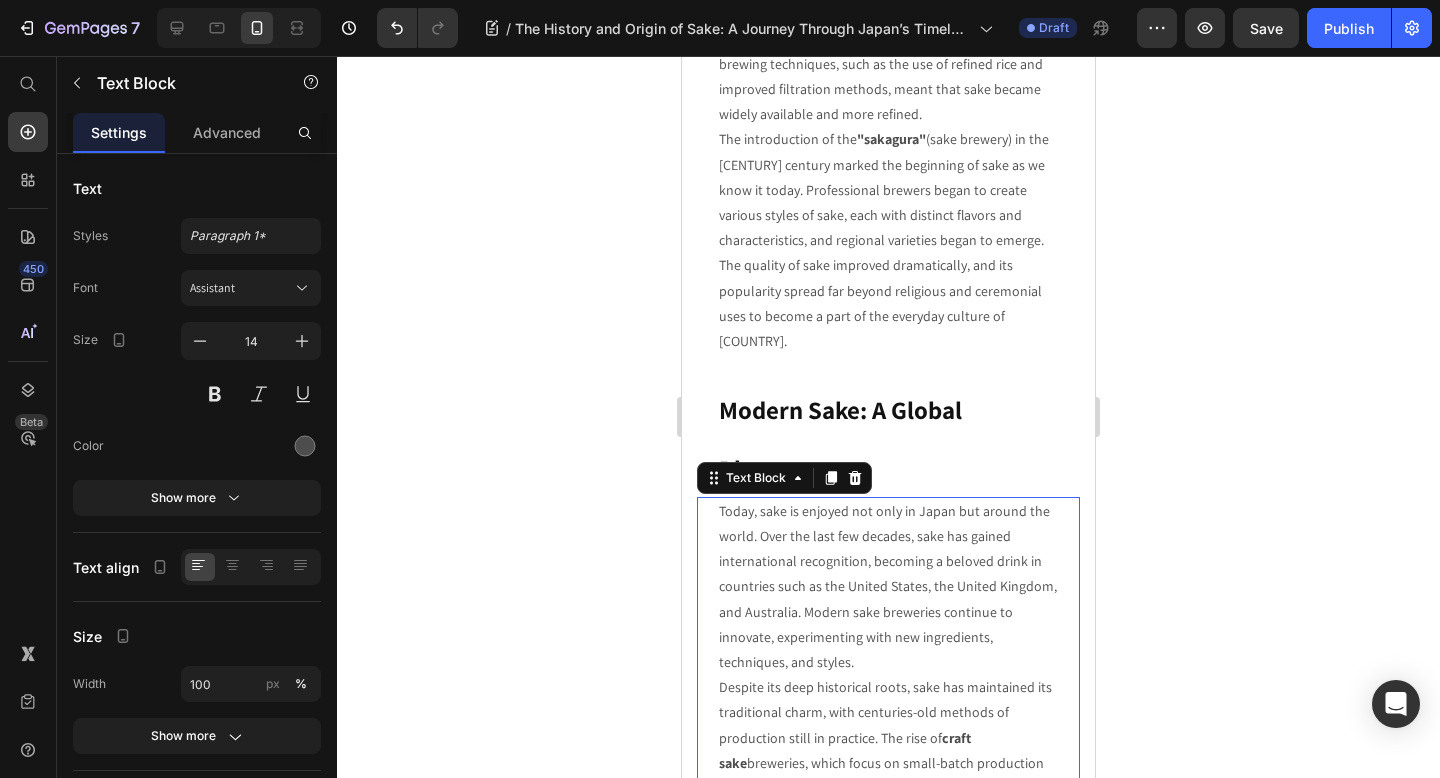 scroll, scrollTop: 1734, scrollLeft: 0, axis: vertical 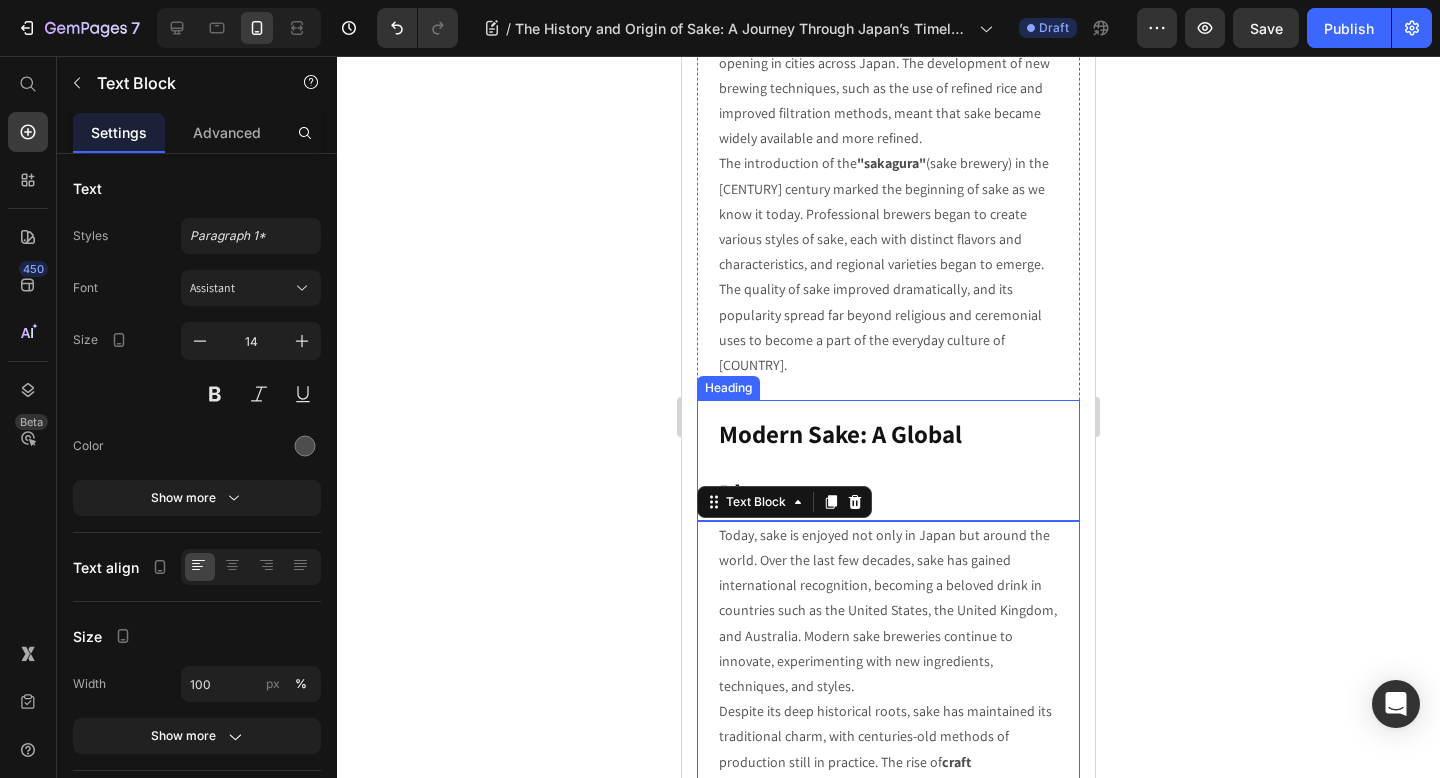 click on "⁠⁠⁠⁠⁠⁠⁠ Modern Sake: A Global Phenomenon" at bounding box center (888, 460) 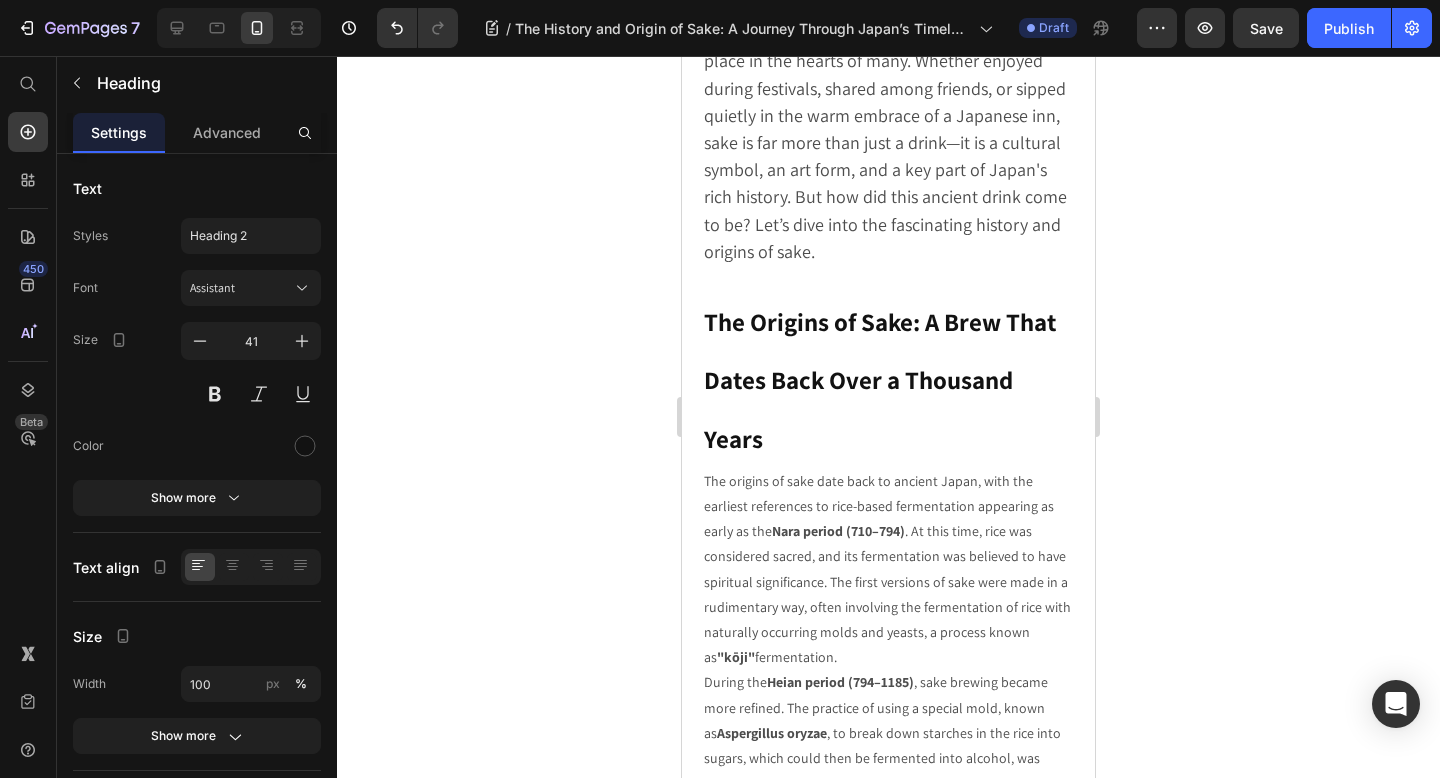 scroll, scrollTop: 0, scrollLeft: 0, axis: both 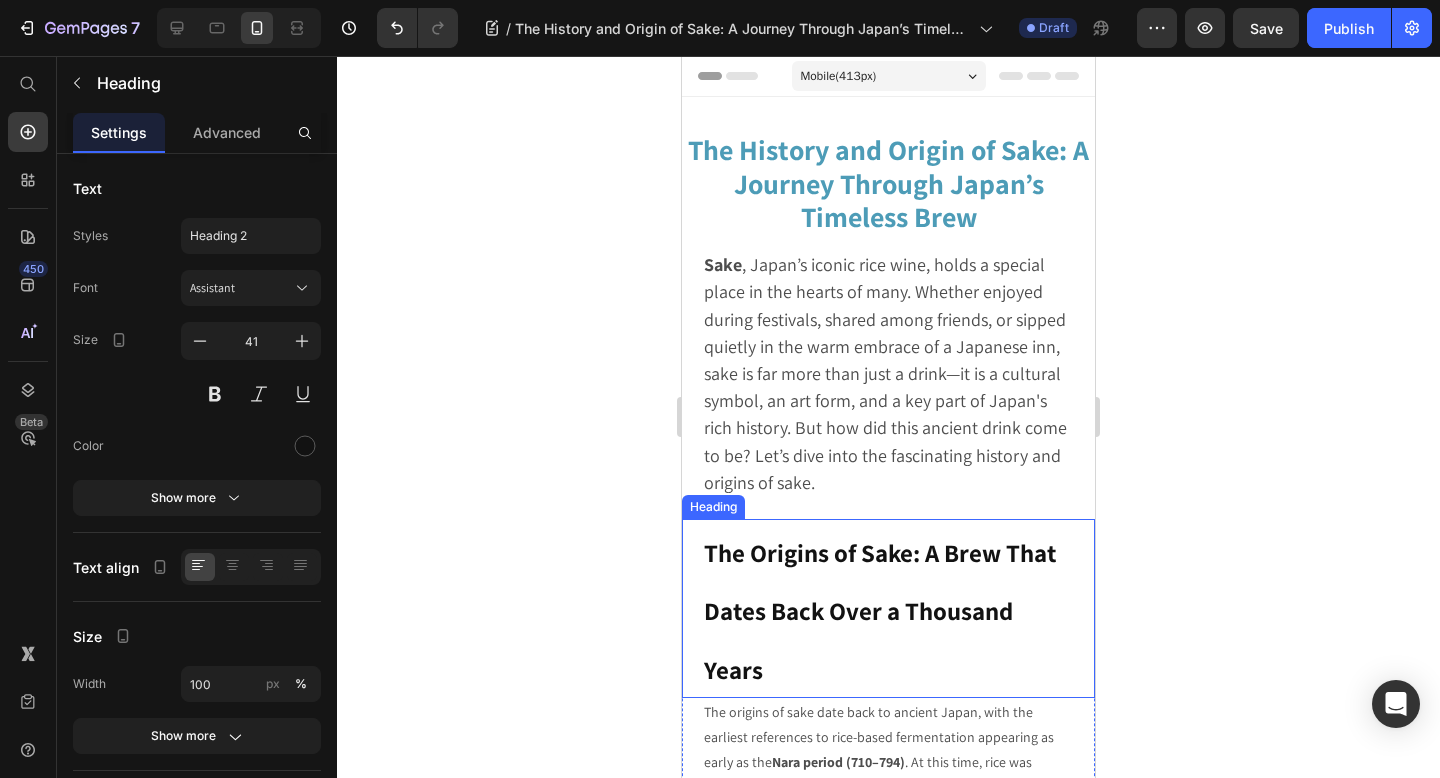 click on "The Origins of Sake: A Brew That Dates Back Over a Thousand Years" at bounding box center [888, 608] 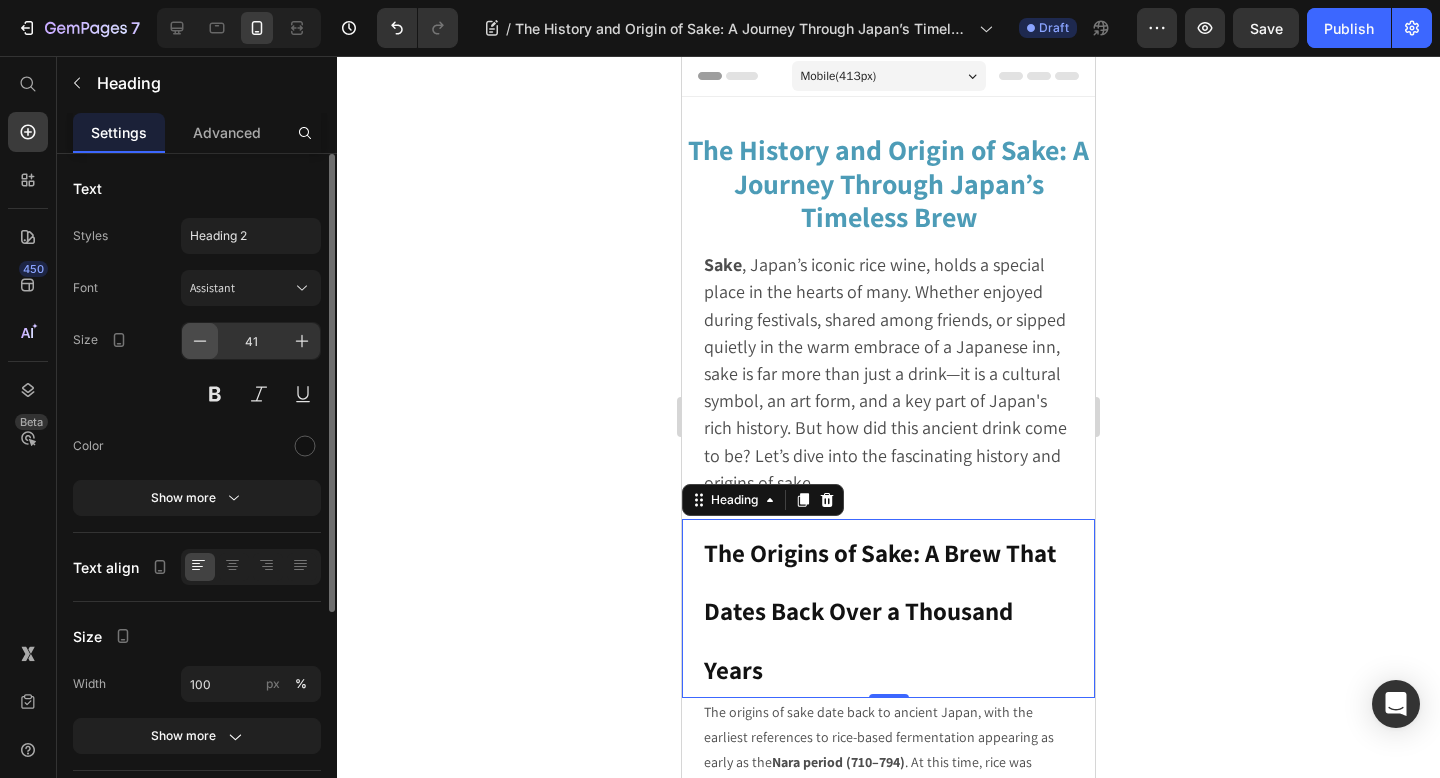 click 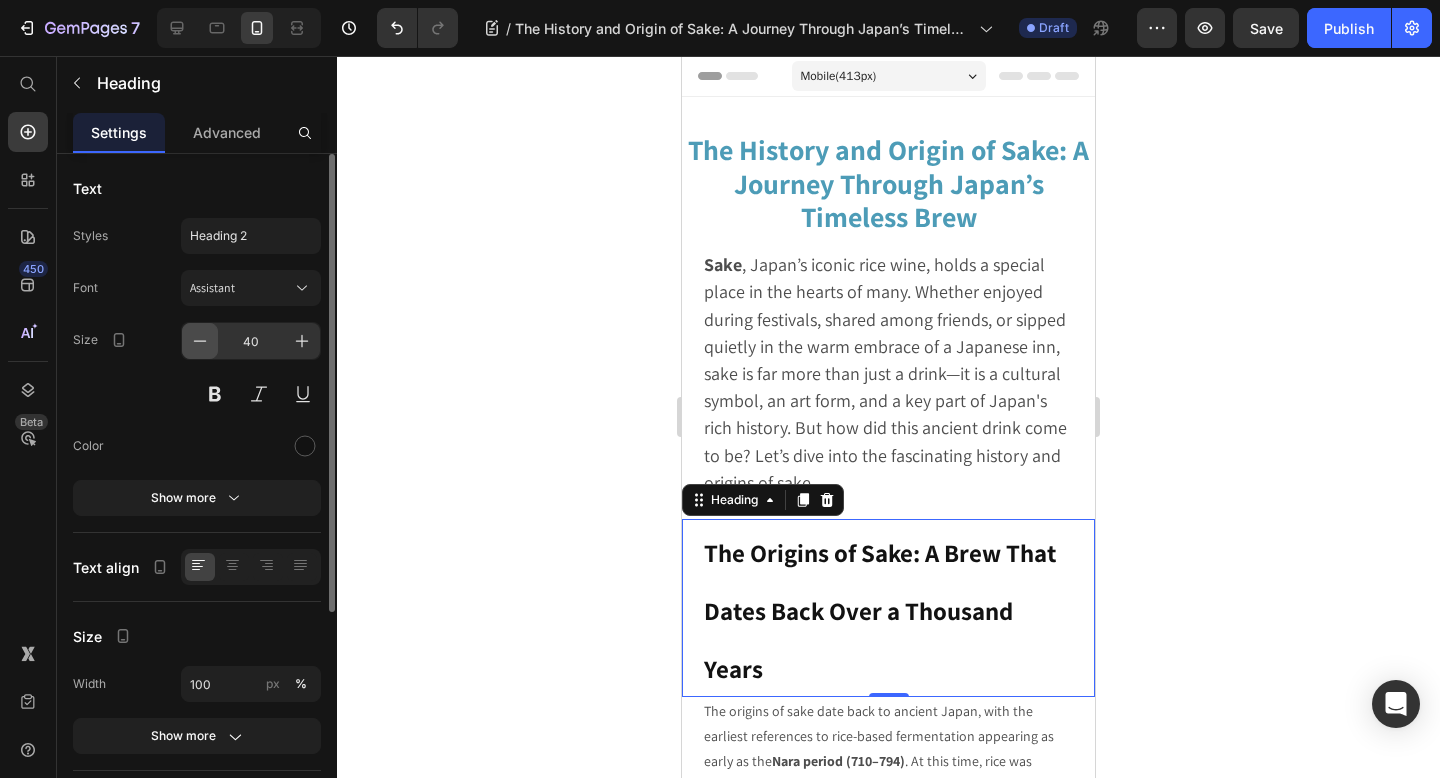 click 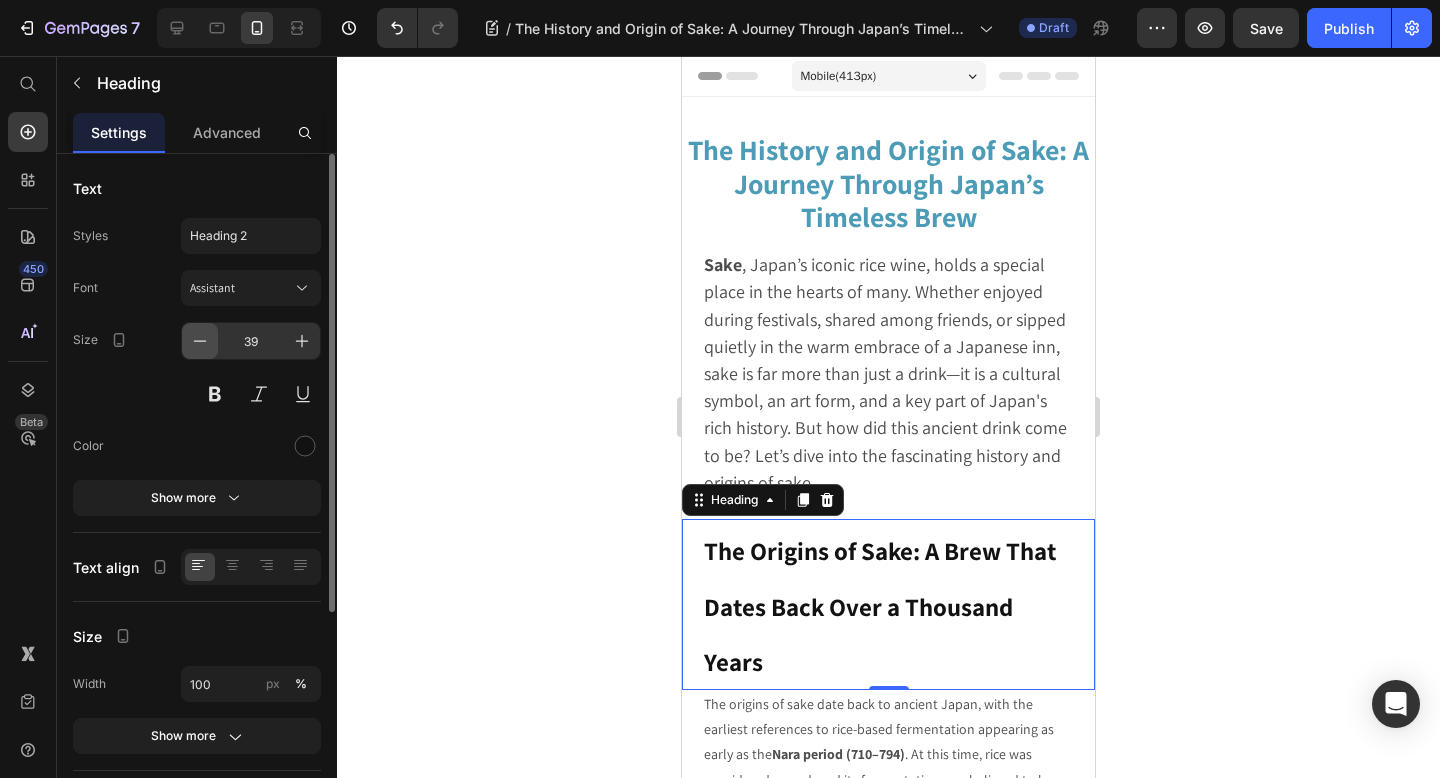 click 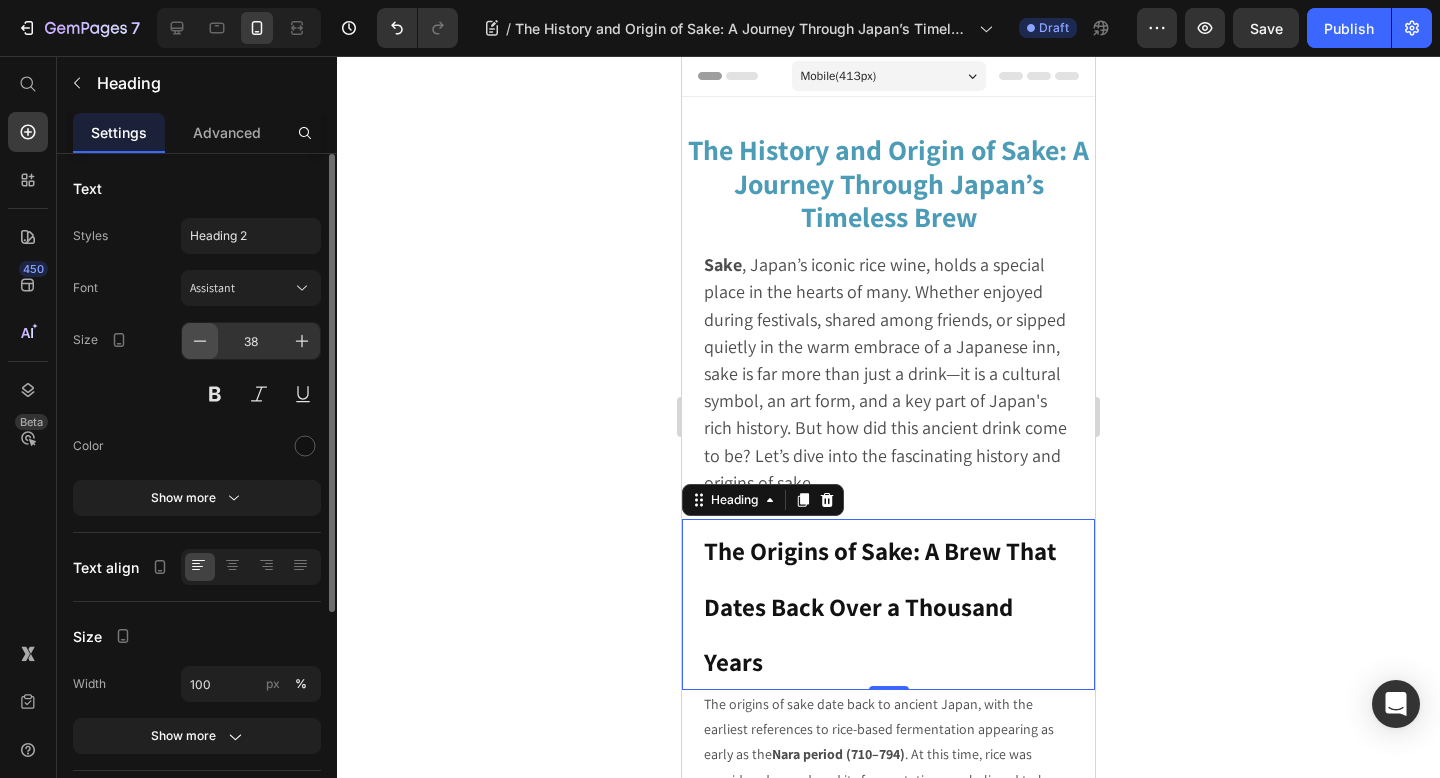 click 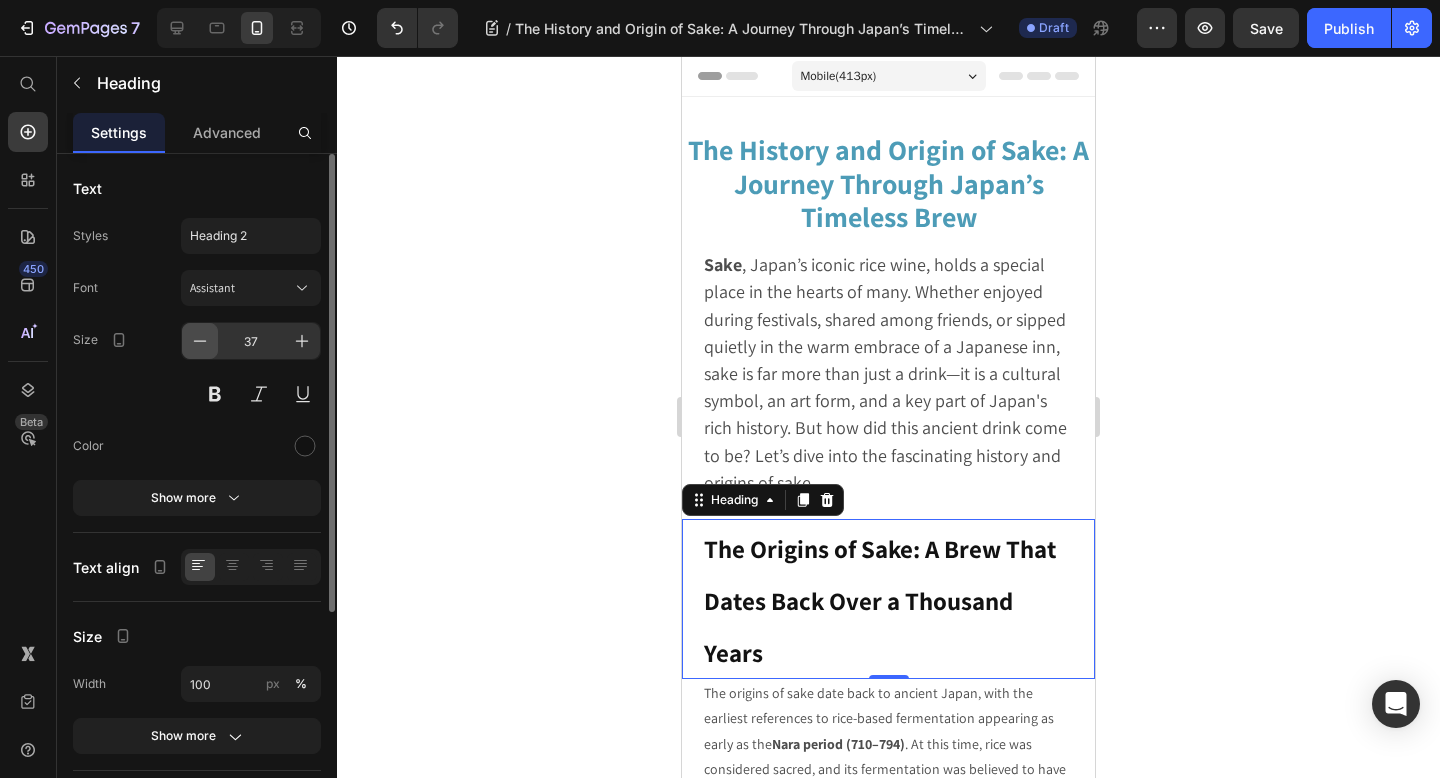 click 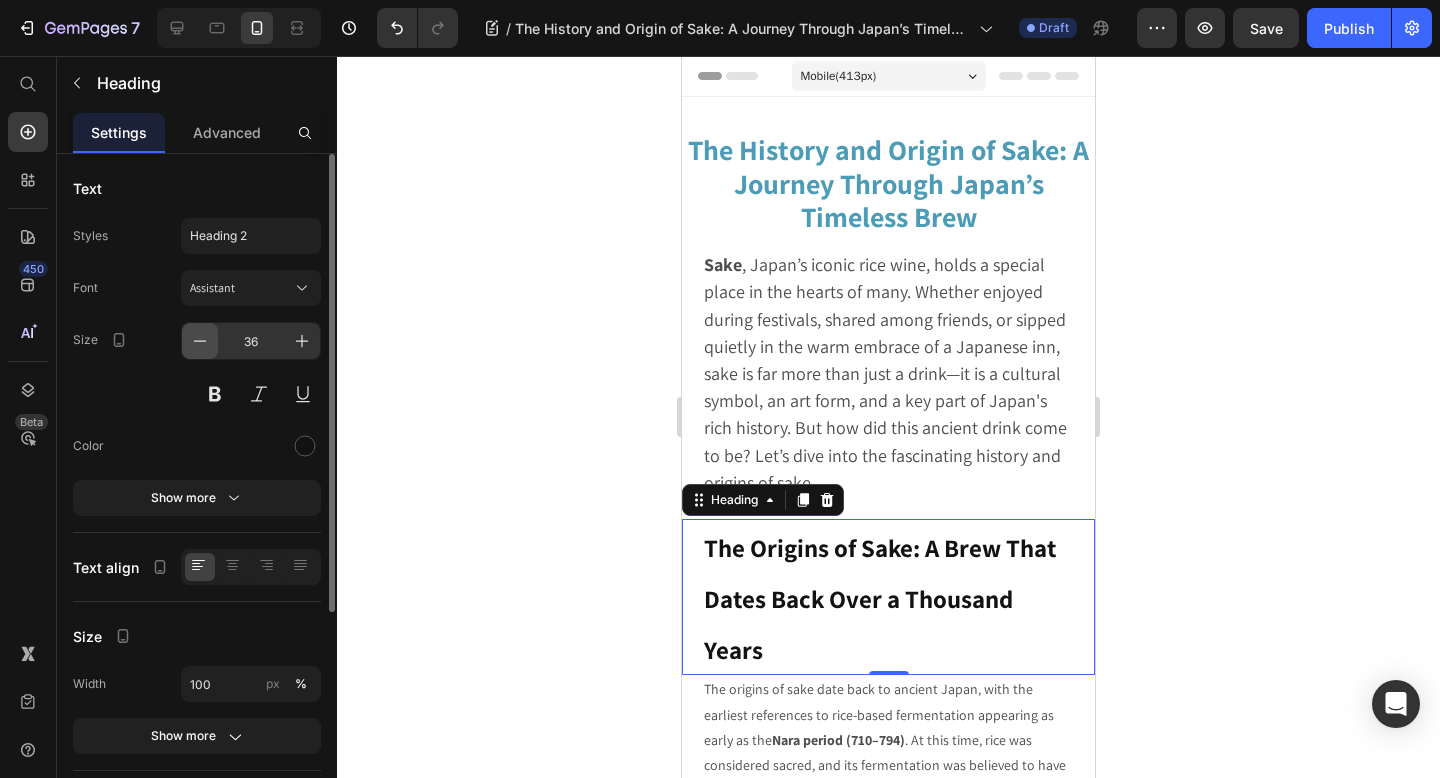 click 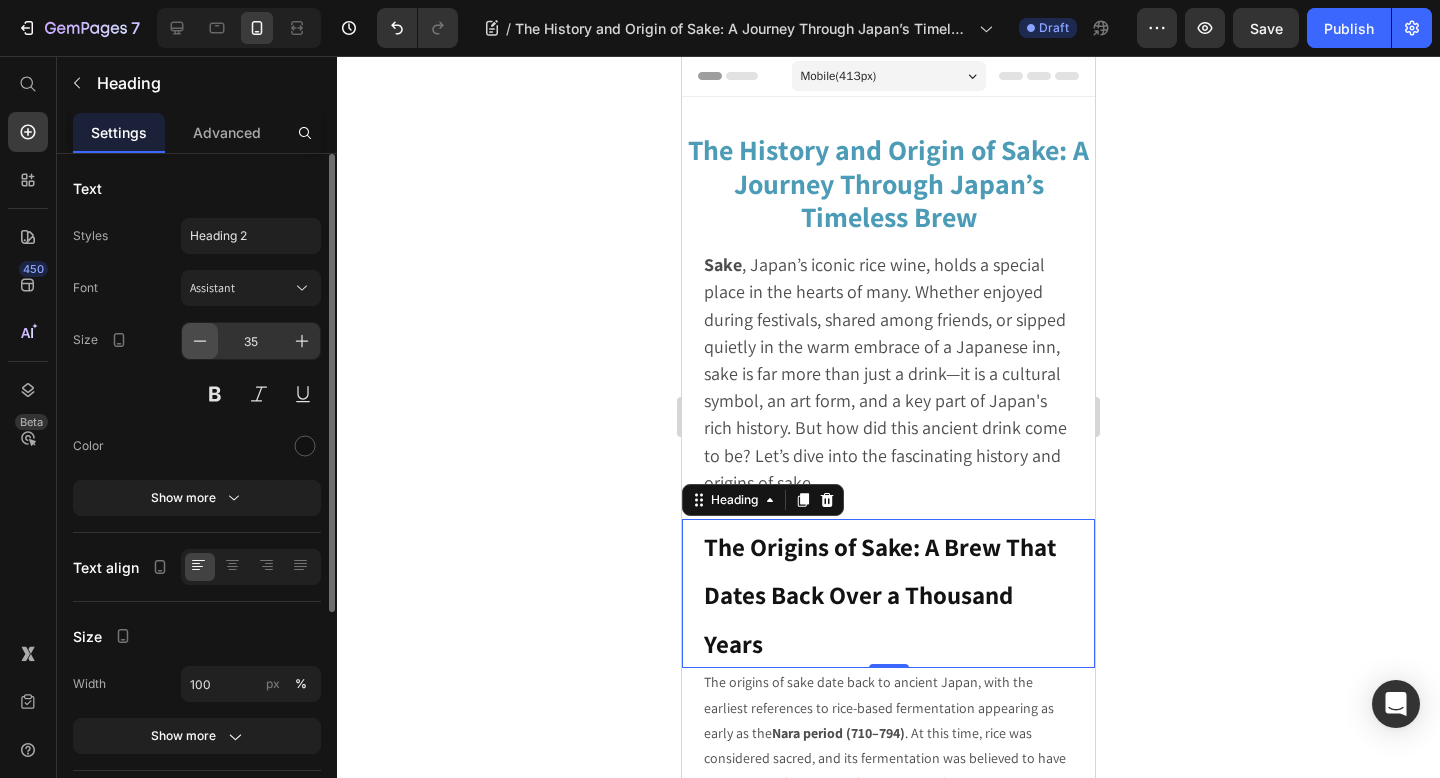 click 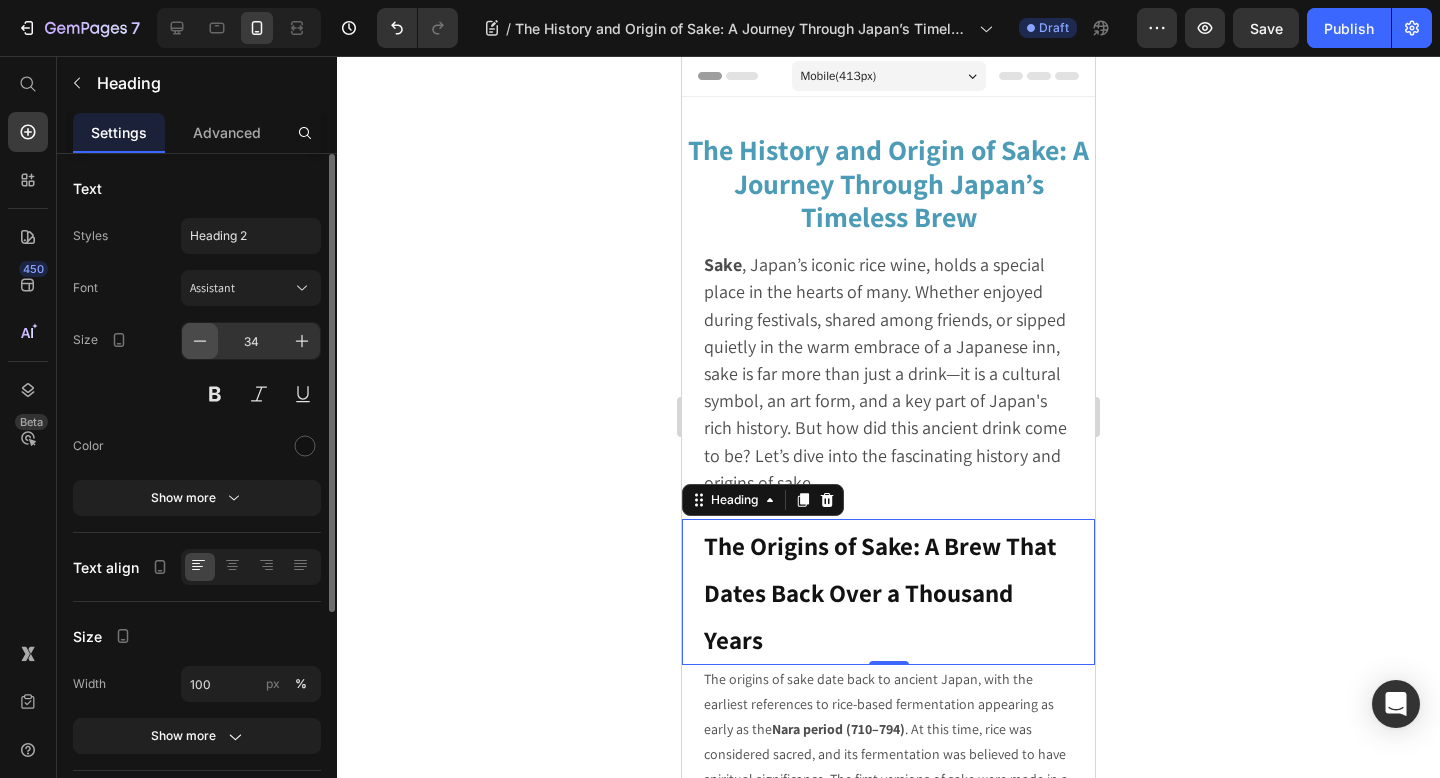click 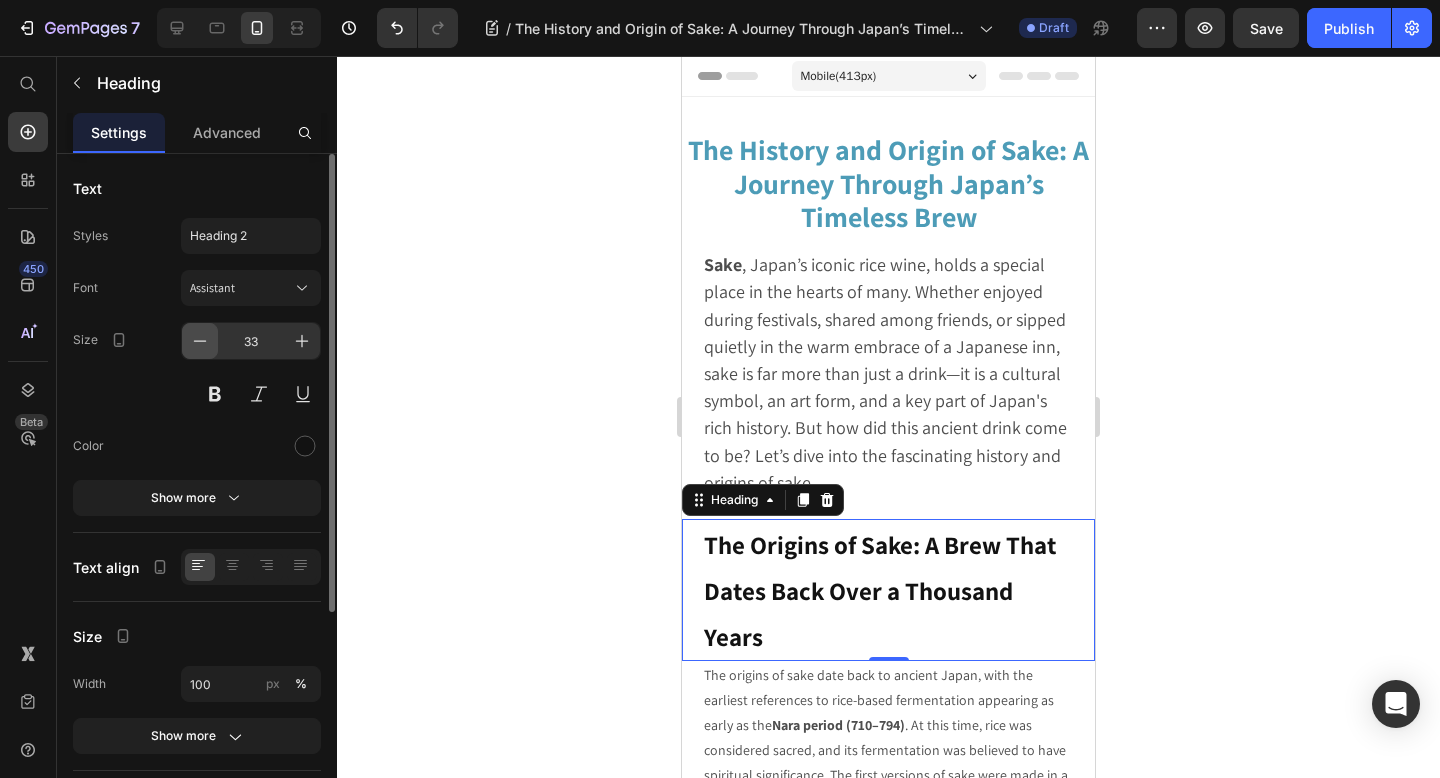 click 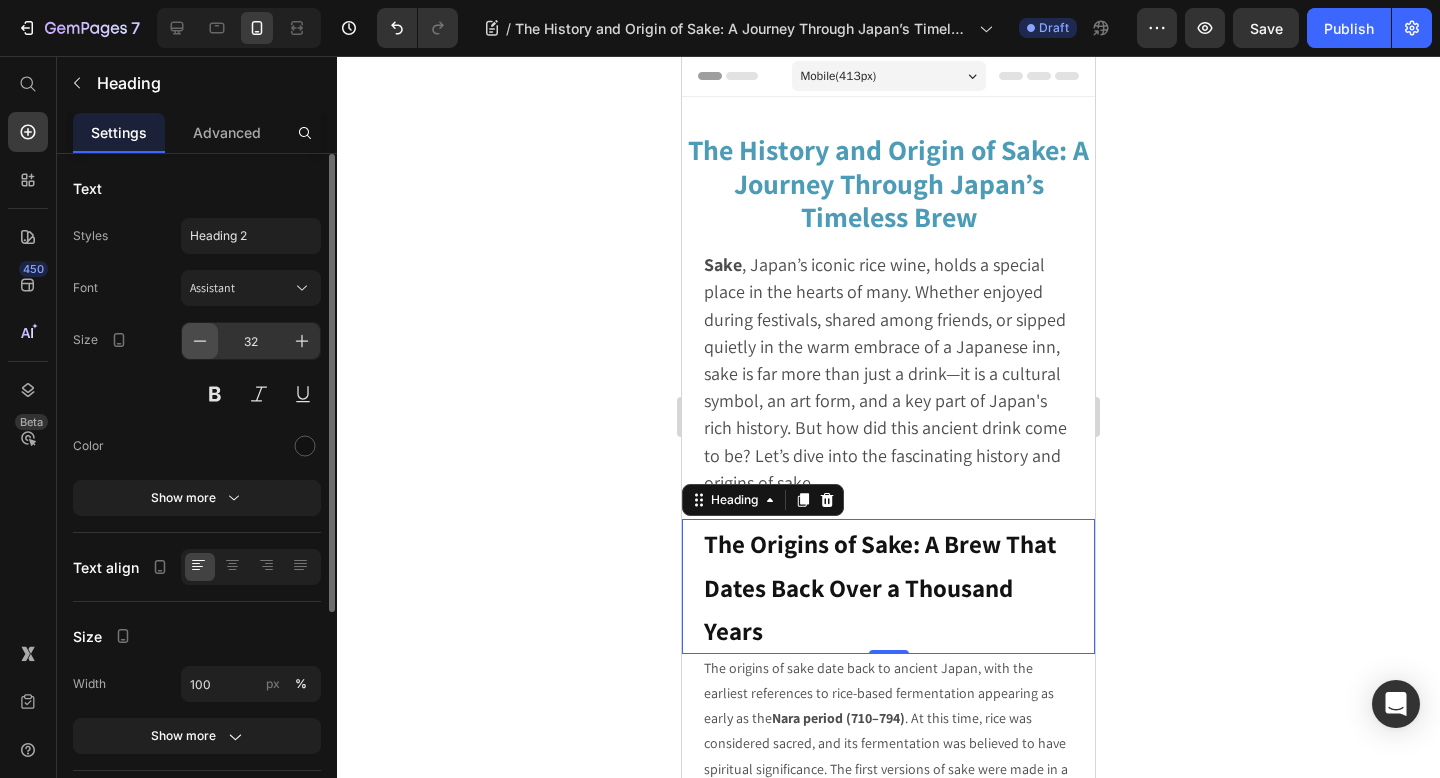 click 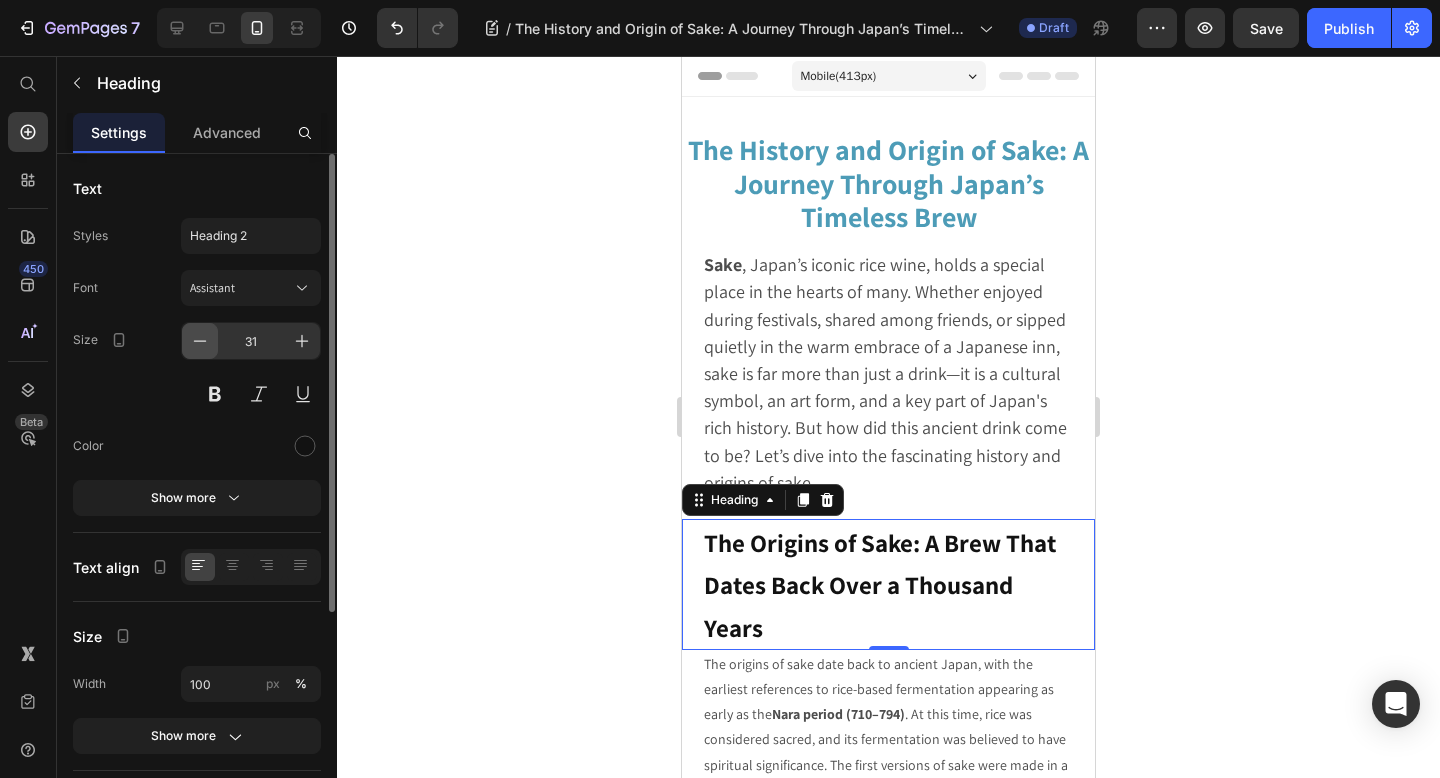 click 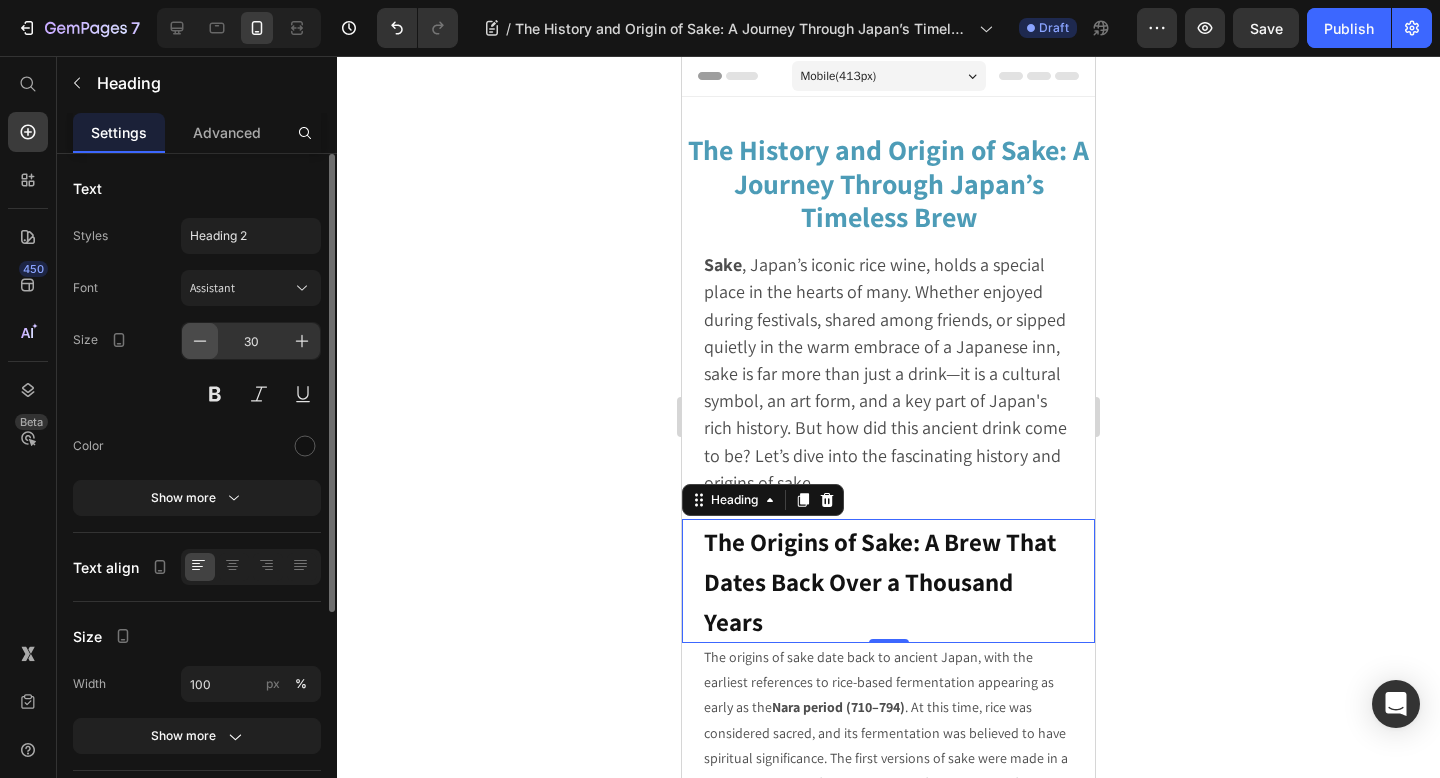 click 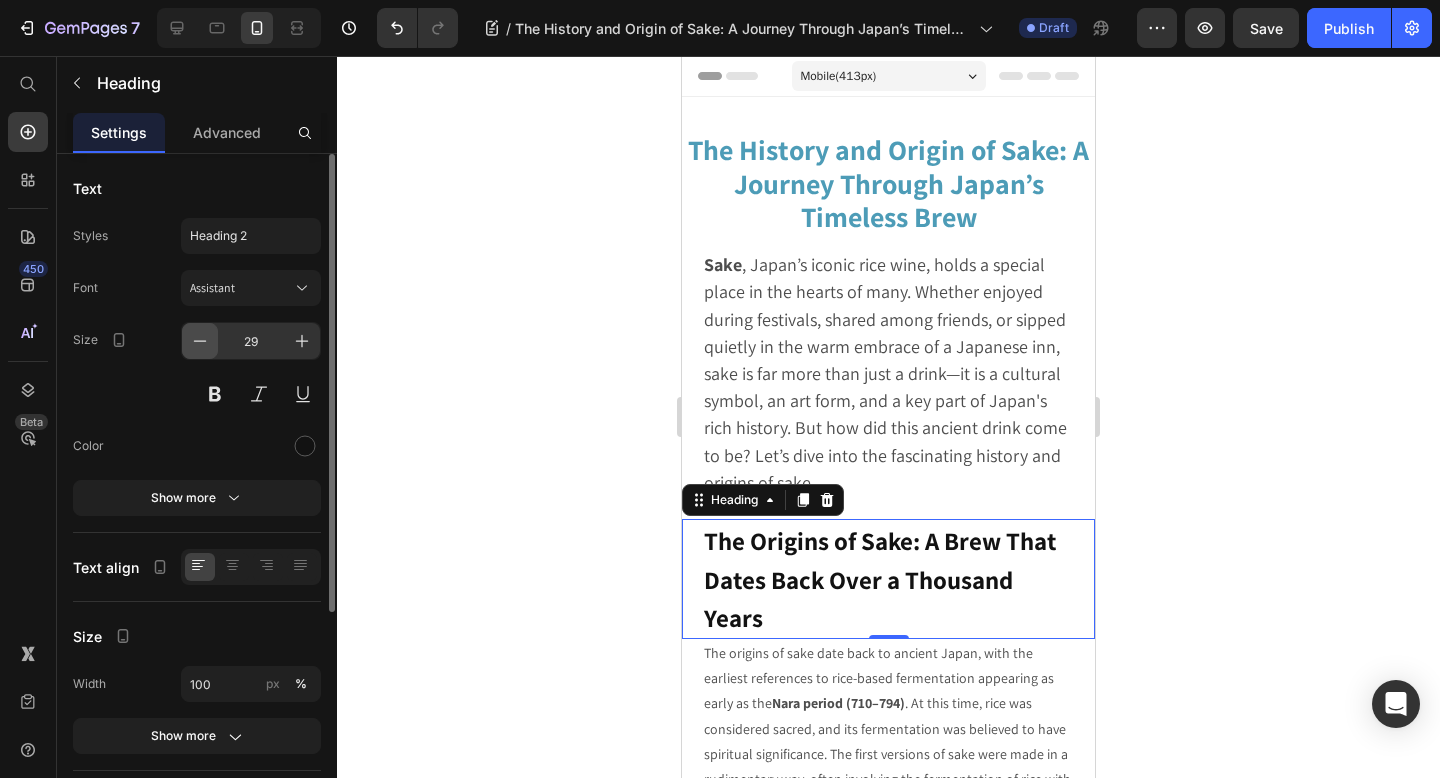 click 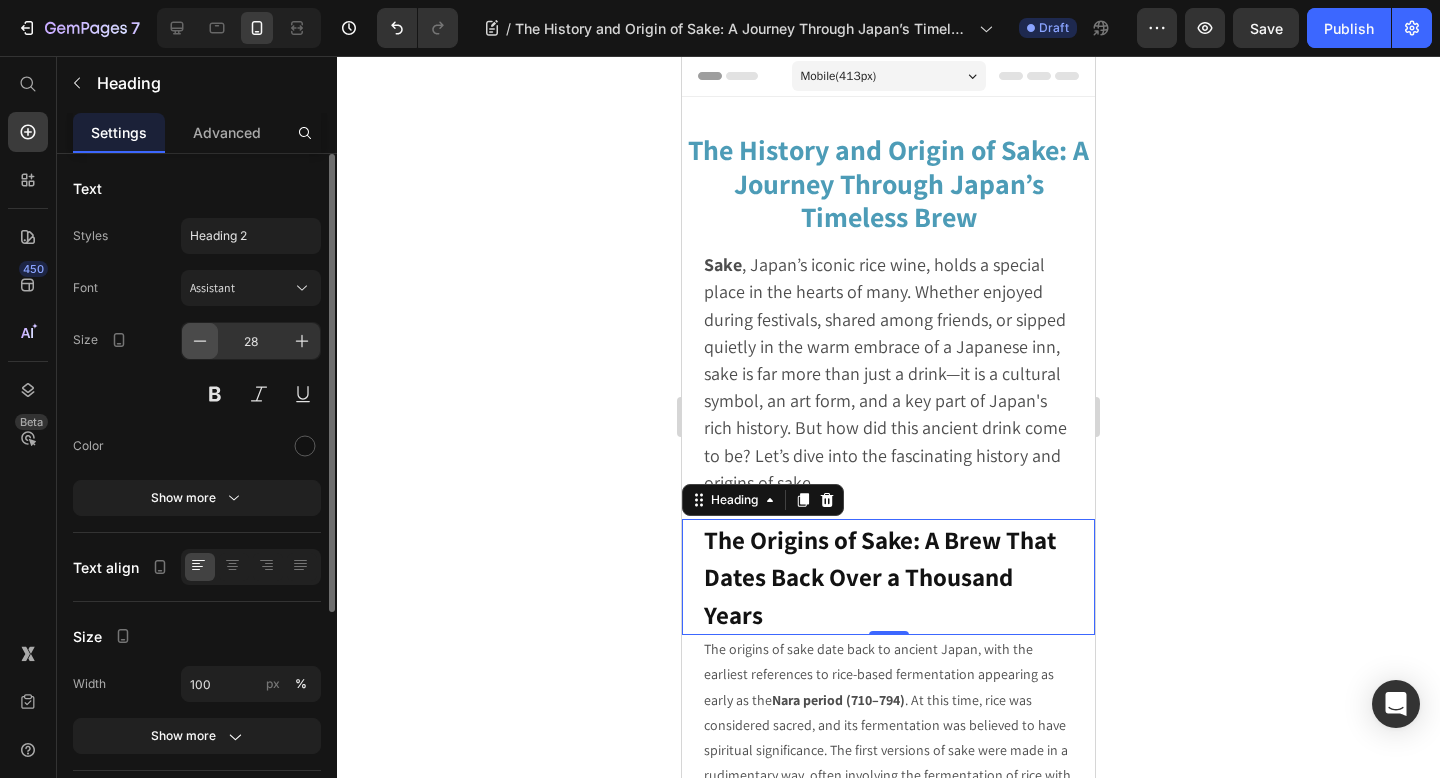 click 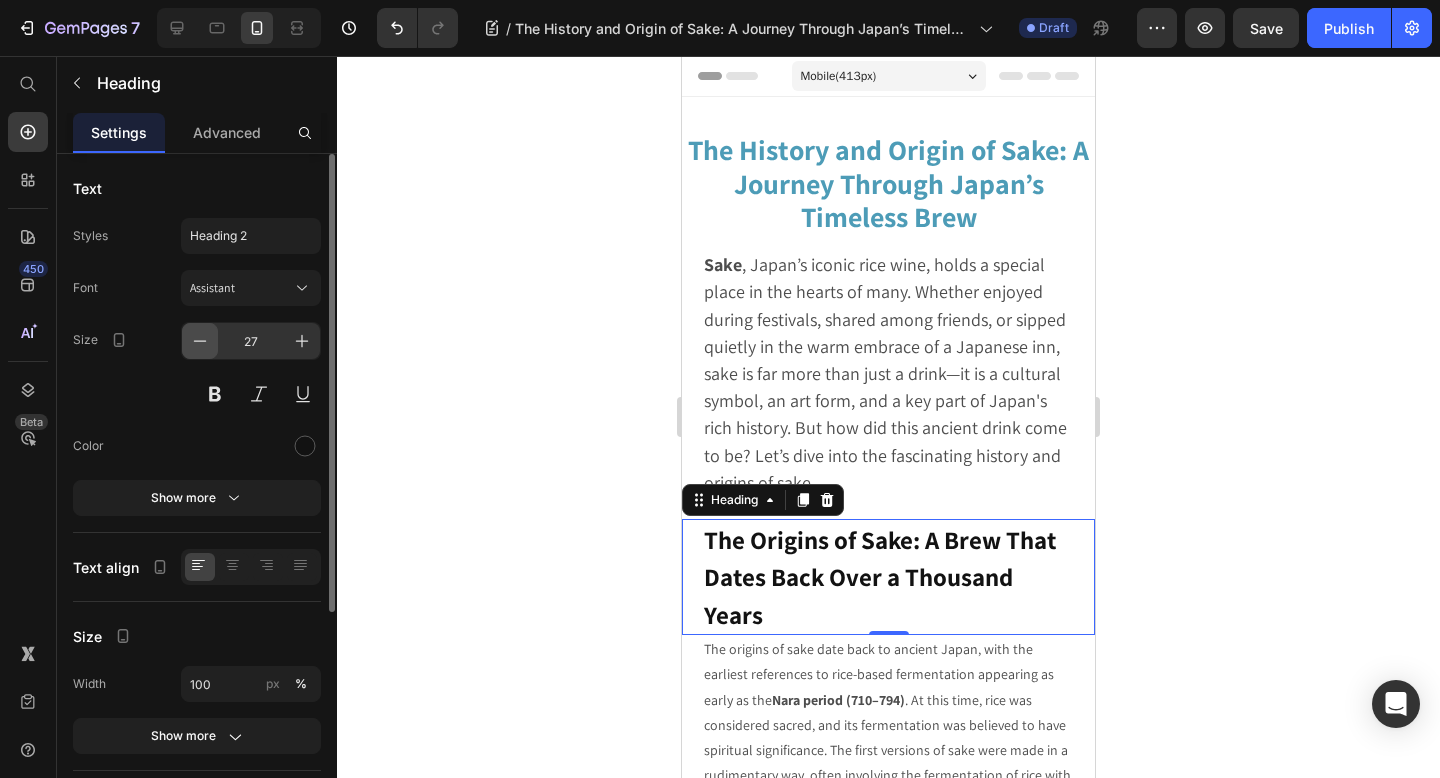 click 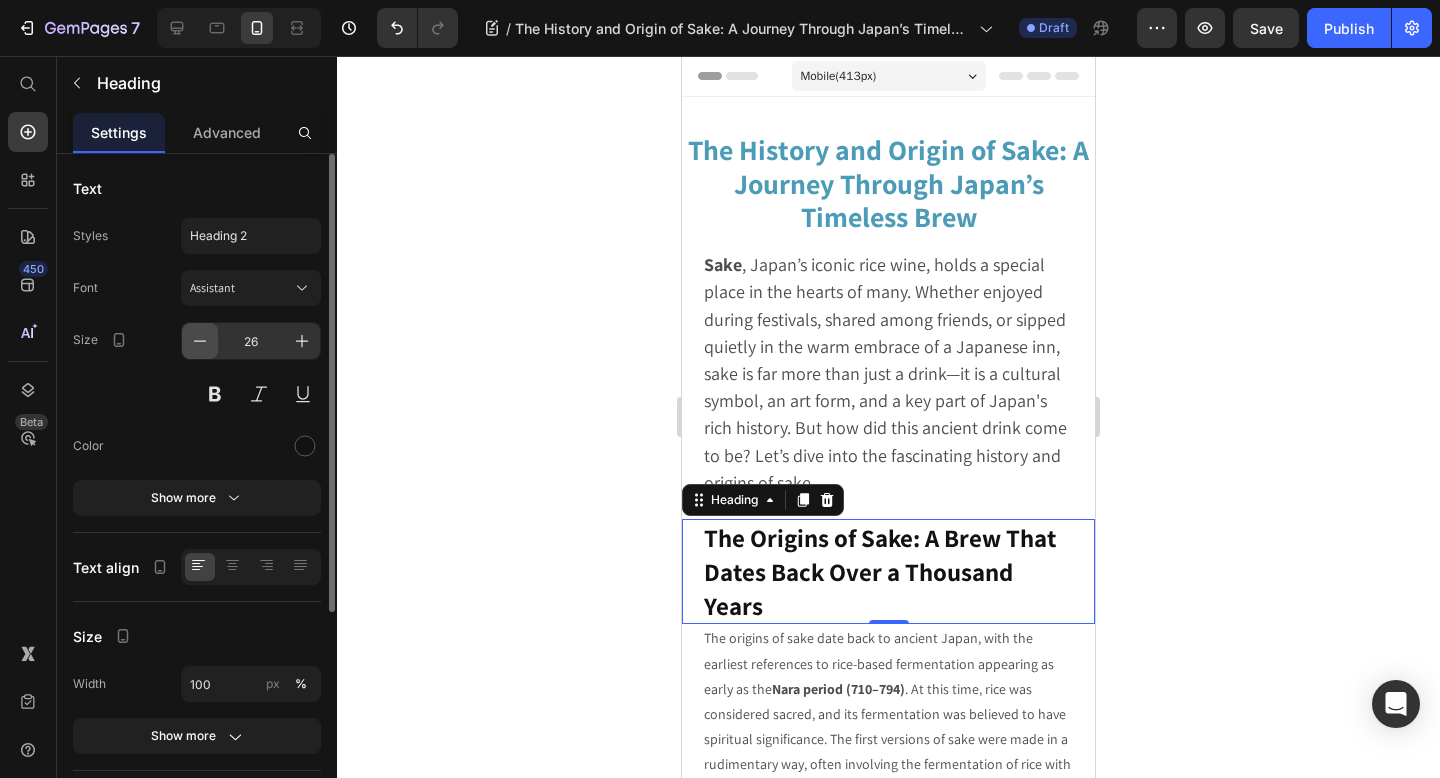 click 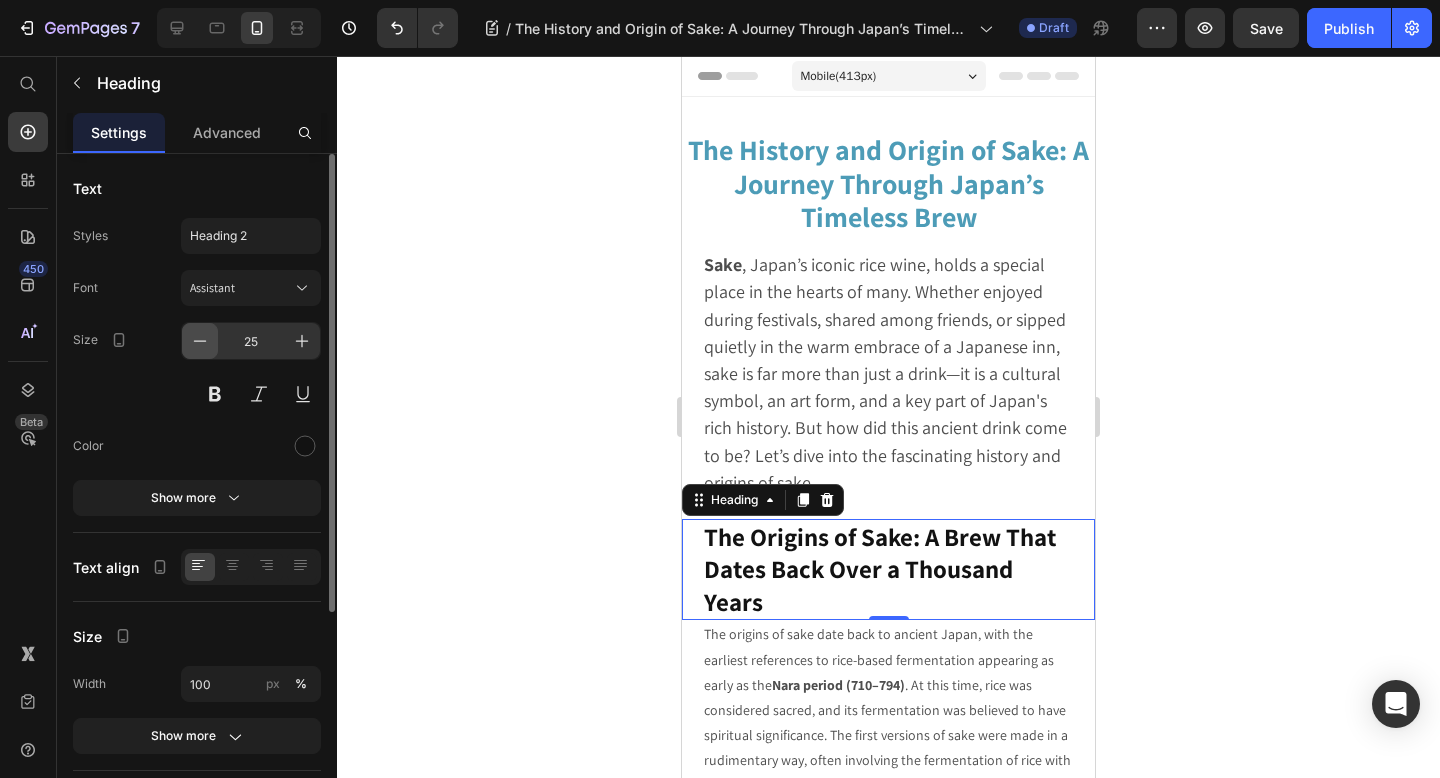 click 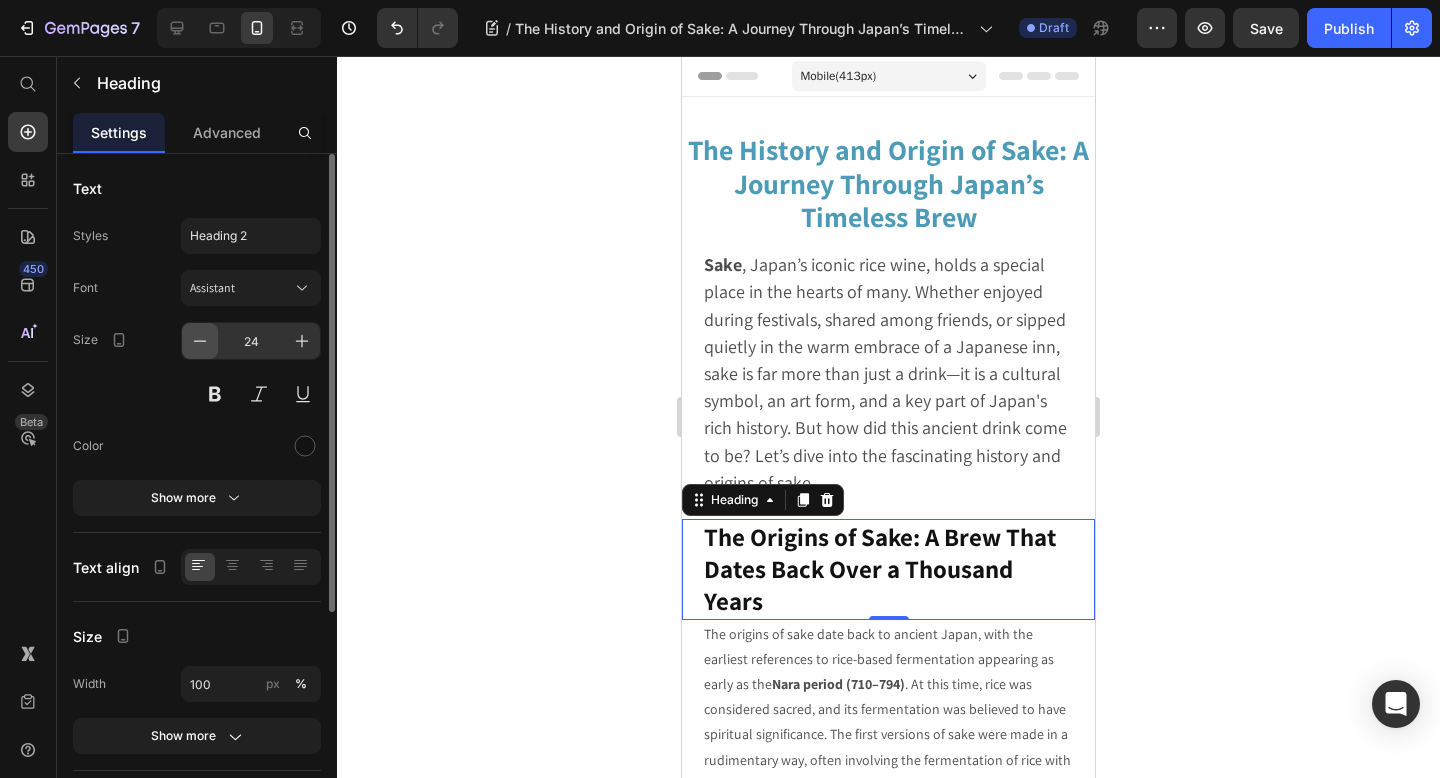 click 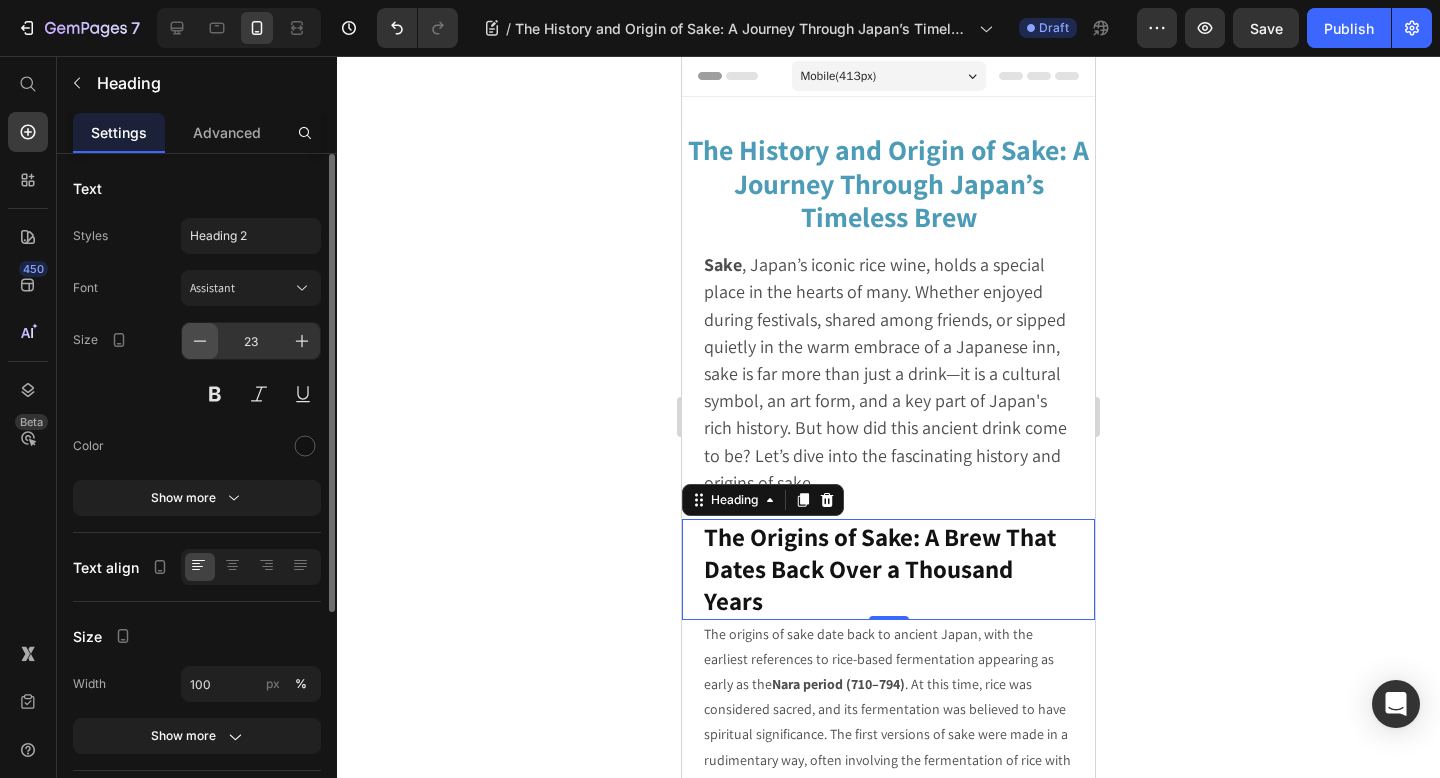 click 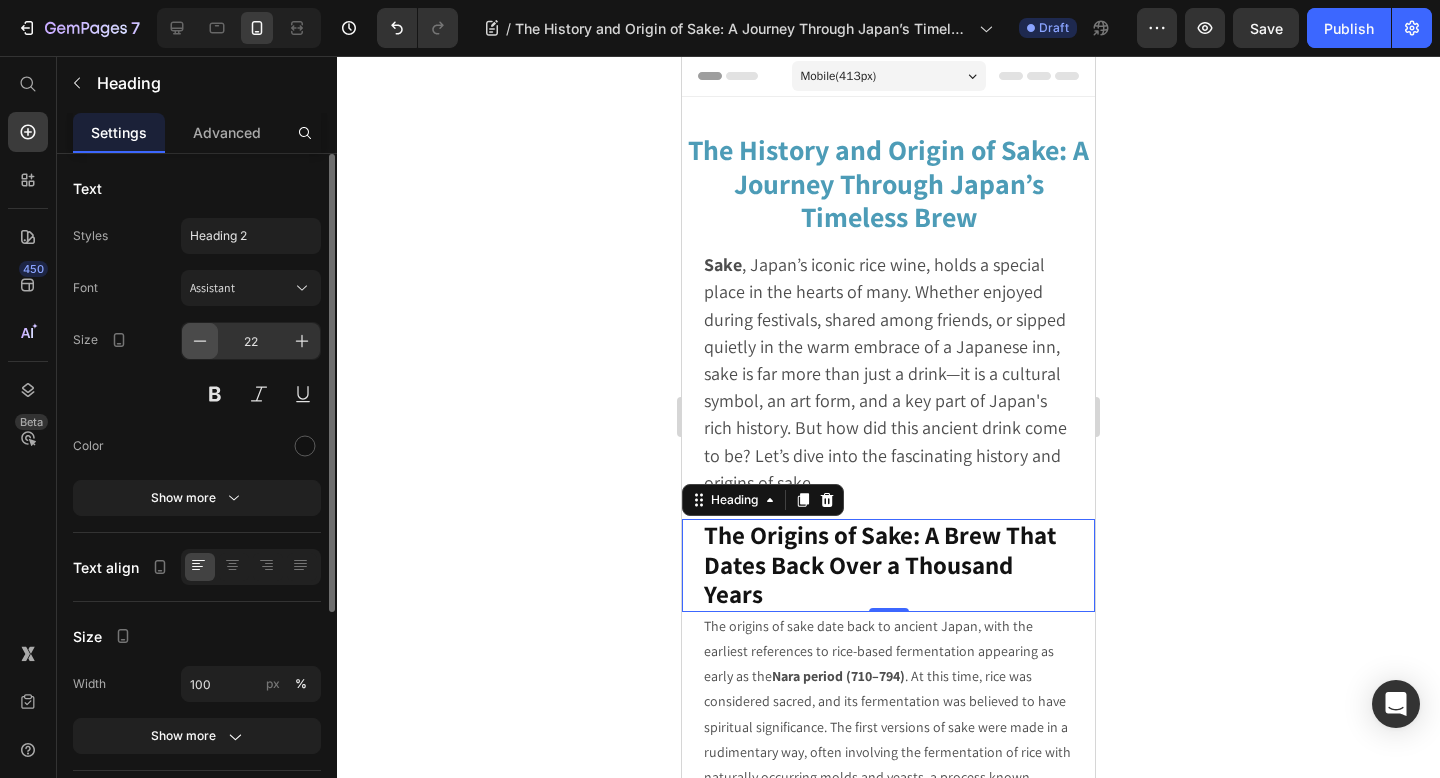 click 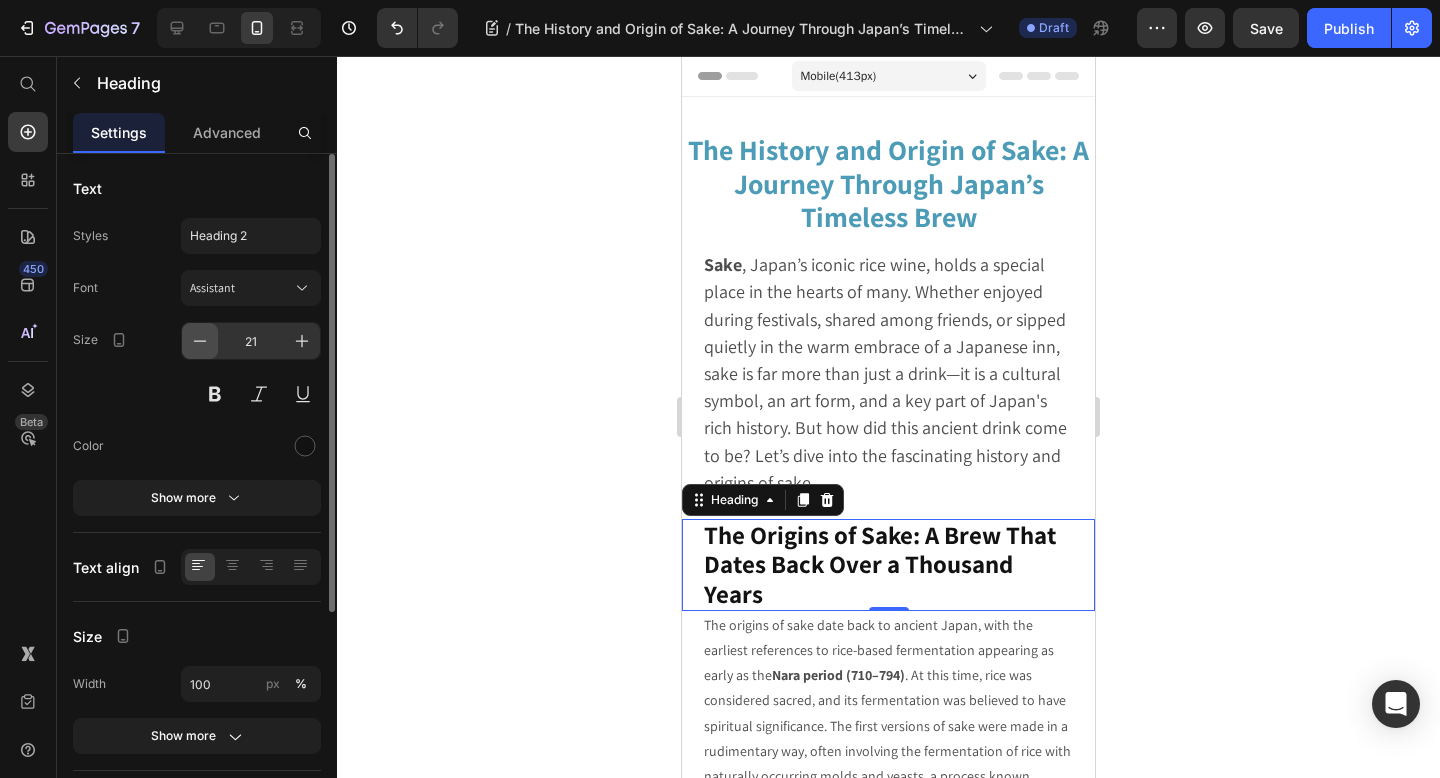 click 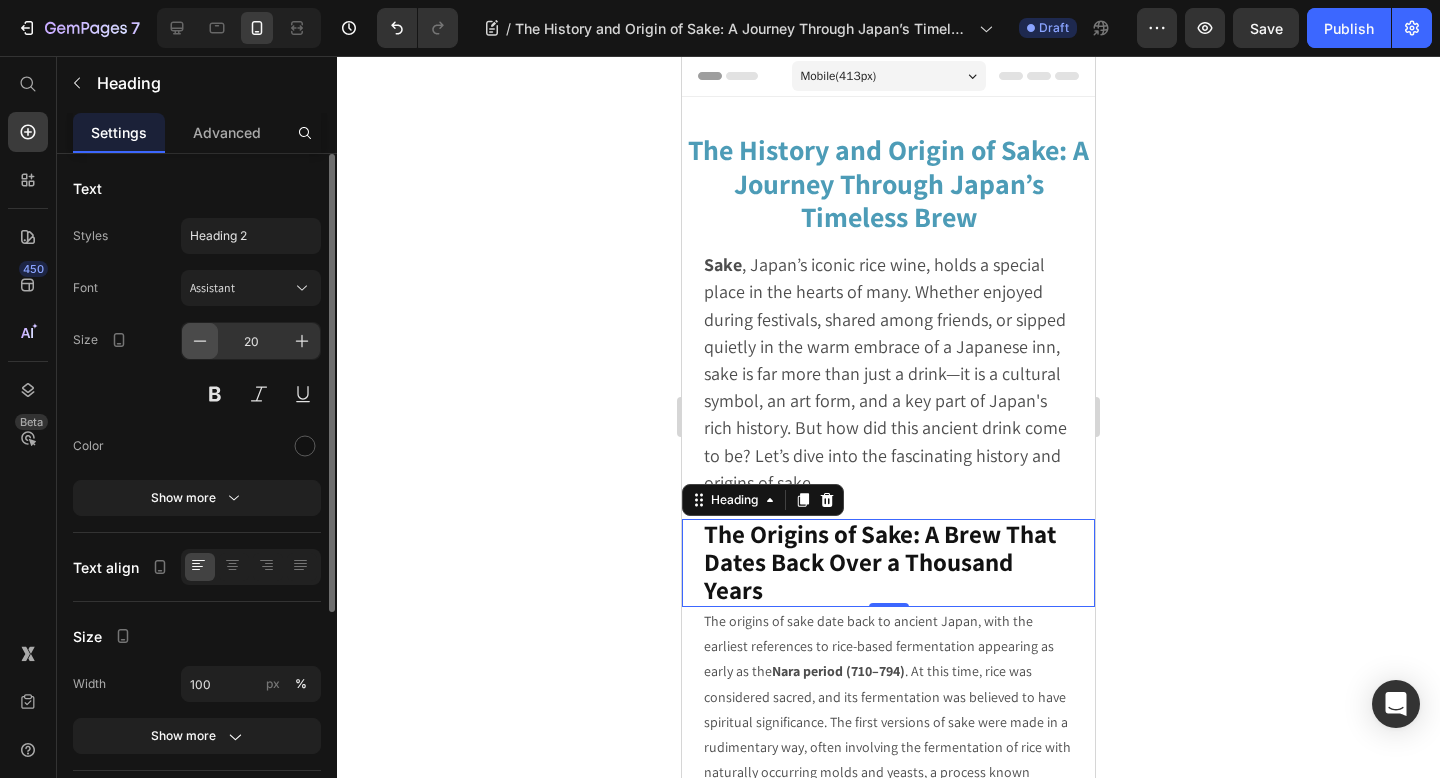 click 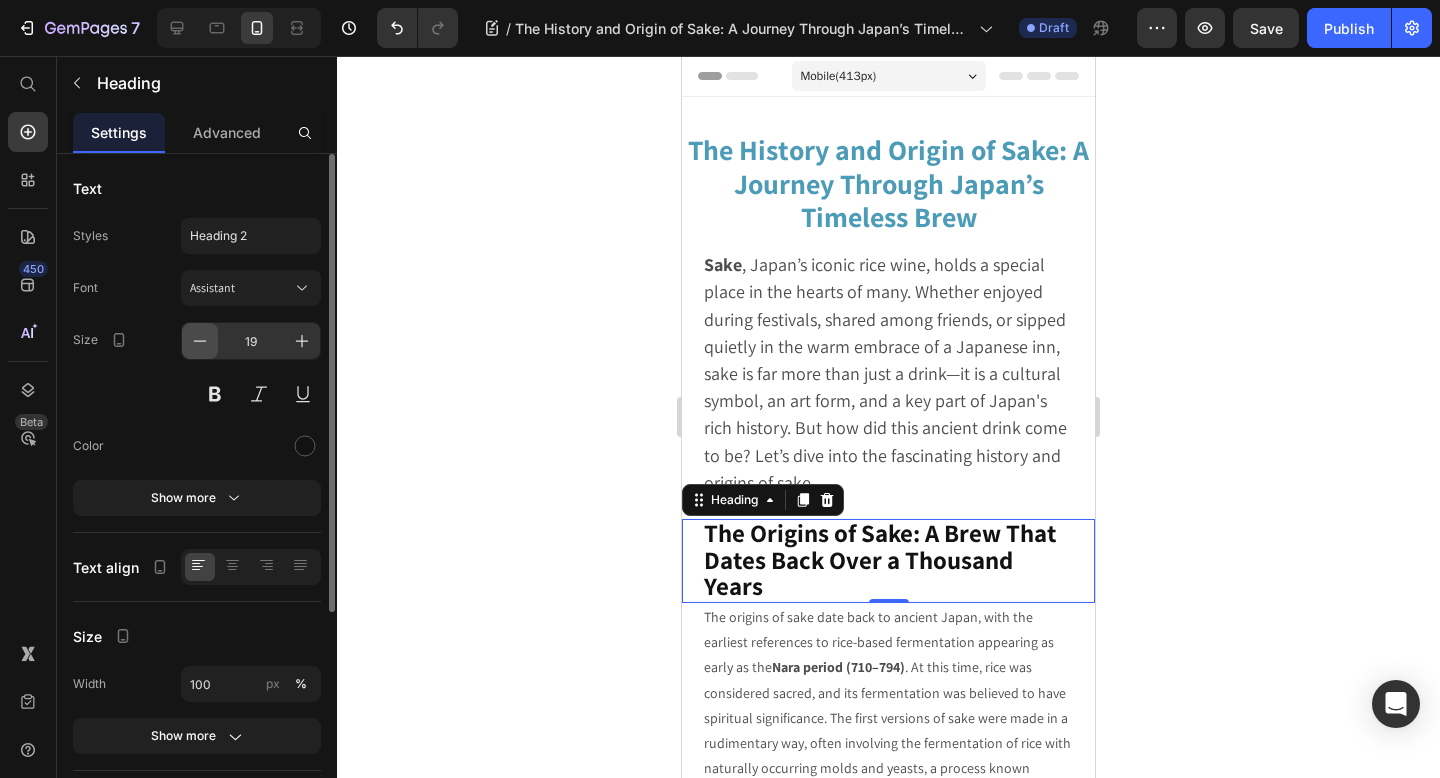 click 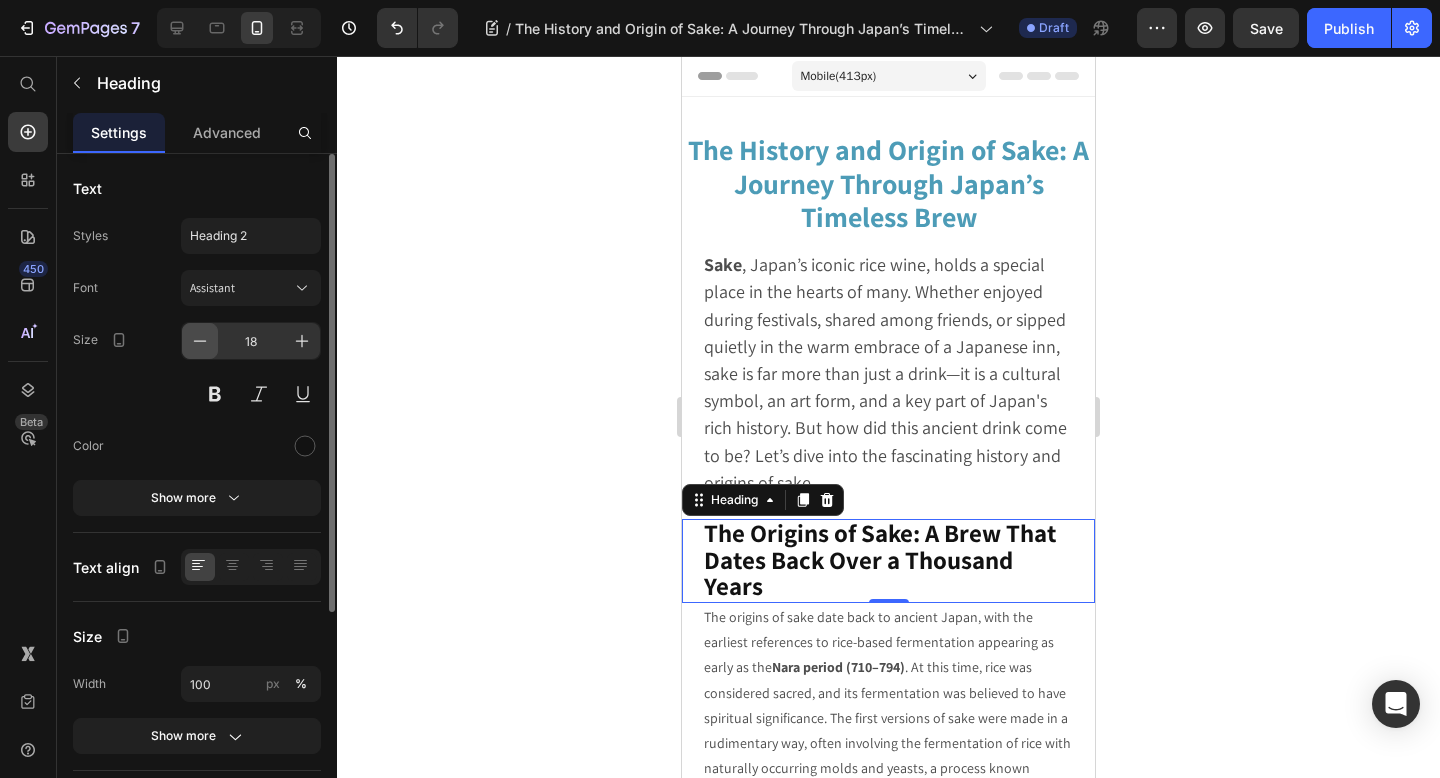 click 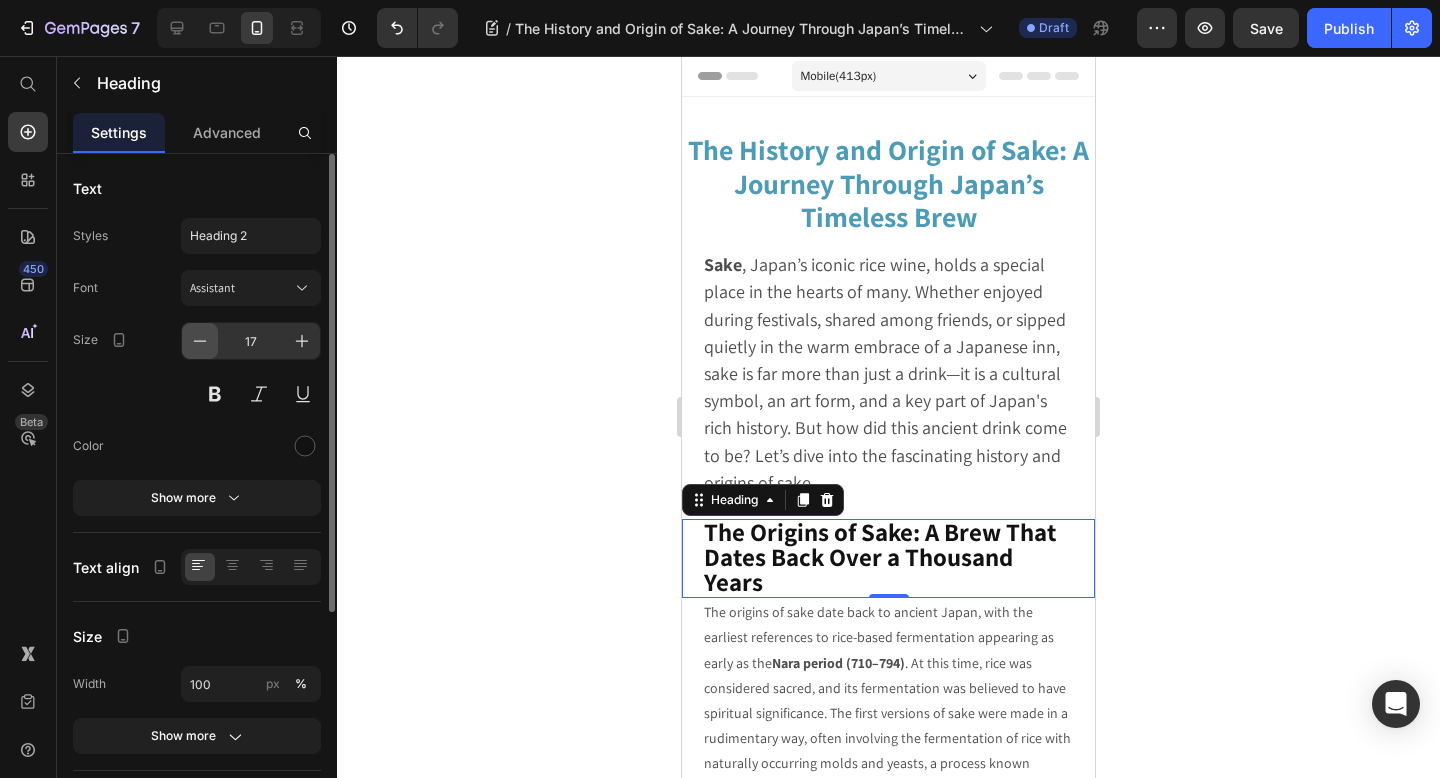 click 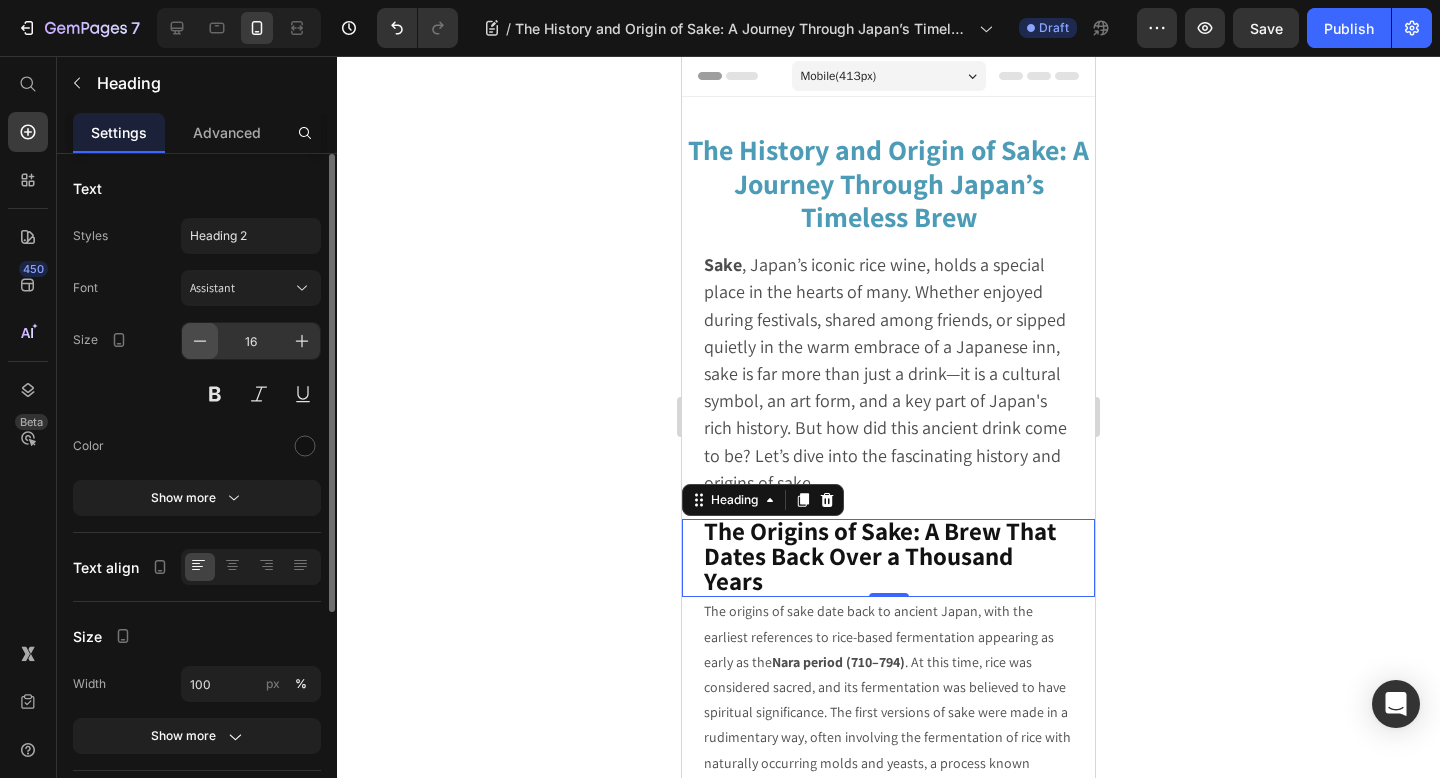 click 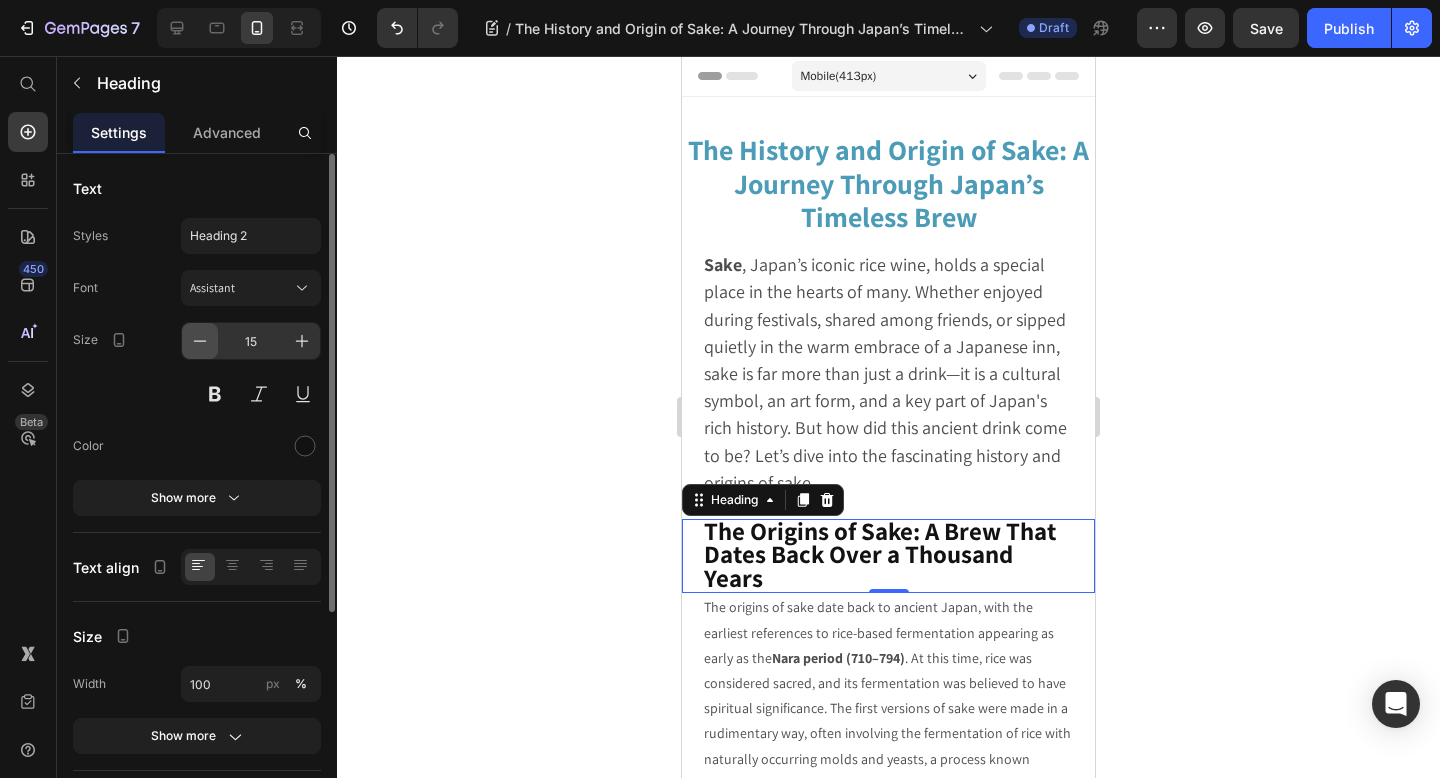 click 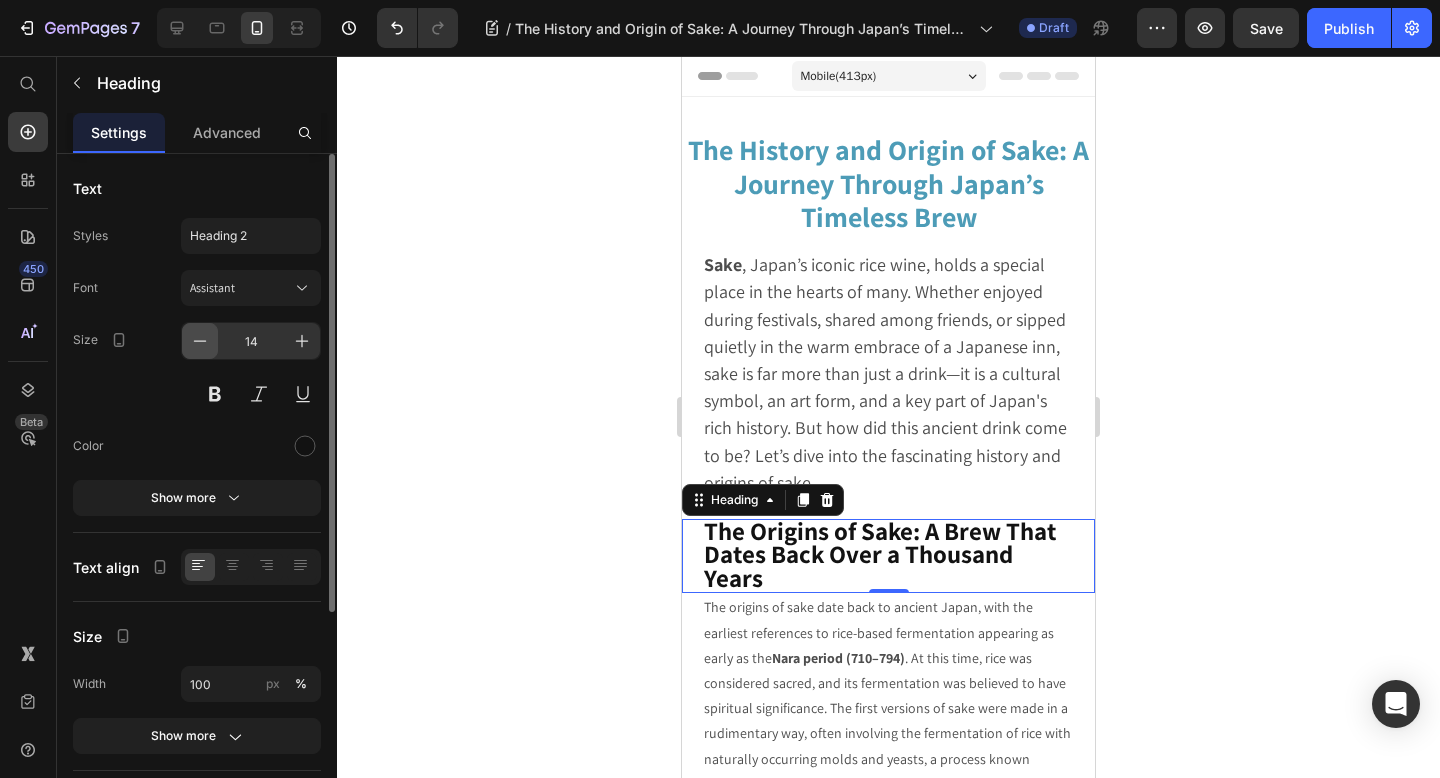 click 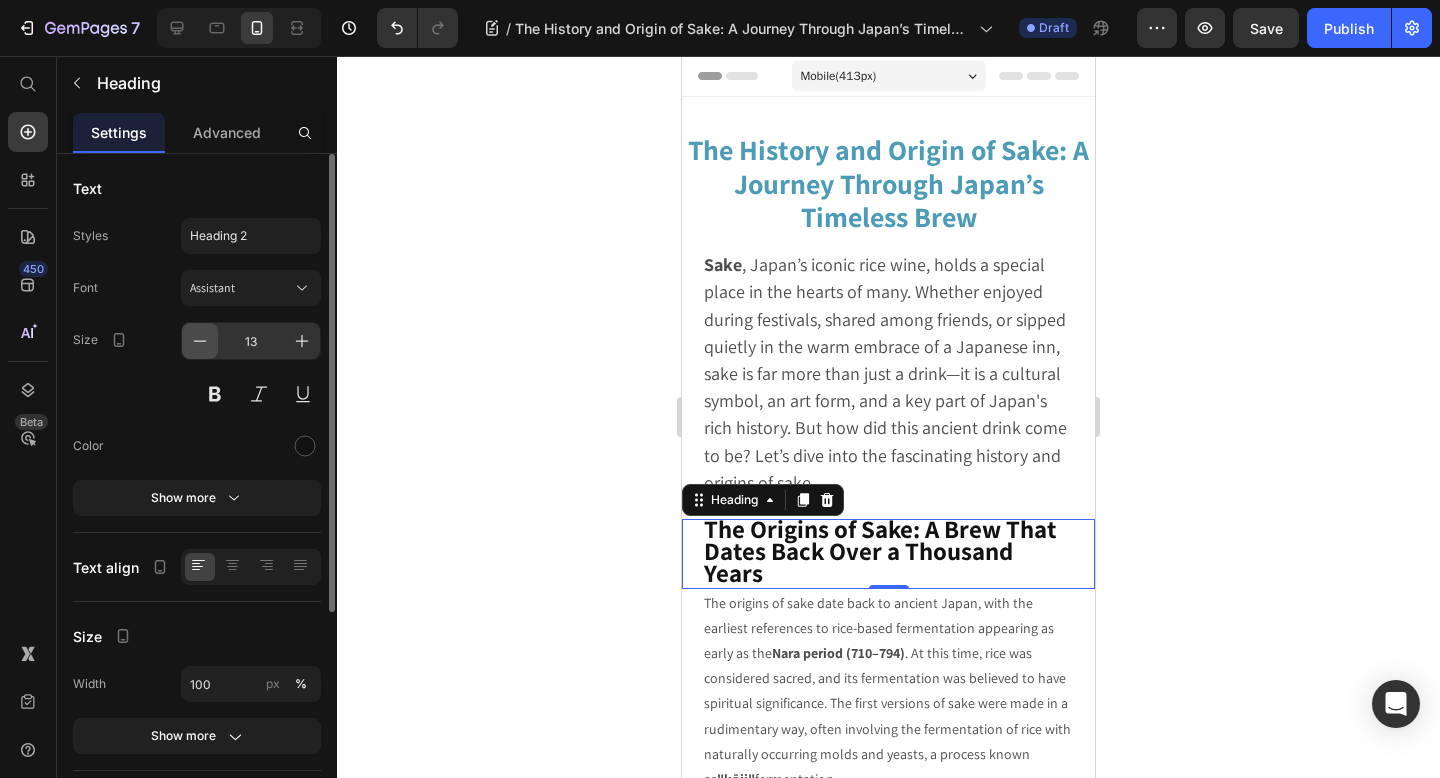 click 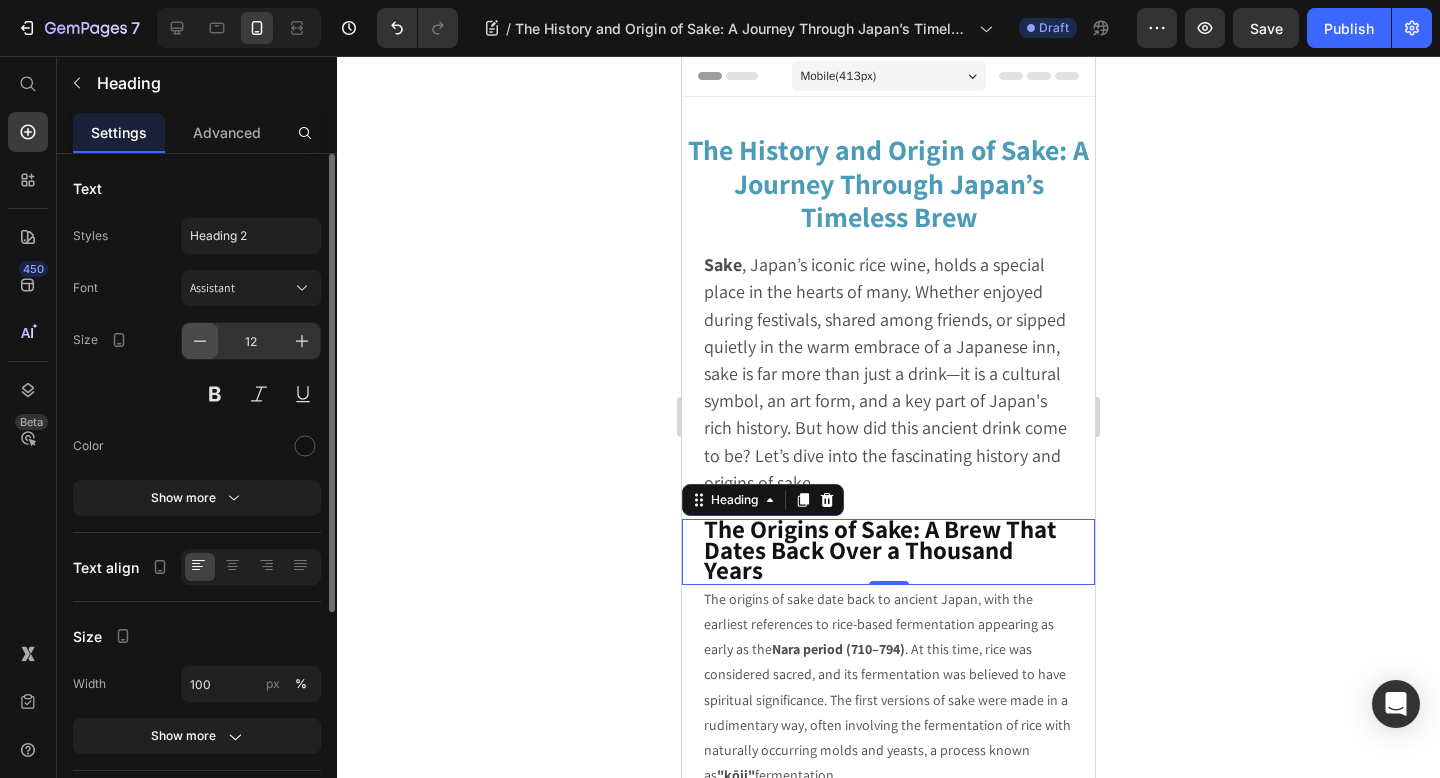 click 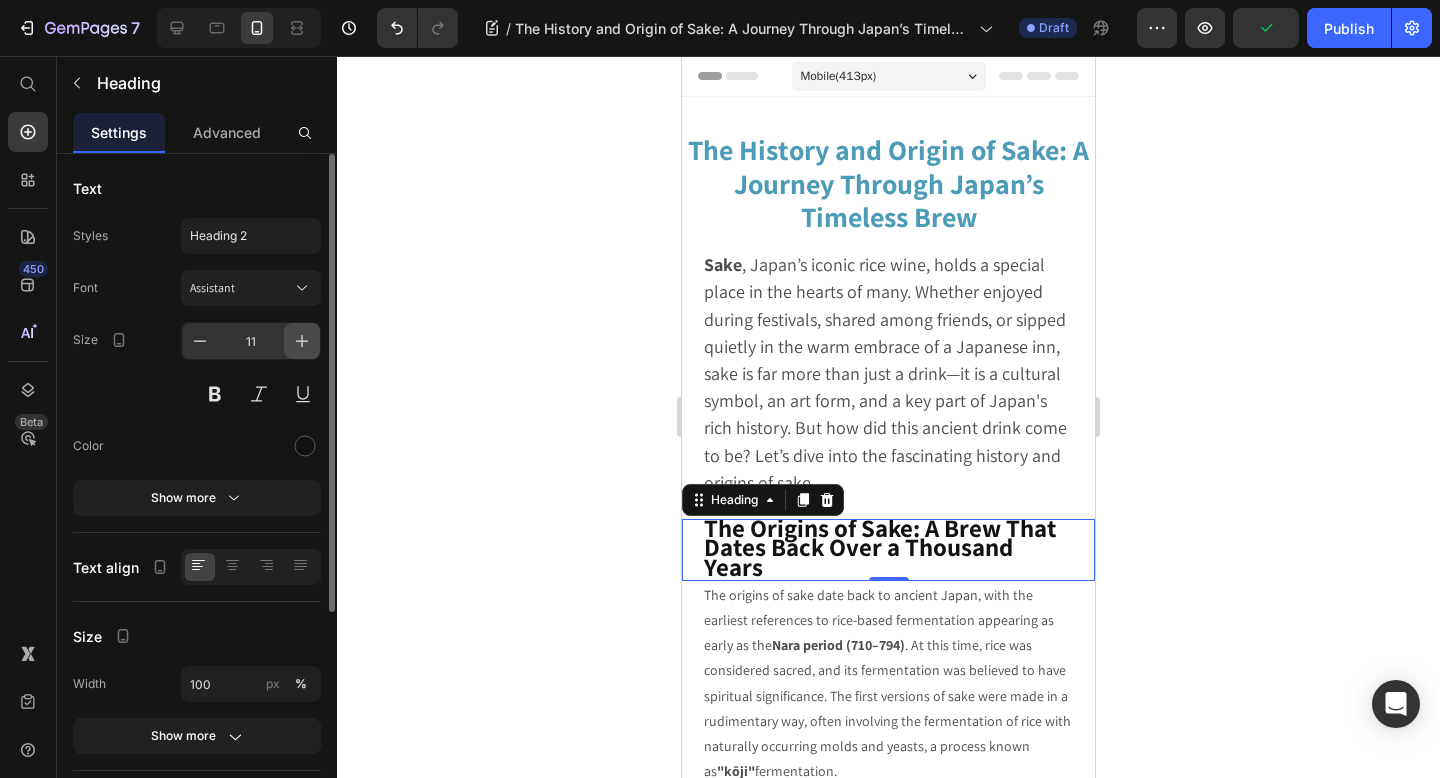 click 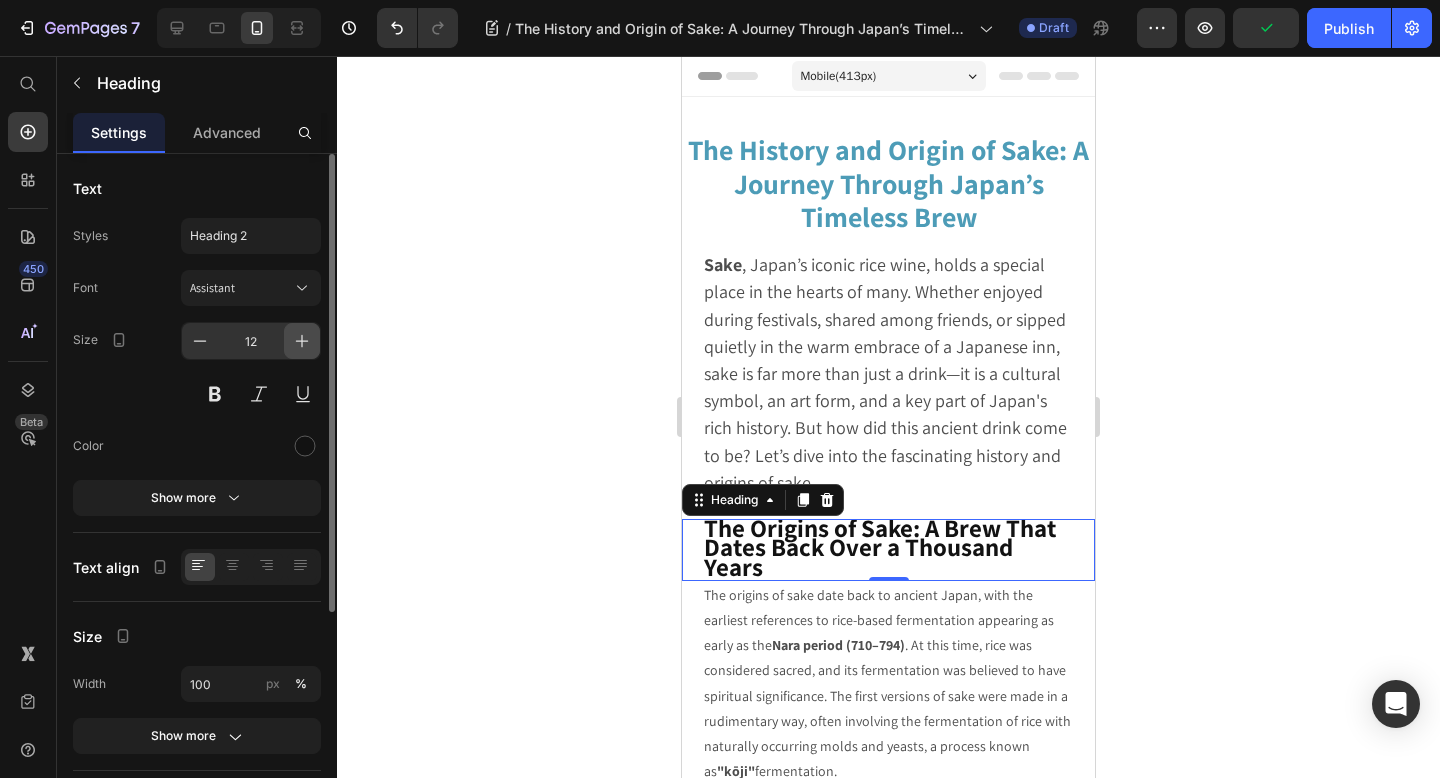 click 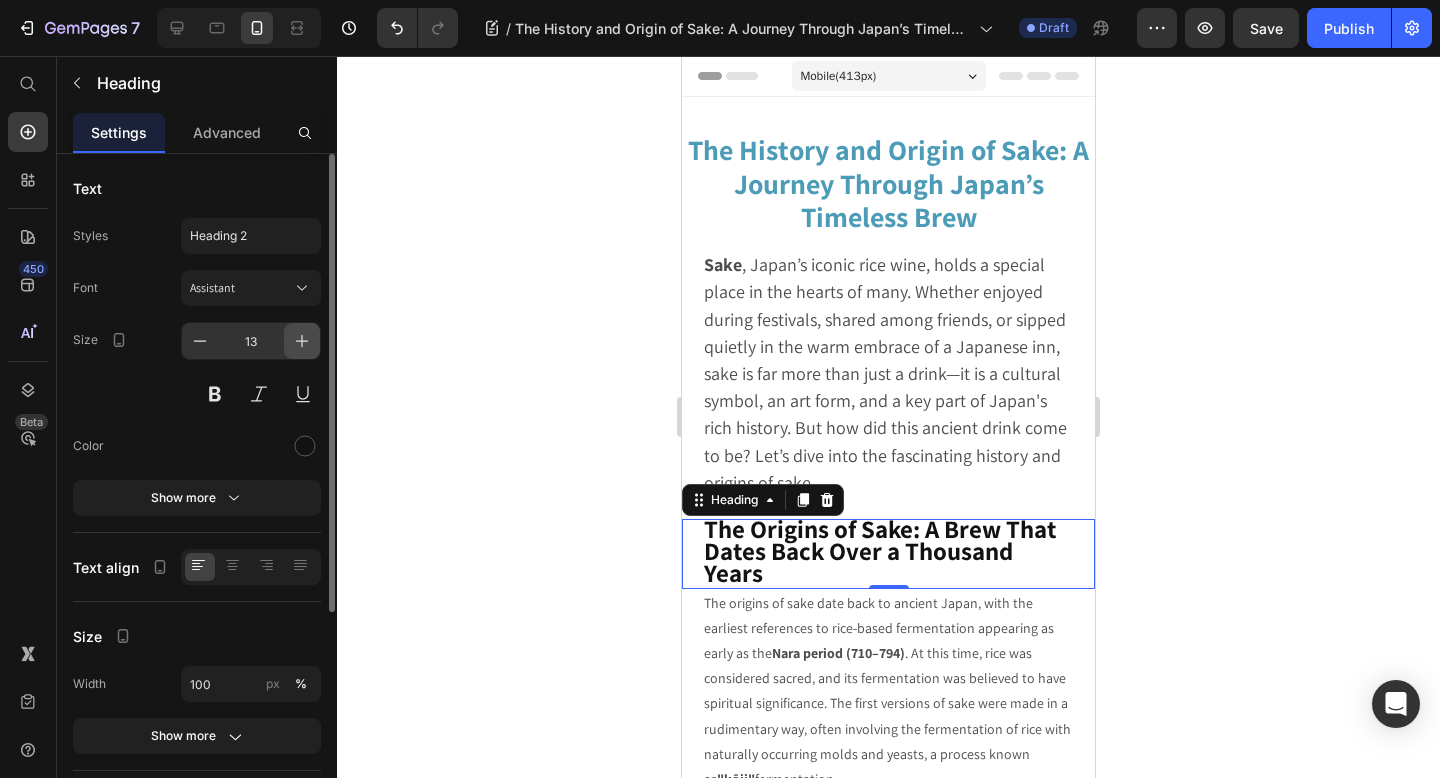 click 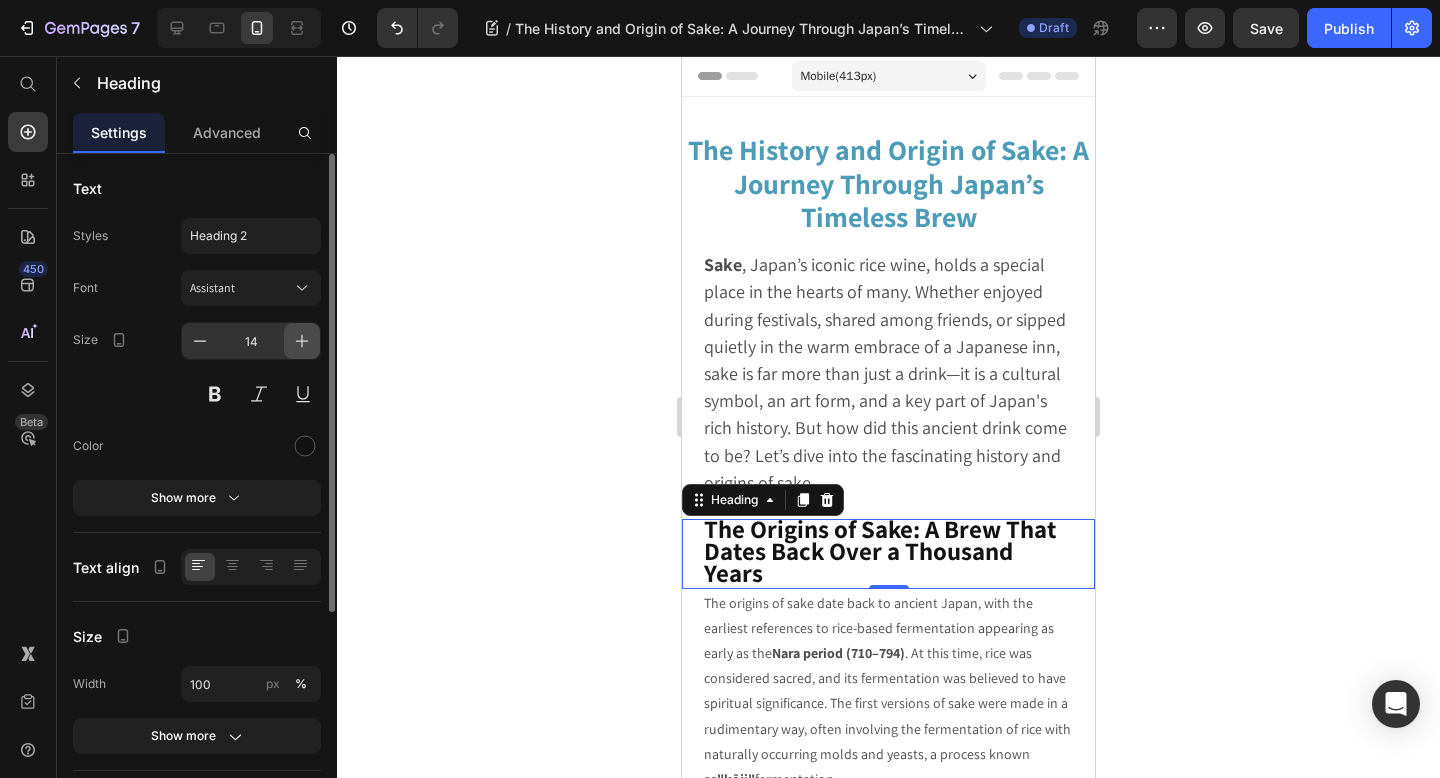 click 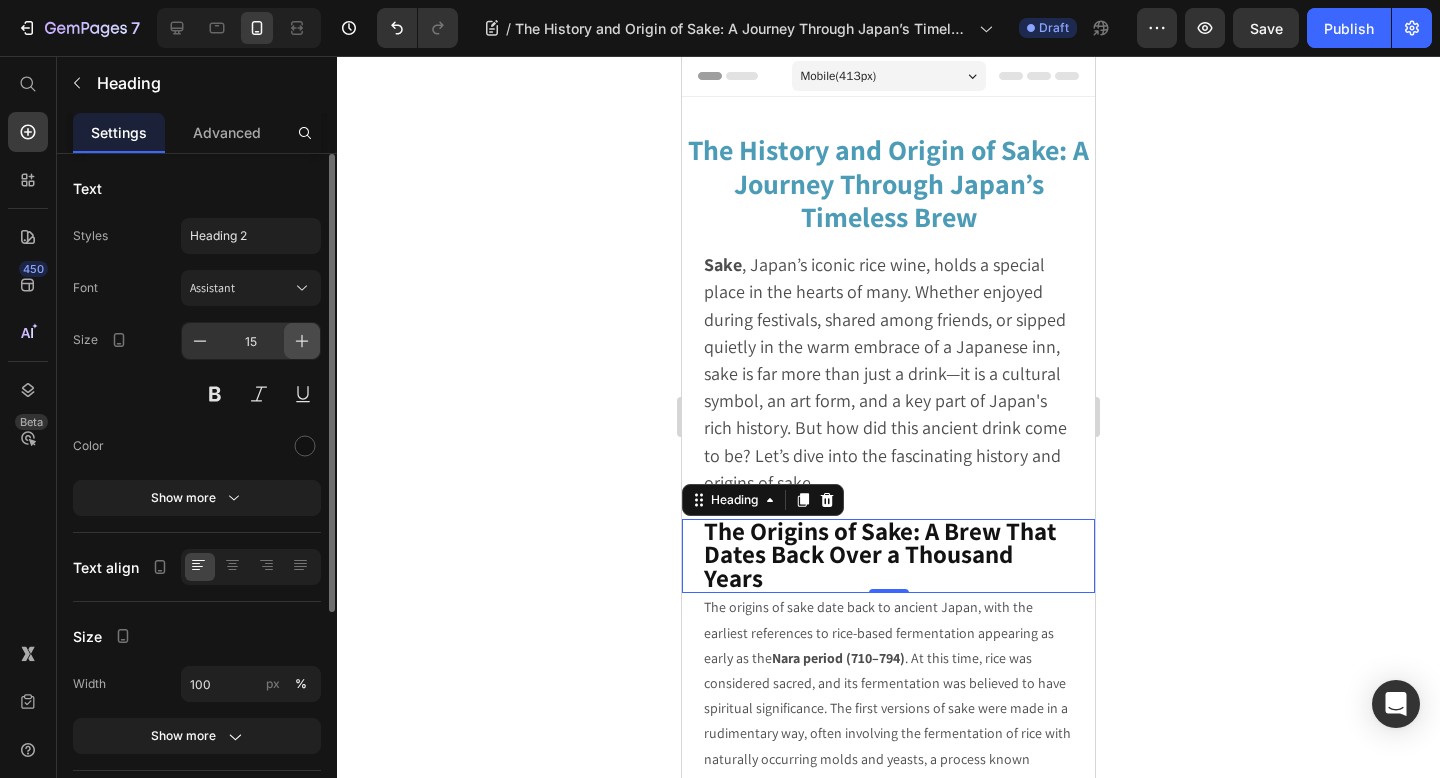 click 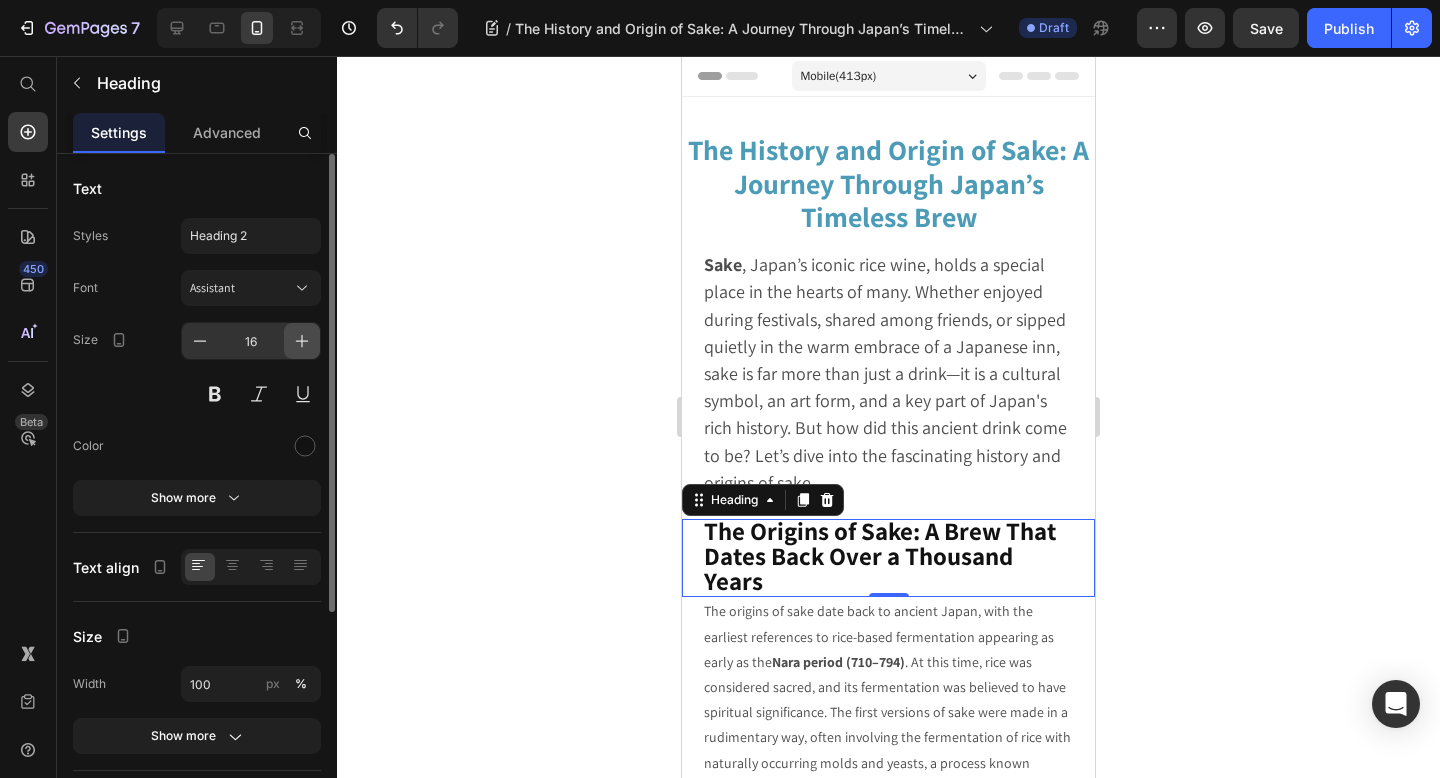 click 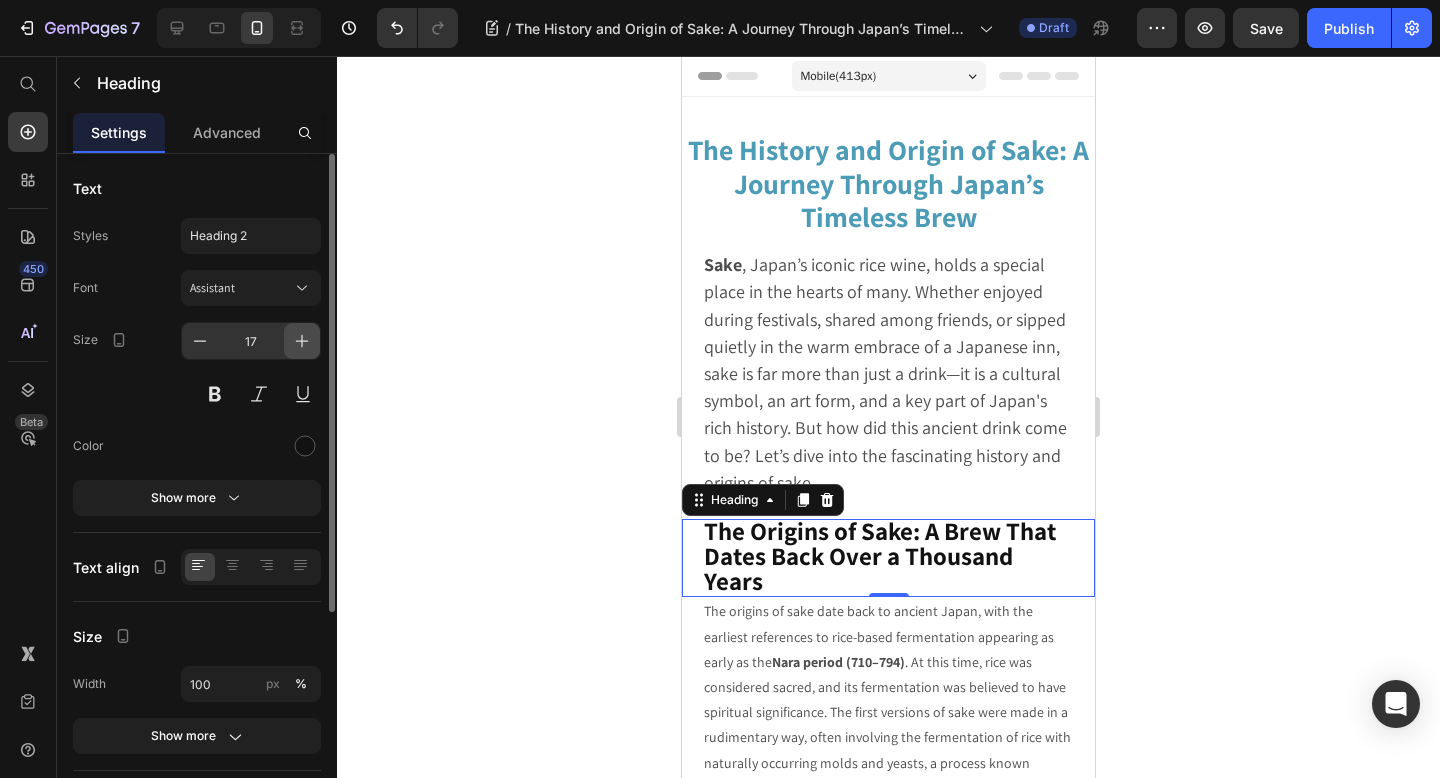 click 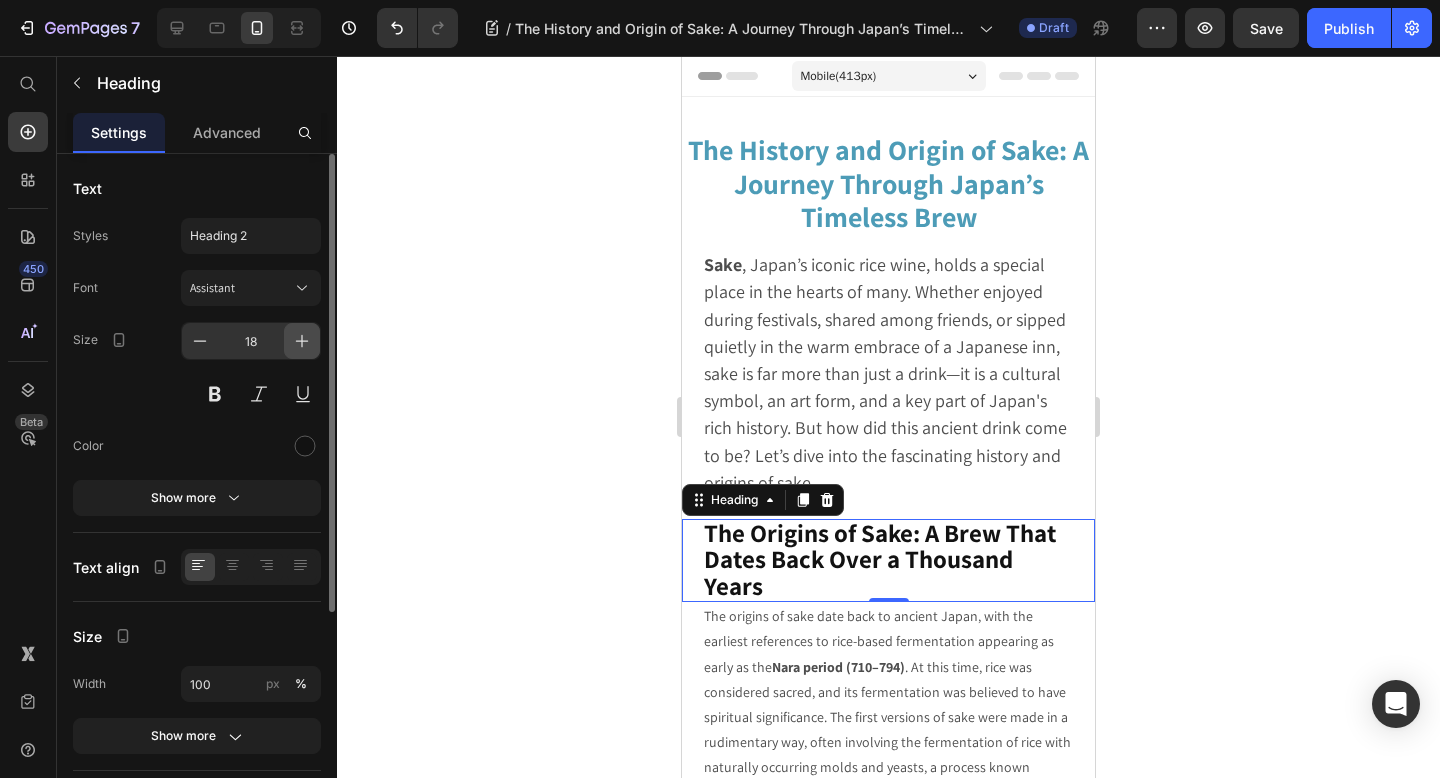 click 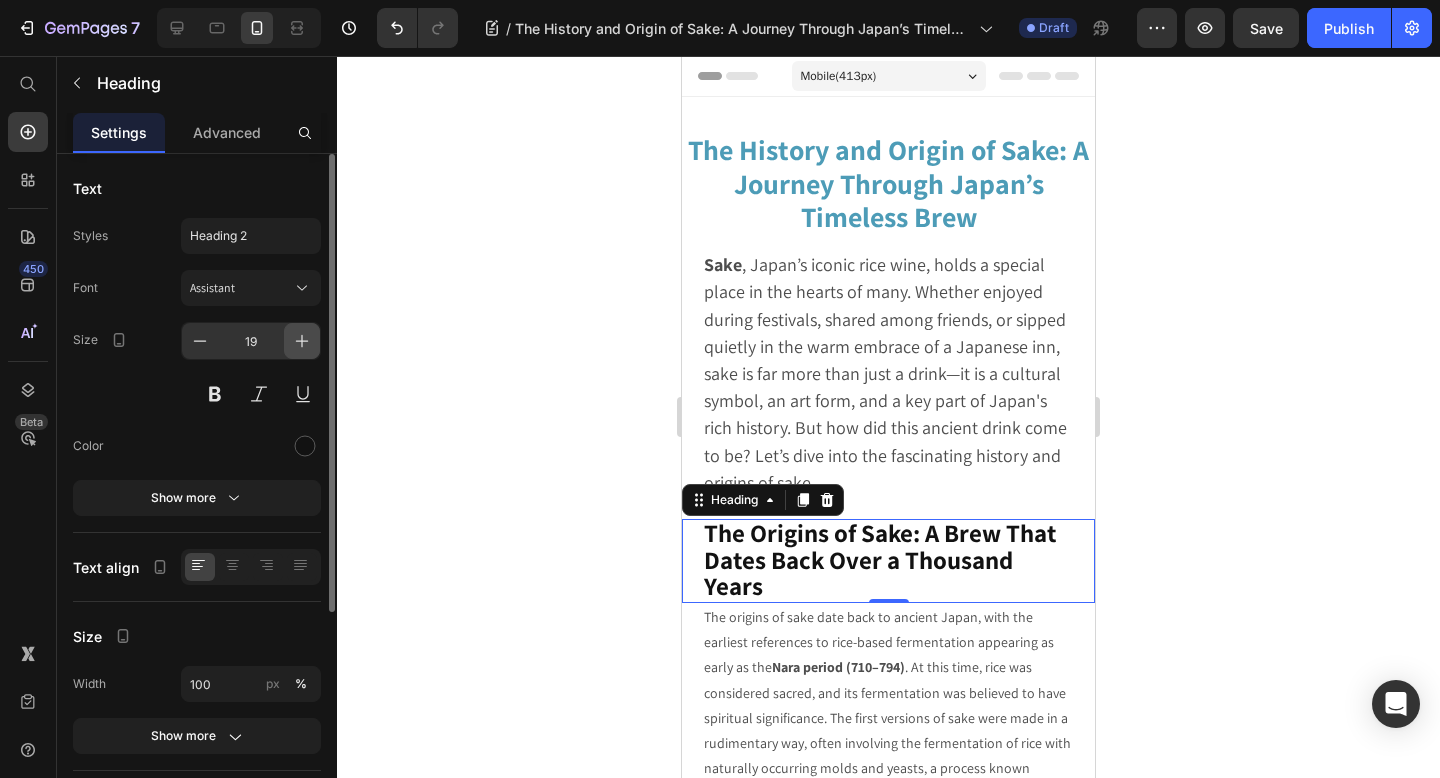 click 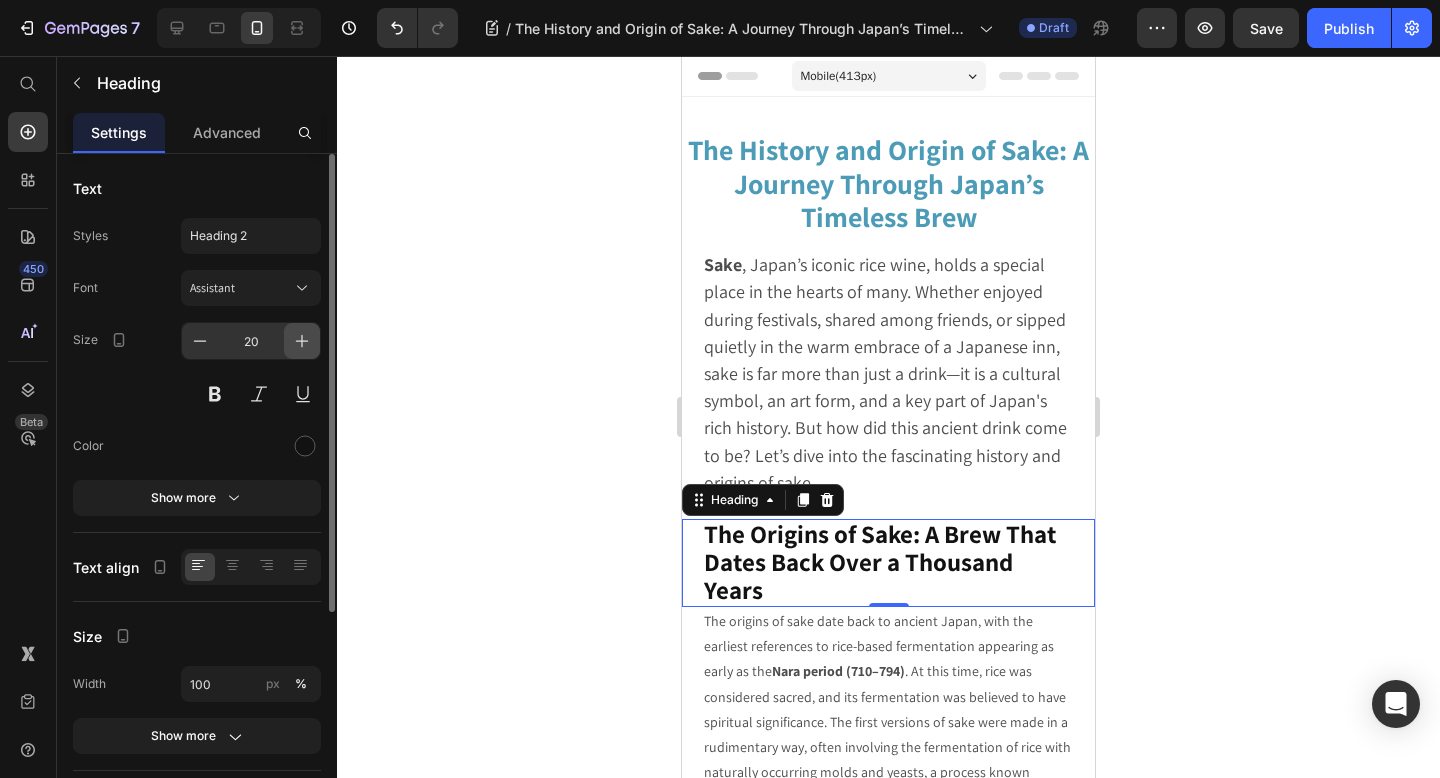 click 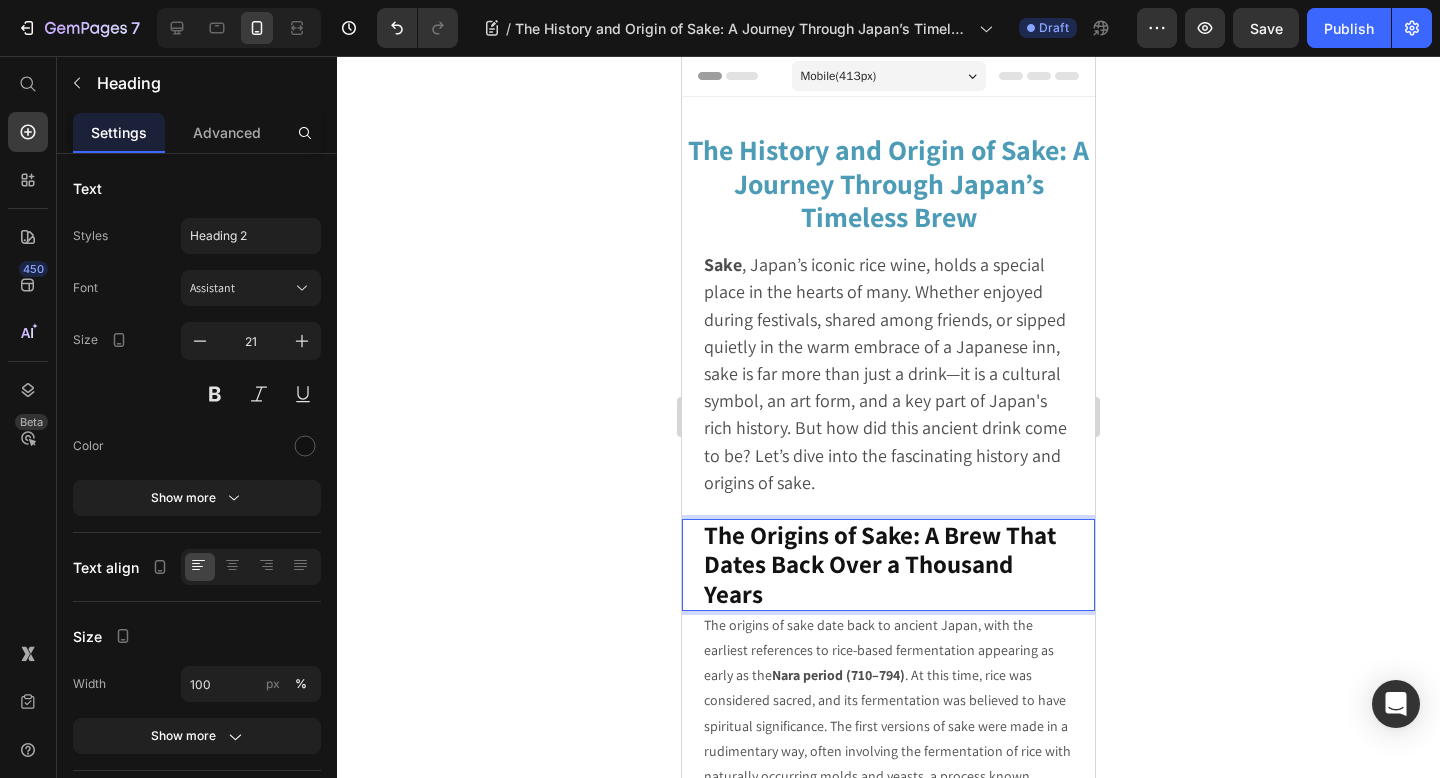click on "The Origins of Sake: A Brew That Dates Back Over a Thousand Years" at bounding box center [880, 564] 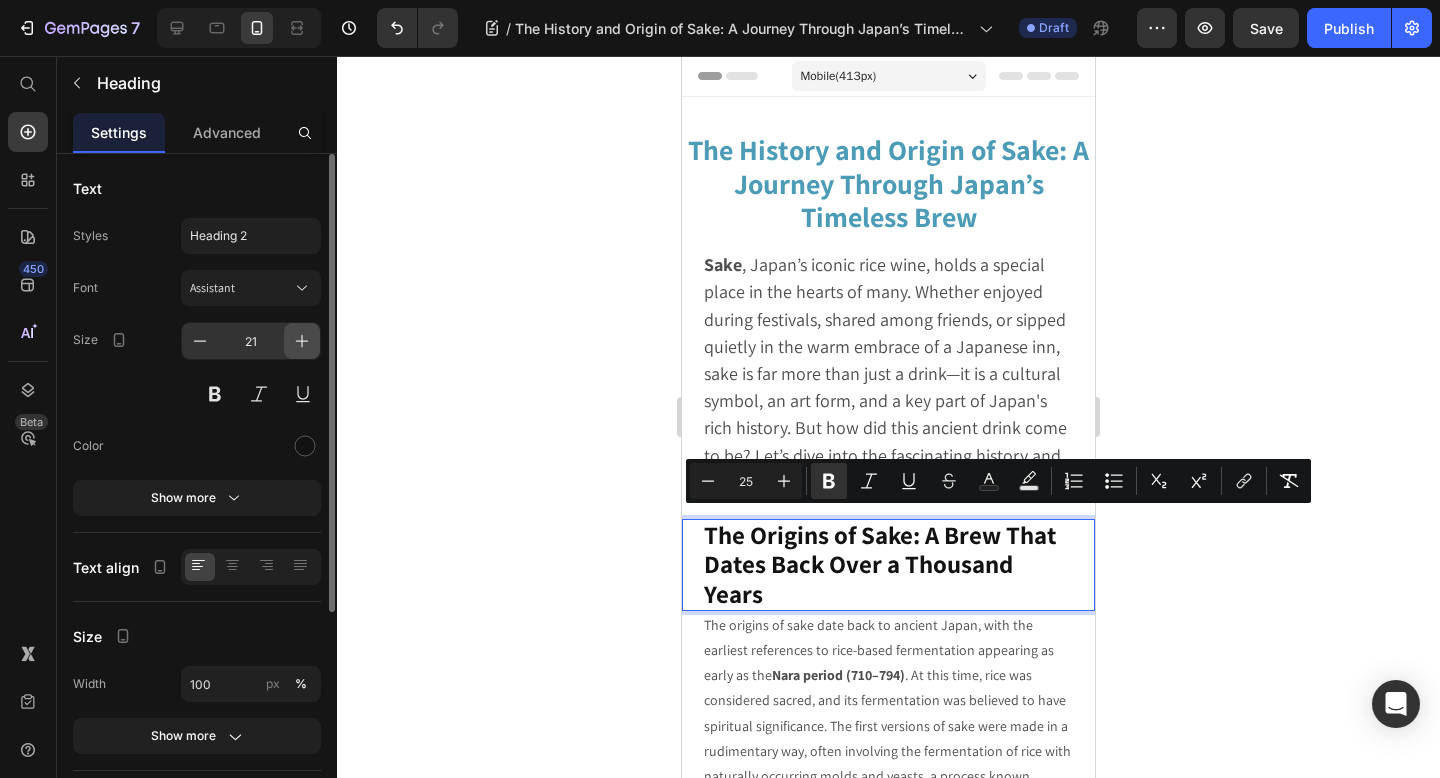 click 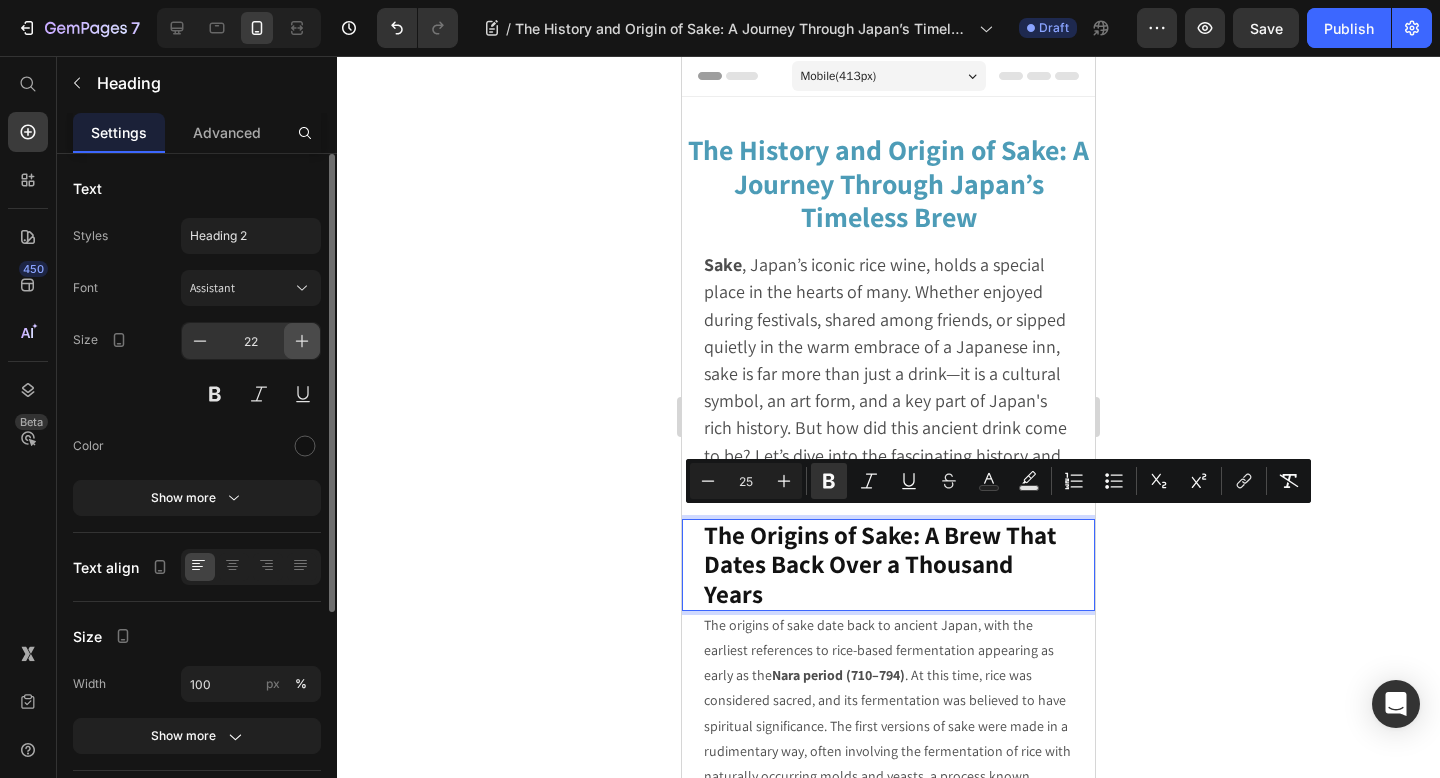 click 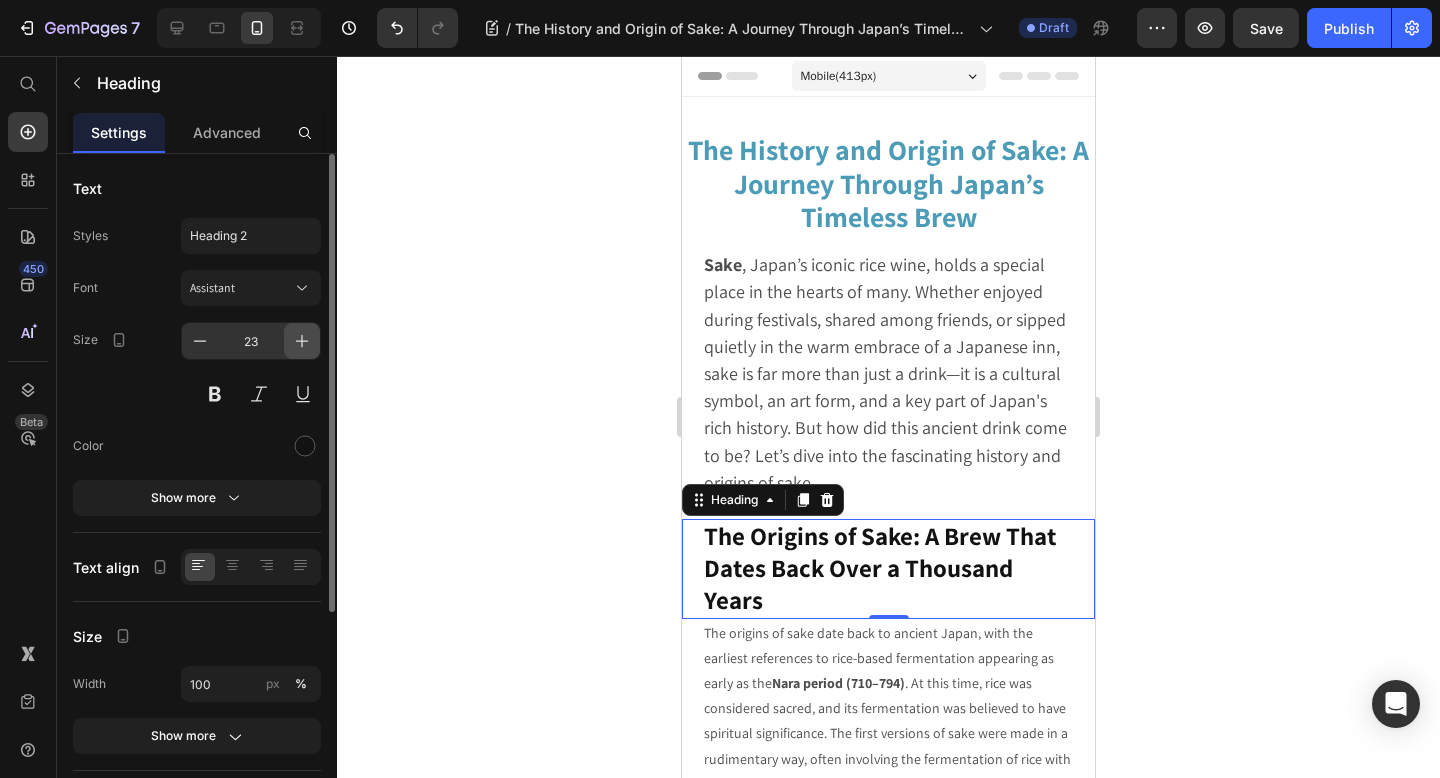 click 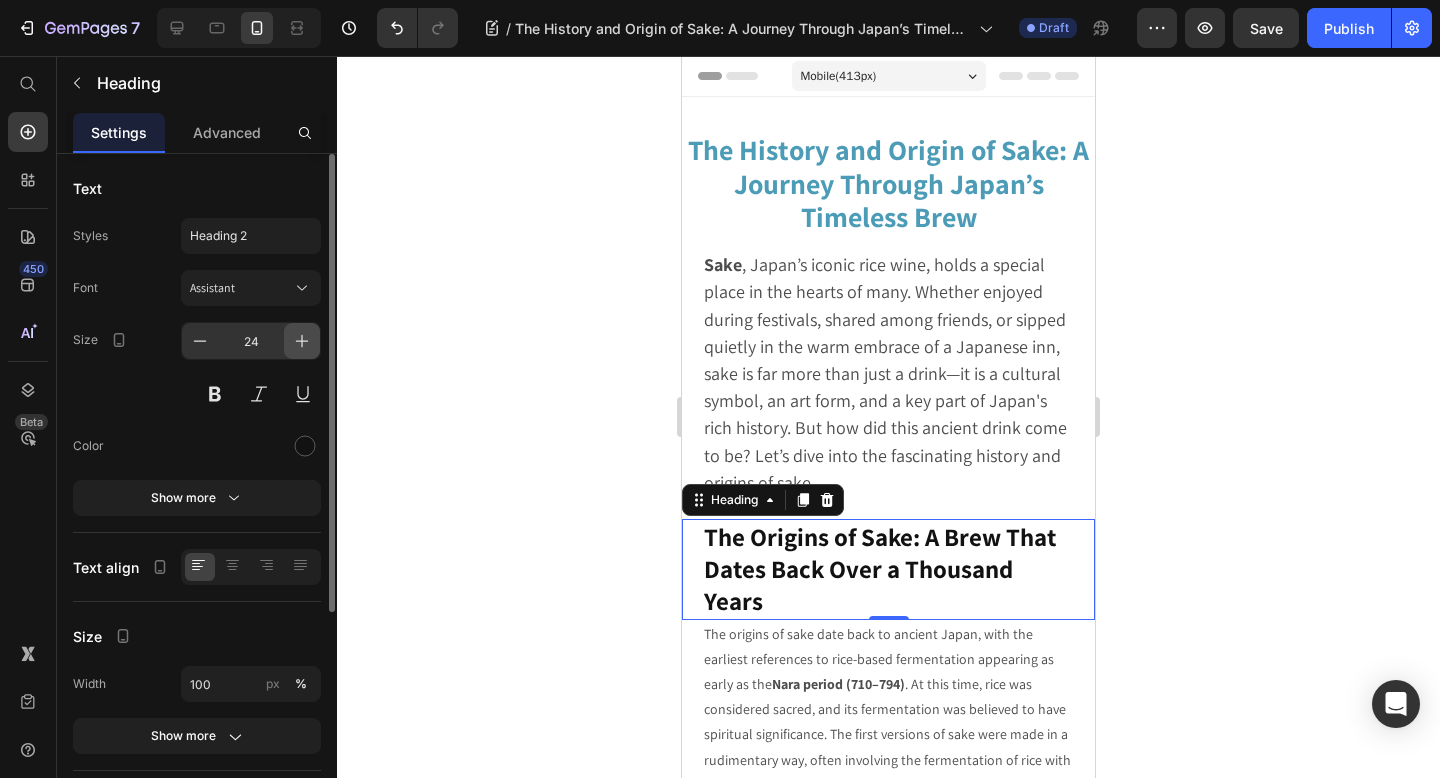 click 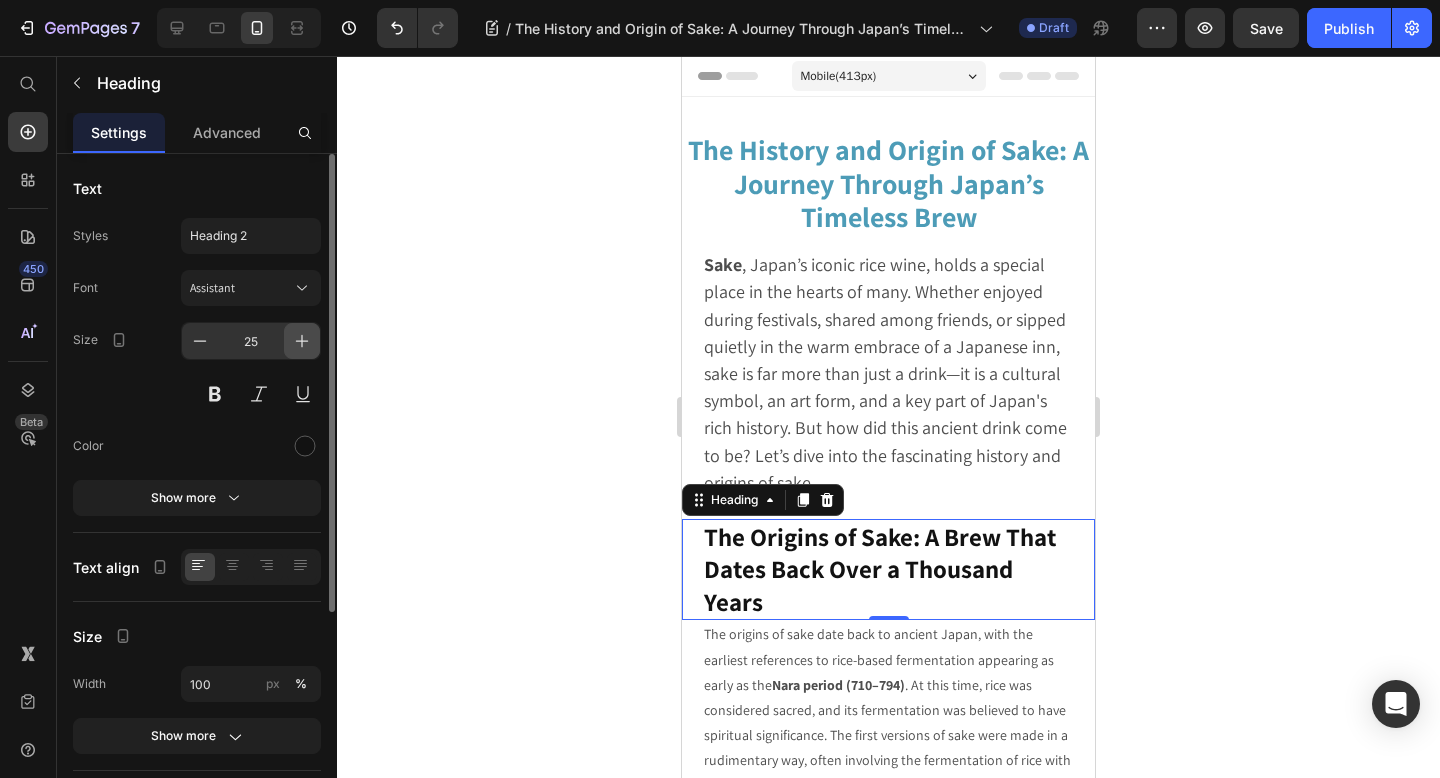 click 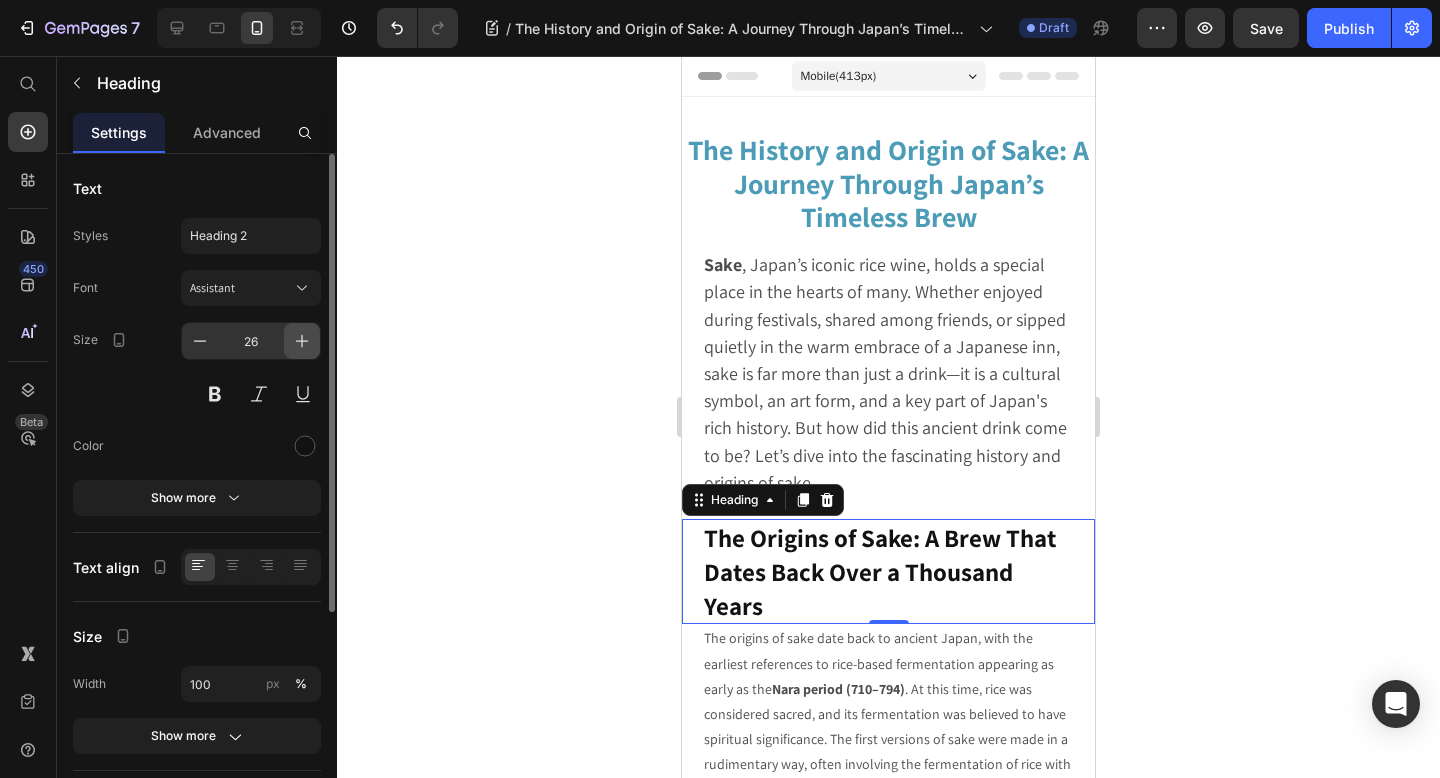 click 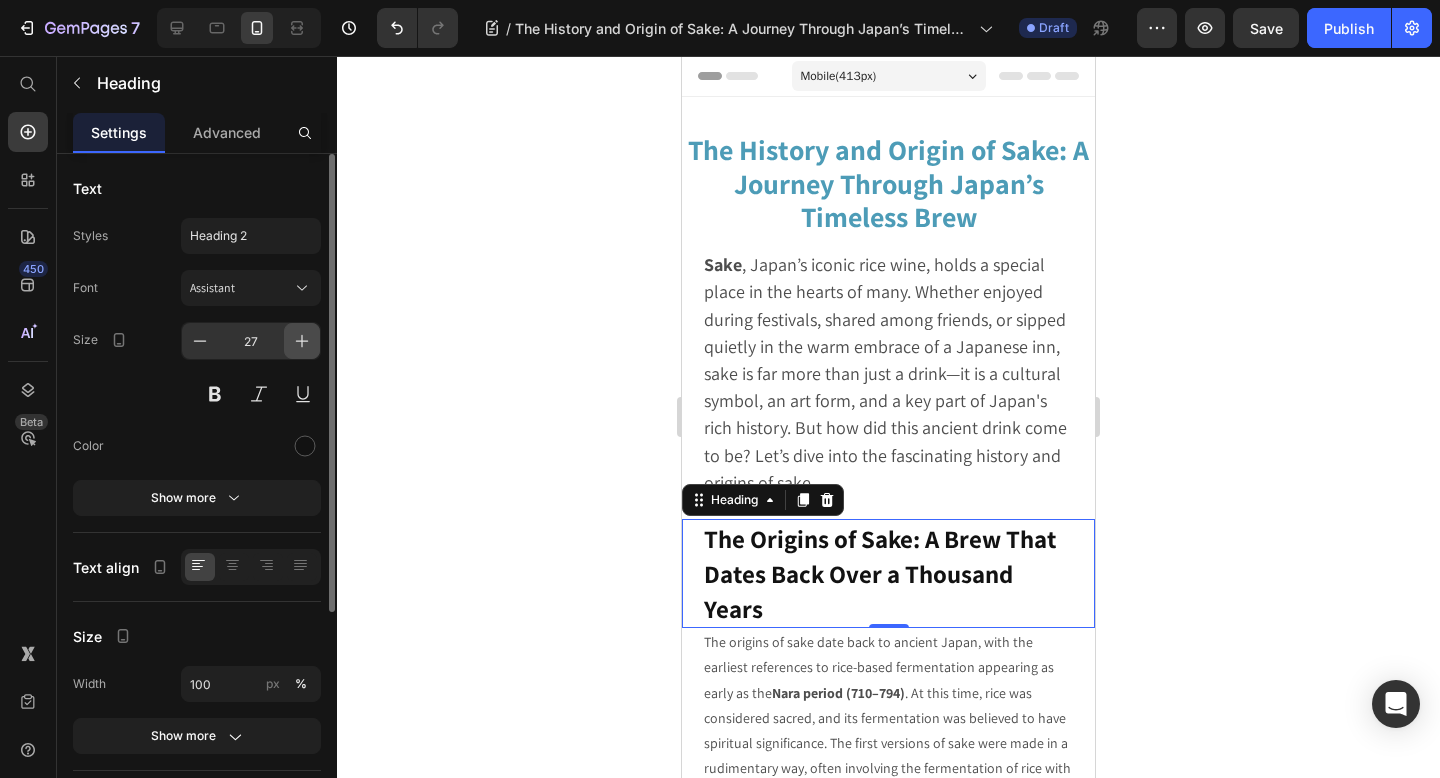 click 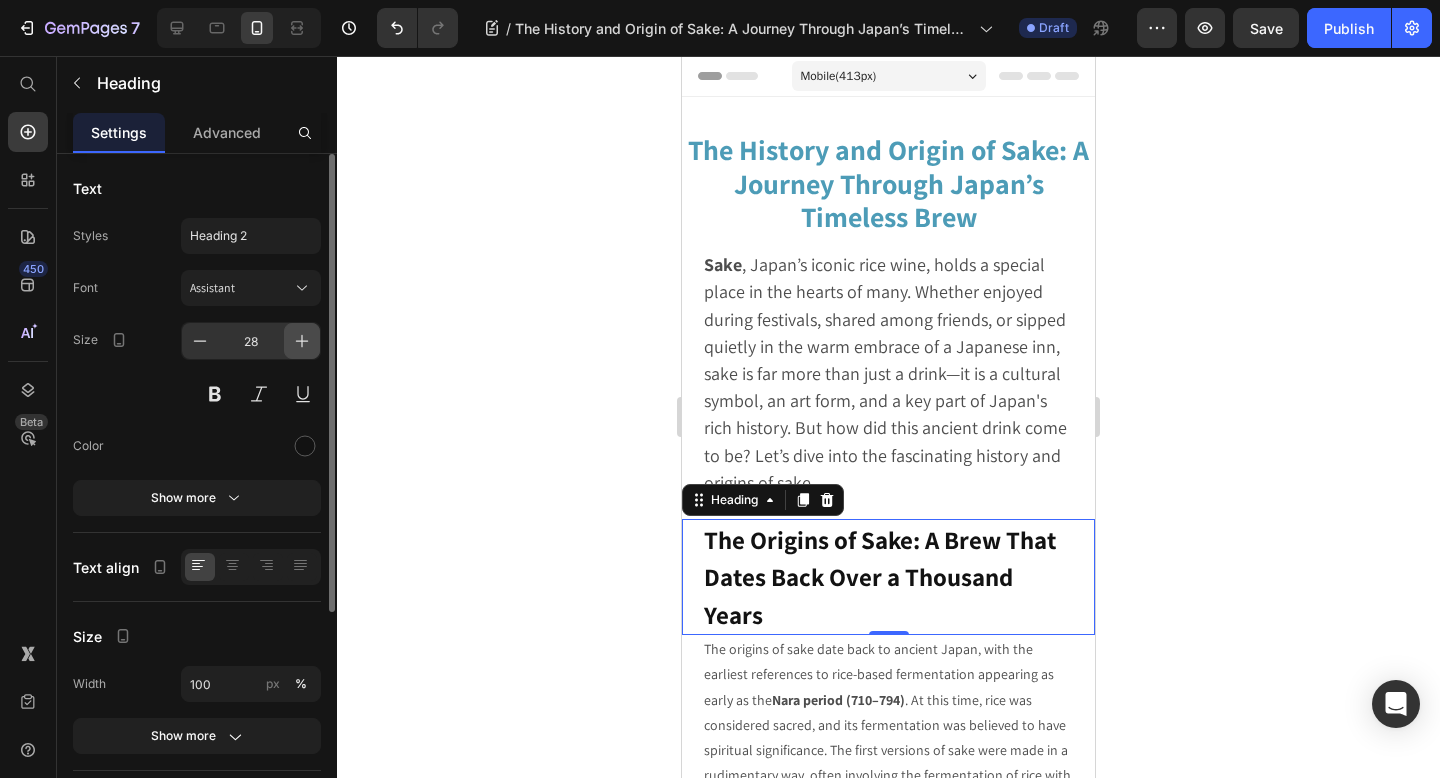 click 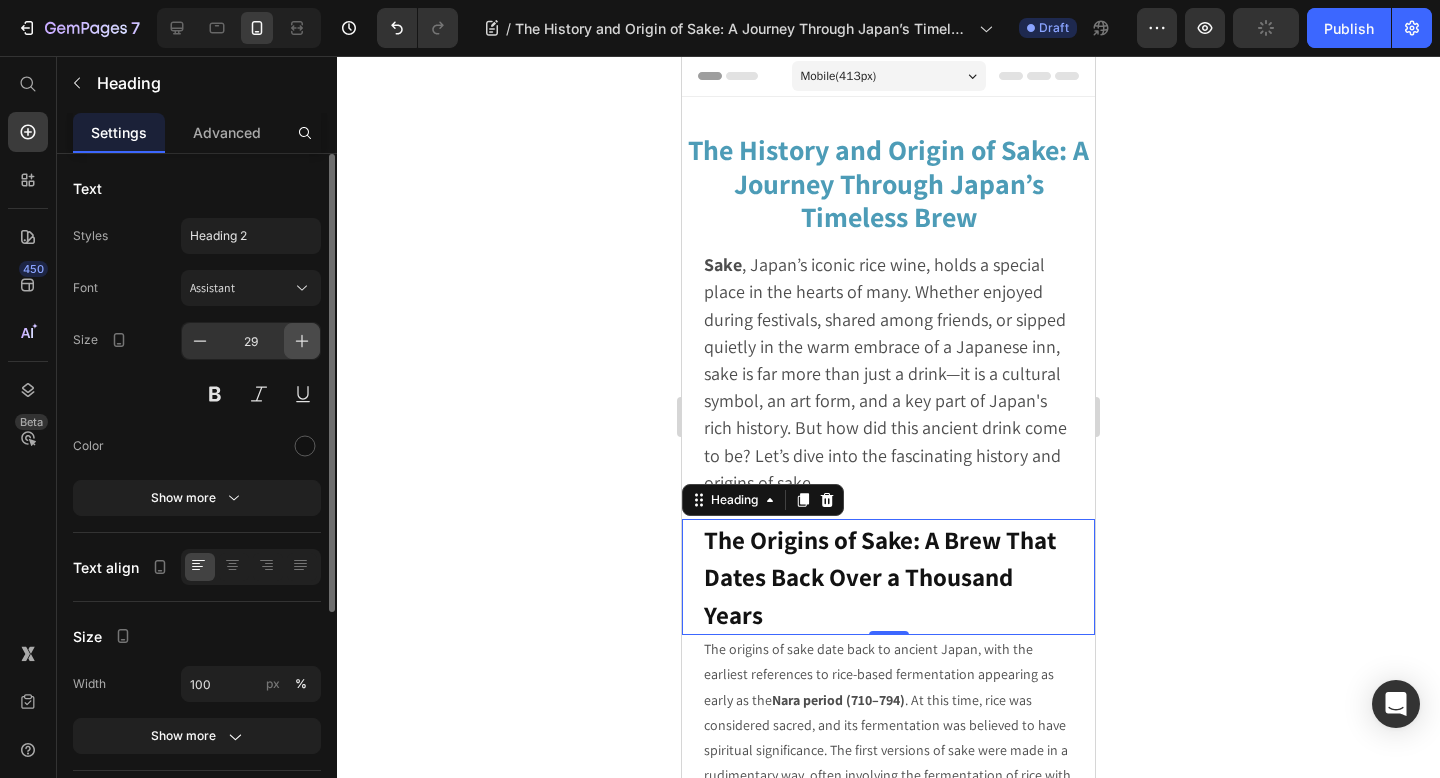 click 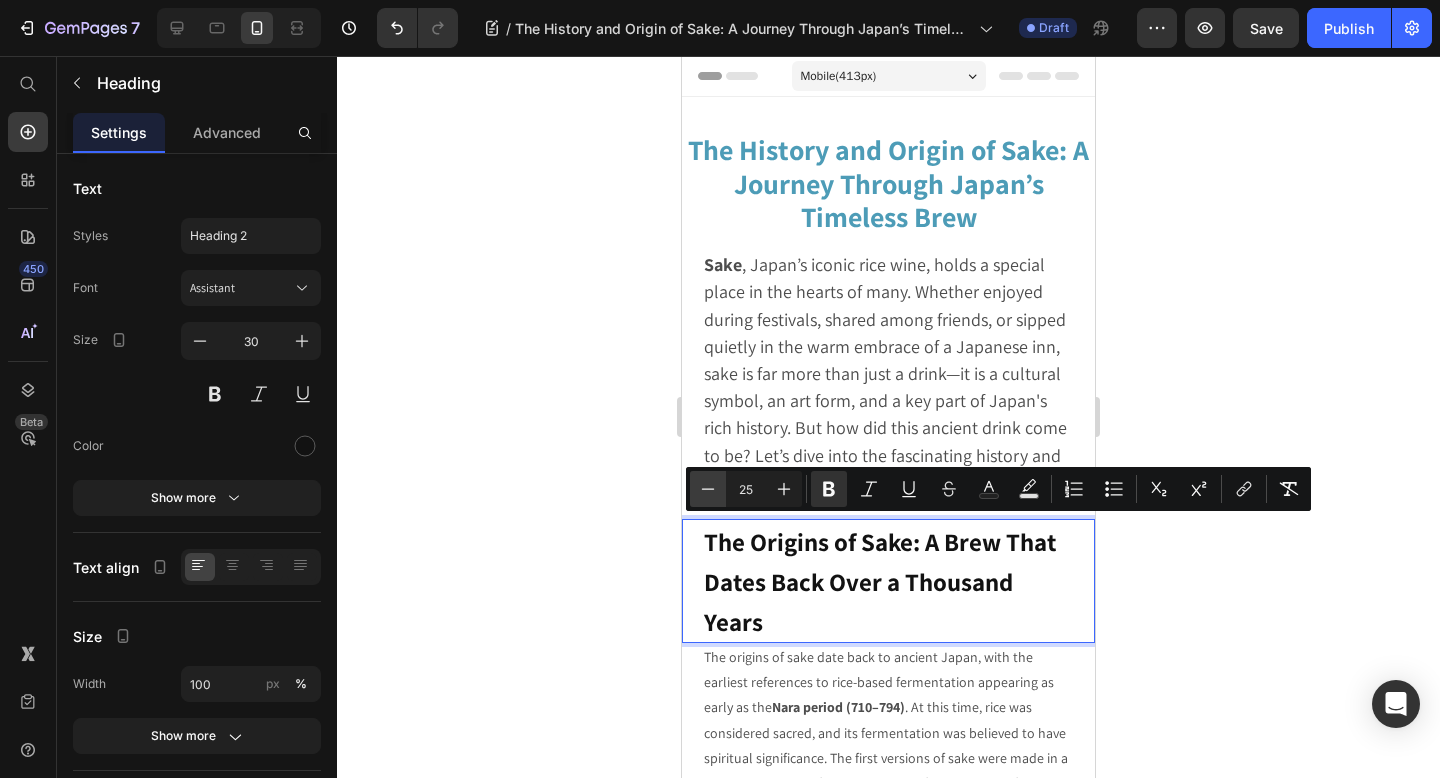 click 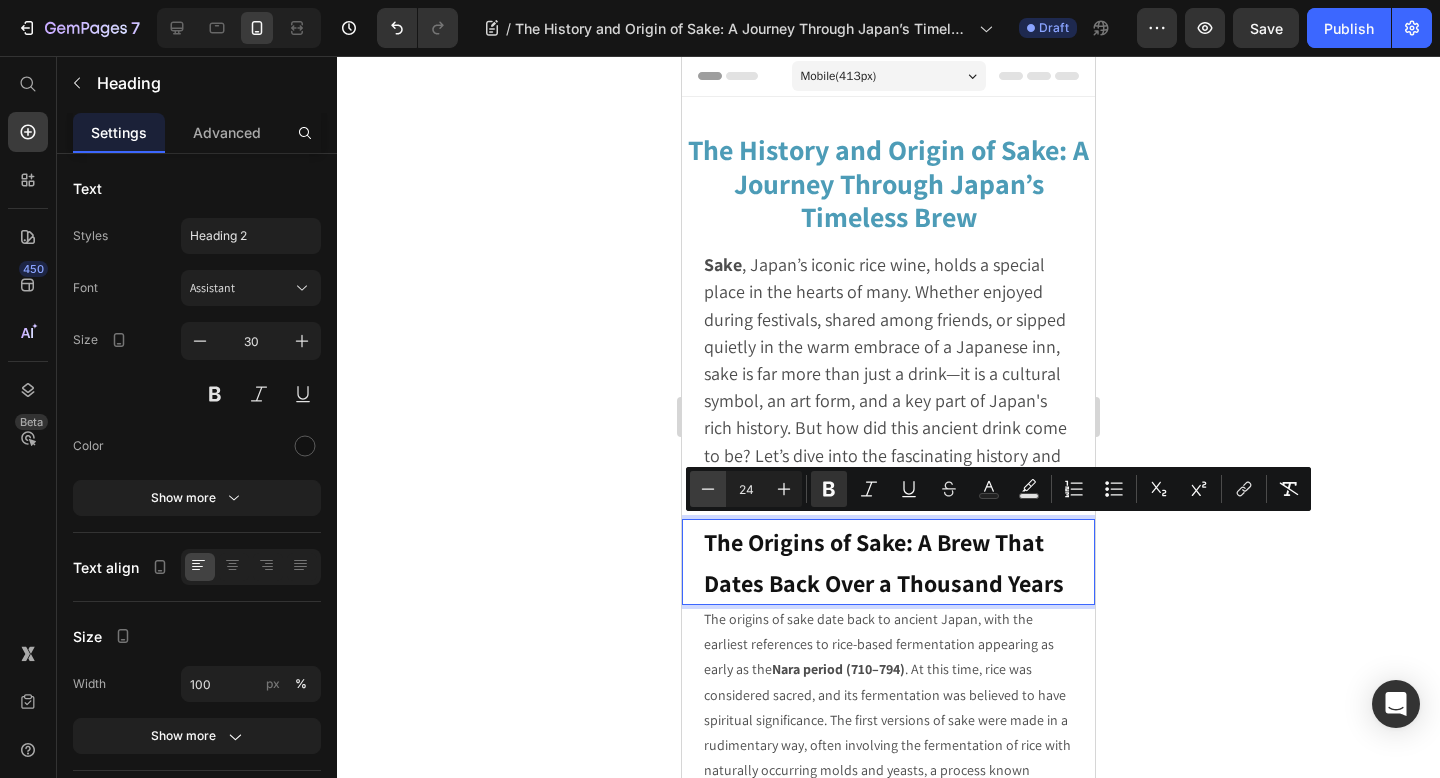 click 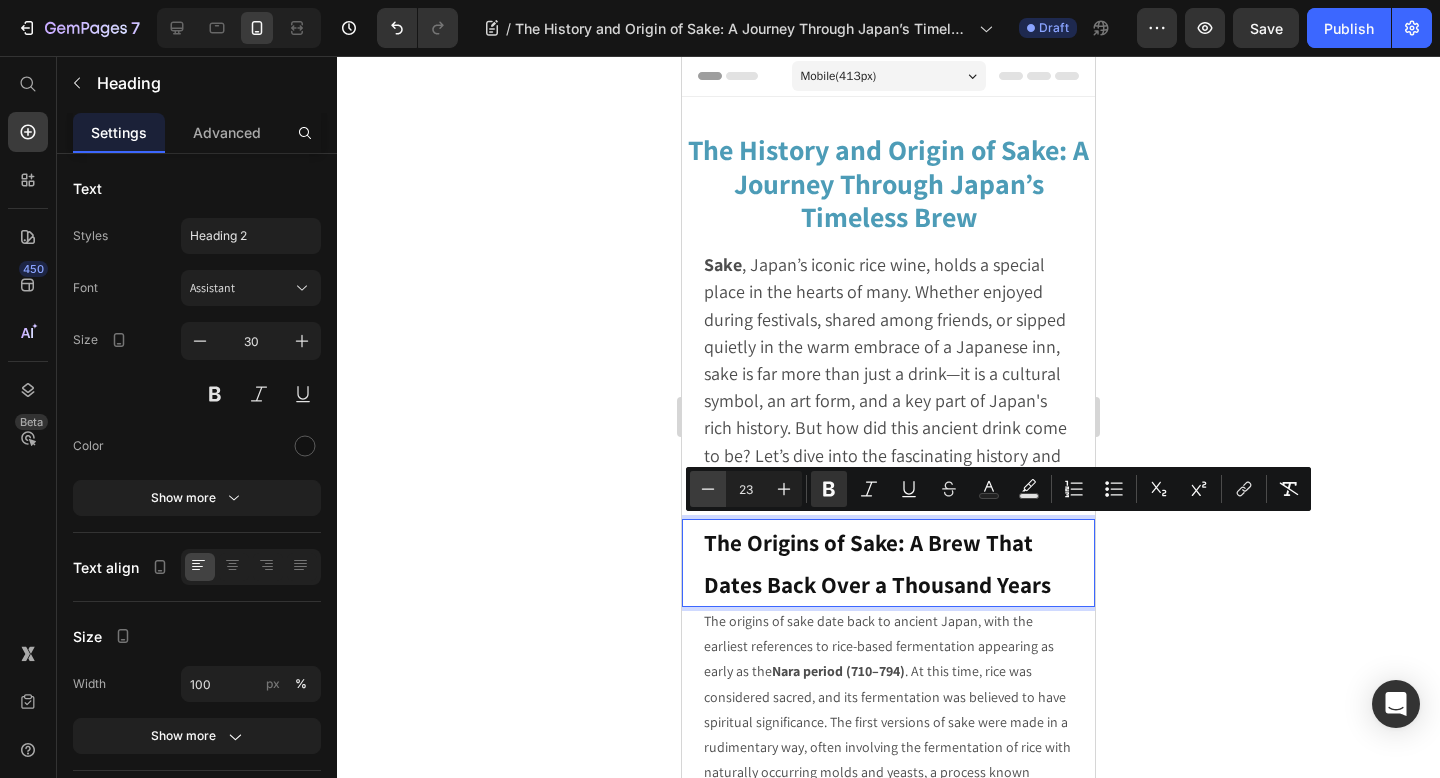 click 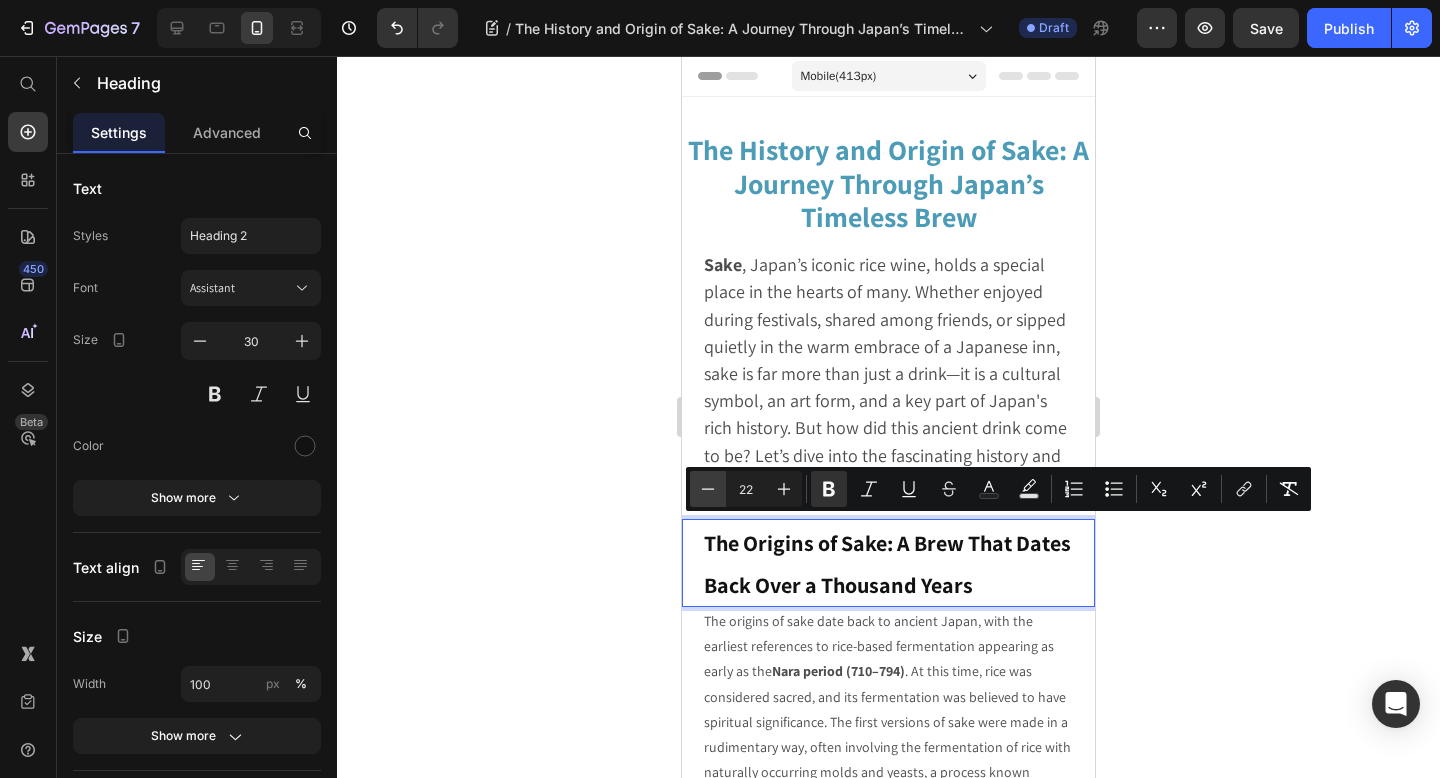 click 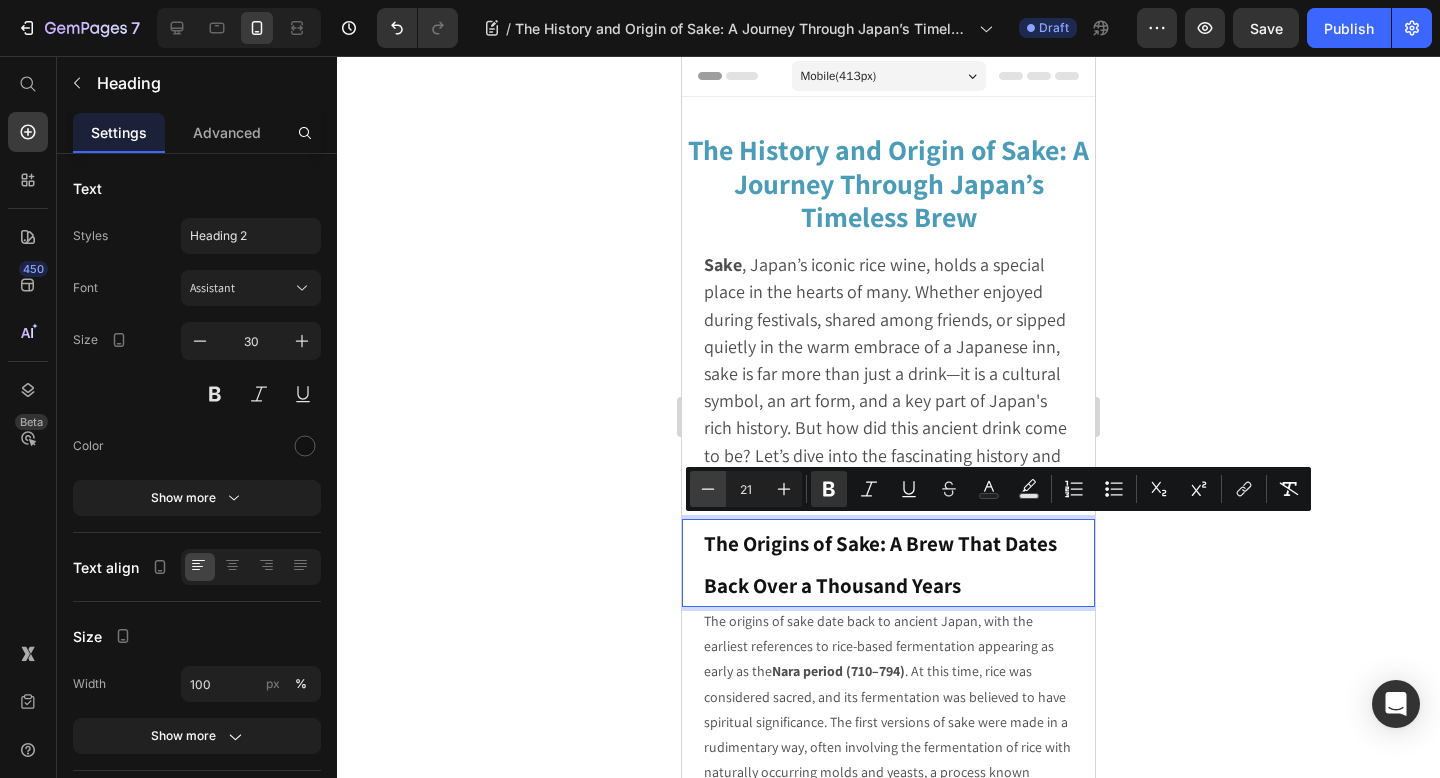 click 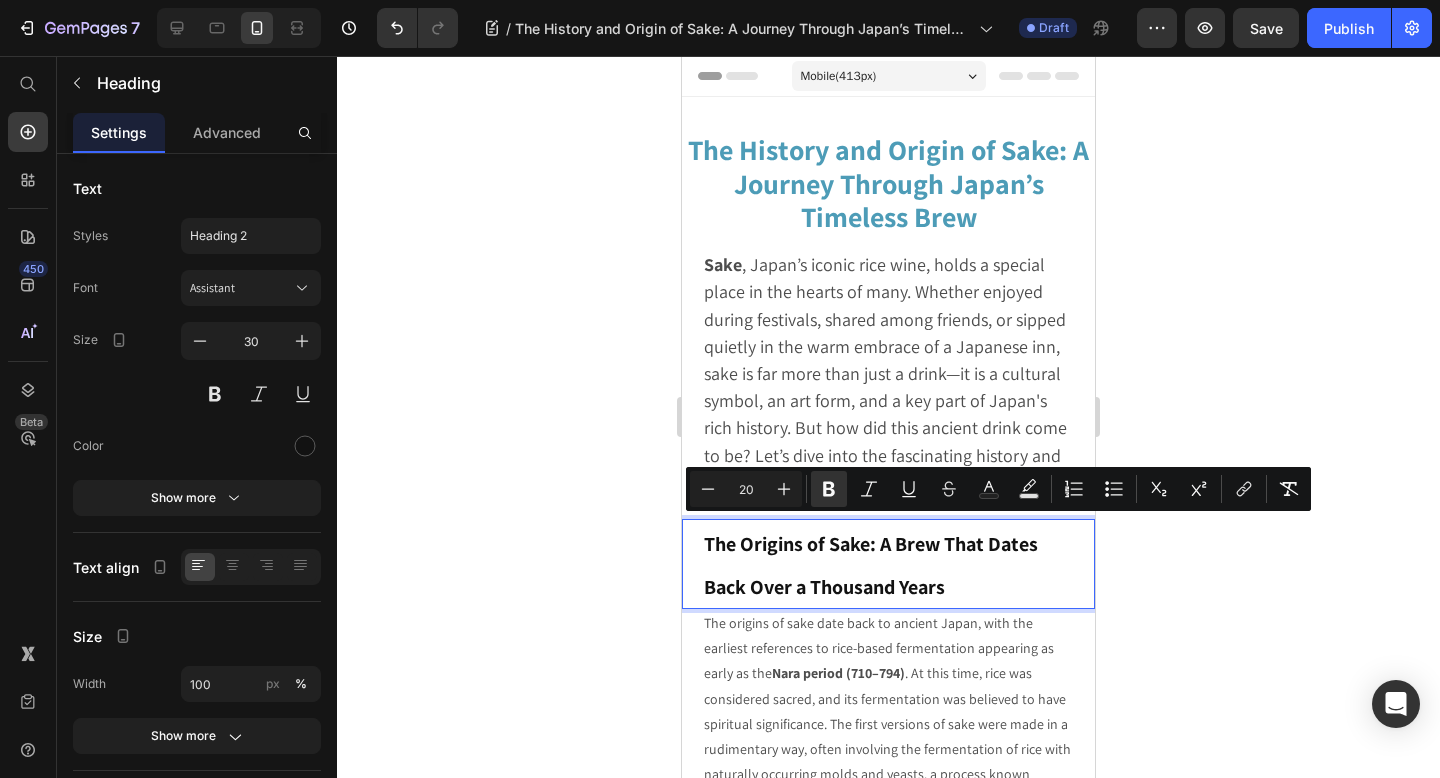 click 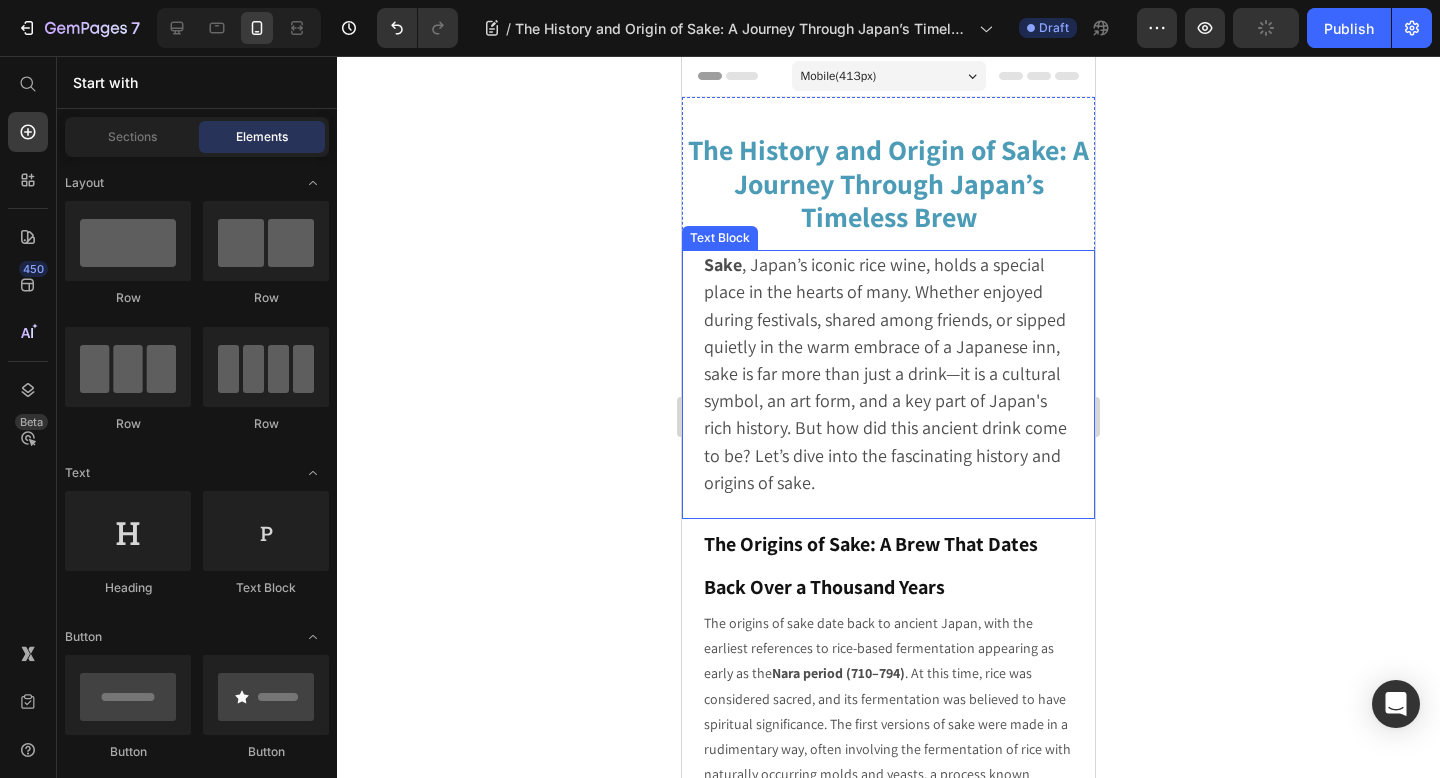 click on "Sake , Japan’s iconic rice wine, holds a special place in the hearts of many. Whether enjoyed during festivals, shared among friends, or sipped quietly in the warm embrace of a Japanese inn, sake is far more than just a drink—it is a cultural symbol, an art form, and a key part of Japan's rich history. But how did this ancient drink come to be? Let’s dive into the fascinating history and origins of sake." at bounding box center [888, 374] 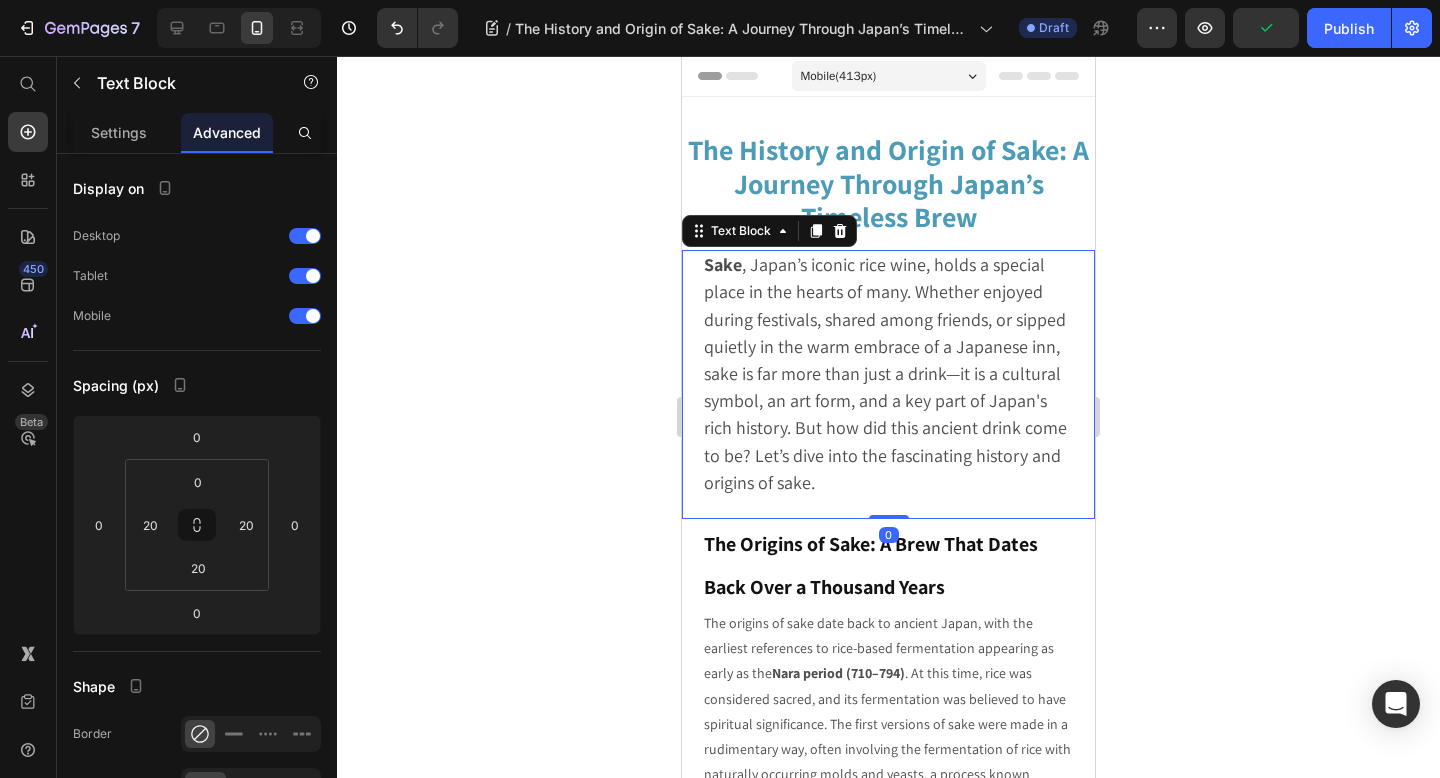 click on "Sake , Japan’s iconic rice wine, holds a special place in the hearts of many. Whether enjoyed during festivals, shared among friends, or sipped quietly in the warm embrace of a Japanese inn, sake is far more than just a drink—it is a cultural symbol, an art form, and a key part of Japan's rich history. But how did this ancient drink come to be? Let’s dive into the fascinating history and origins of sake." at bounding box center (888, 374) 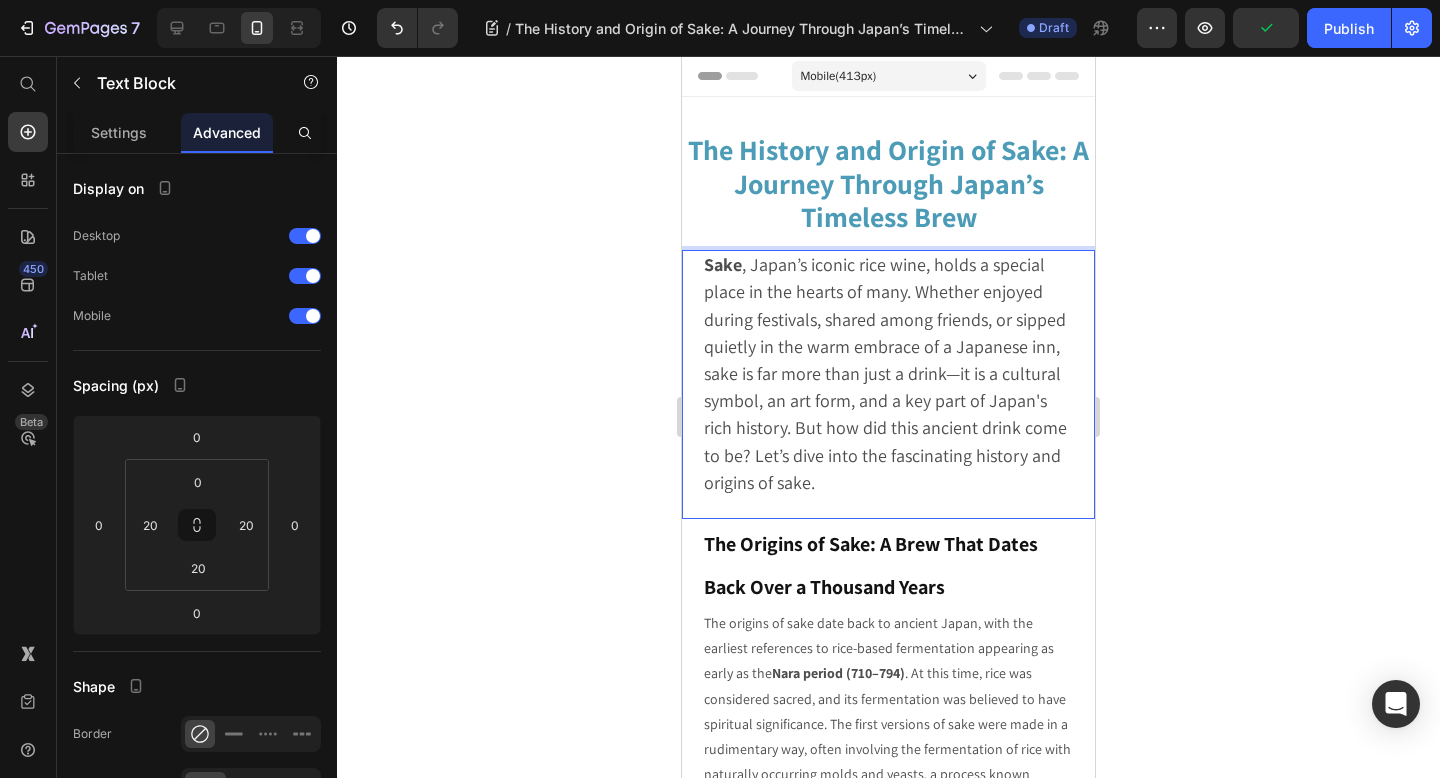 click on "Sake , Japan’s iconic rice wine, holds a special place in the hearts of many. Whether enjoyed during festivals, shared among friends, or sipped quietly in the warm embrace of a Japanese inn, sake is far more than just a drink—it is a cultural symbol, an art form, and a key part of Japan's rich history. But how did this ancient drink come to be? Let’s dive into the fascinating history and origins of sake." at bounding box center (888, 374) 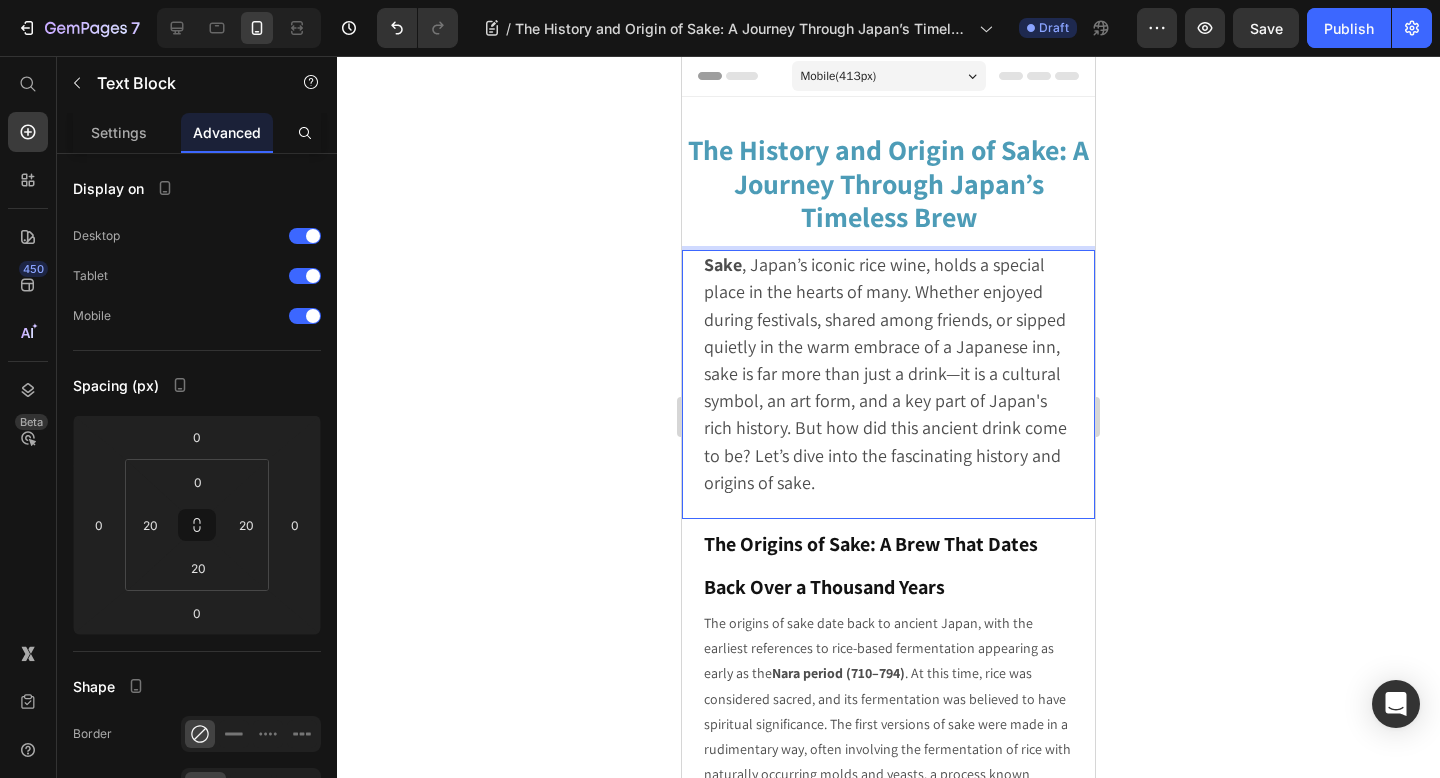 click on "Sake , Japan’s iconic rice wine, holds a special place in the hearts of many. Whether enjoyed during festivals, shared among friends, or sipped quietly in the warm embrace of a Japanese inn, sake is far more than just a drink—it is a cultural symbol, an art form, and a key part of Japan's rich history. But how did this ancient drink come to be? Let’s dive into the fascinating history and origins of sake." at bounding box center (888, 374) 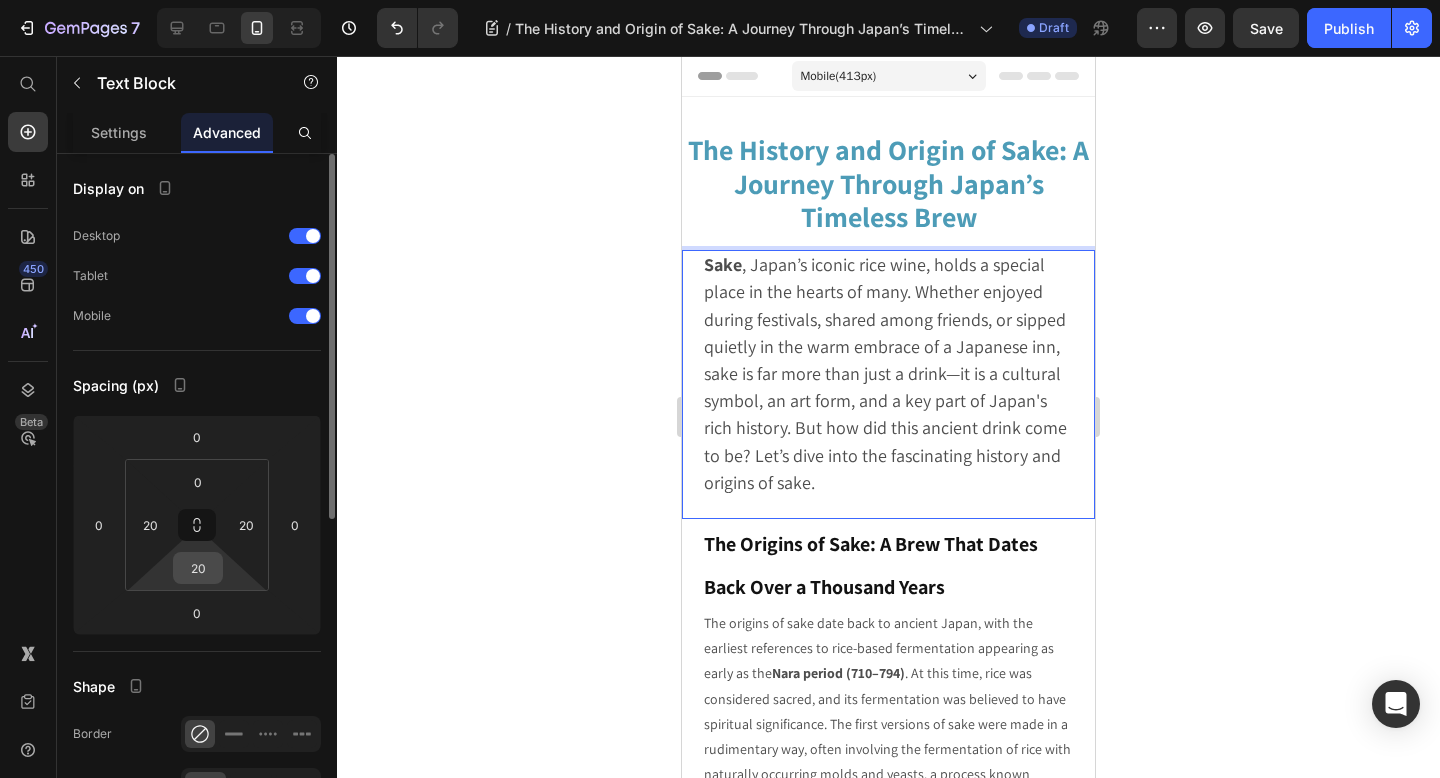 click on "20" at bounding box center [198, 568] 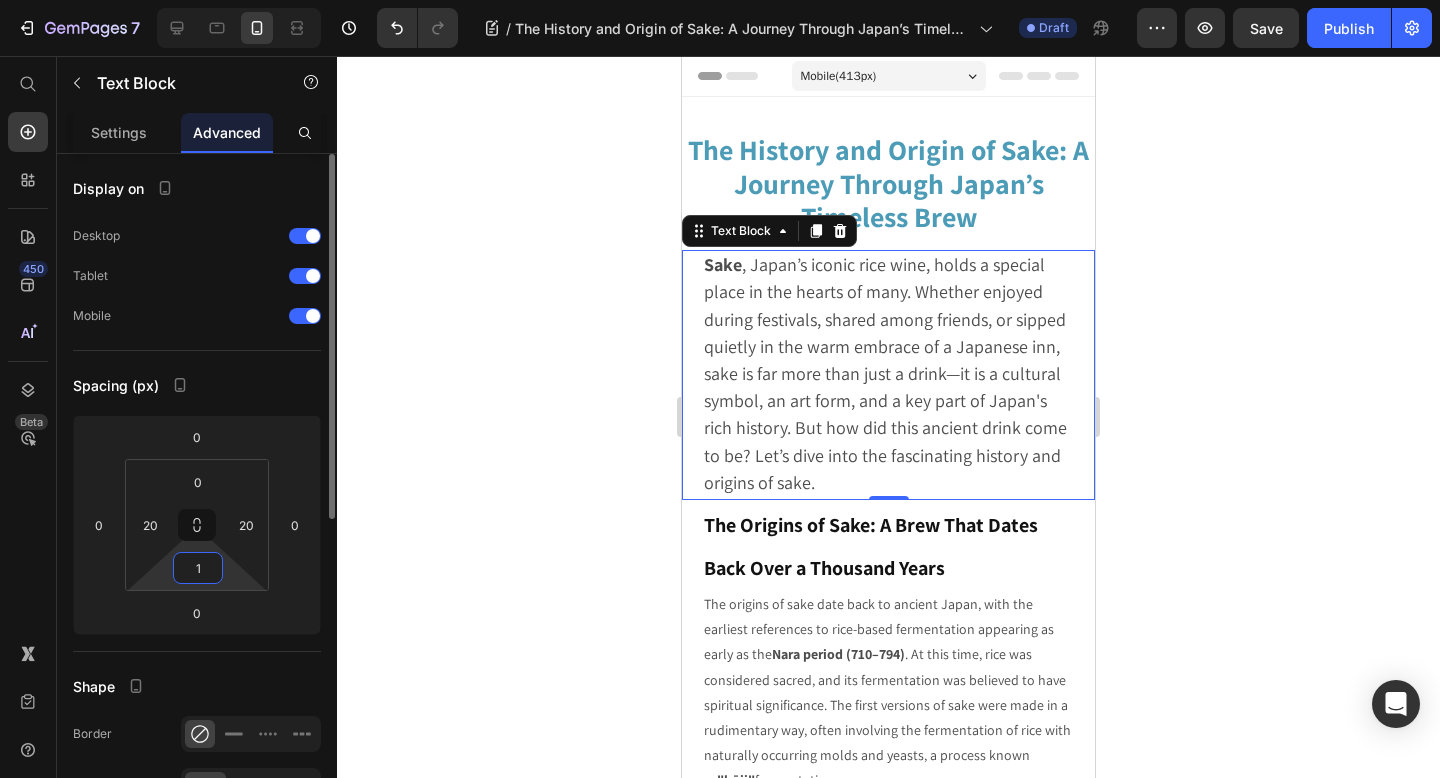 type on "10" 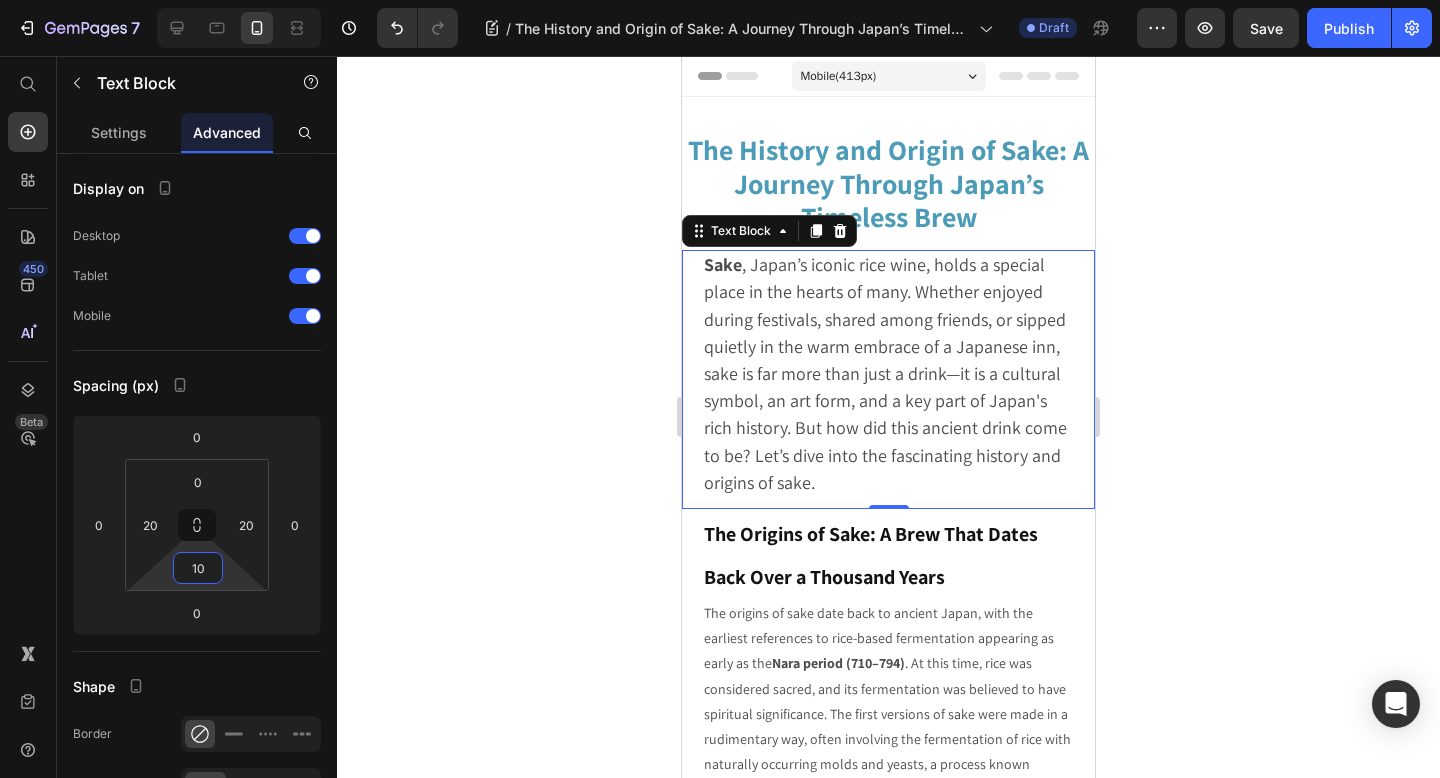 click 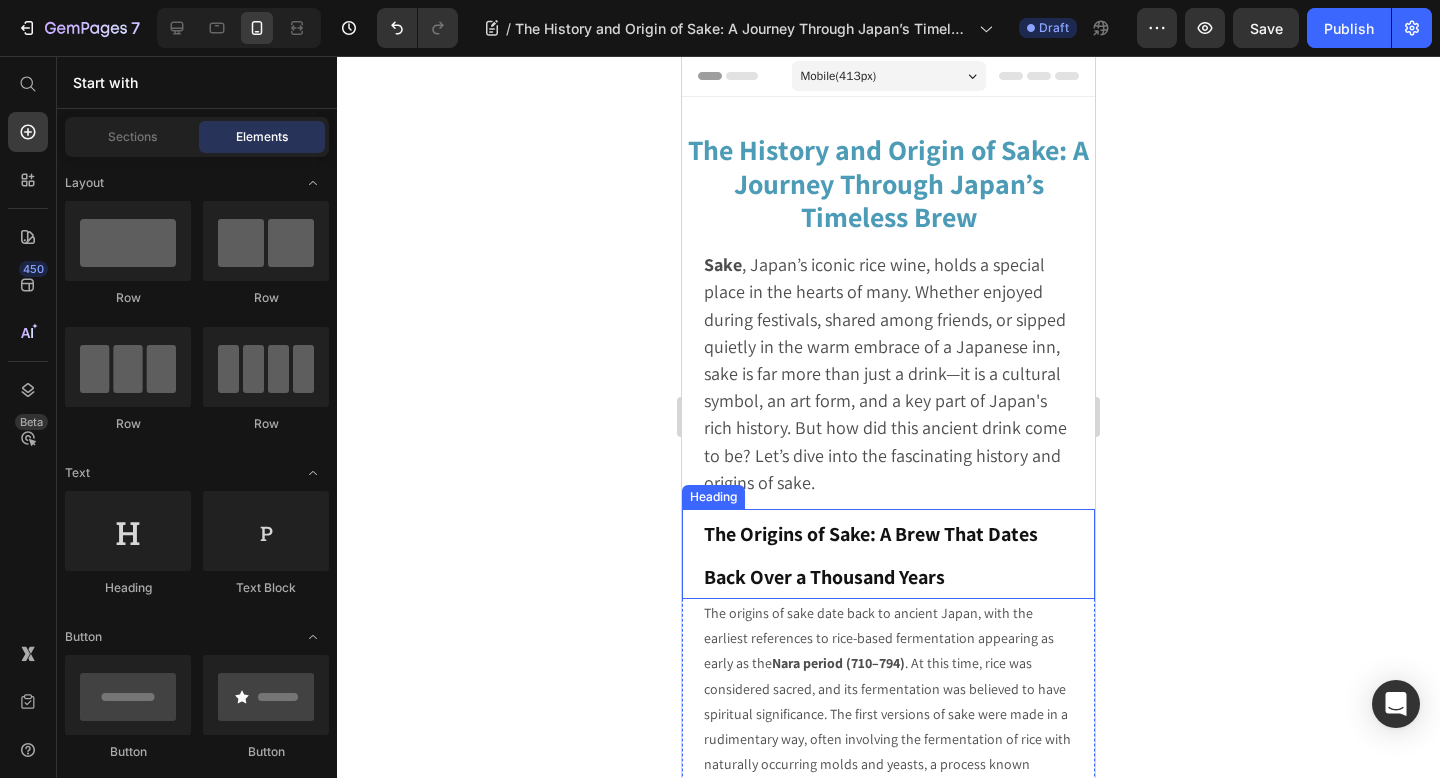 click on "⁠⁠⁠⁠⁠⁠⁠ The Origins of Sake: A Brew That Dates Back Over a Thousand Years" at bounding box center (888, 554) 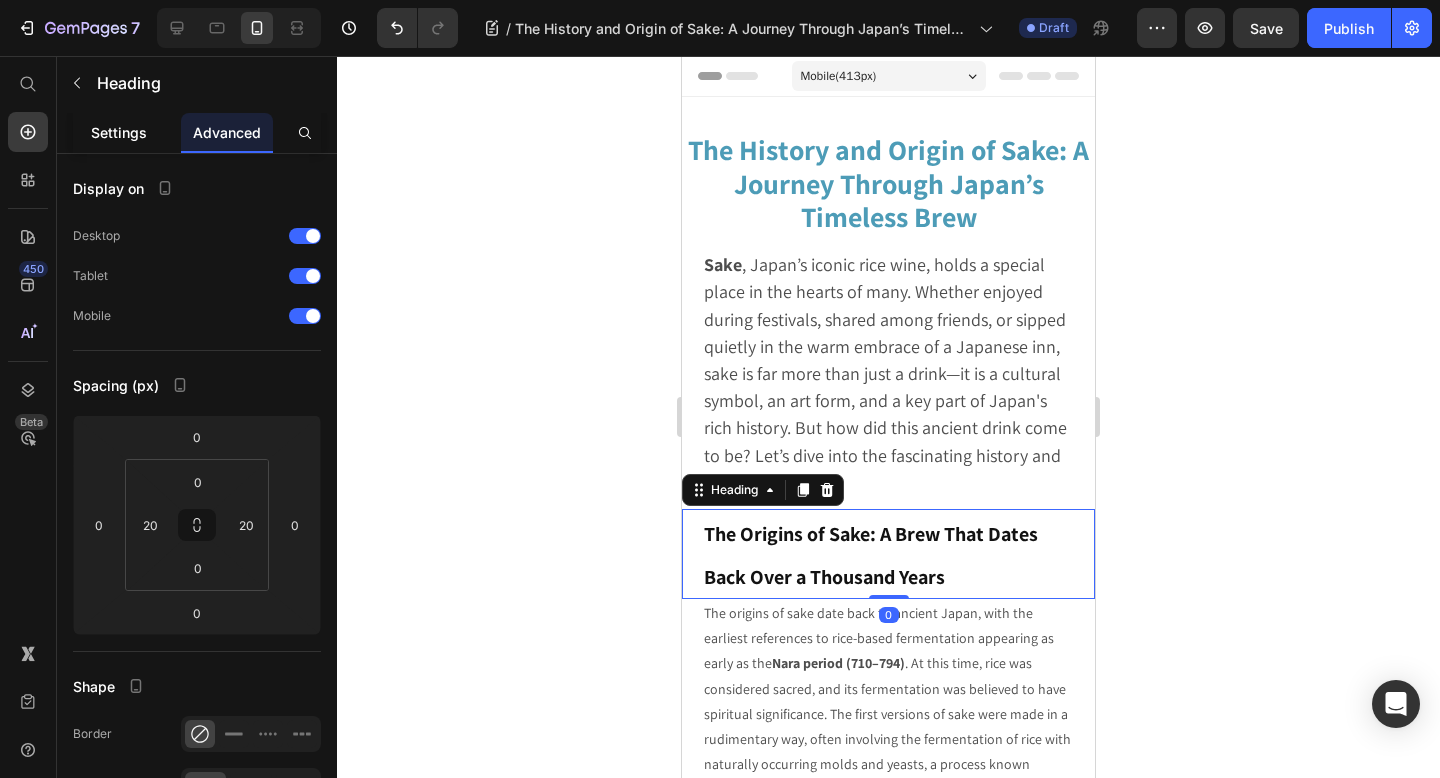 click on "Settings" at bounding box center [119, 132] 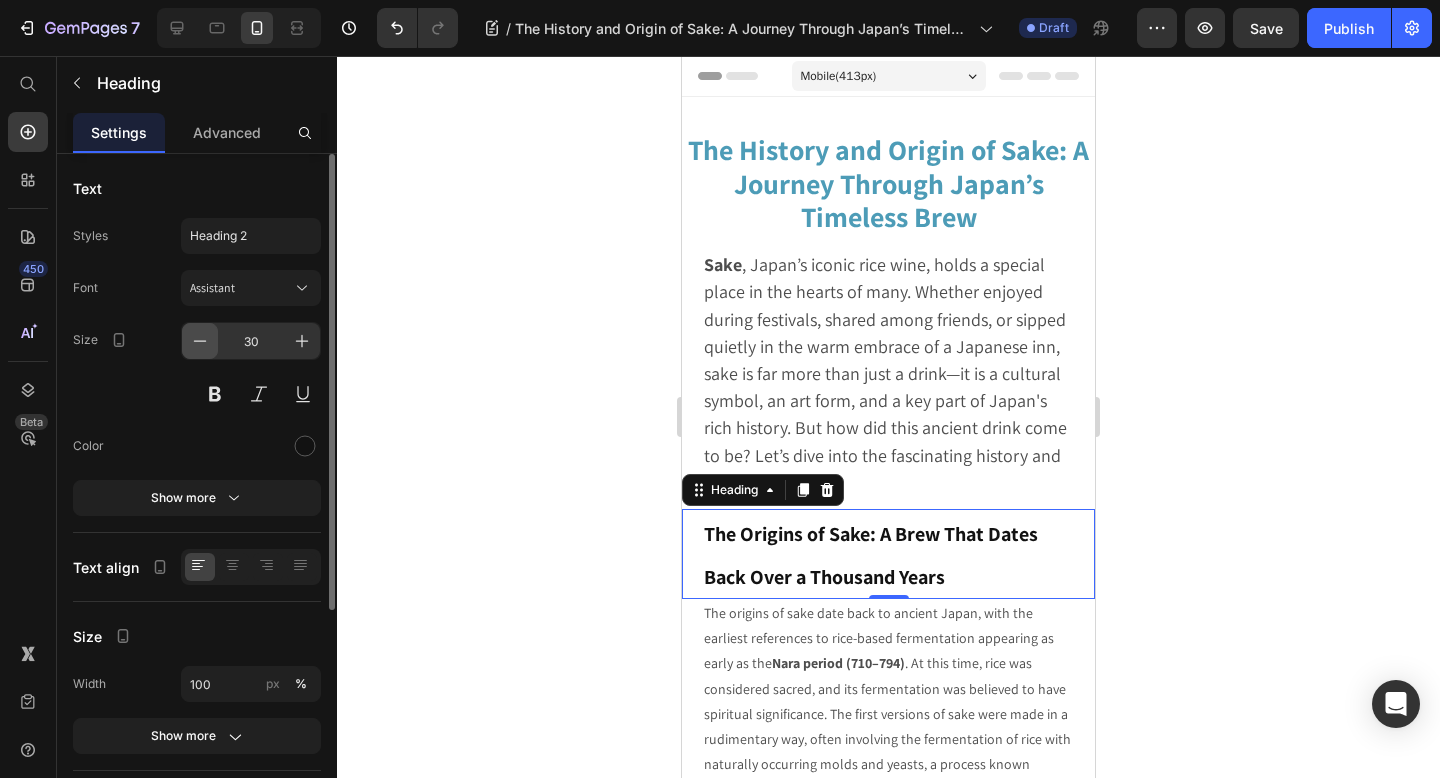 click 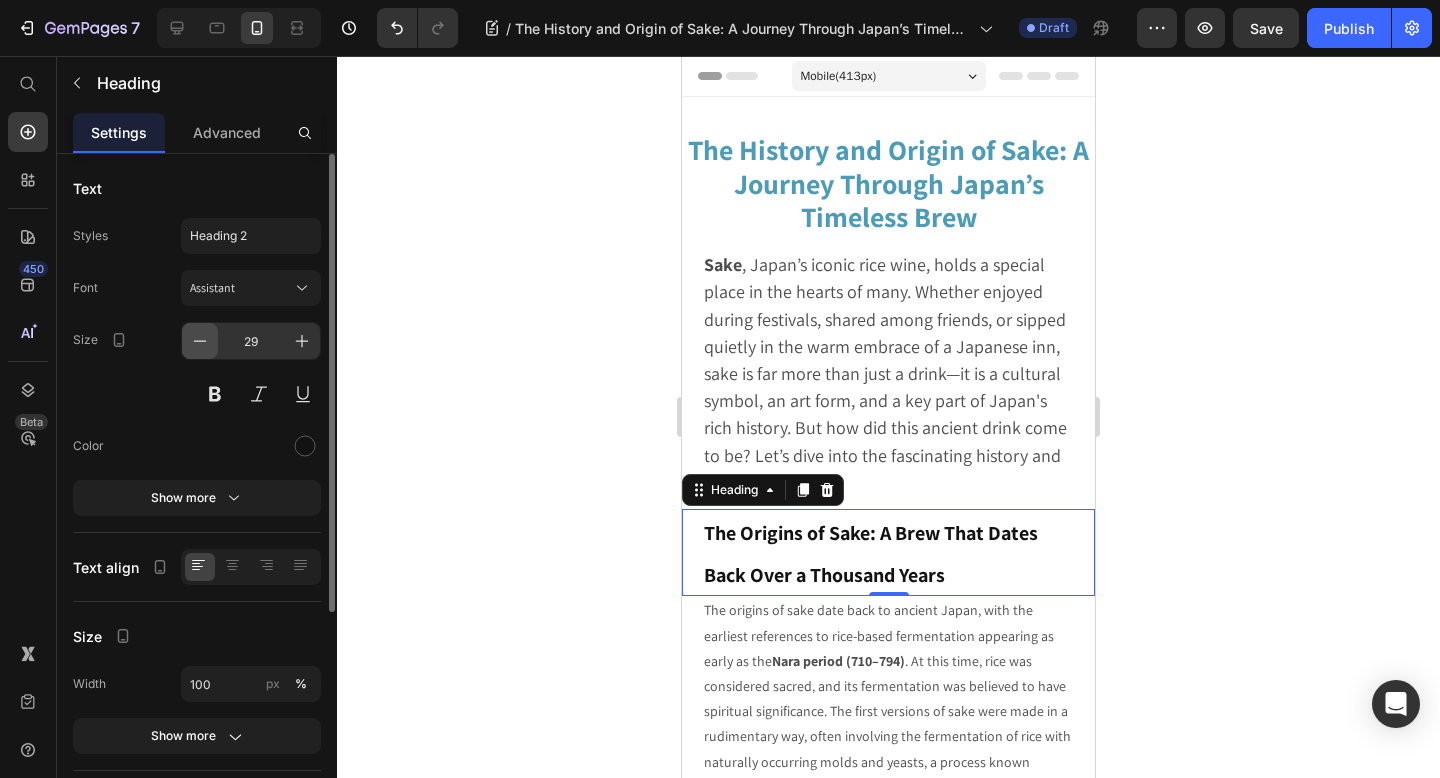 click 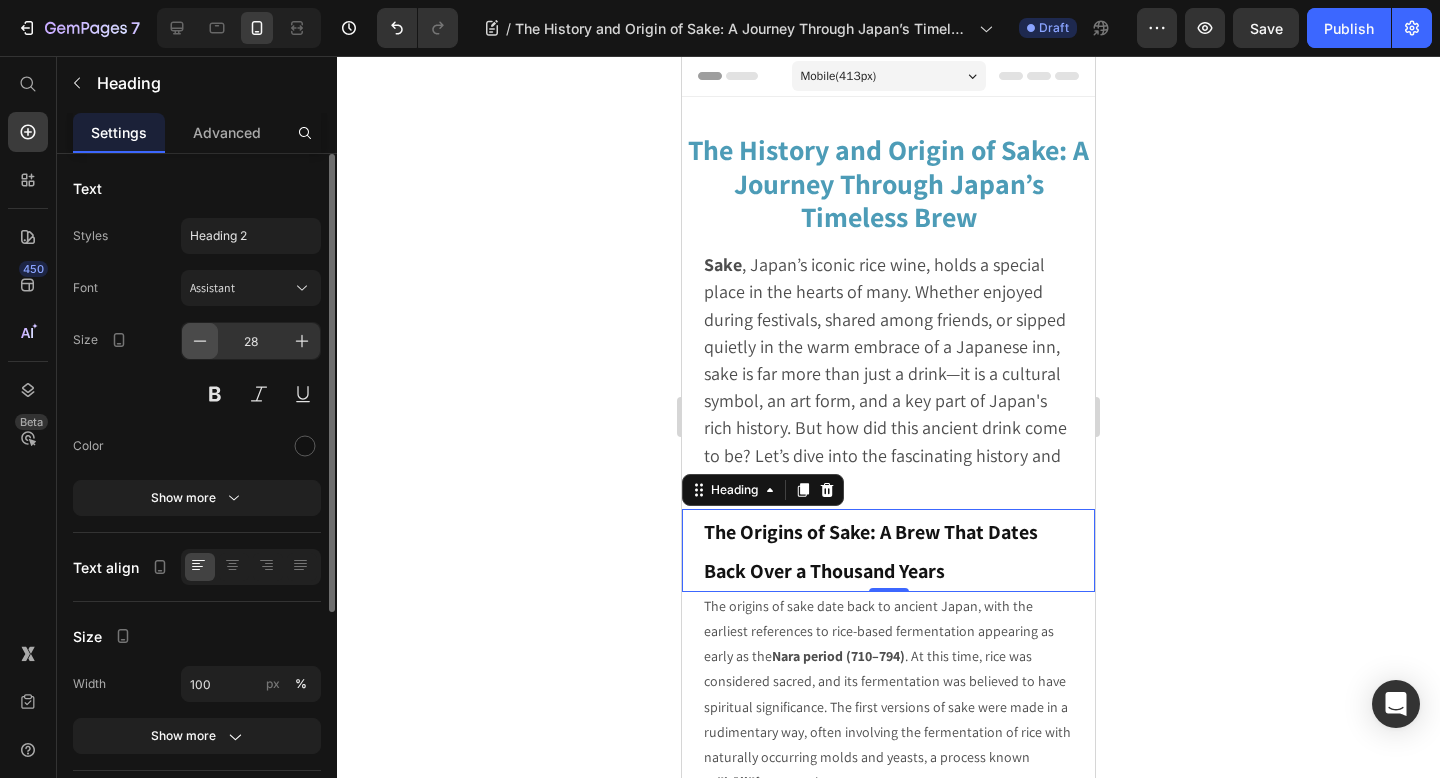 click 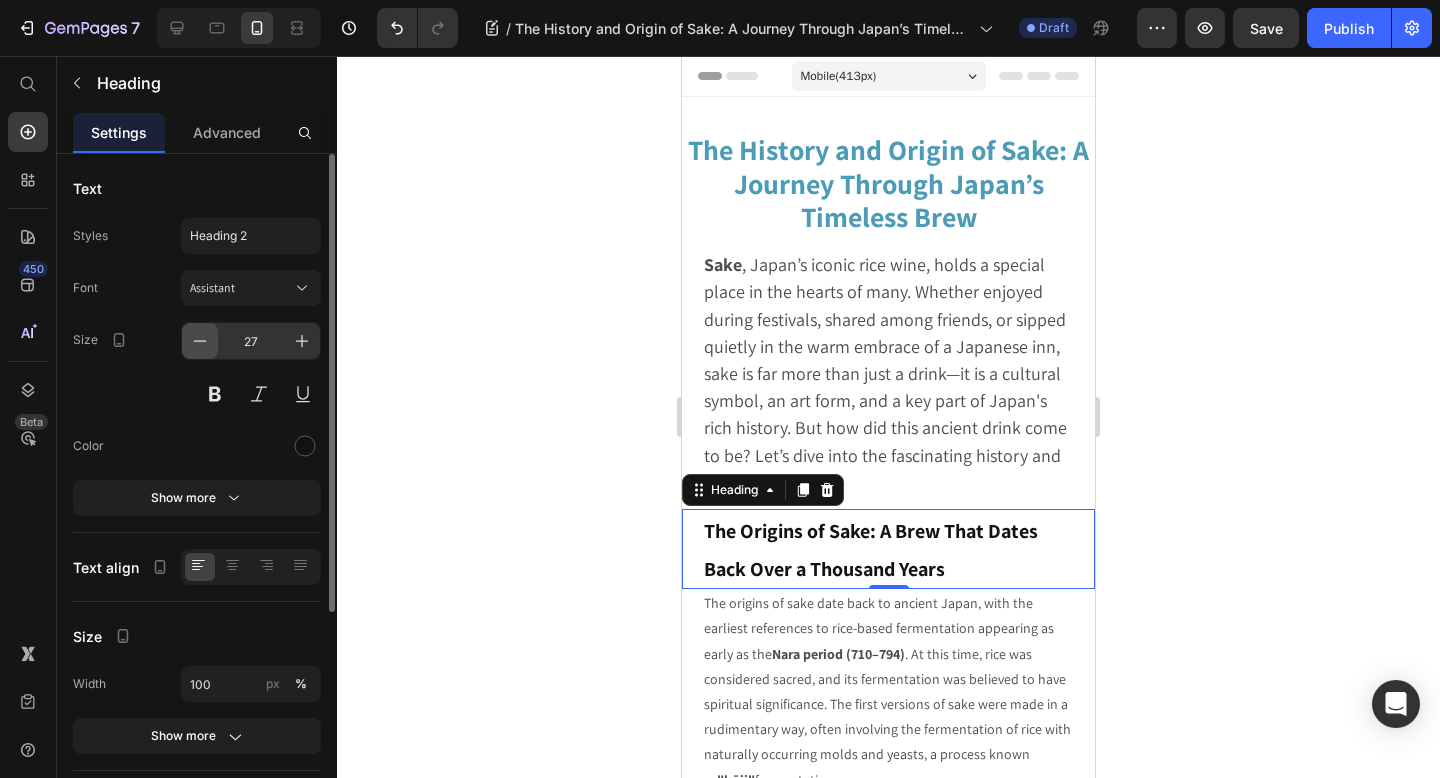click 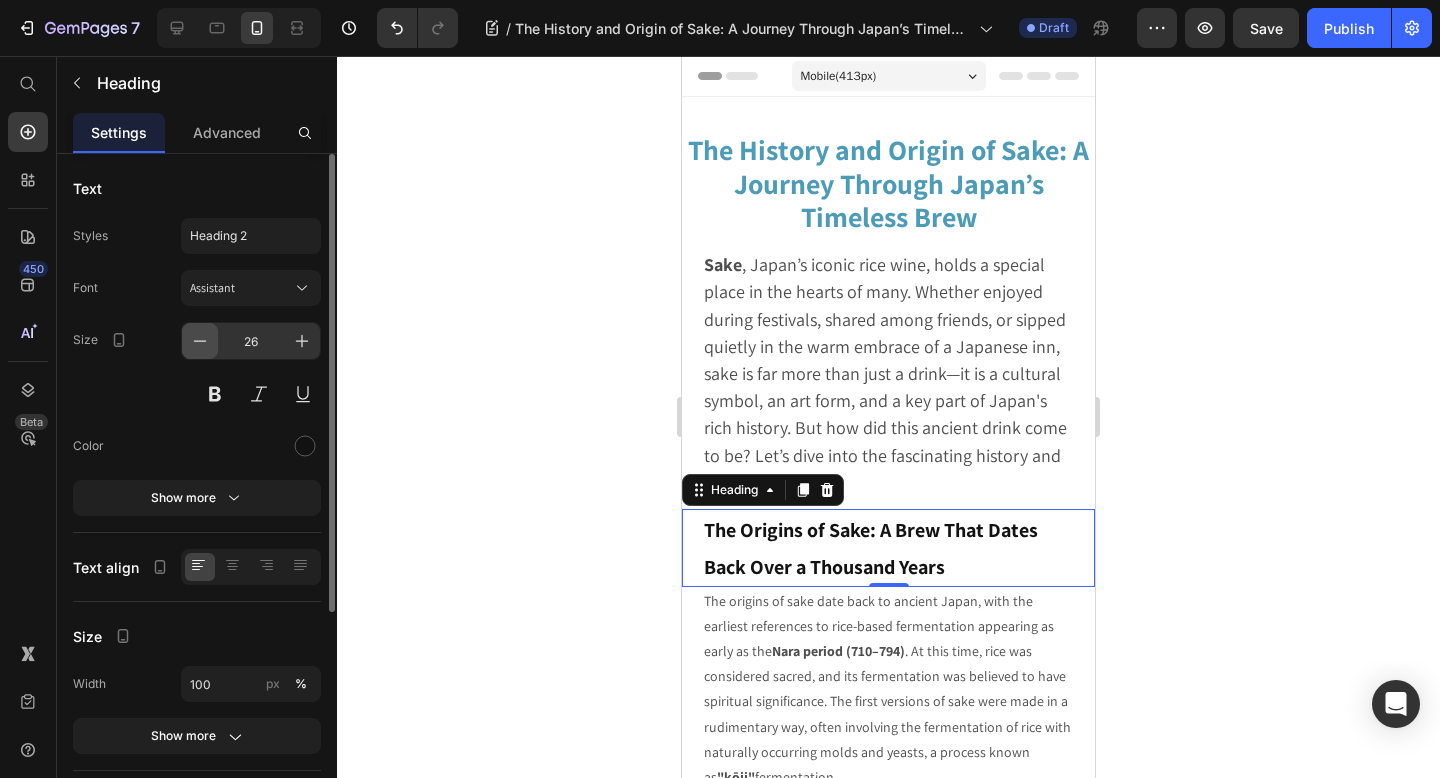 click 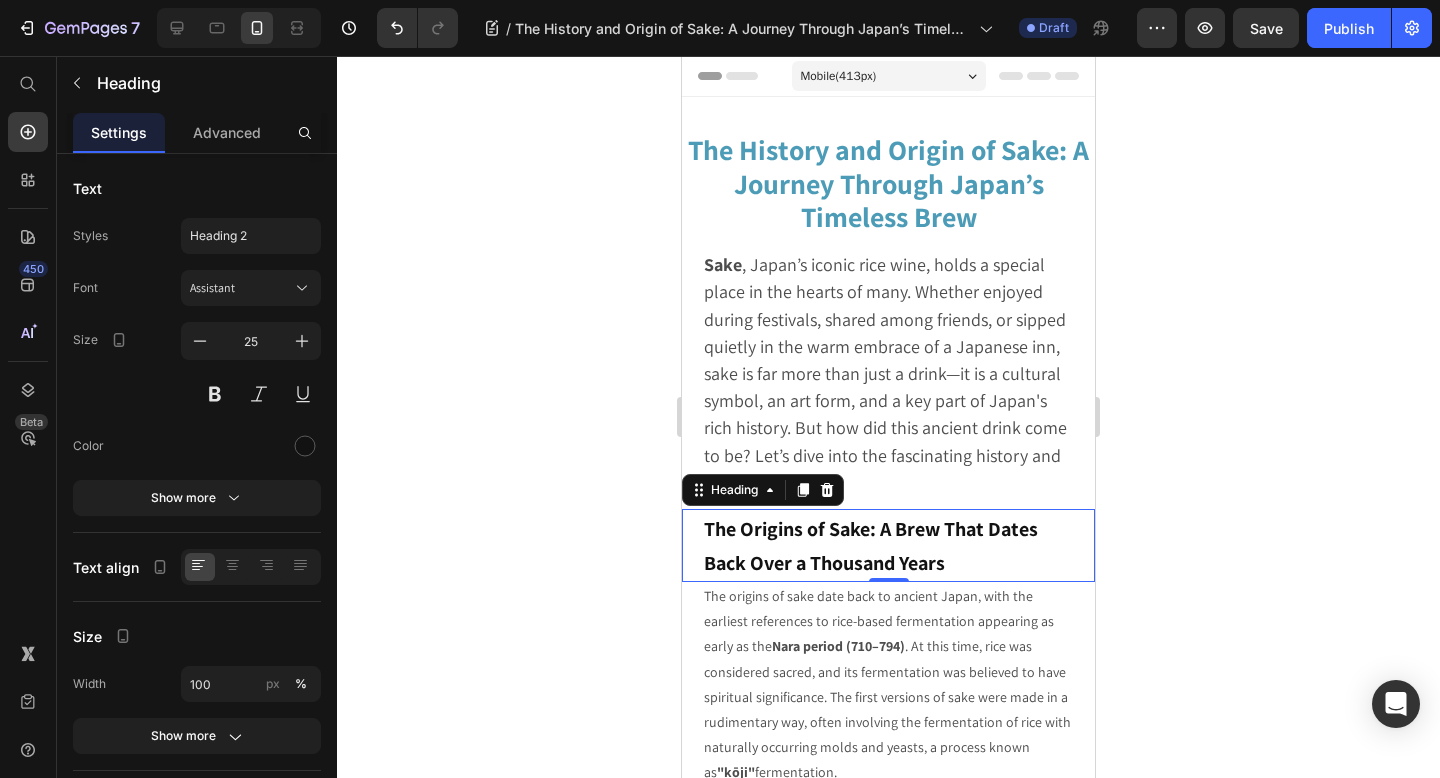 click on "The Origins of Sake: A Brew That Dates Back Over a Thousand Years" at bounding box center [871, 546] 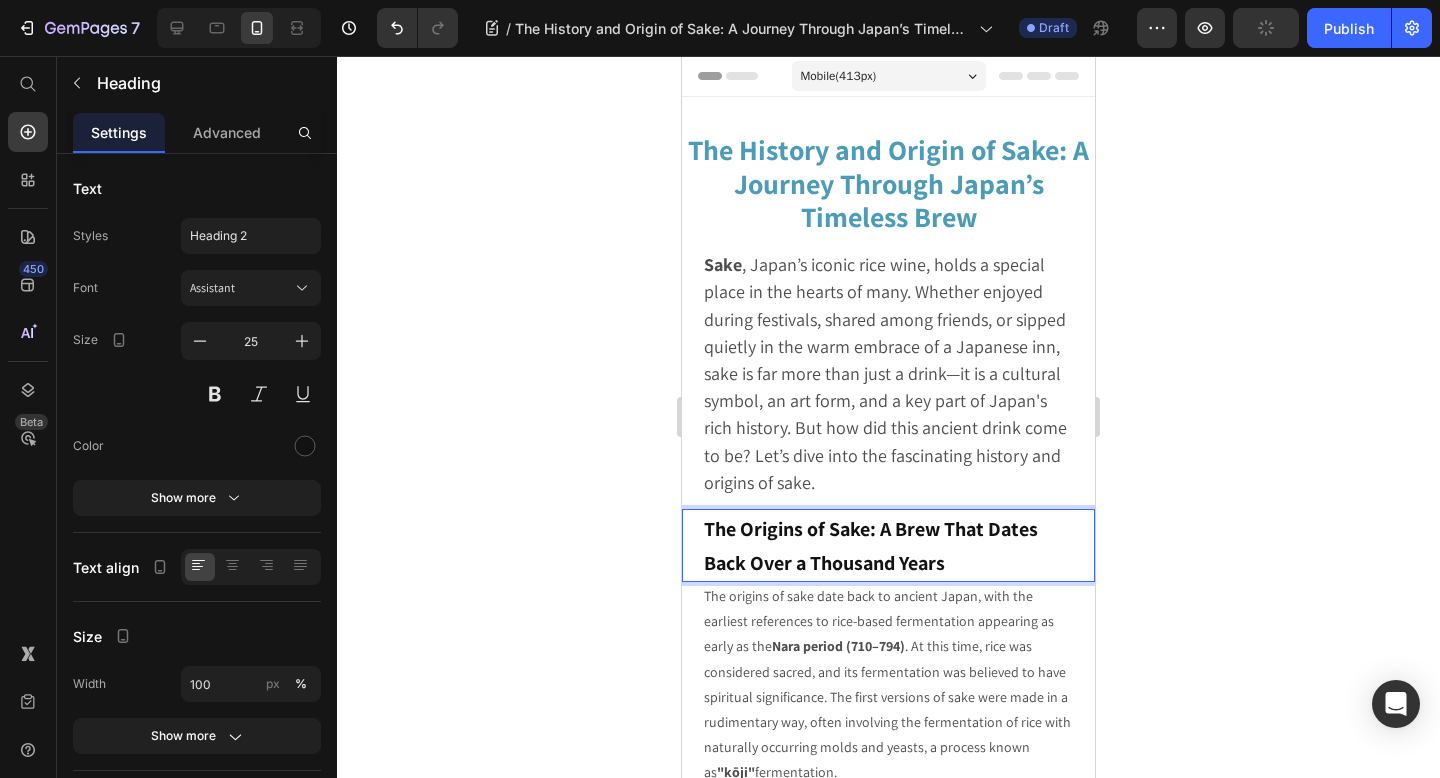 click on "The Origins of Sake: A Brew That Dates Back Over a Thousand Years" at bounding box center (871, 546) 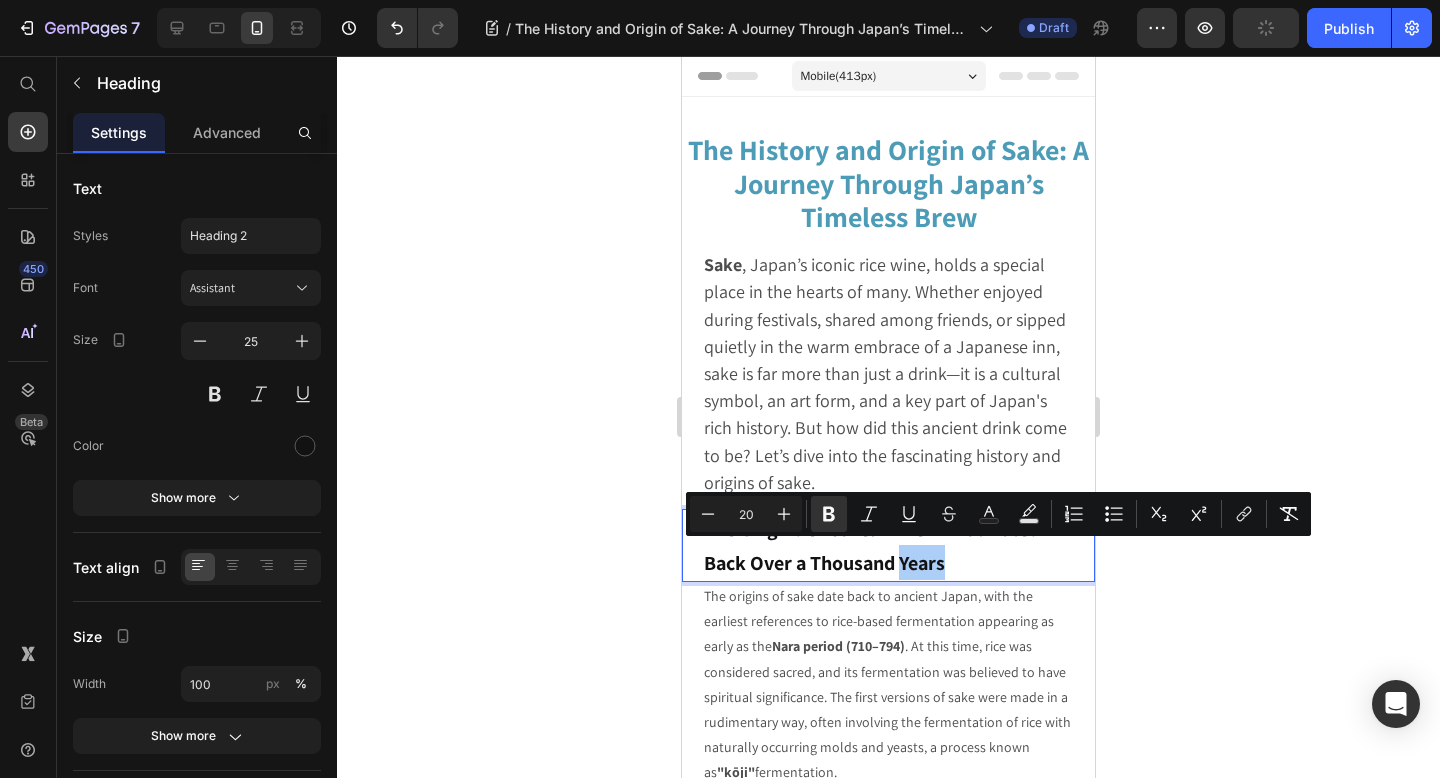 click 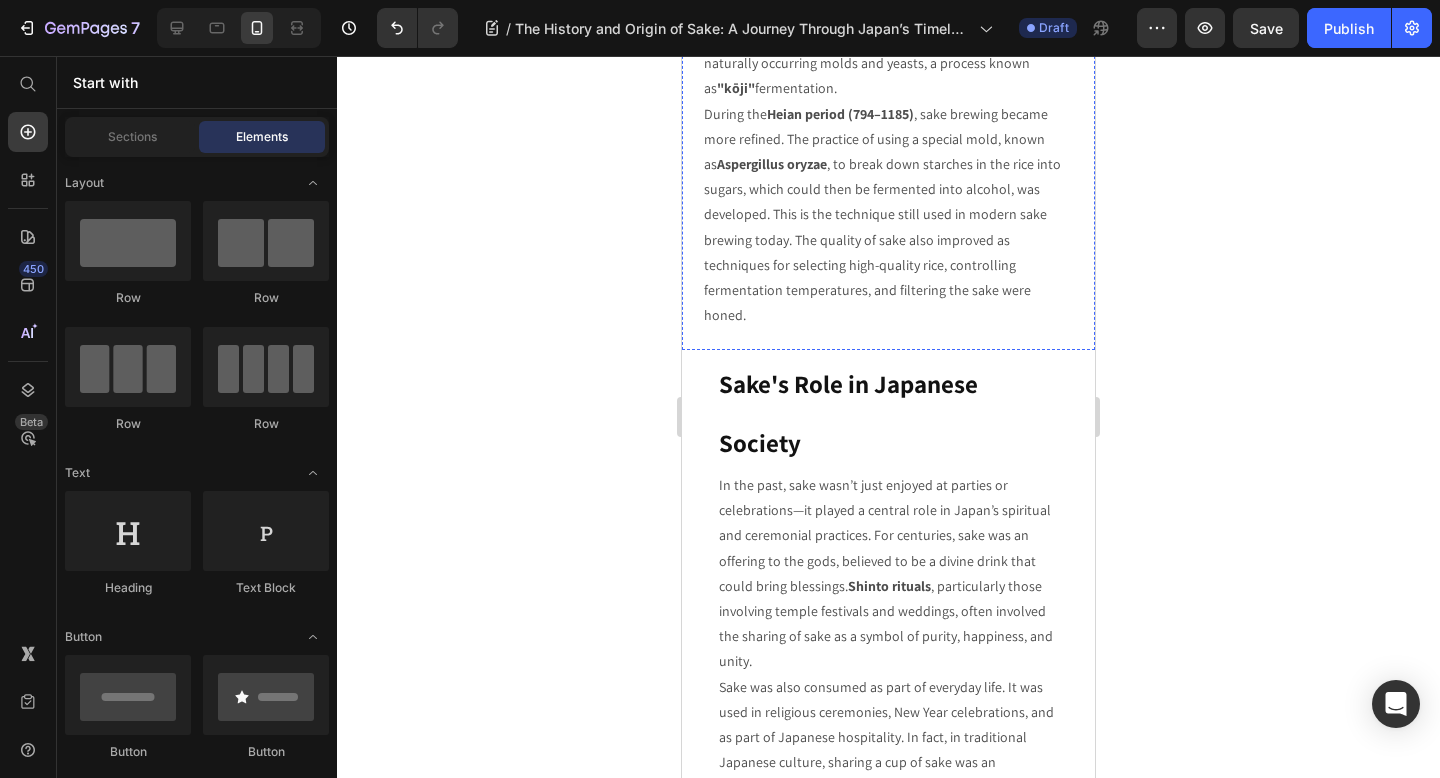 scroll, scrollTop: 695, scrollLeft: 0, axis: vertical 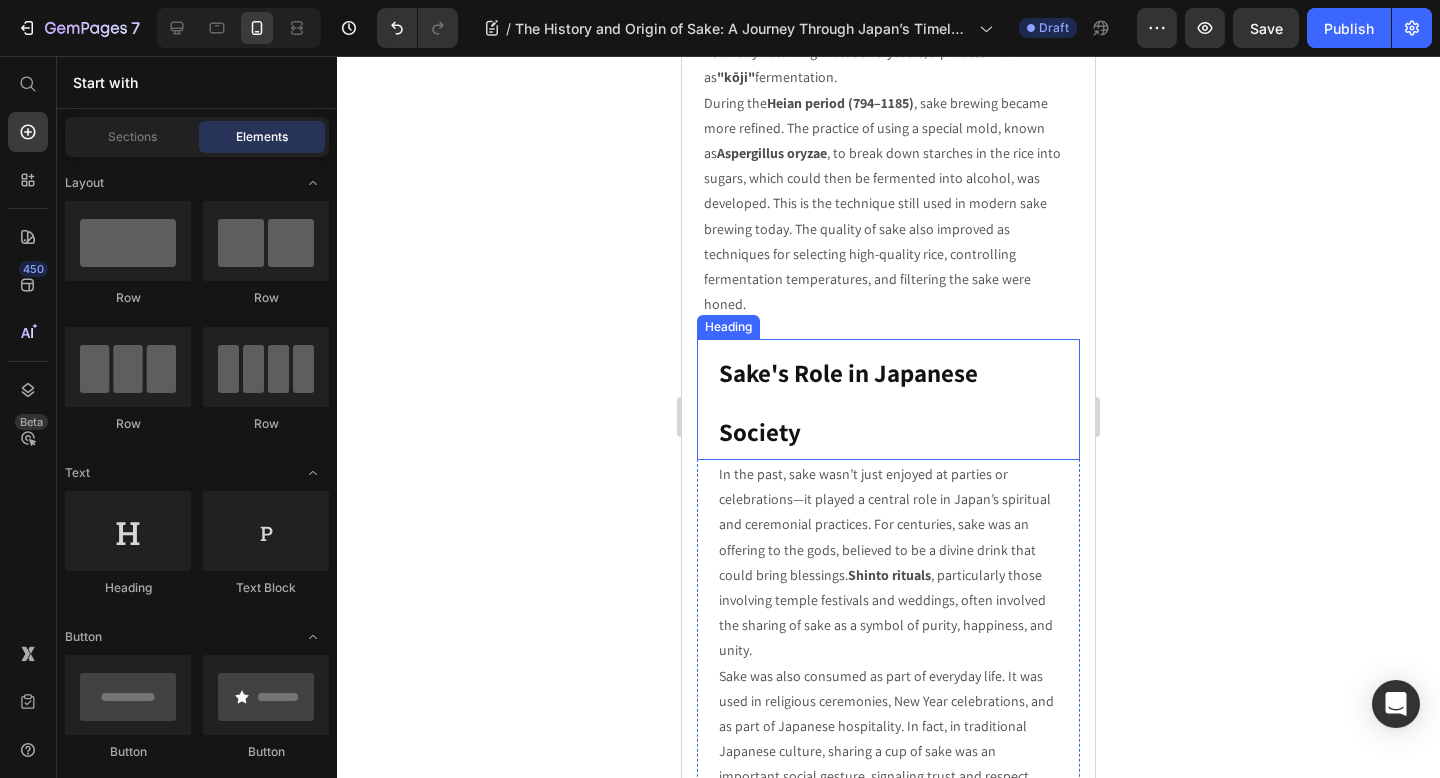 click on "⁠⁠⁠⁠⁠⁠⁠ Sake's Role in Japanese Society" at bounding box center (888, 399) 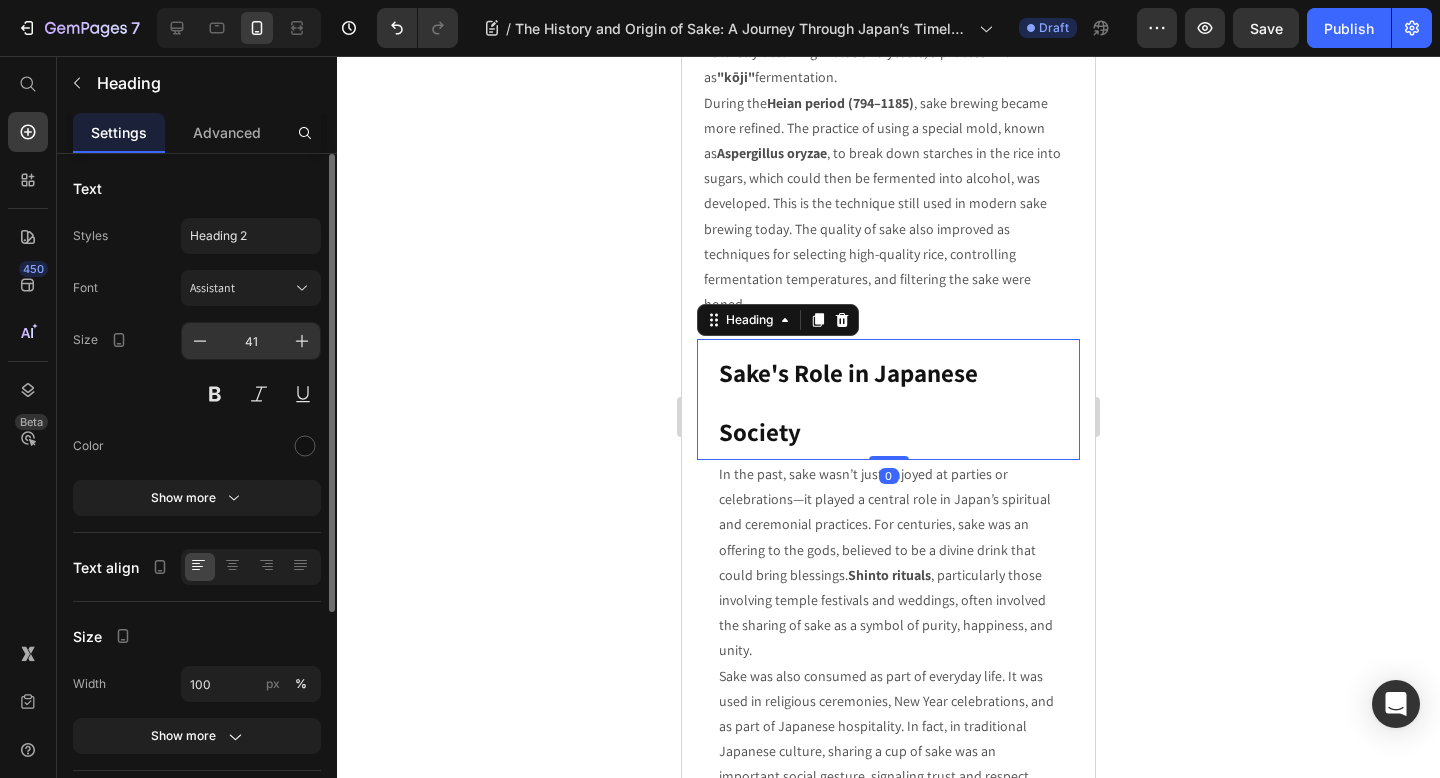 click on "41" at bounding box center (251, 341) 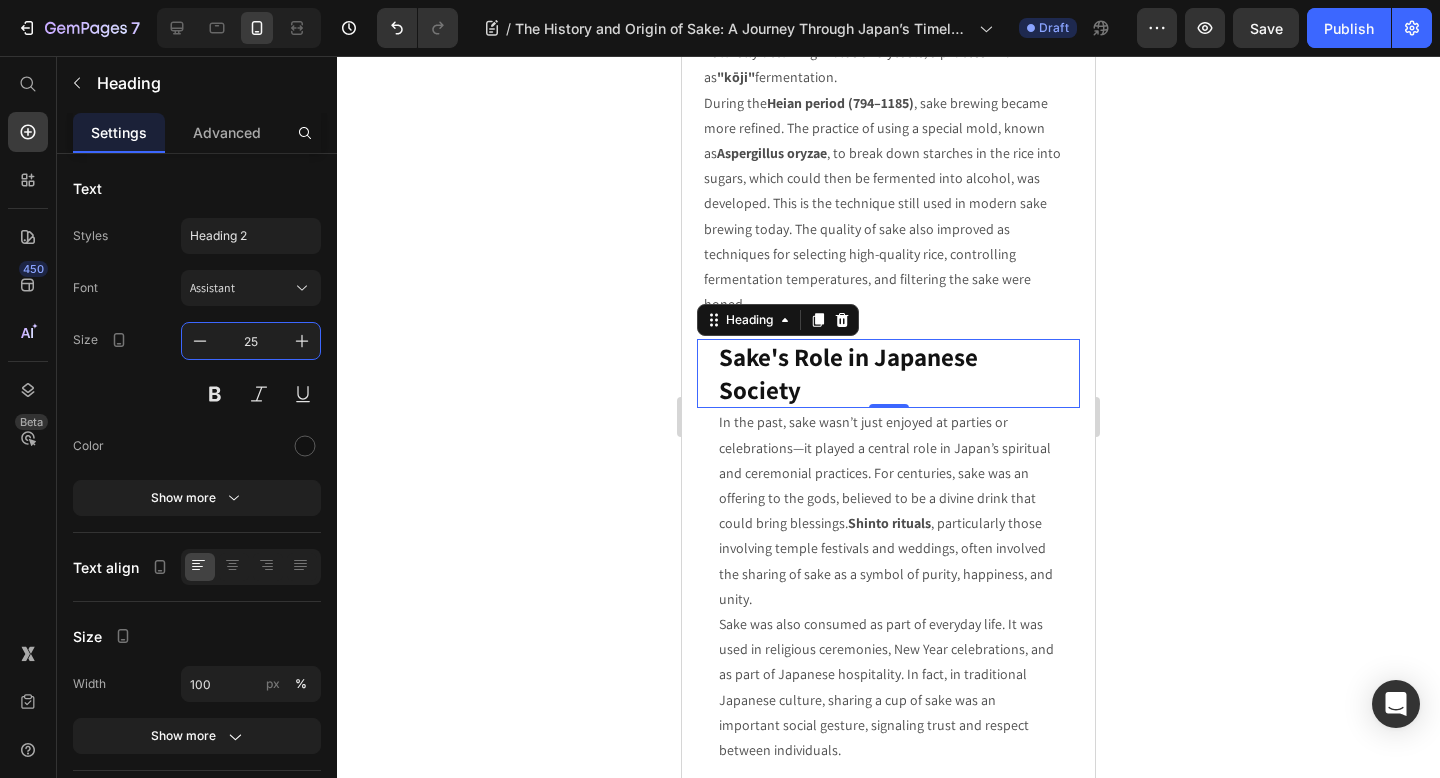 type on "25" 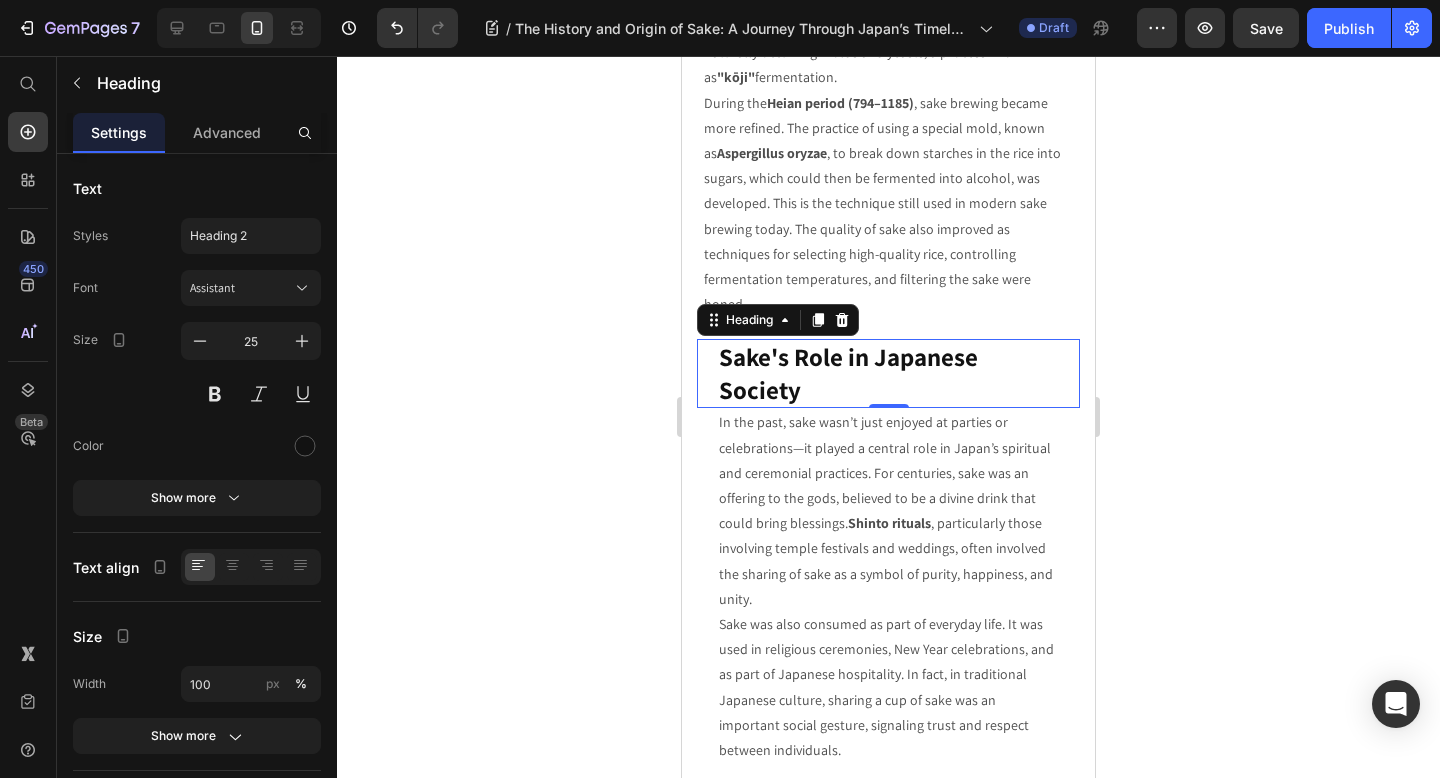 click on "Sake's Role in Japanese Society" at bounding box center (848, 373) 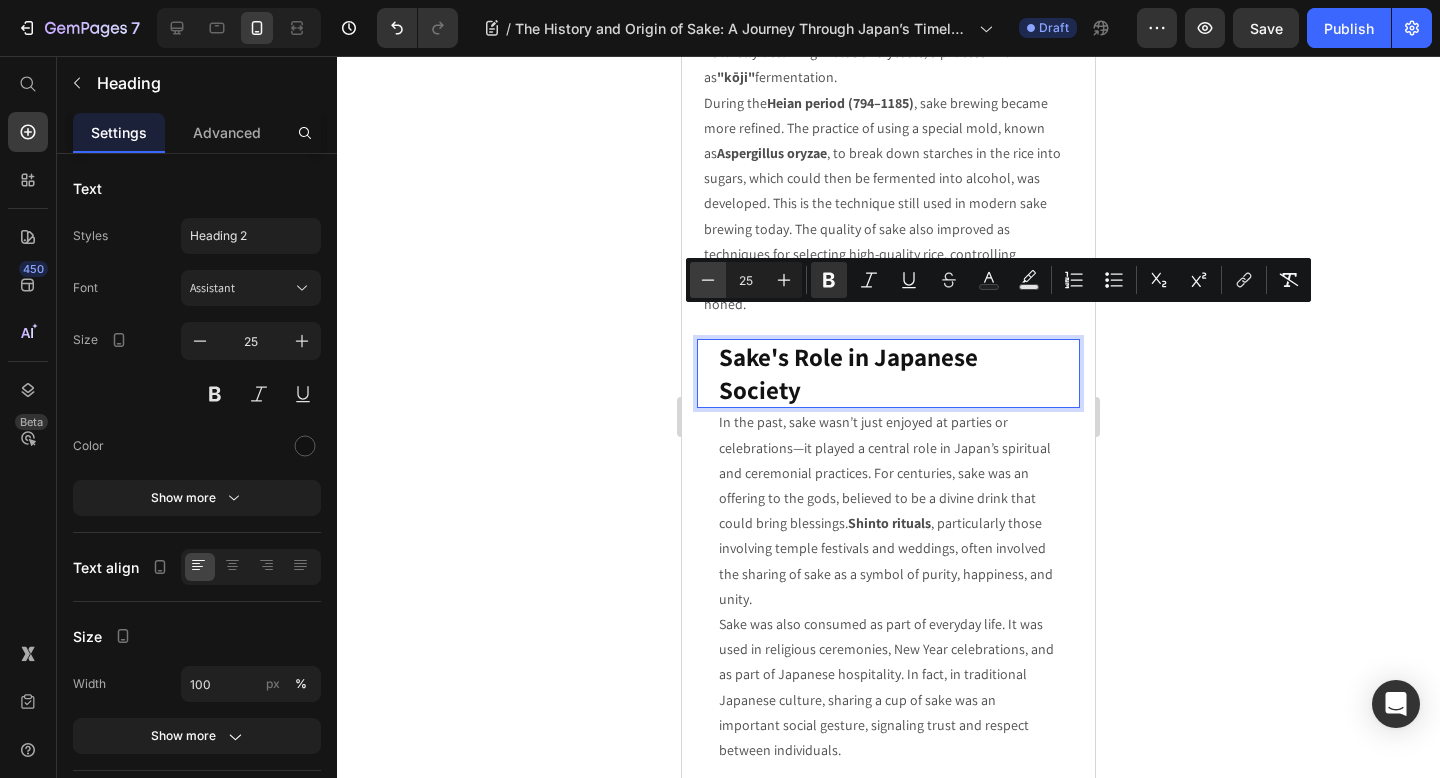 click 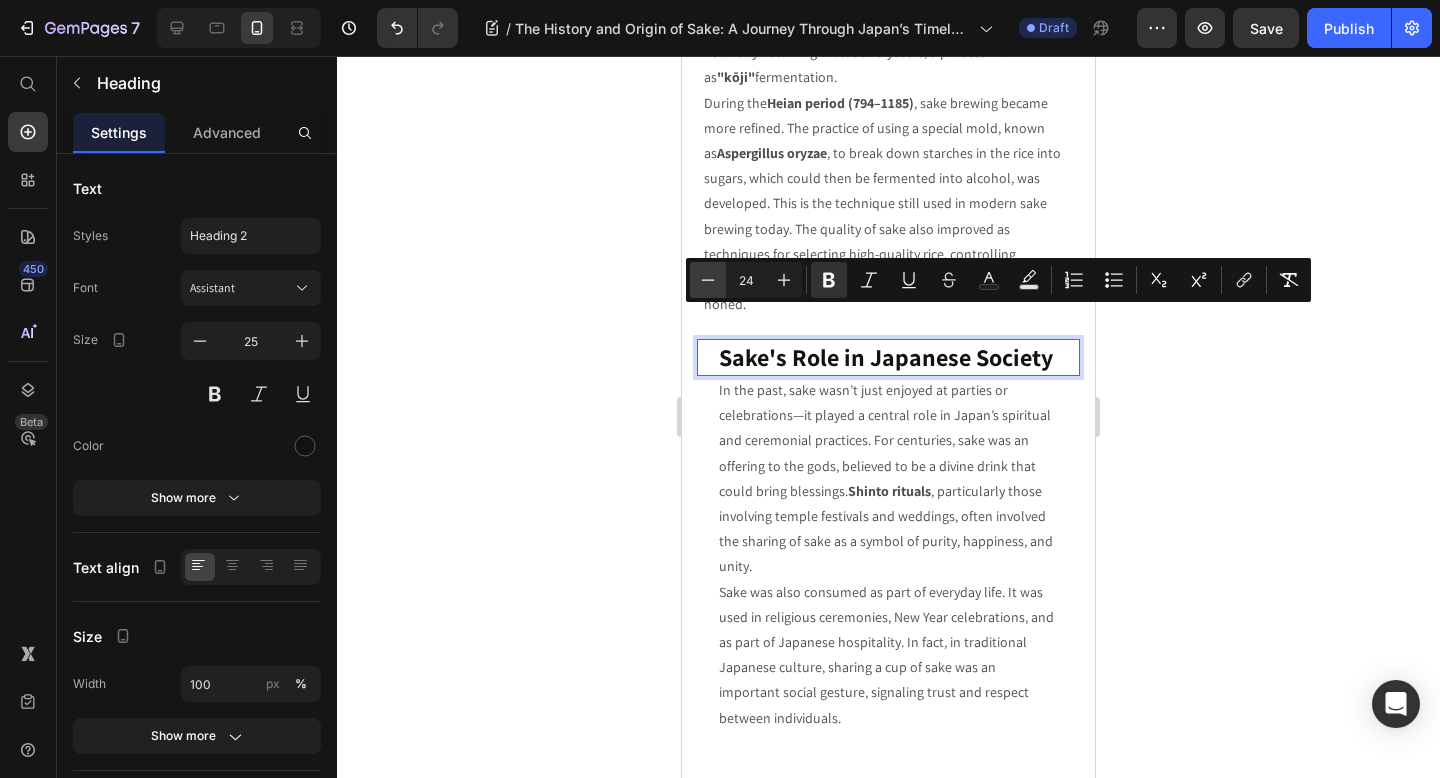 click 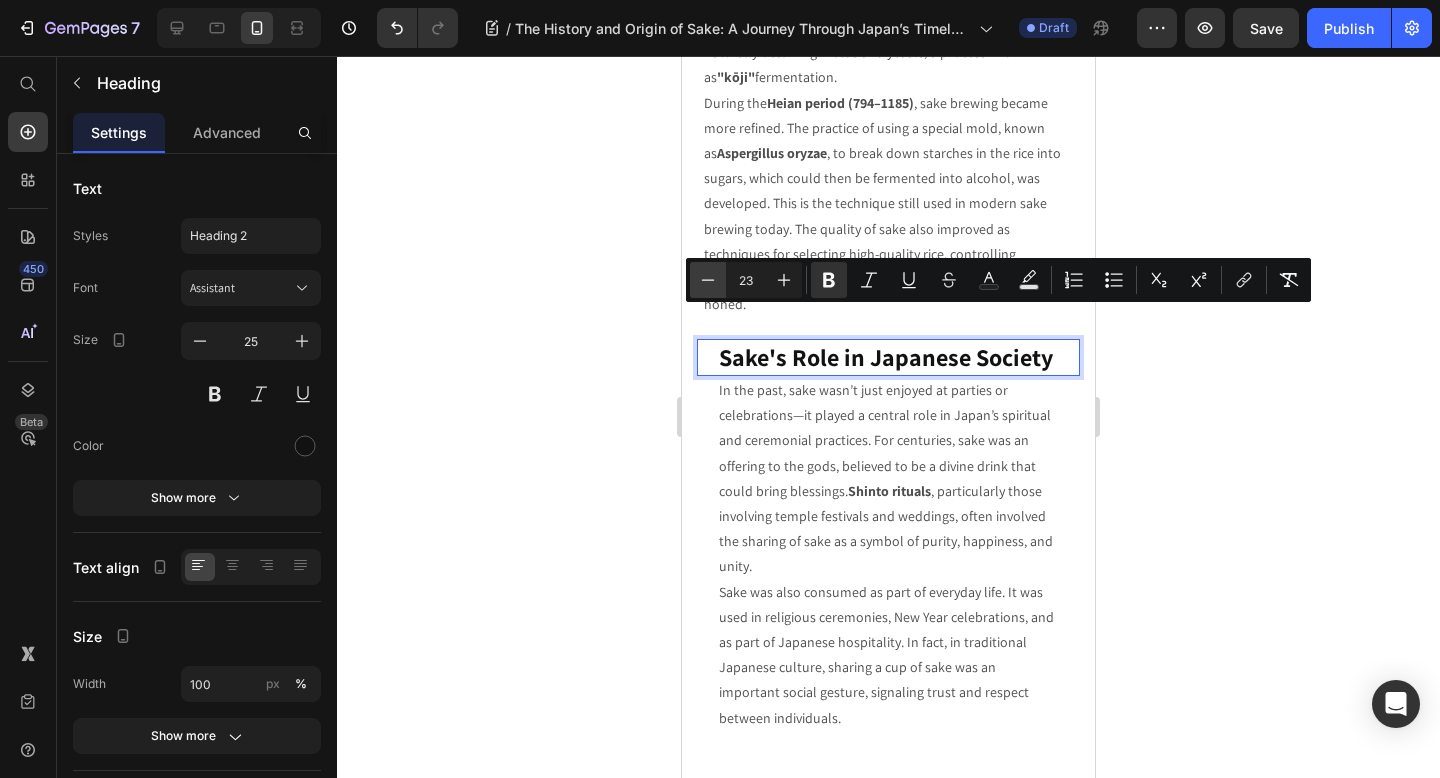click 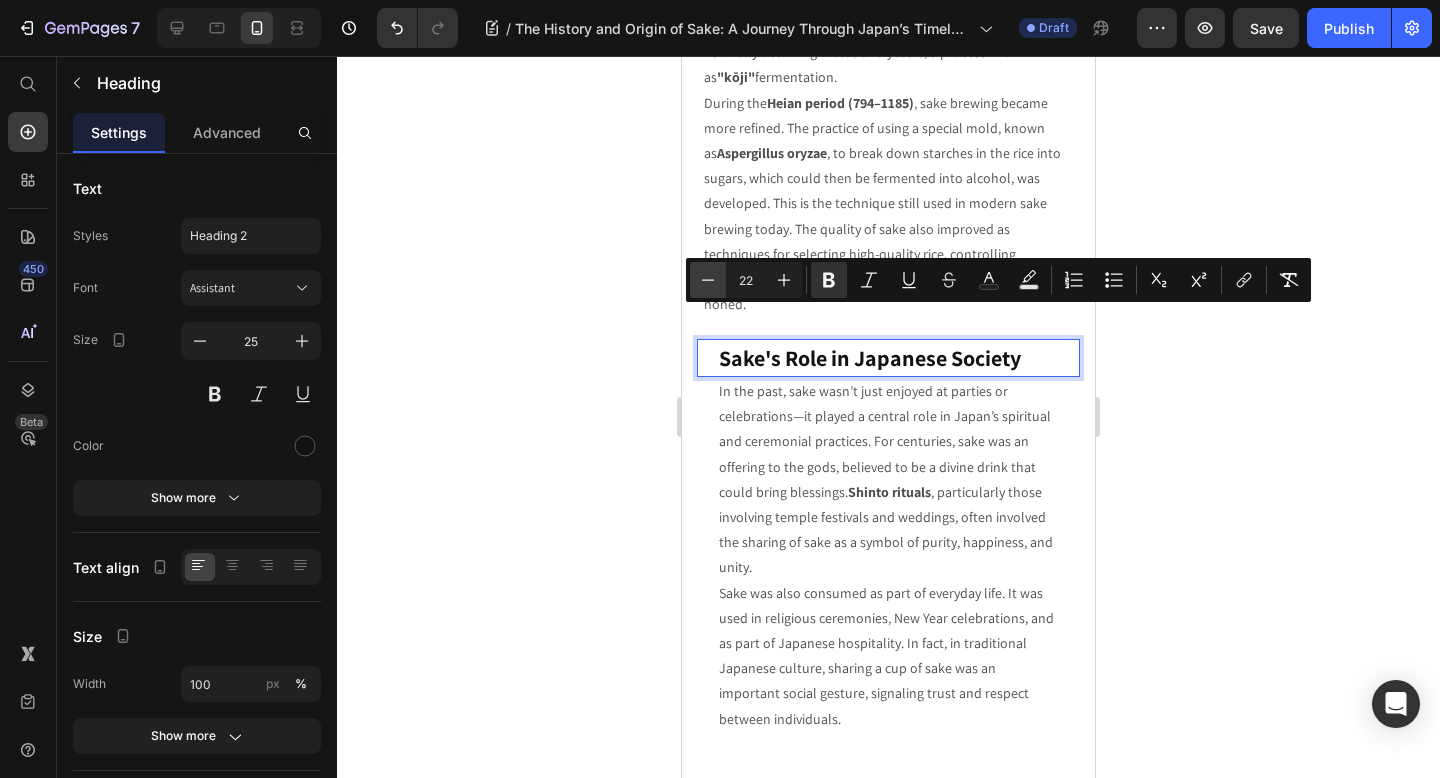 click 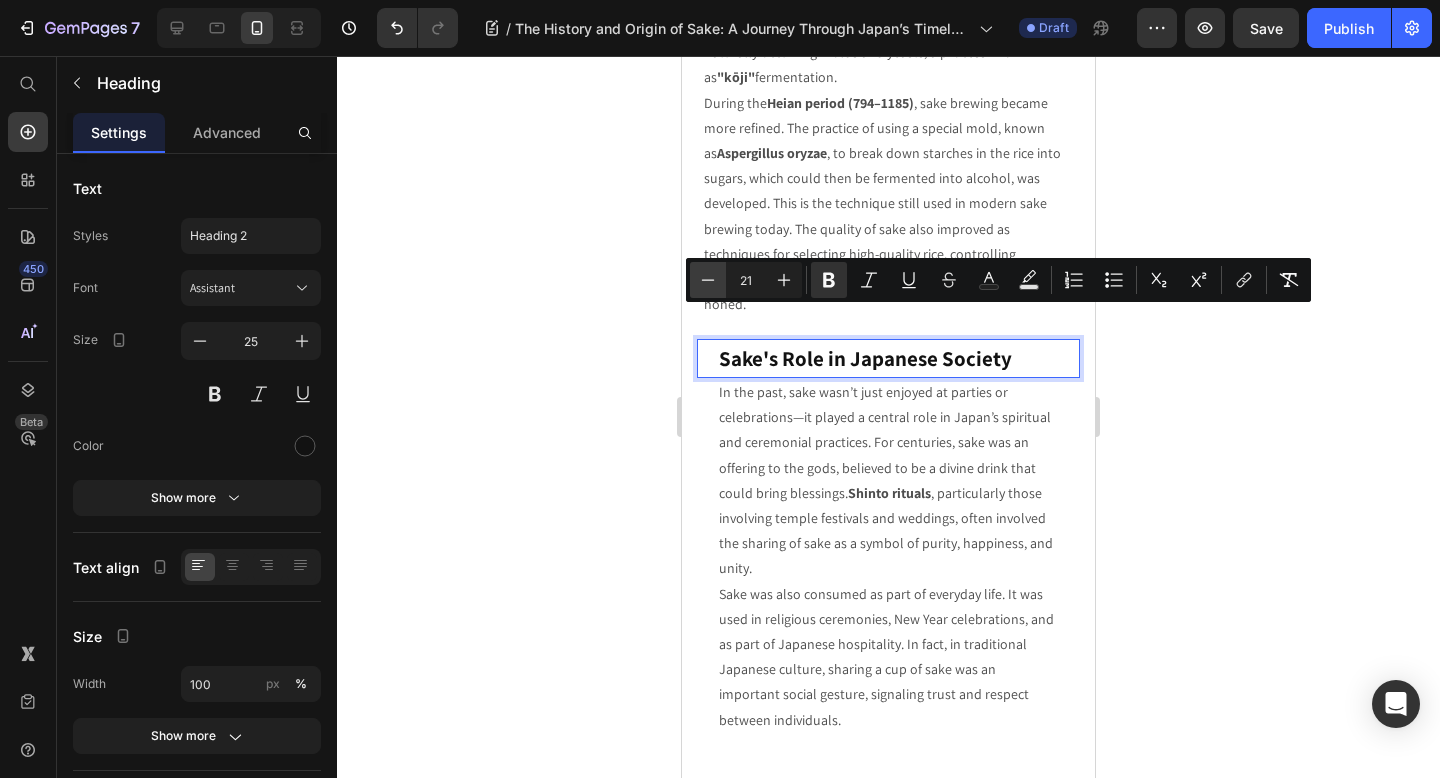 click 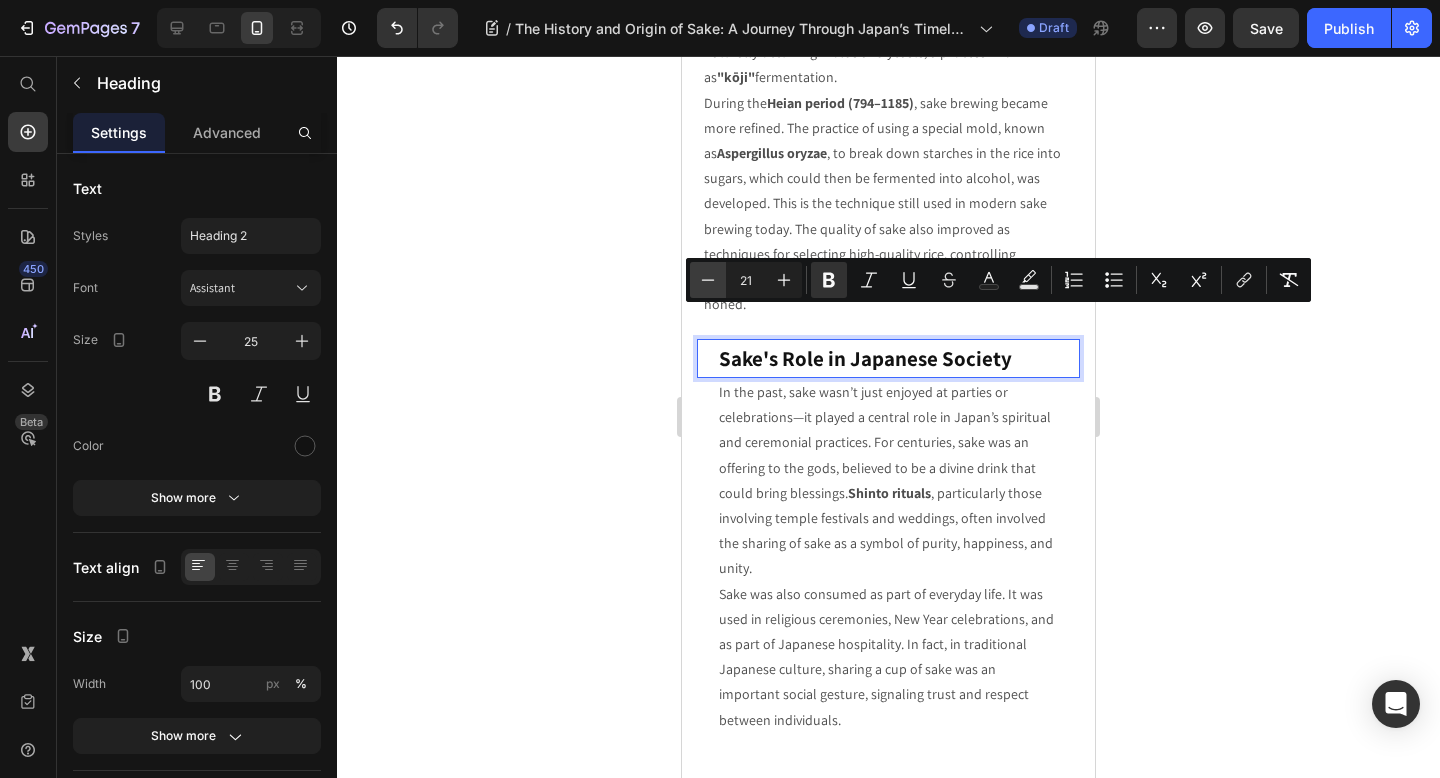 type on "20" 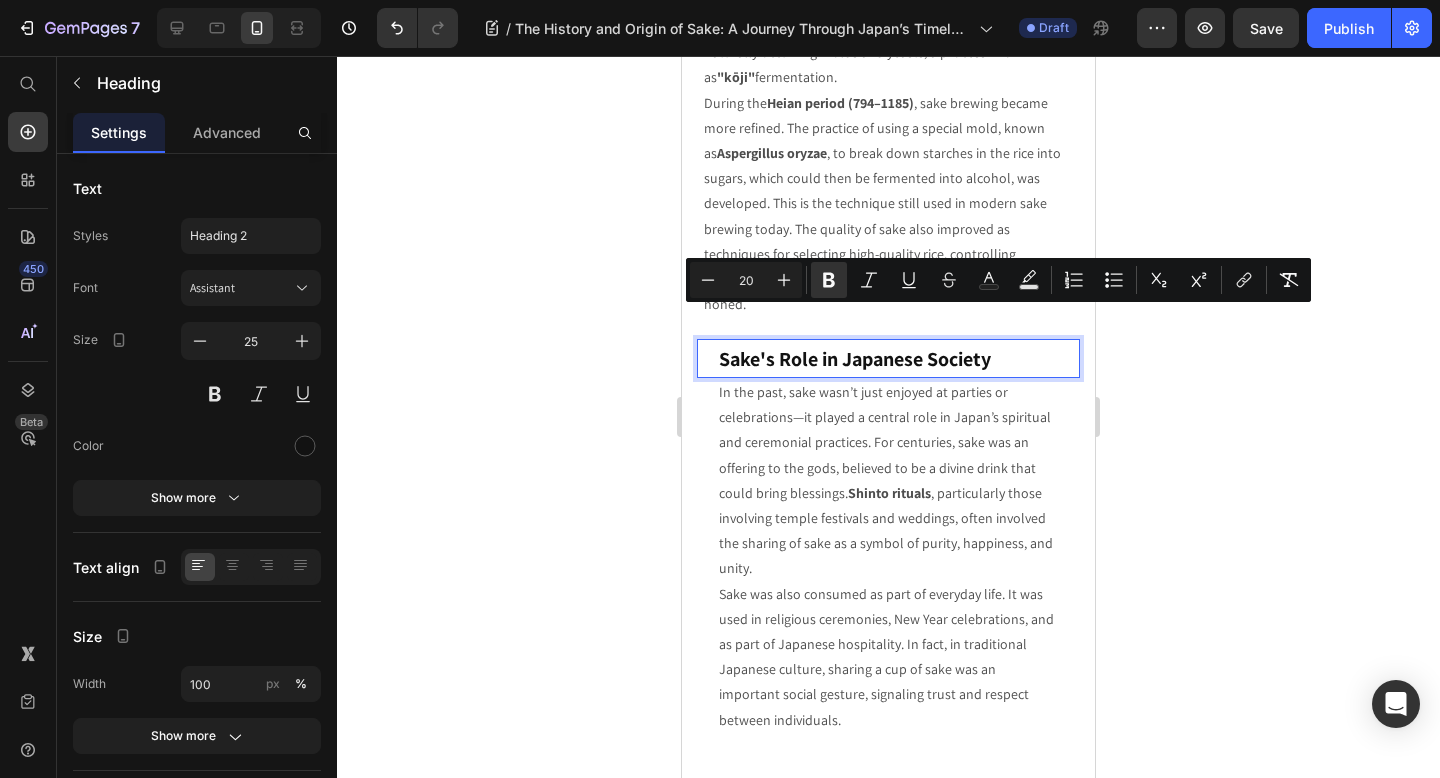 click 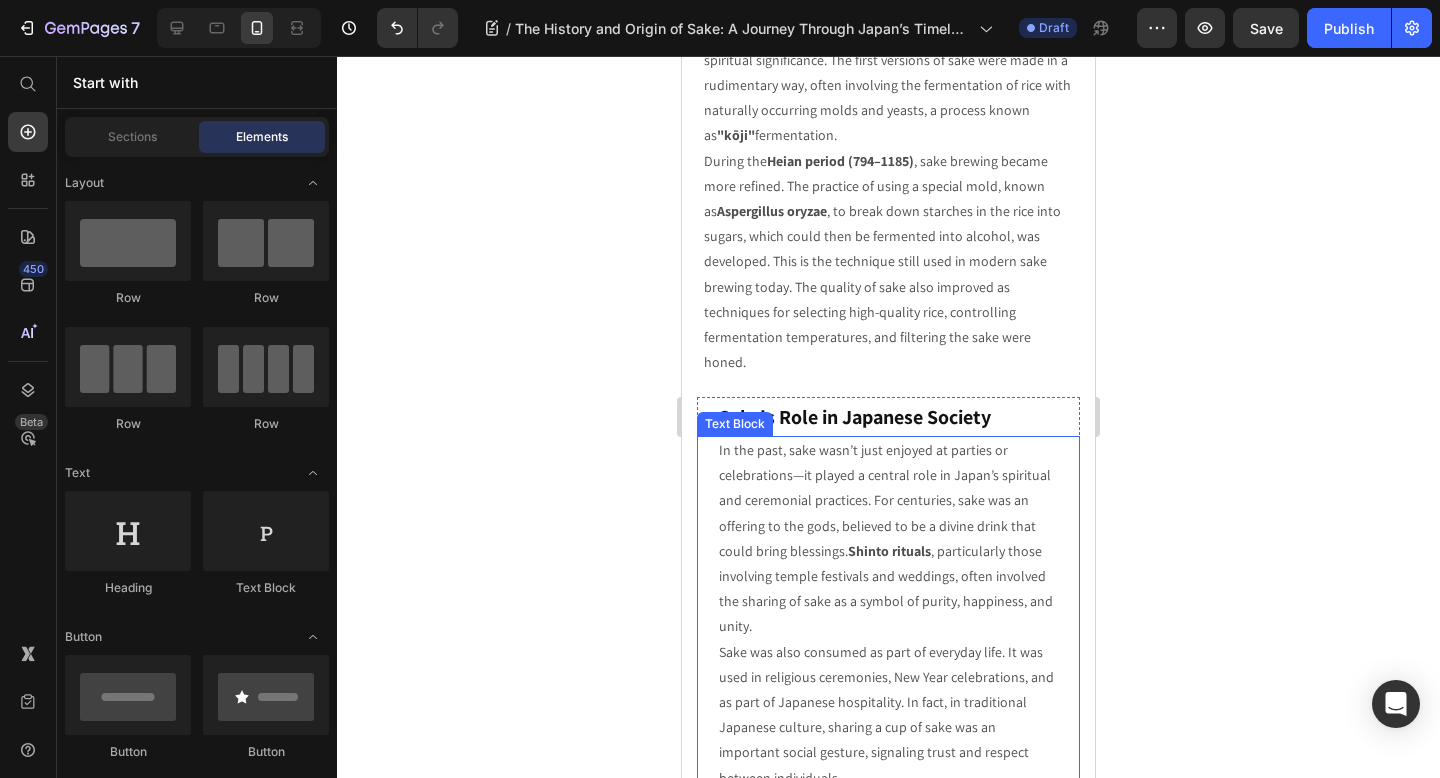 scroll, scrollTop: 622, scrollLeft: 0, axis: vertical 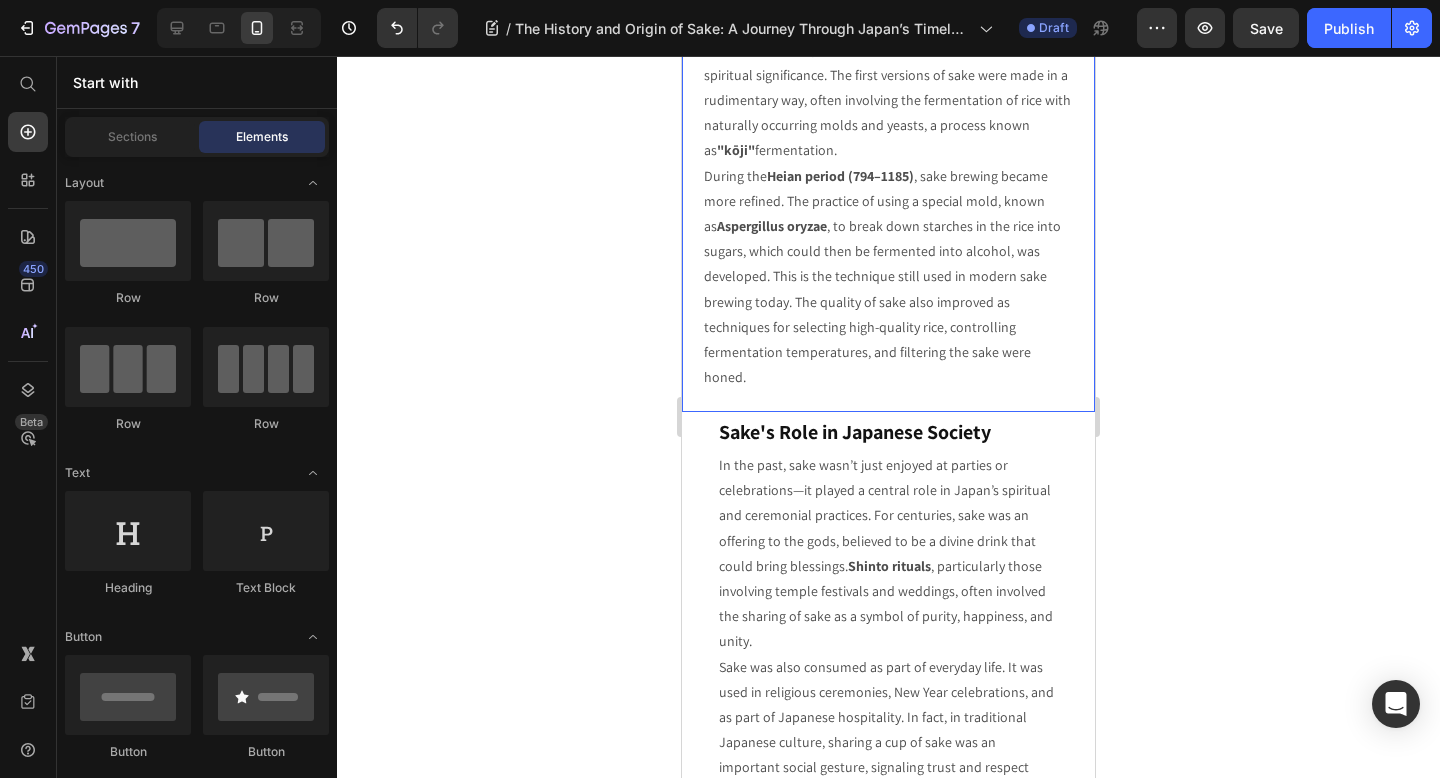 click on "The origins of sake date back to ancient Japan, with the earliest references to rice-based fermentation appearing as early as the  Nara period (710–794) . At this time, rice was considered sacred, and its fermentation was believed to have spiritual significance. The first versions of sake were made in a rudimentary way, often involving the fermentation of rice with naturally occurring molds and yeasts, a process known as  "kōji"  fermentation. During the  Heian period (794–1185) , sake brewing became more refined. The practice of using a special mold, known as  Aspergillus oryzae , to break down starches in the rice into sugars, which could then be fermented into alcohol, was developed. This is the technique still used in modern sake brewing today. The quality of sake also improved as techniques for selecting high-quality rice, controlling fermentation temperatures, and filtering the sake were honed. Text Block" at bounding box center (888, 186) 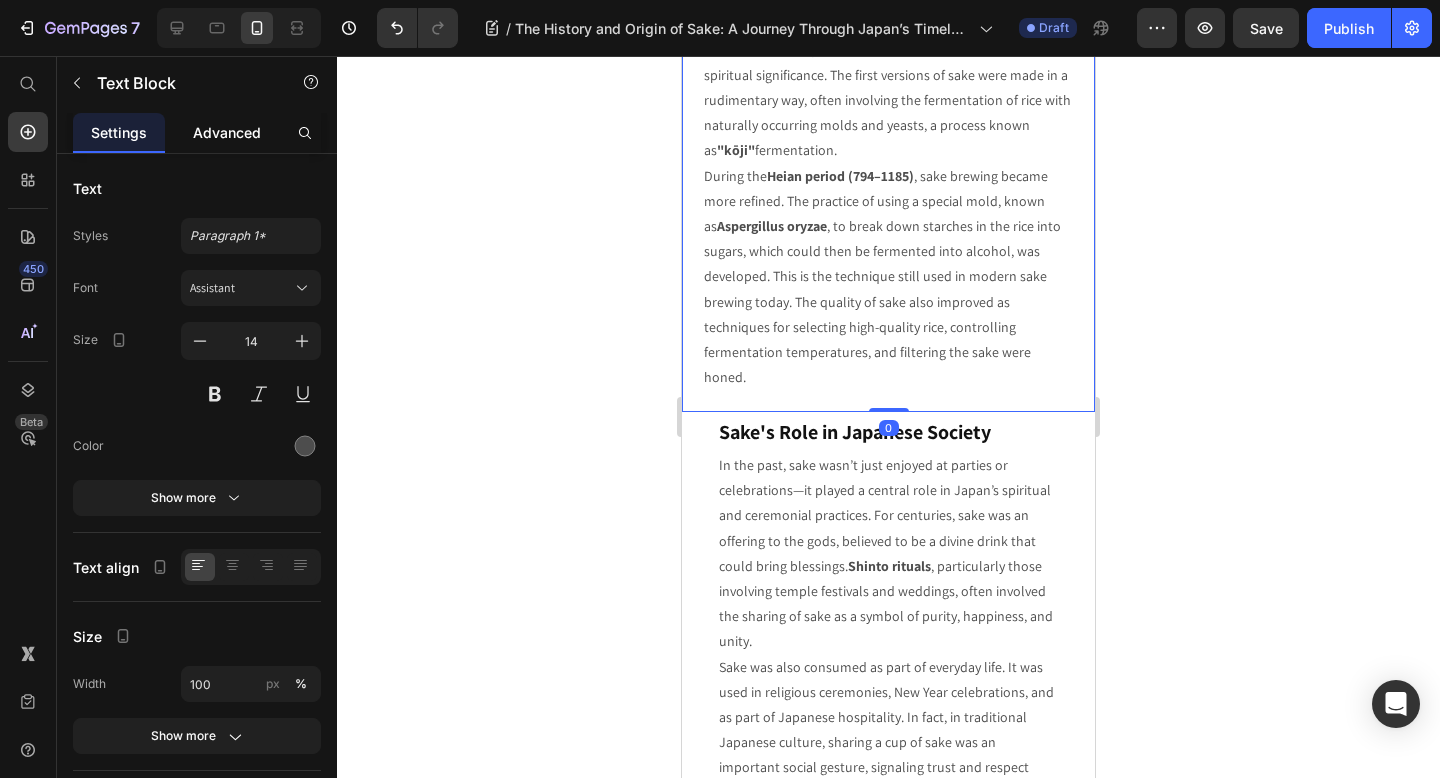 click on "Advanced" at bounding box center (227, 132) 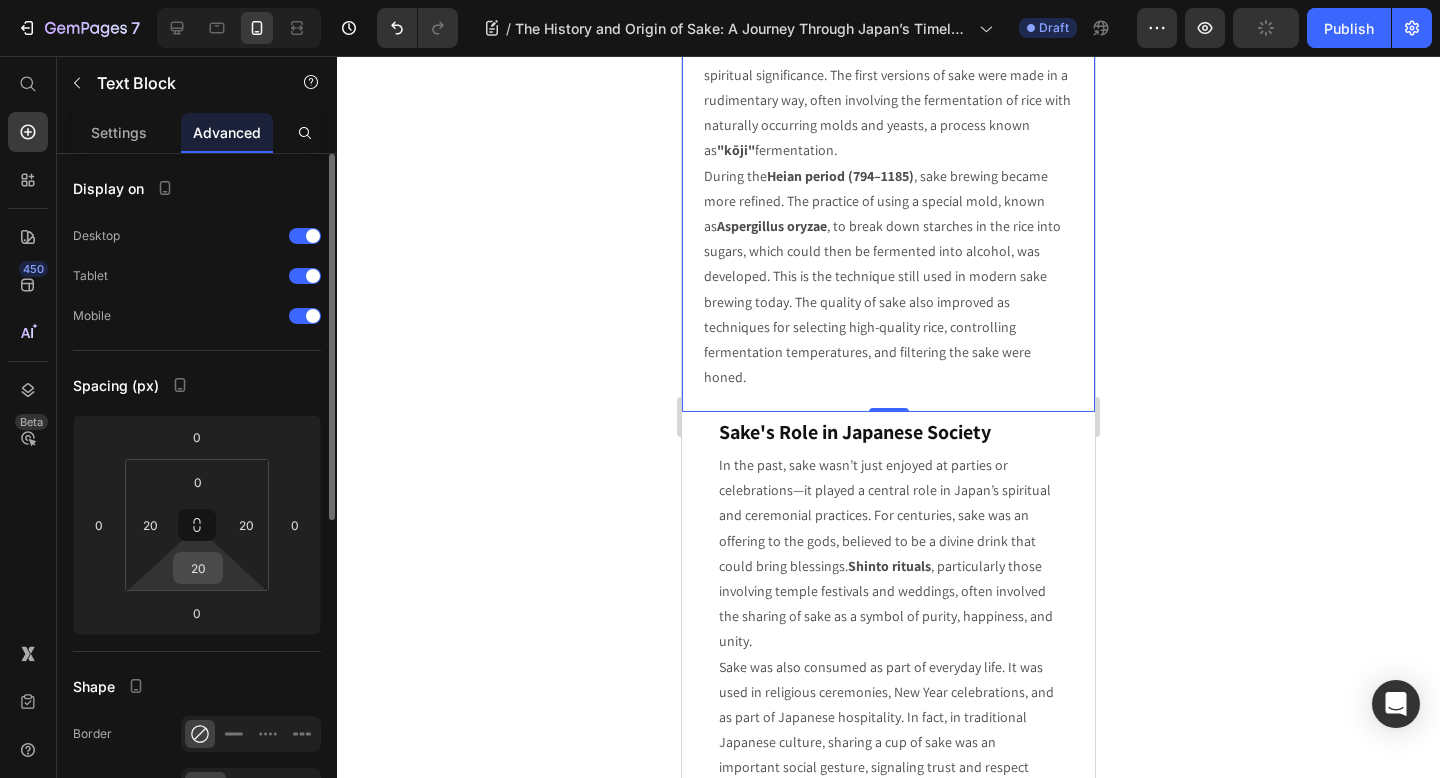 click on "20" at bounding box center [198, 568] 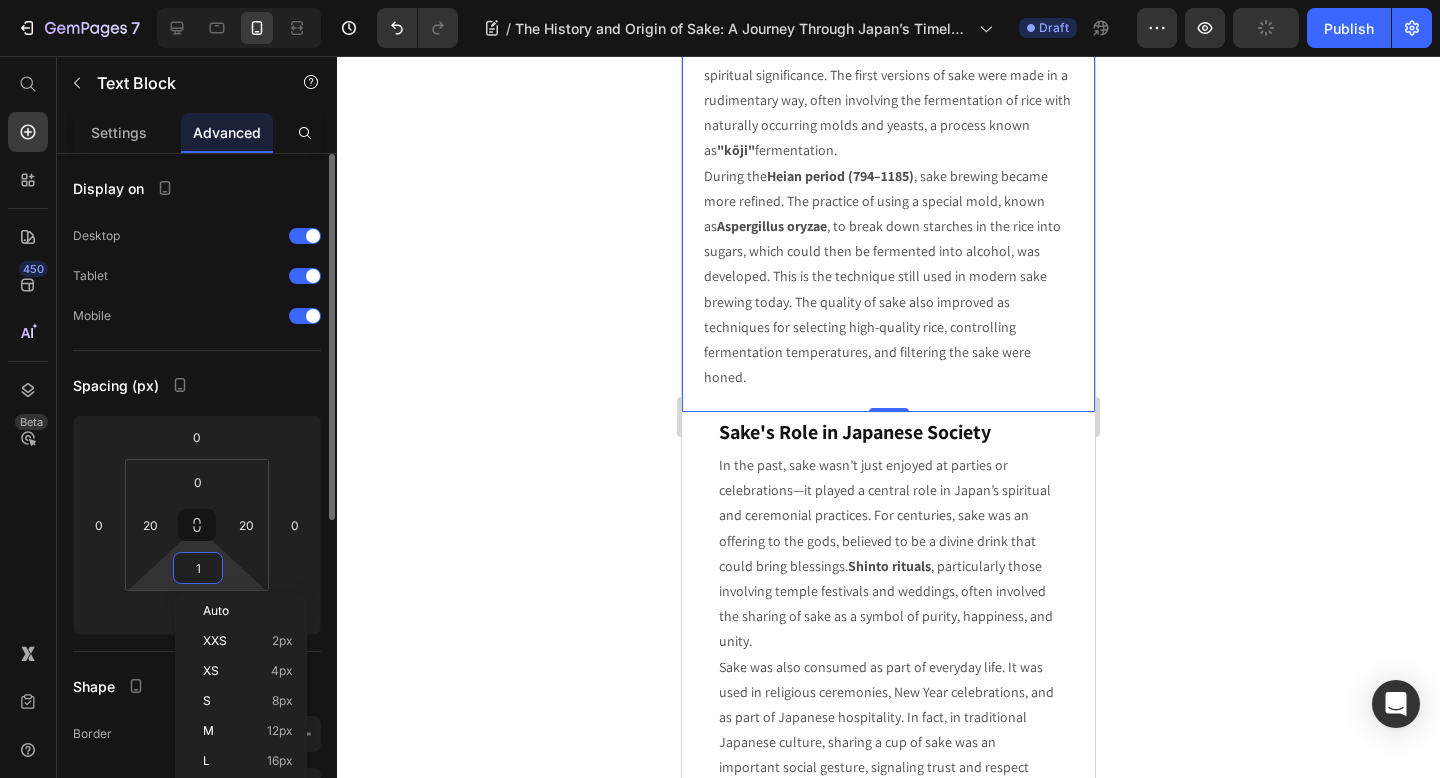 type on "10" 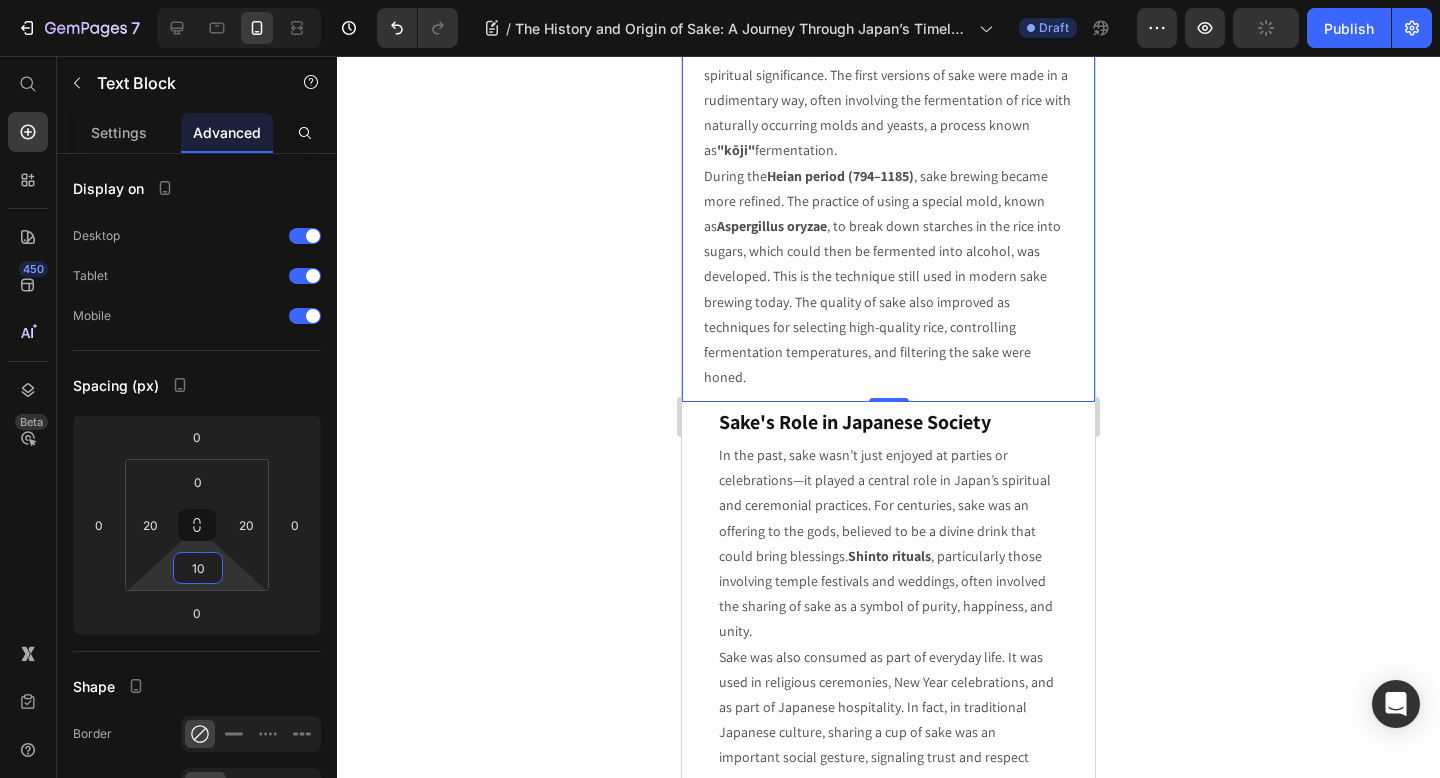 click 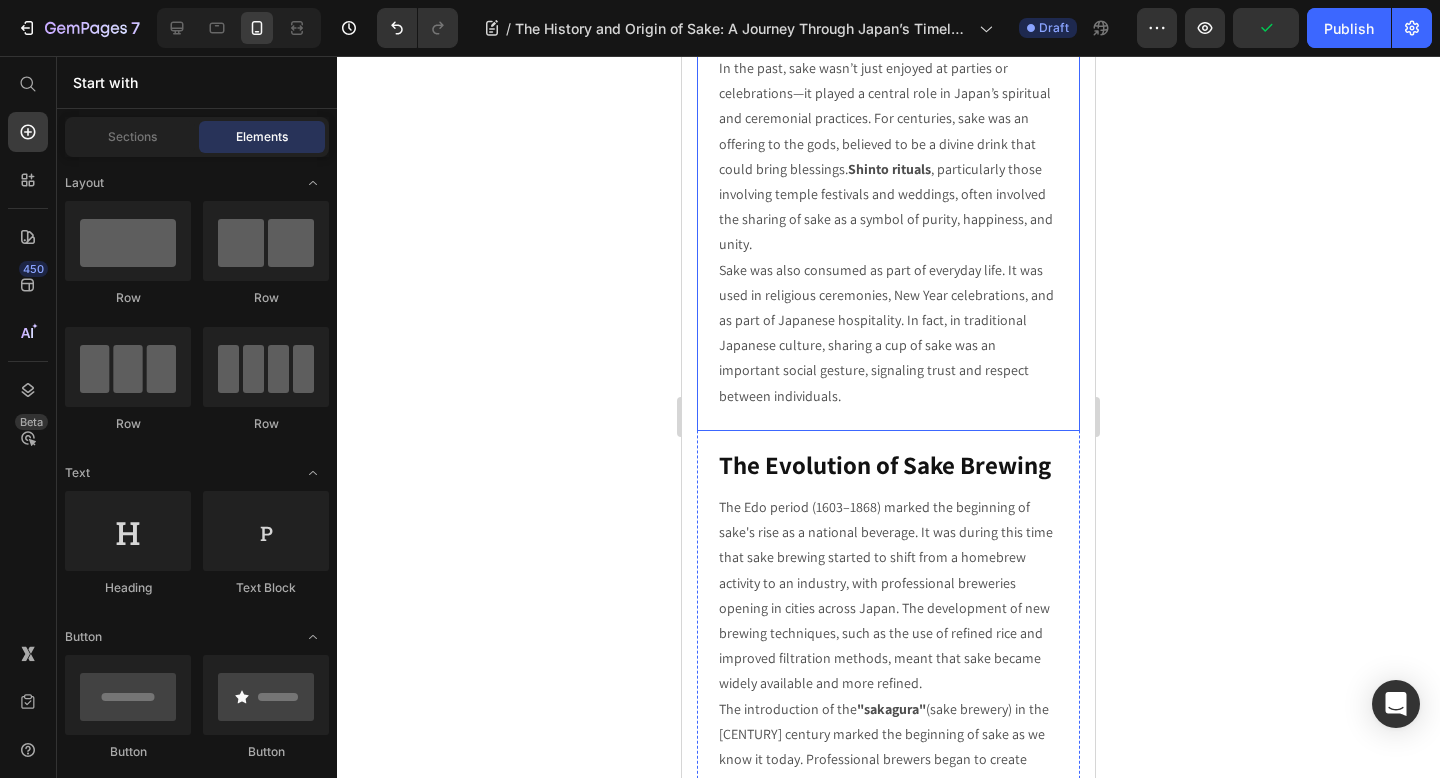 scroll, scrollTop: 1021, scrollLeft: 0, axis: vertical 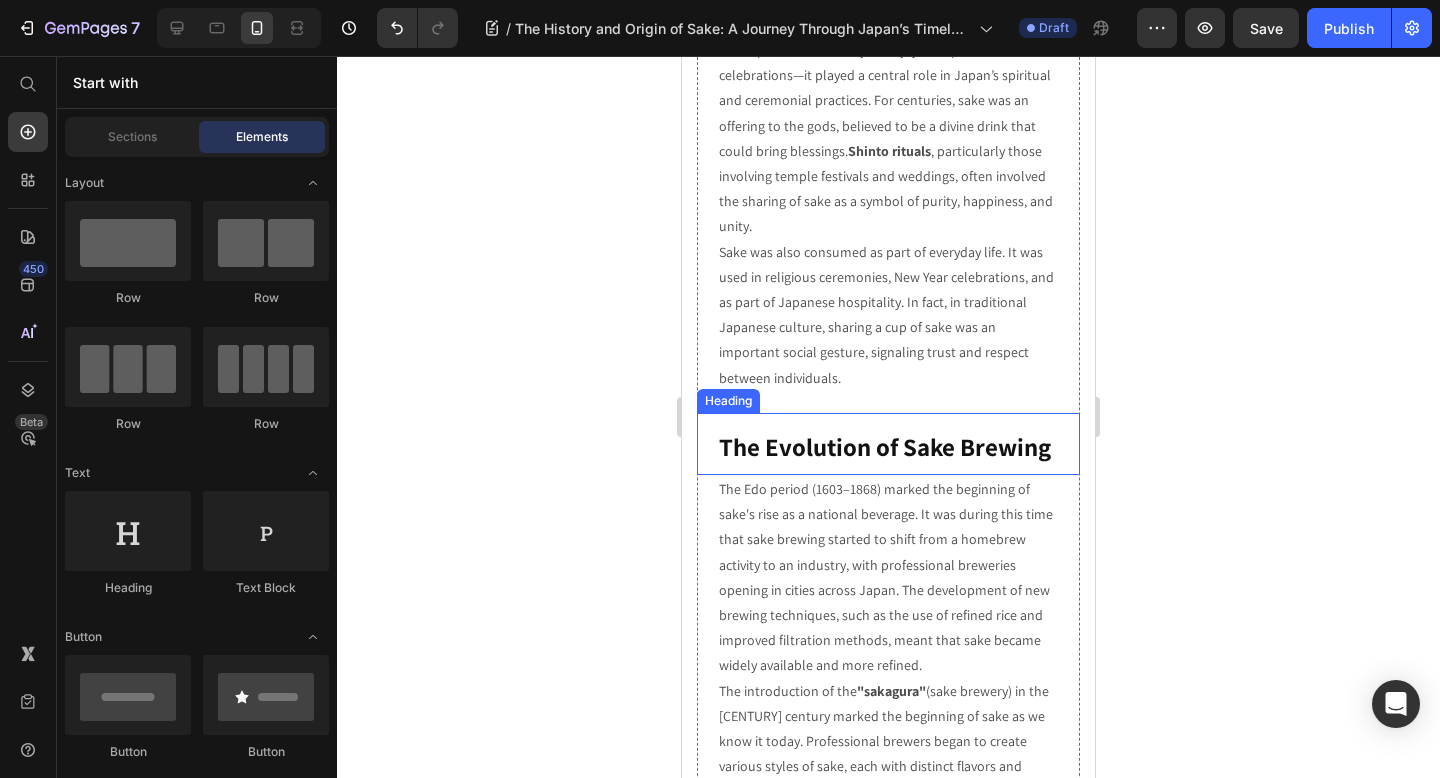 click on "⁠⁠⁠⁠⁠⁠⁠ The Evolution of Sake Brewing" at bounding box center [888, 444] 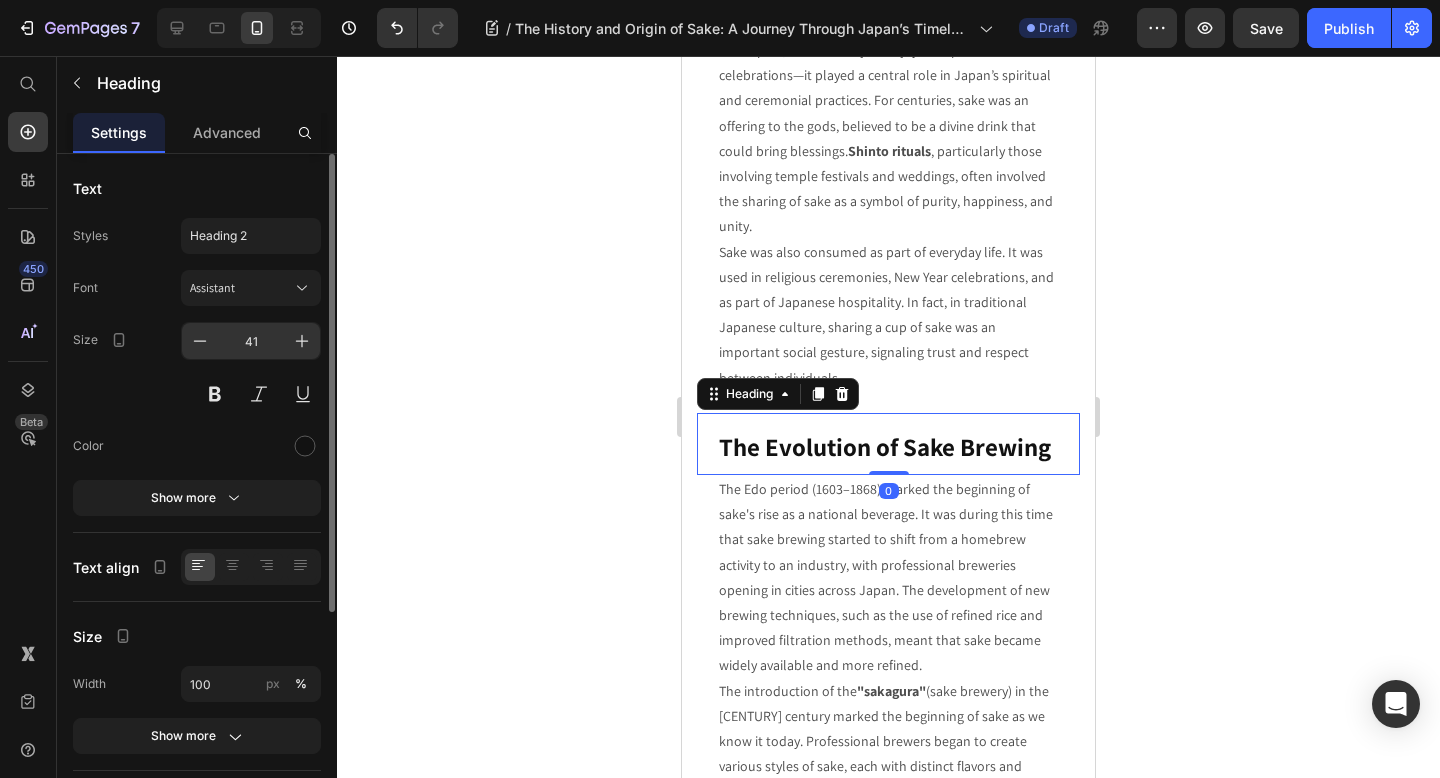 click on "41" at bounding box center (251, 341) 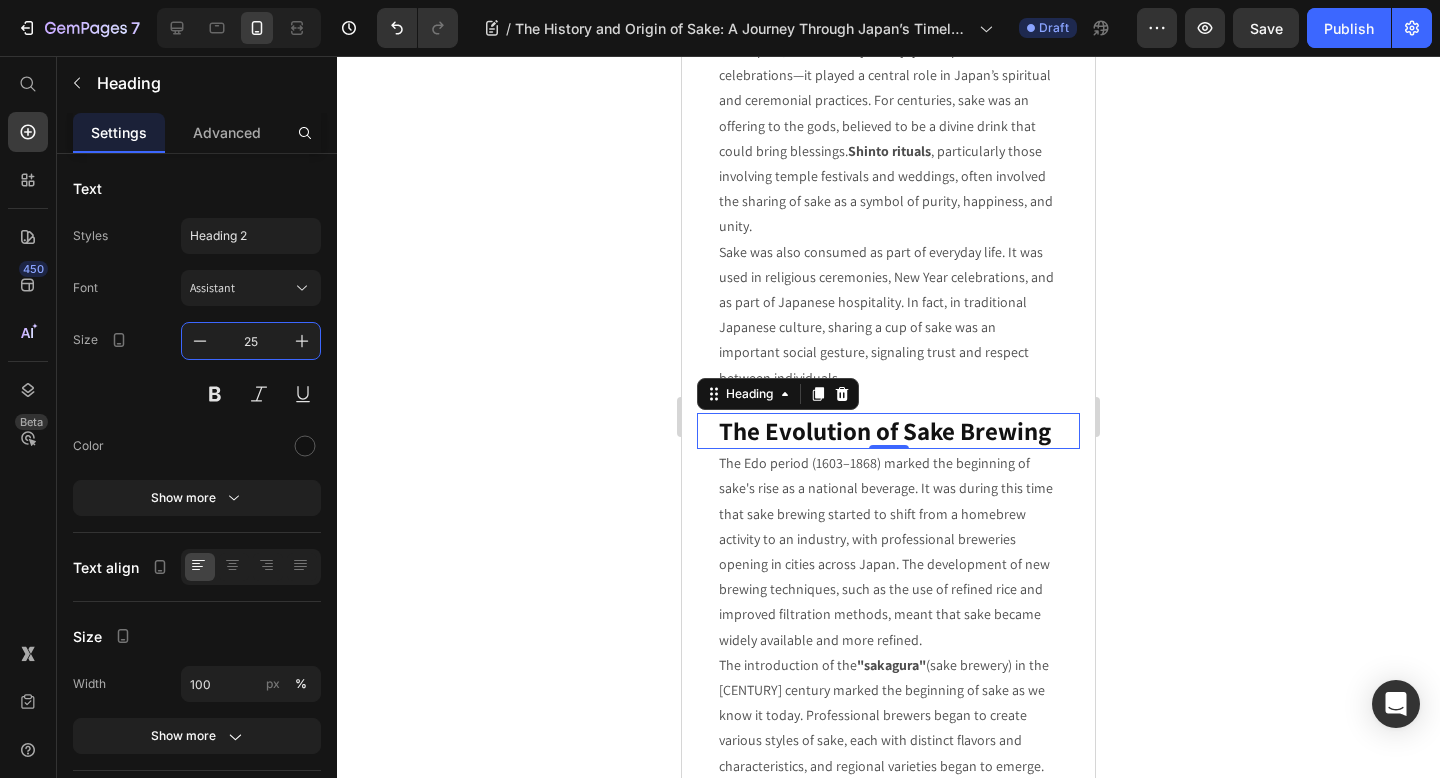 type on "25" 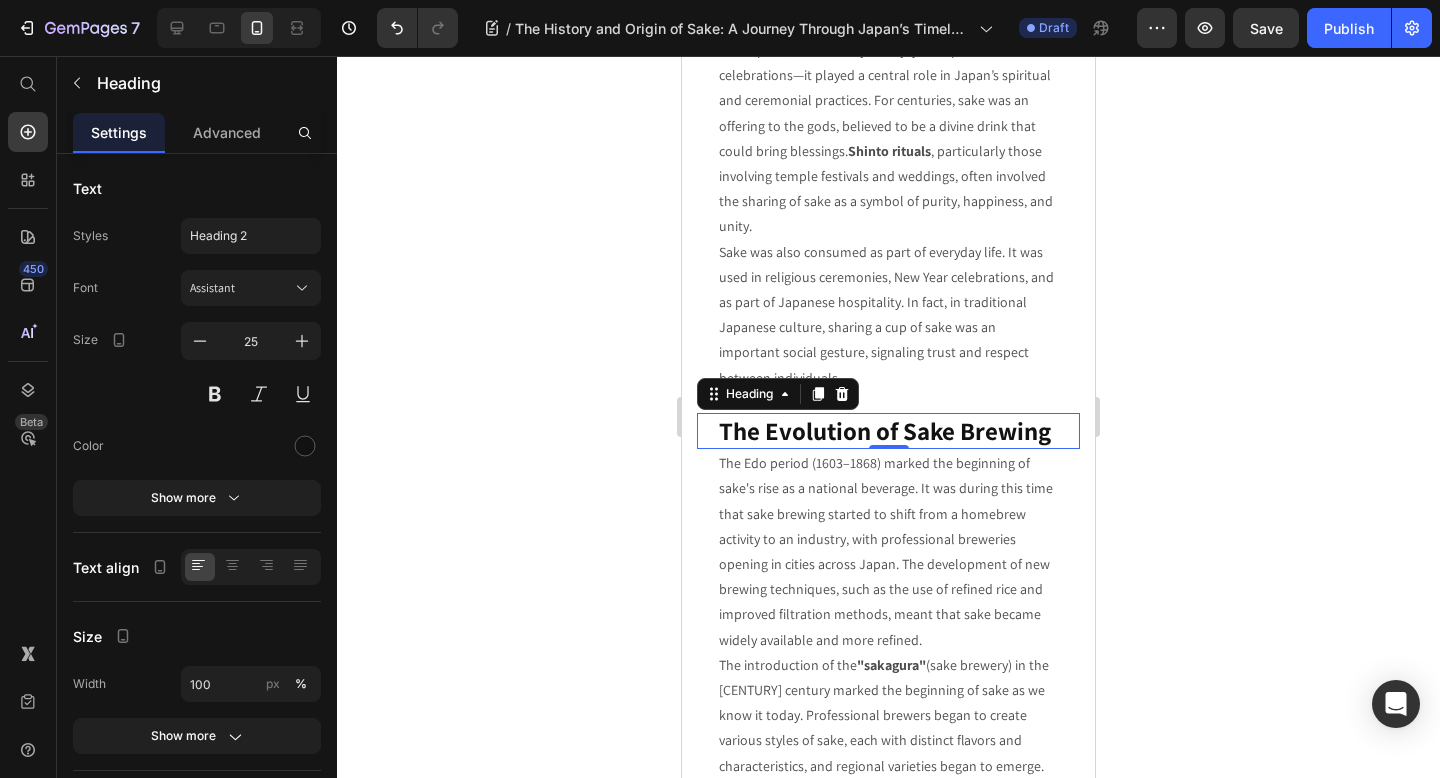 click on "The Evolution of Sake Brewing" at bounding box center [885, 430] 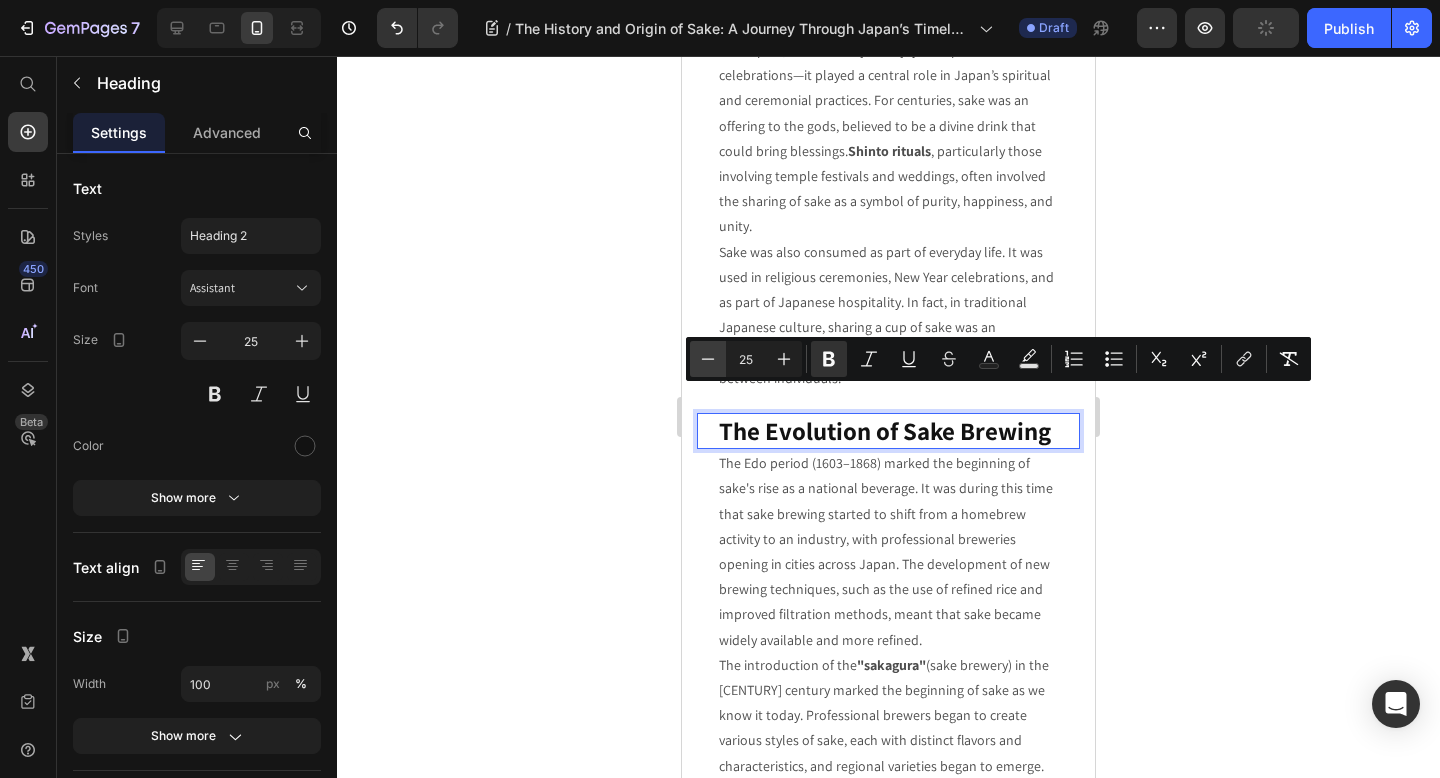 click 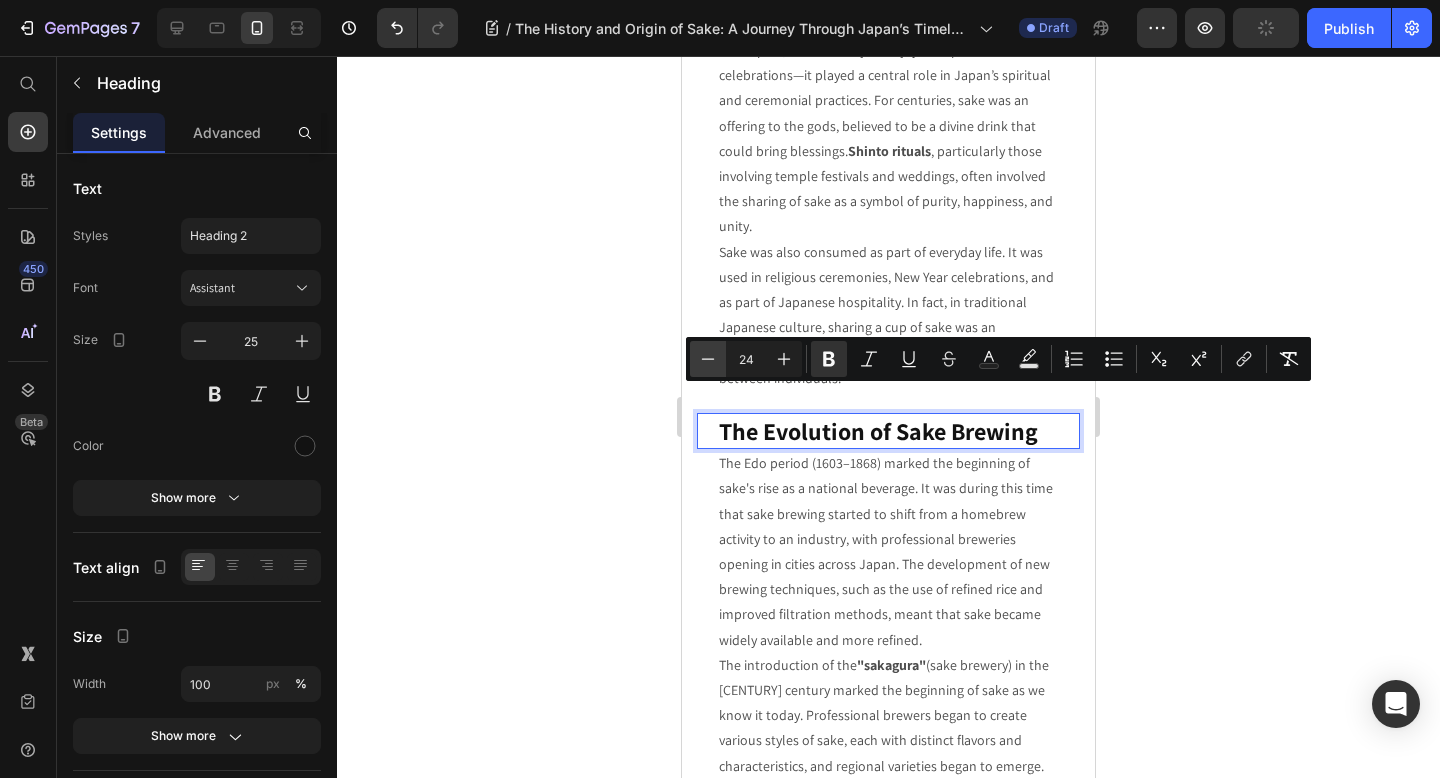 click 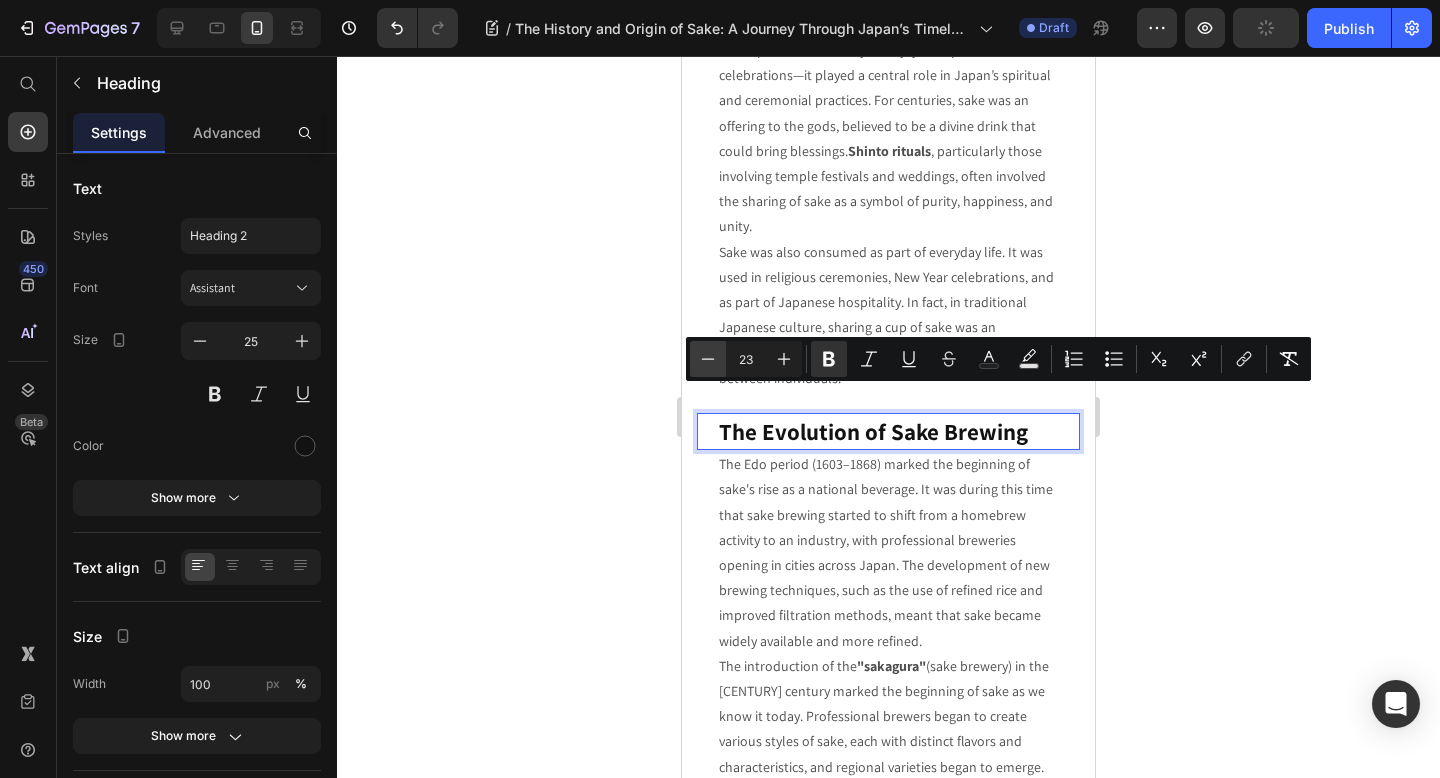 click 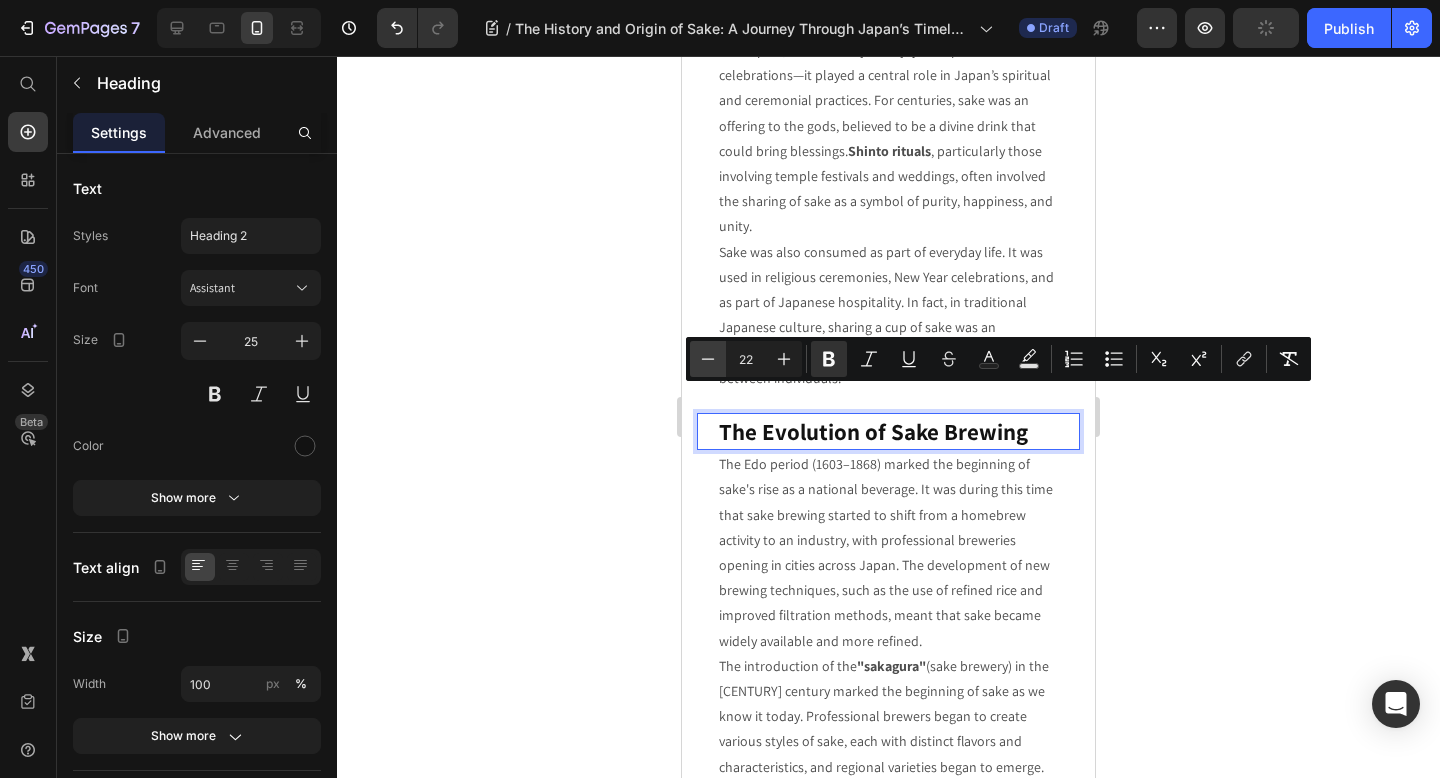 click 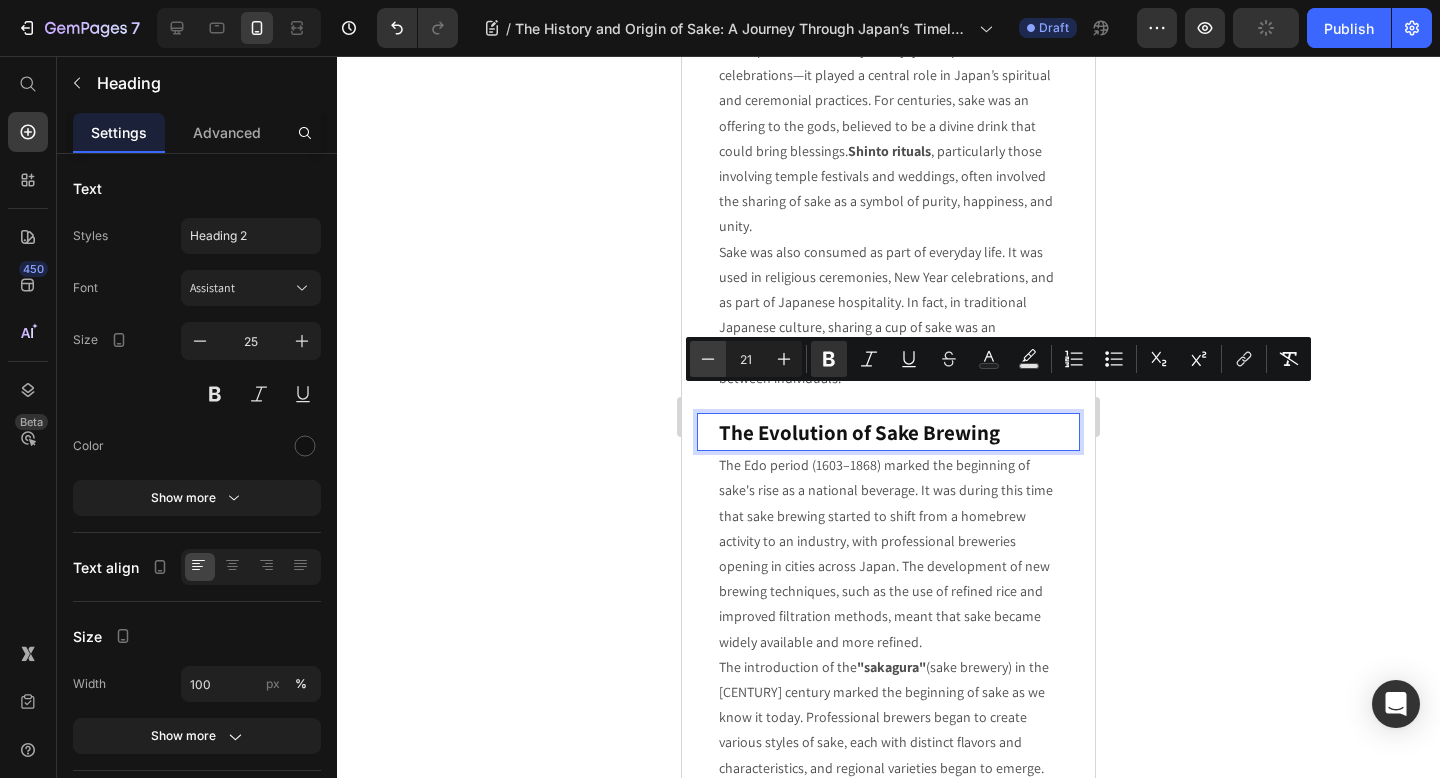 click 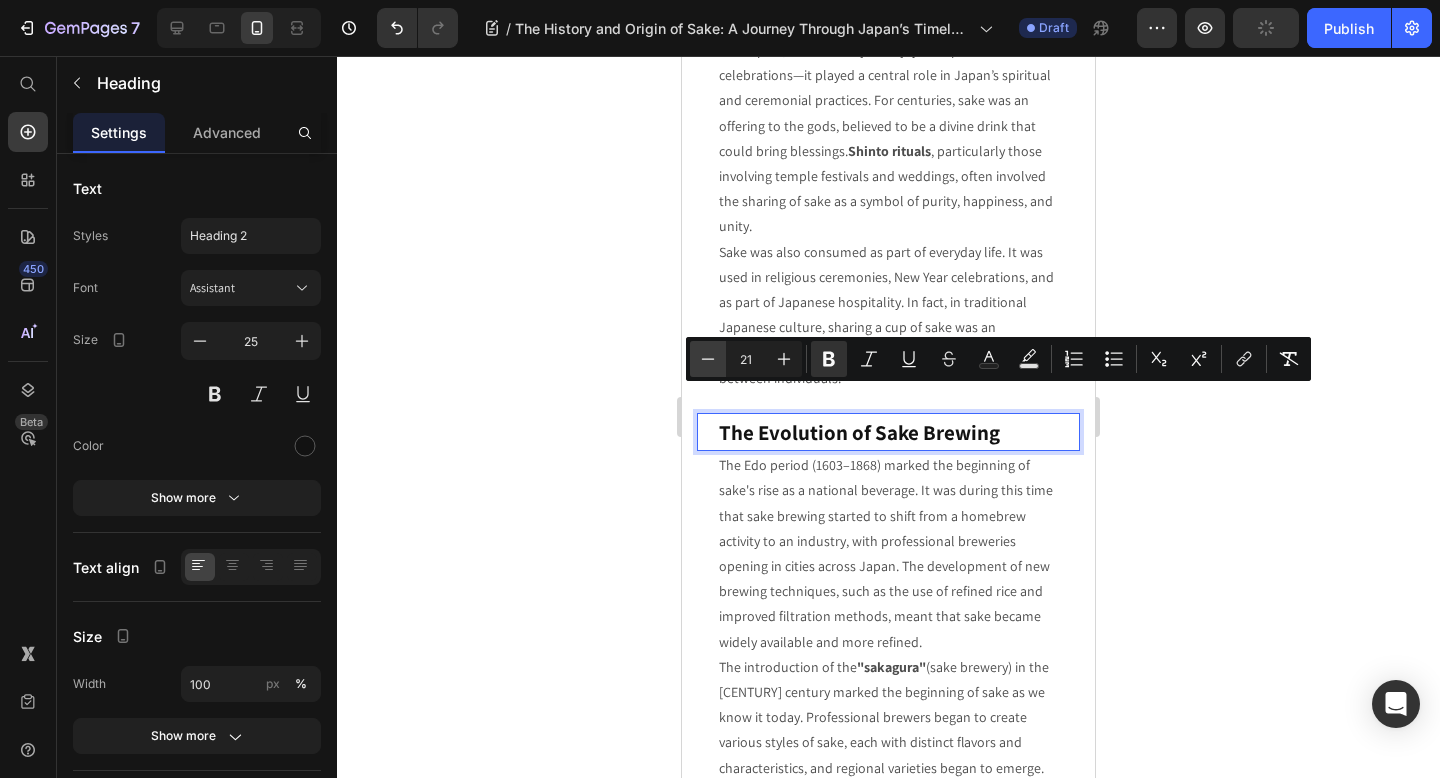 type on "20" 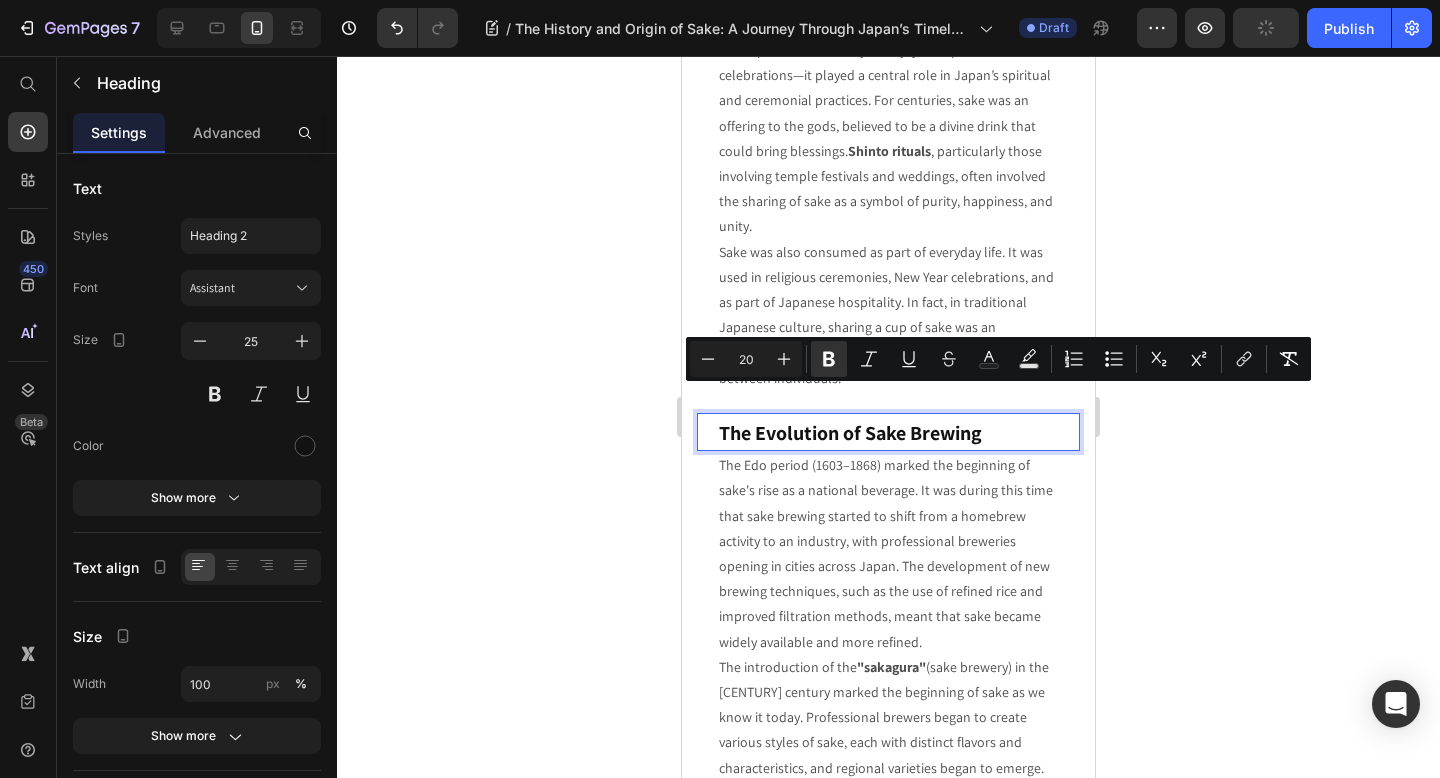 click 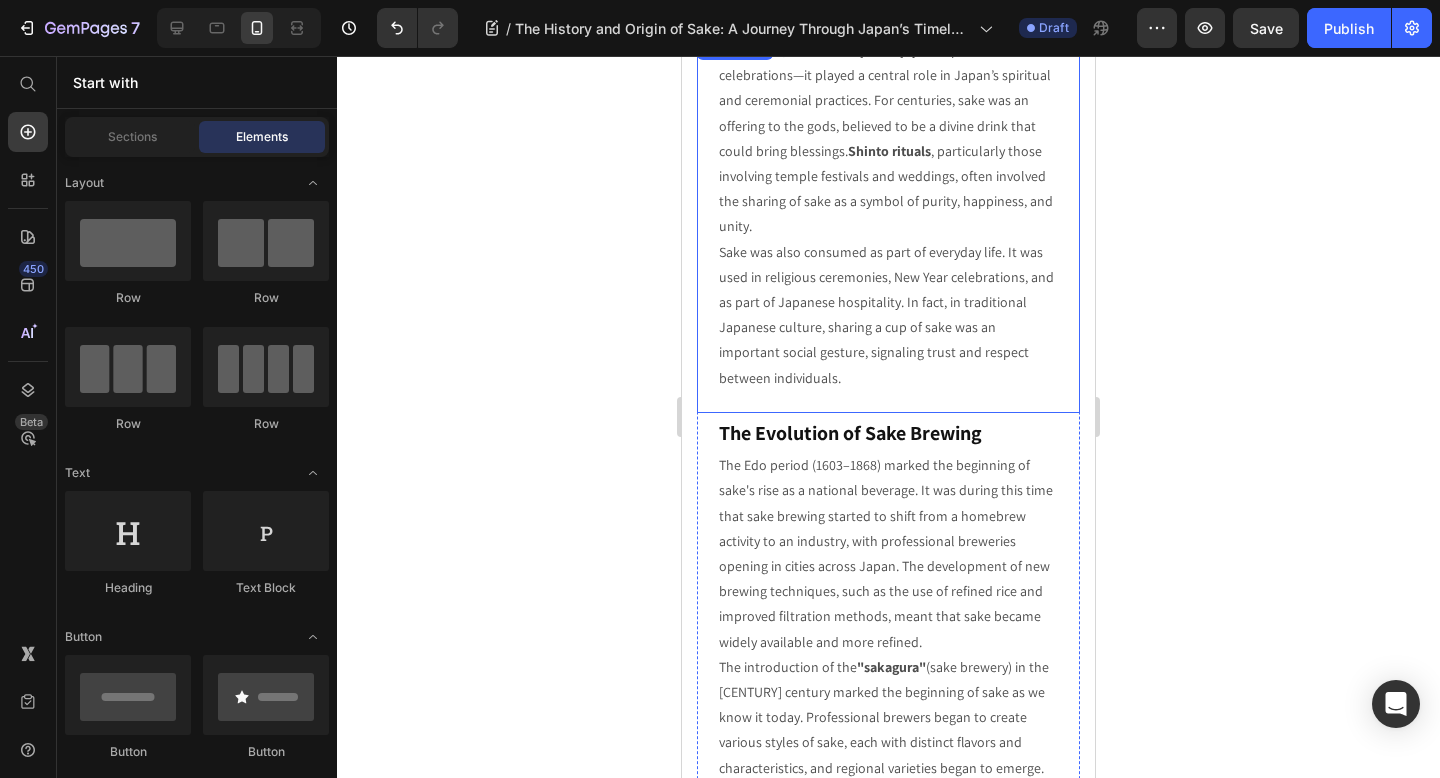 click on "Sake was also consumed as part of everyday life. It was used in religious ceremonies, New Year celebrations, and as part of Japanese hospitality. In fact, in traditional Japanese culture, sharing a cup of sake was an important social gesture, signaling trust and respect between individuals." at bounding box center [888, 315] 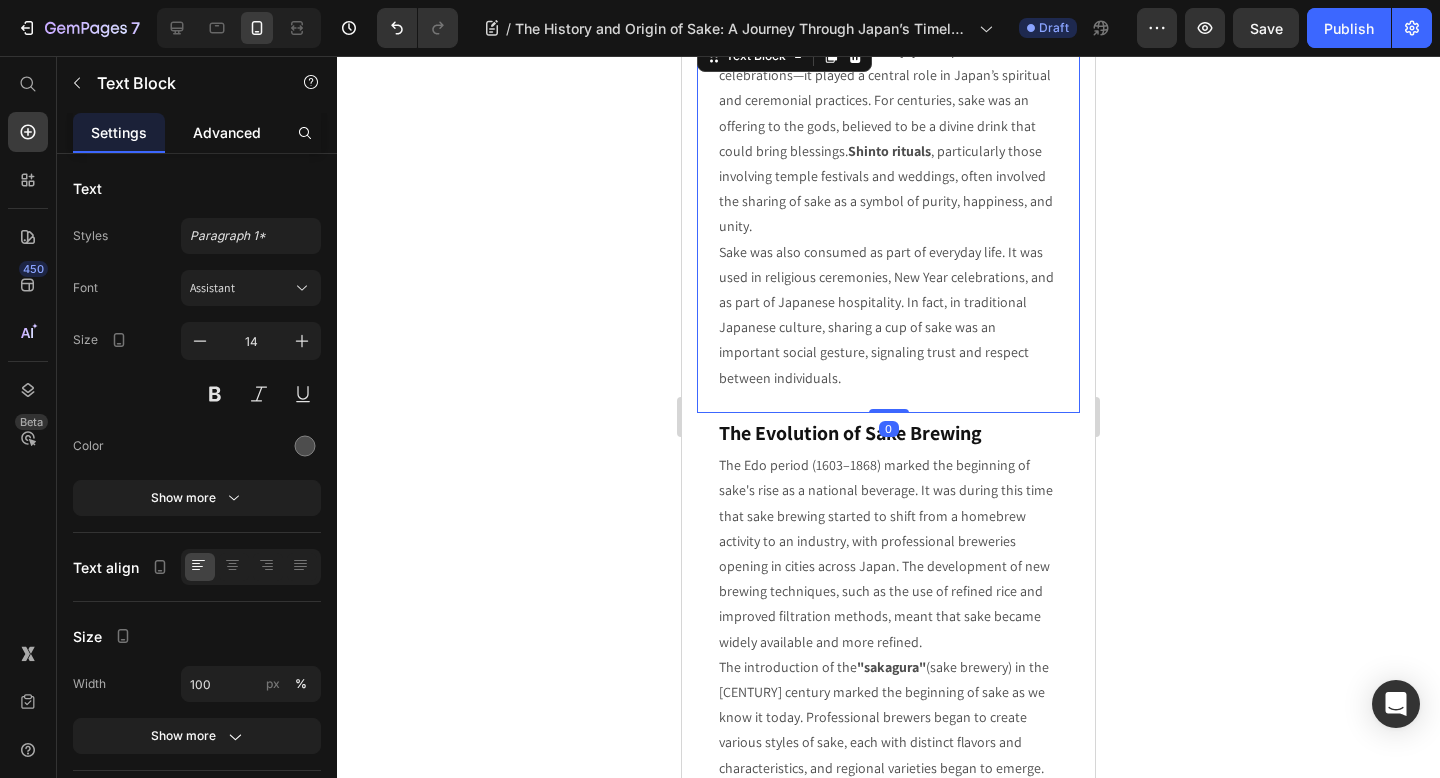 click on "Advanced" at bounding box center (227, 132) 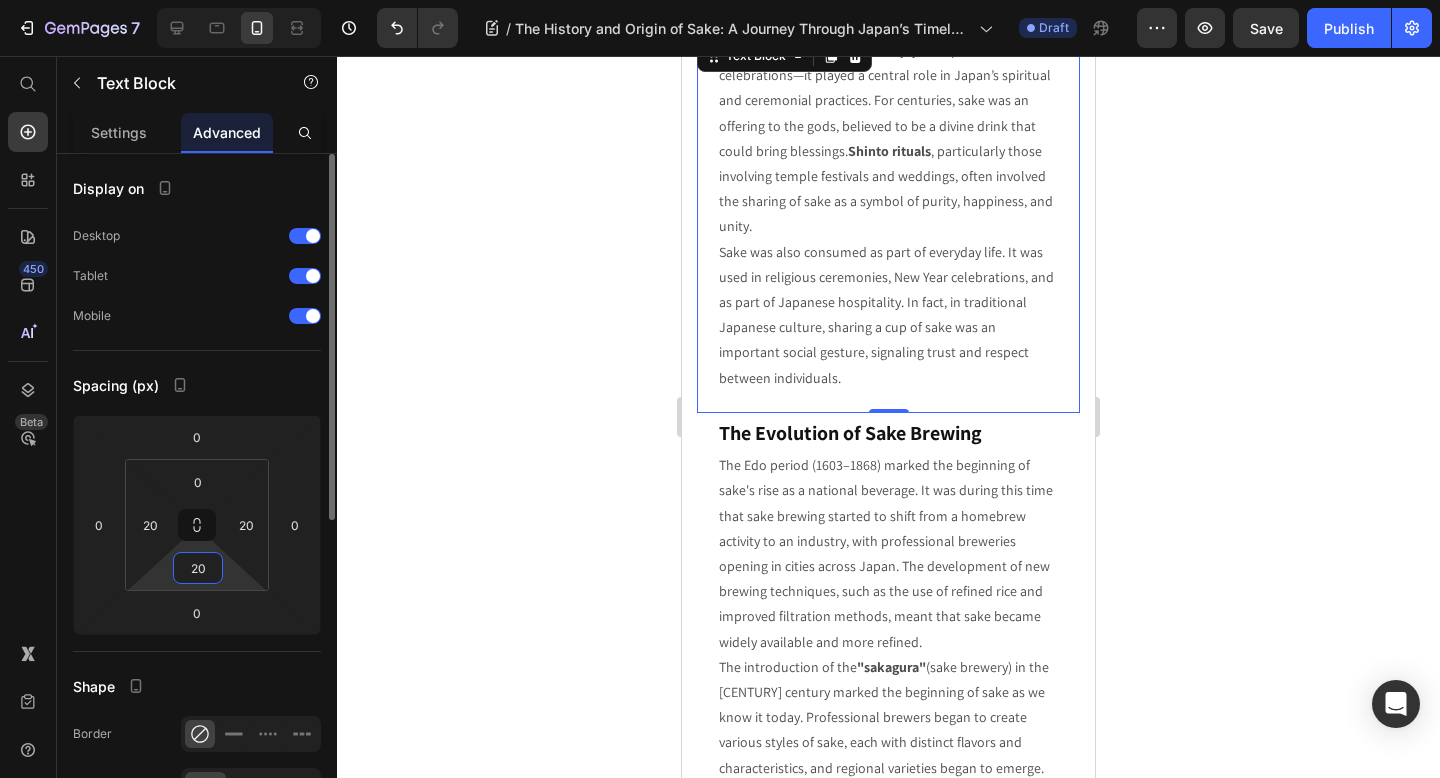 click on "20" at bounding box center (198, 568) 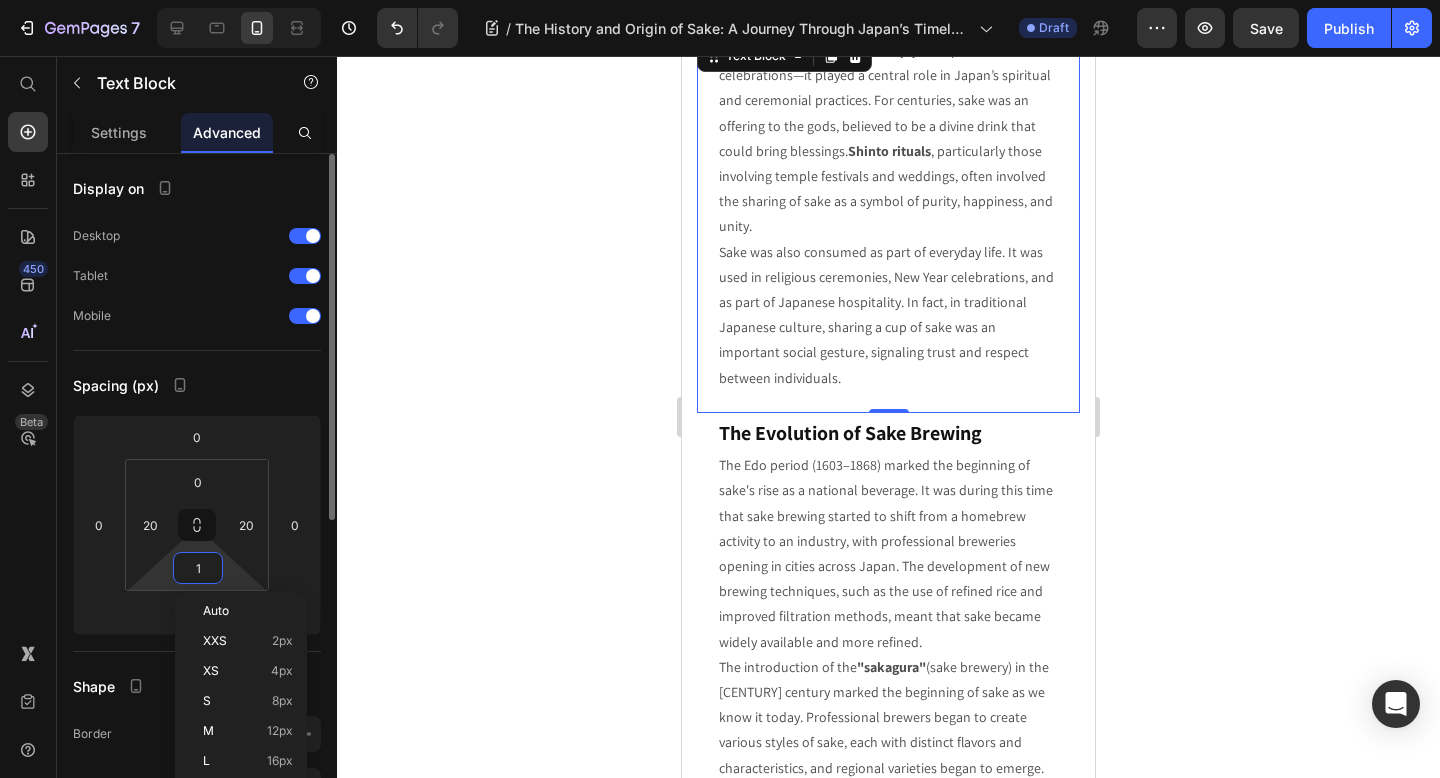 type on "10" 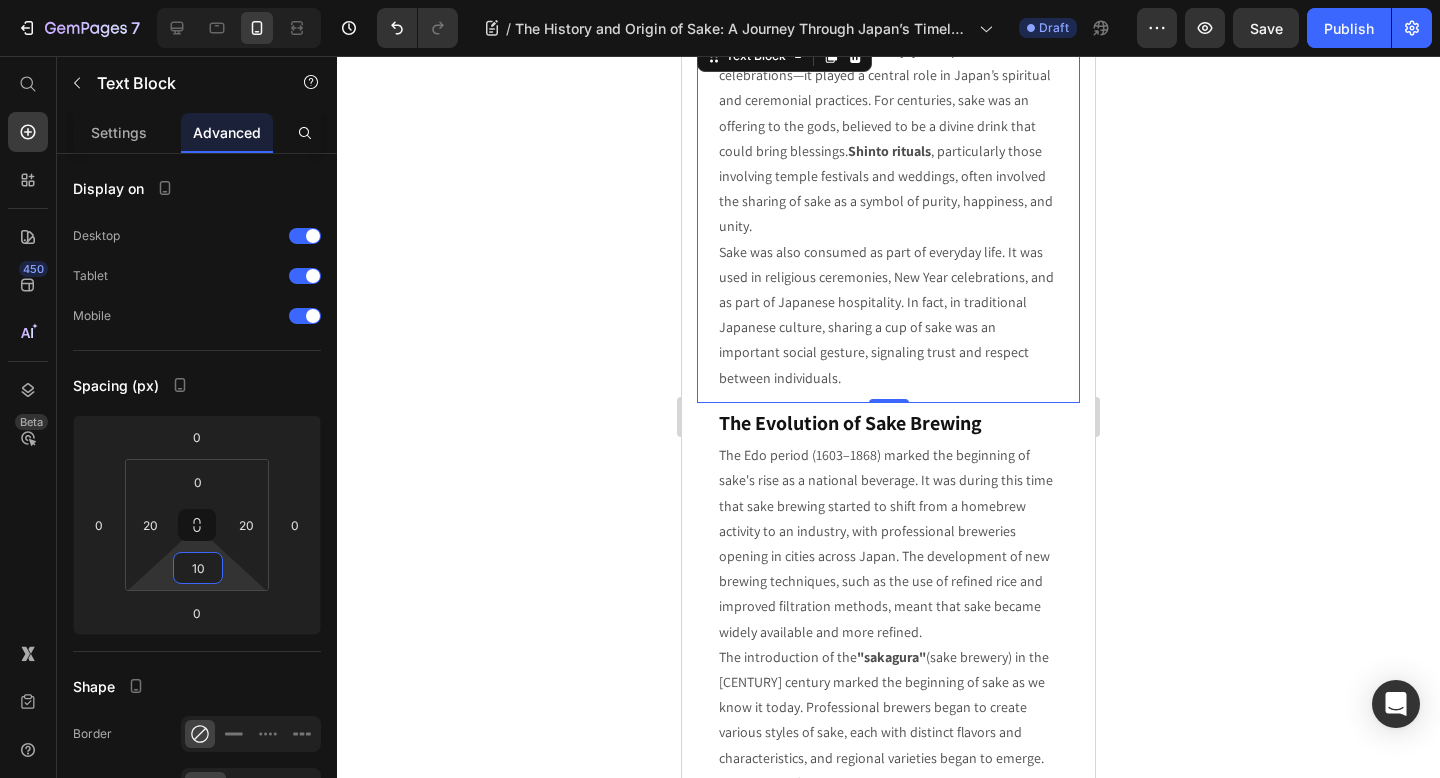 click 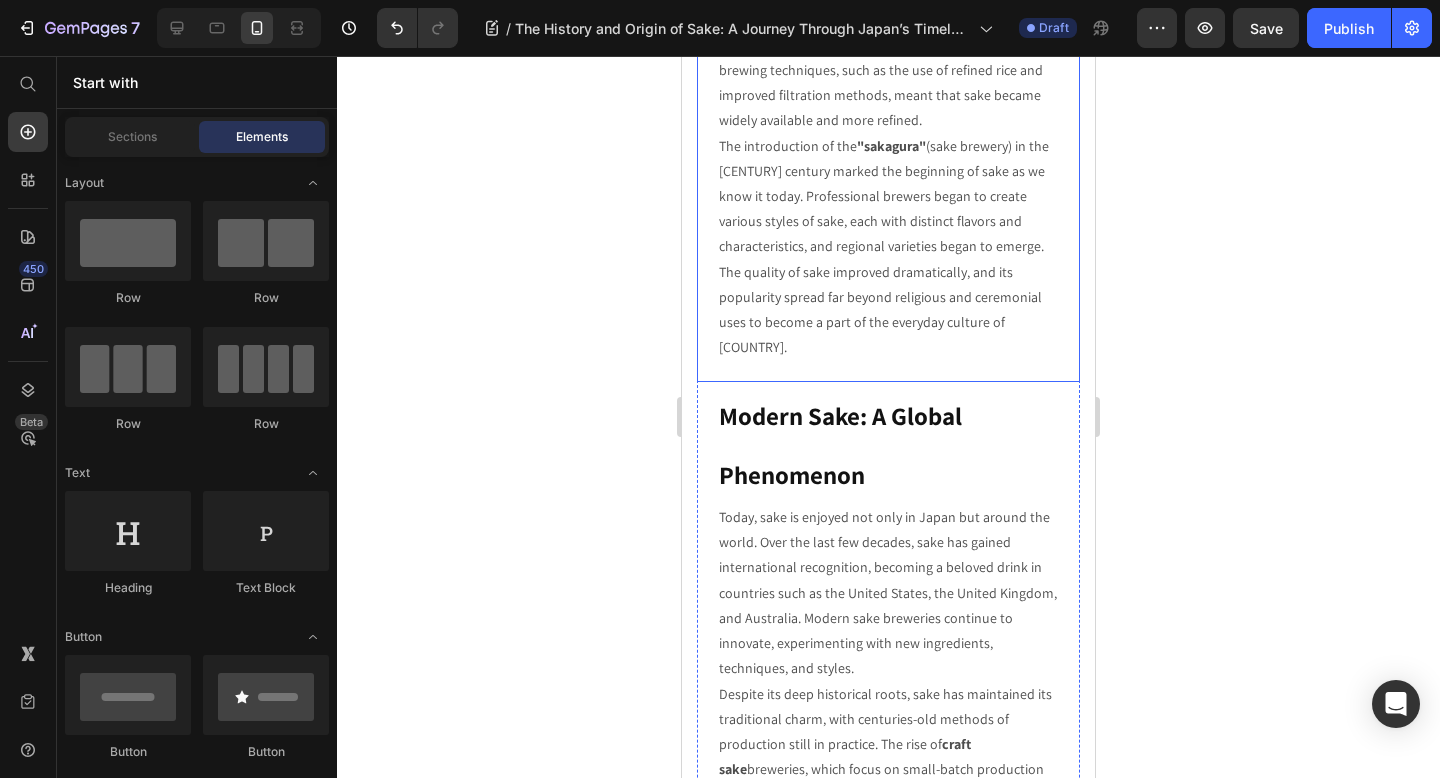scroll, scrollTop: 1509, scrollLeft: 0, axis: vertical 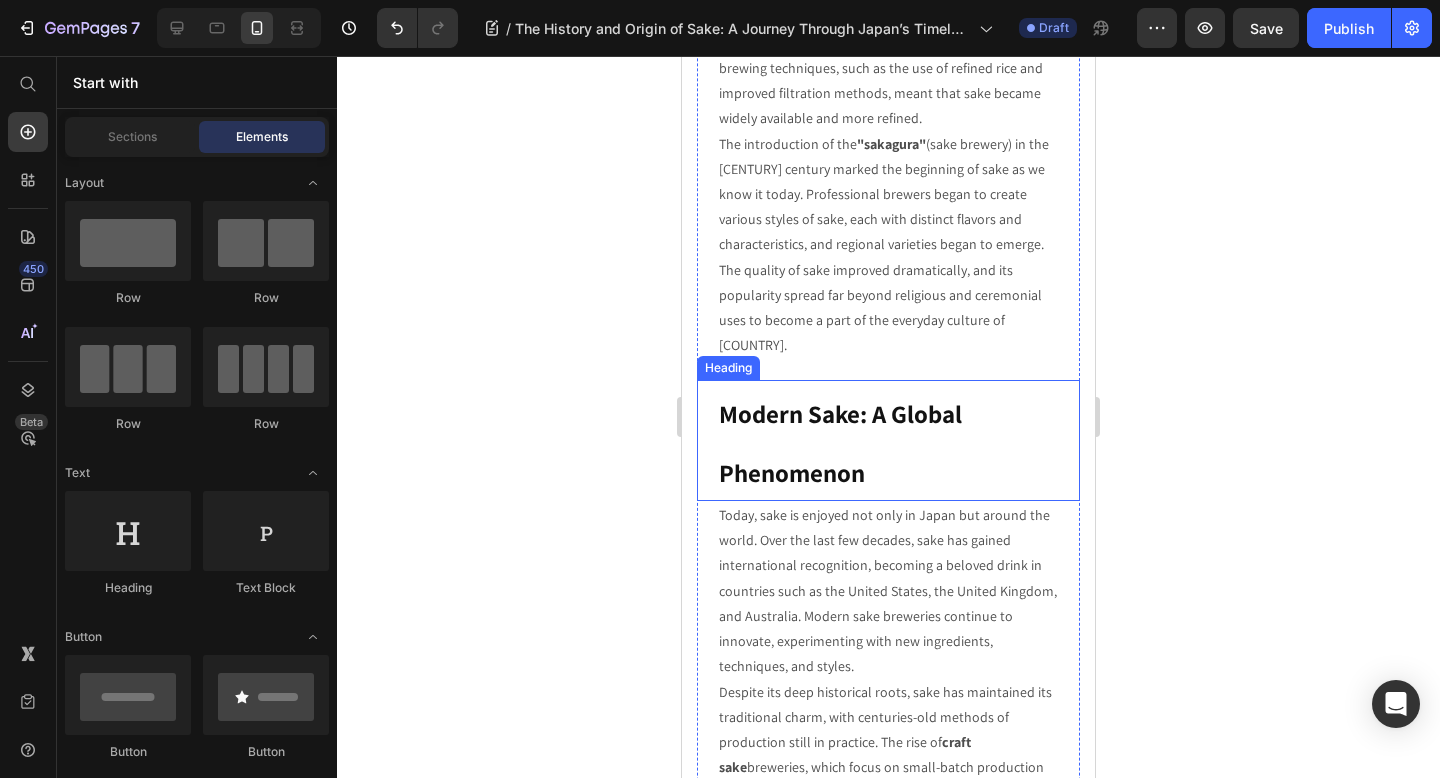click on "⁠⁠⁠⁠⁠⁠⁠ Modern Sake: A Global Phenomenon" at bounding box center [888, 440] 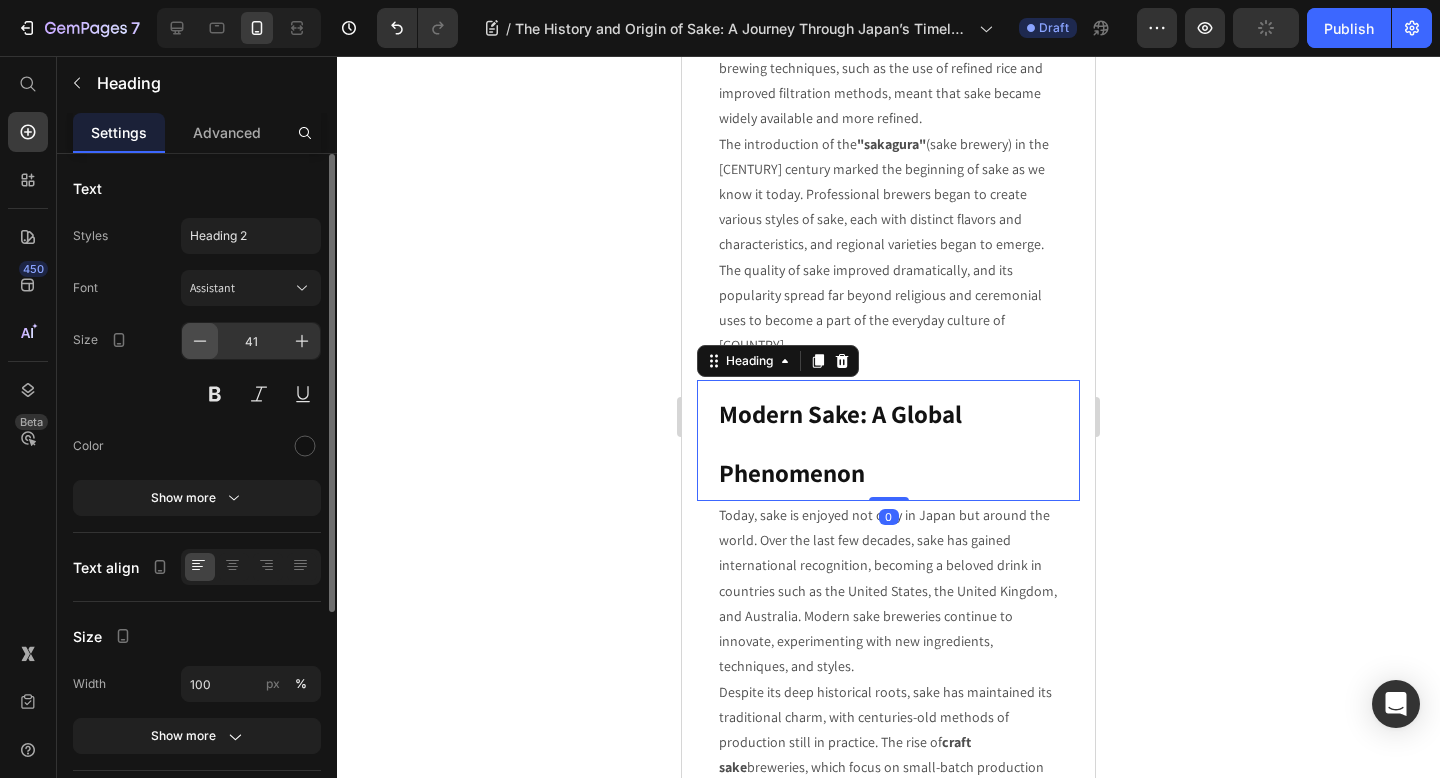 click 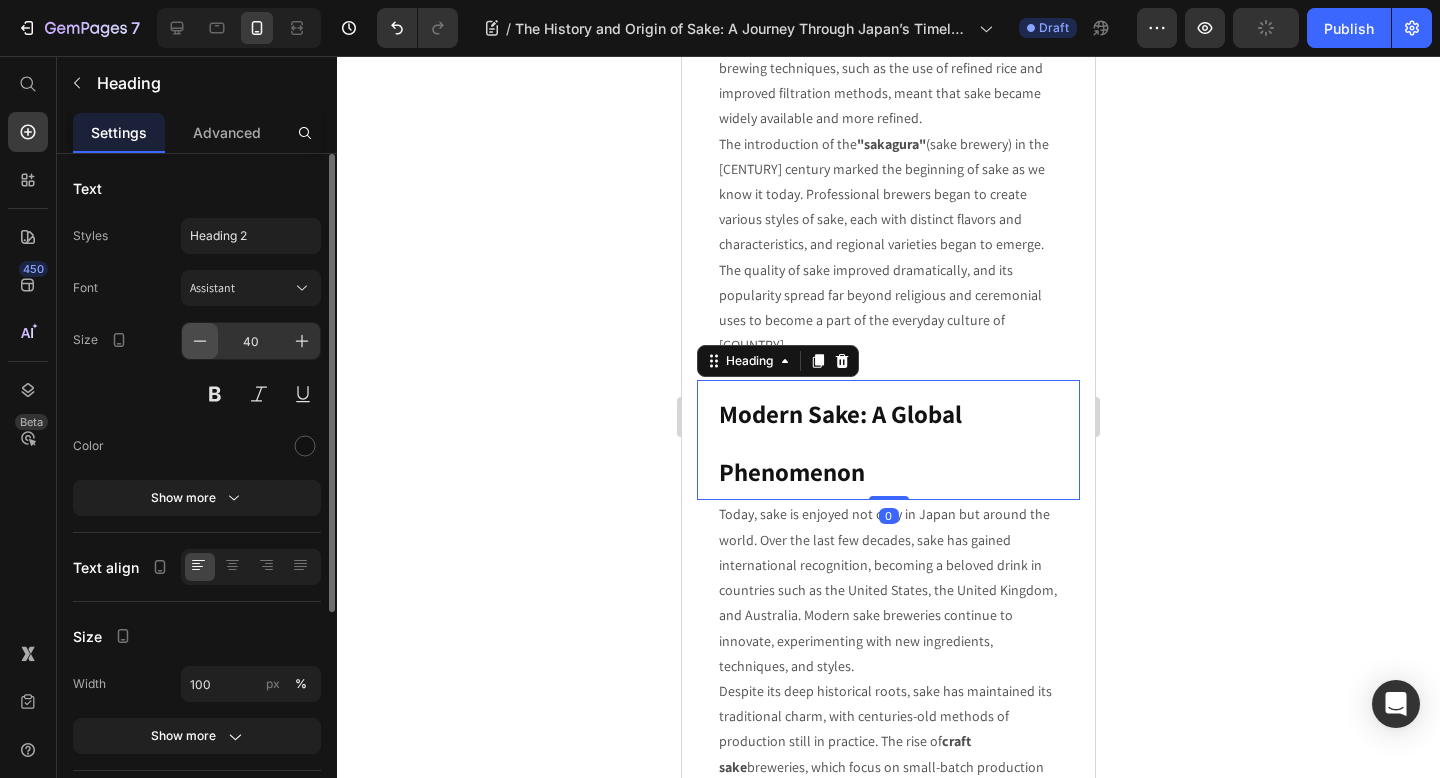 click 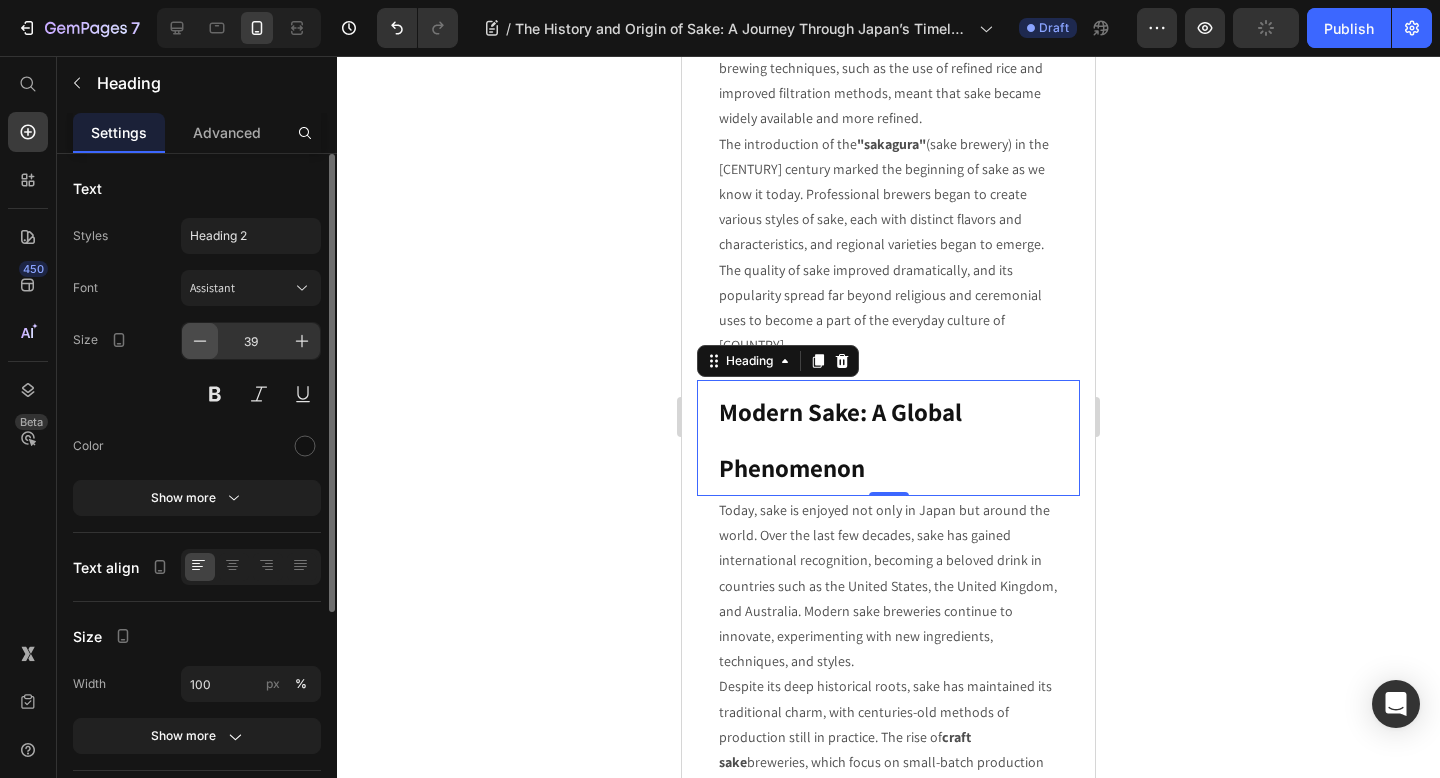 click 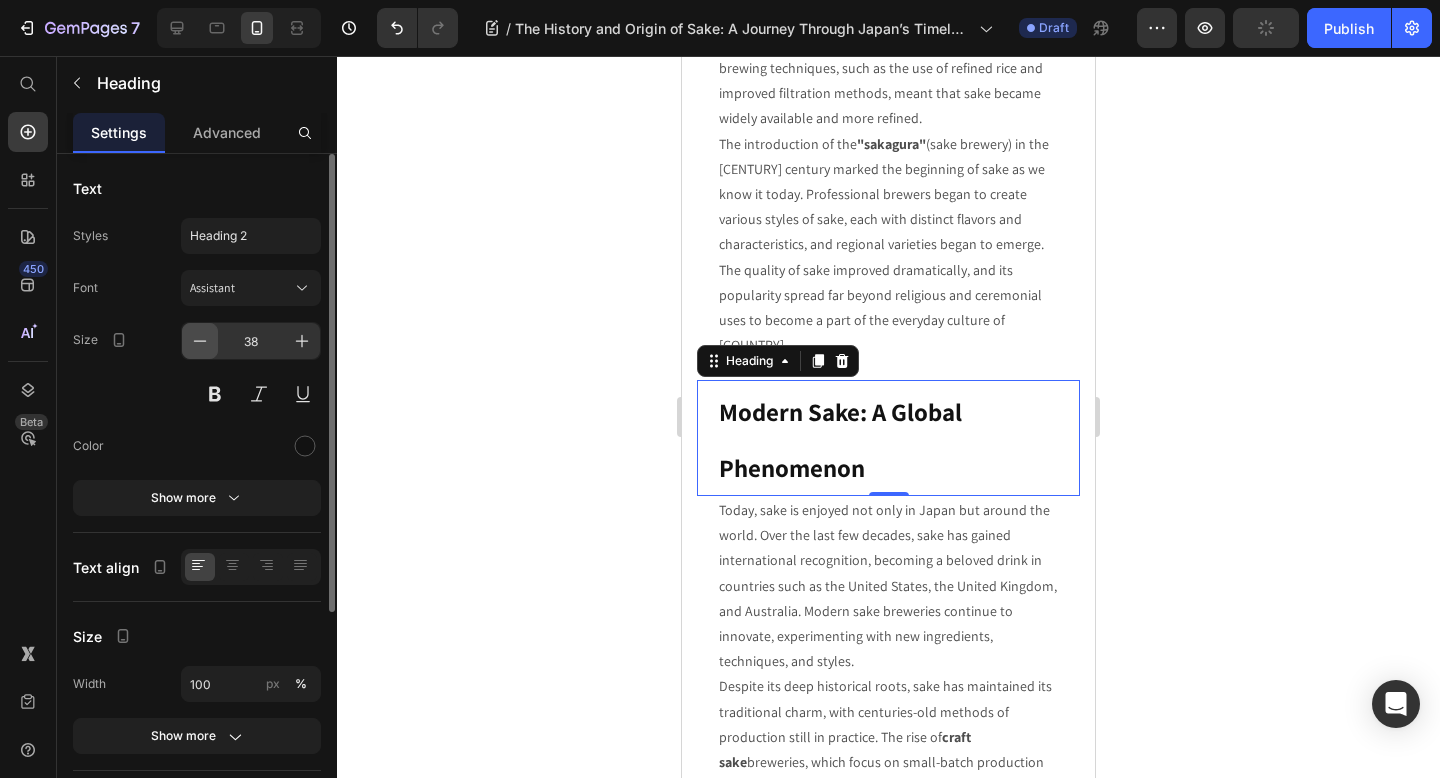 click 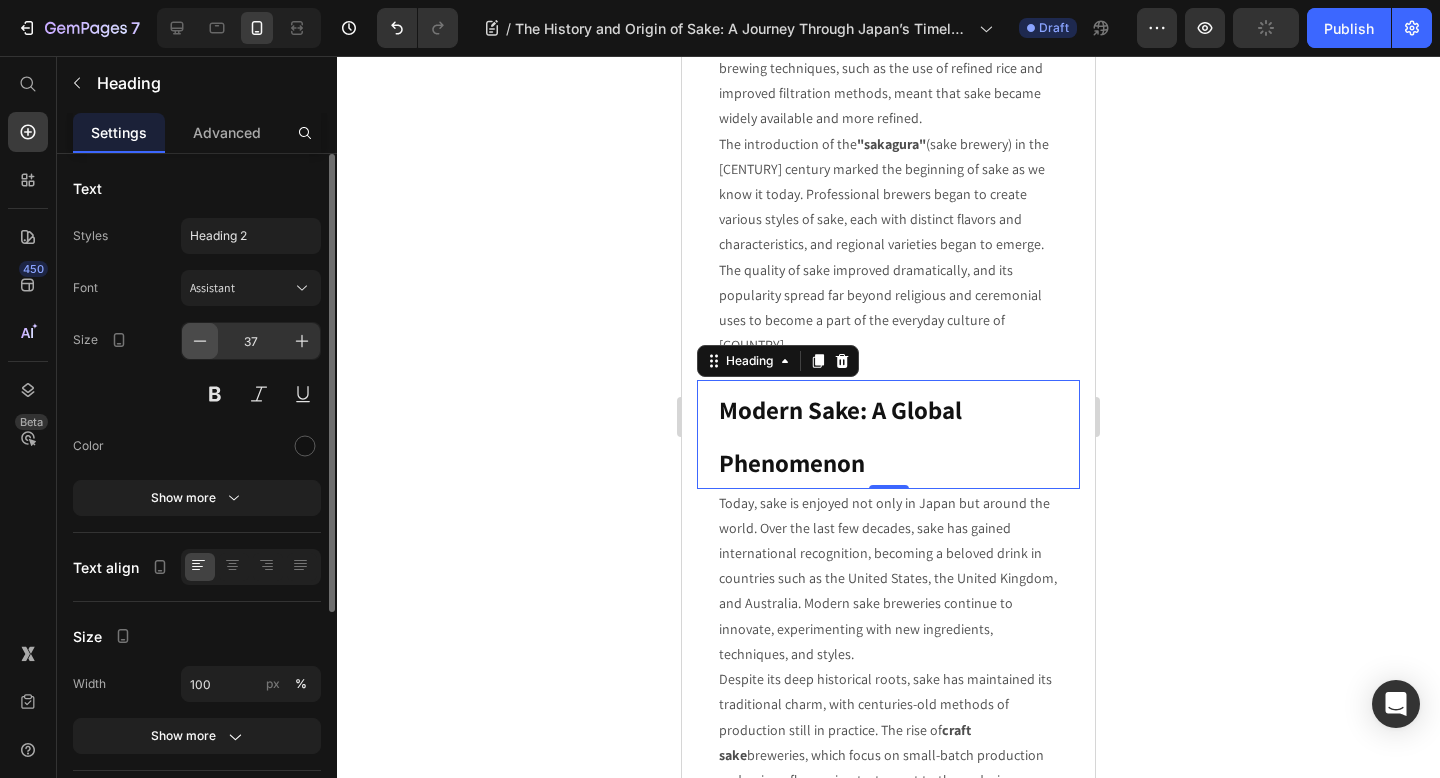 click 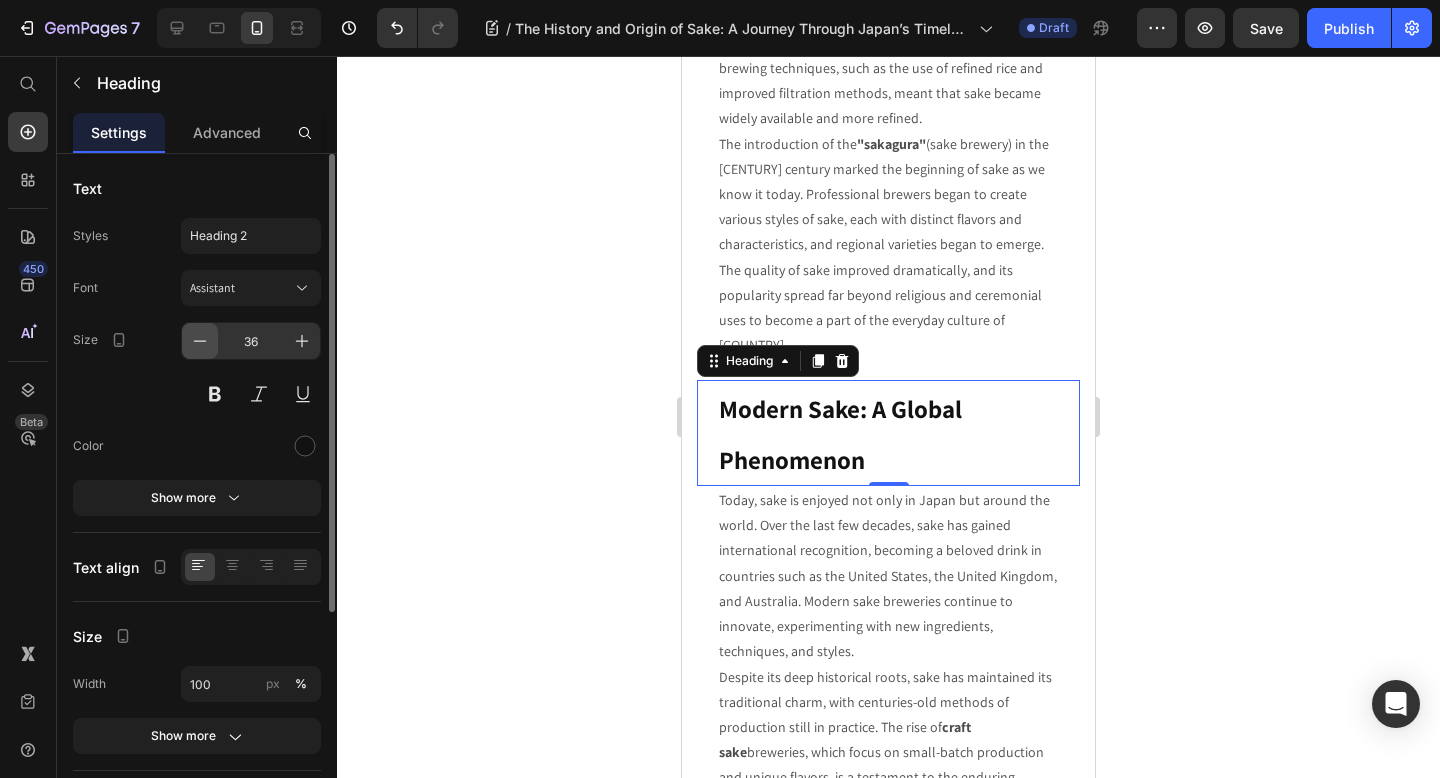 click 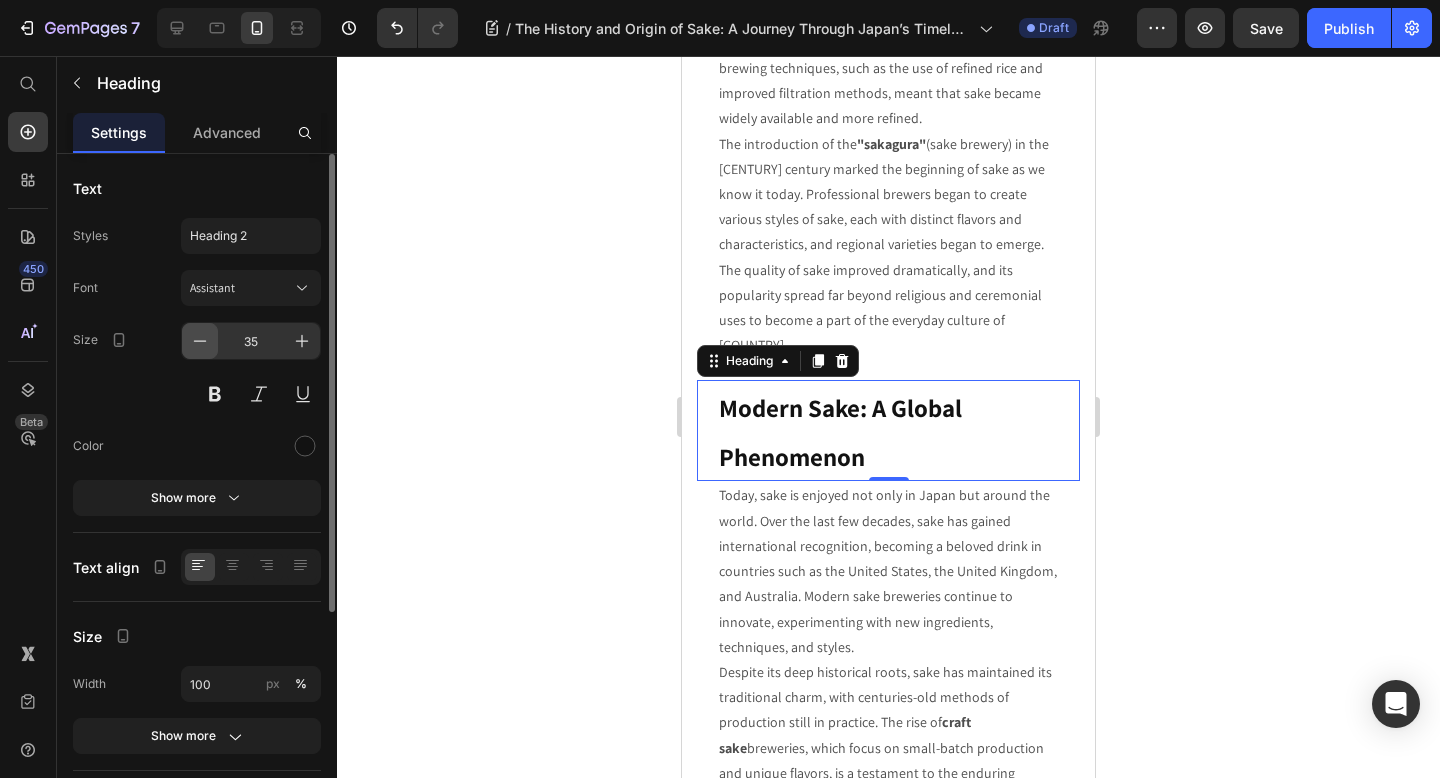 click 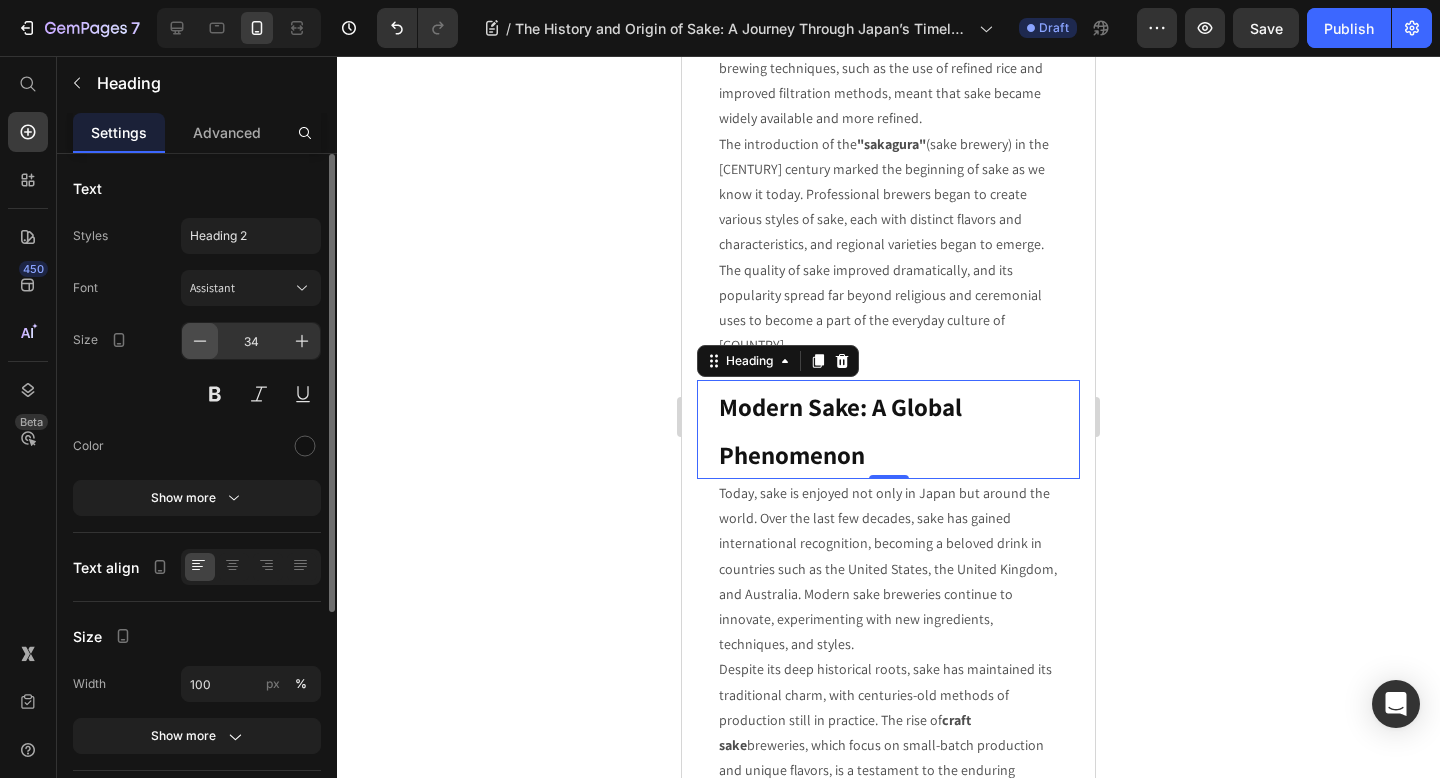 click 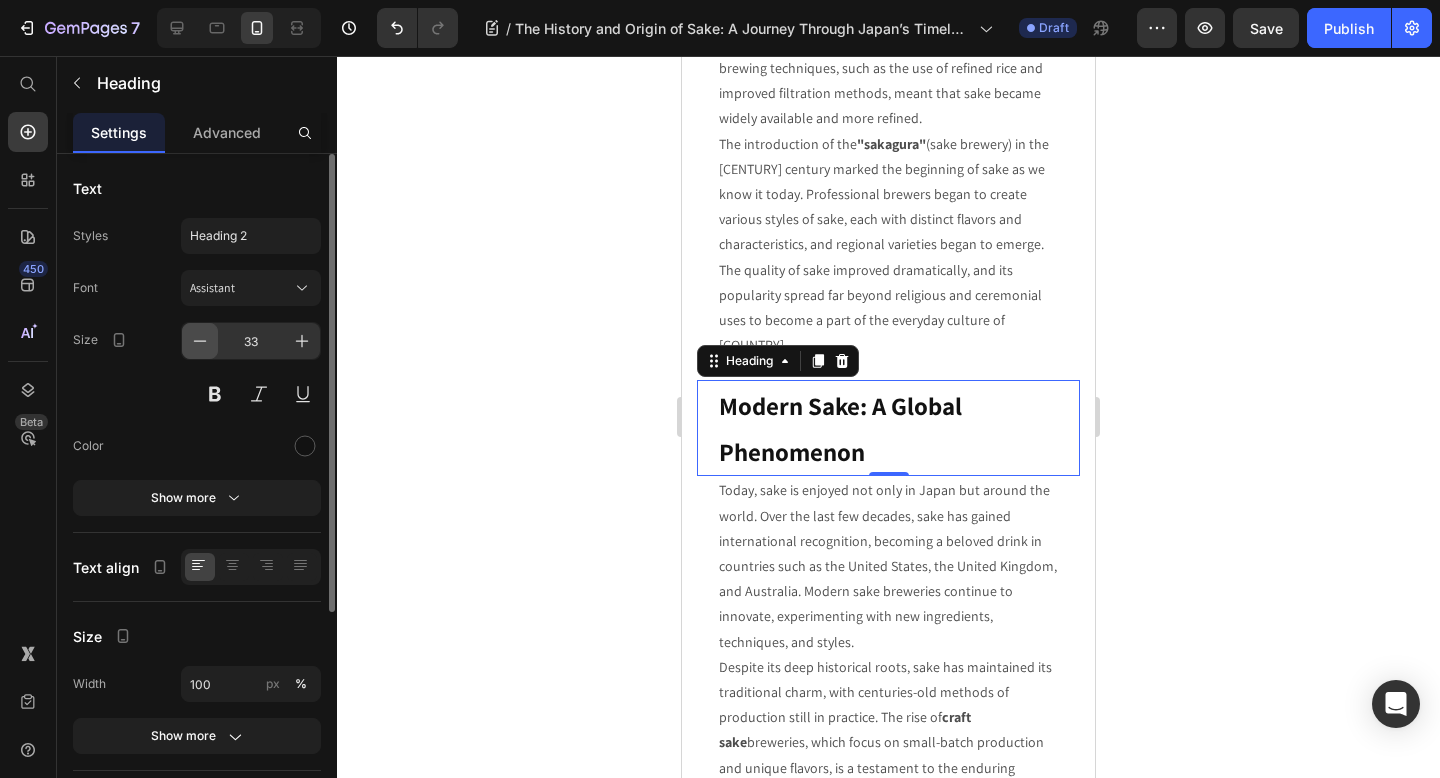 click 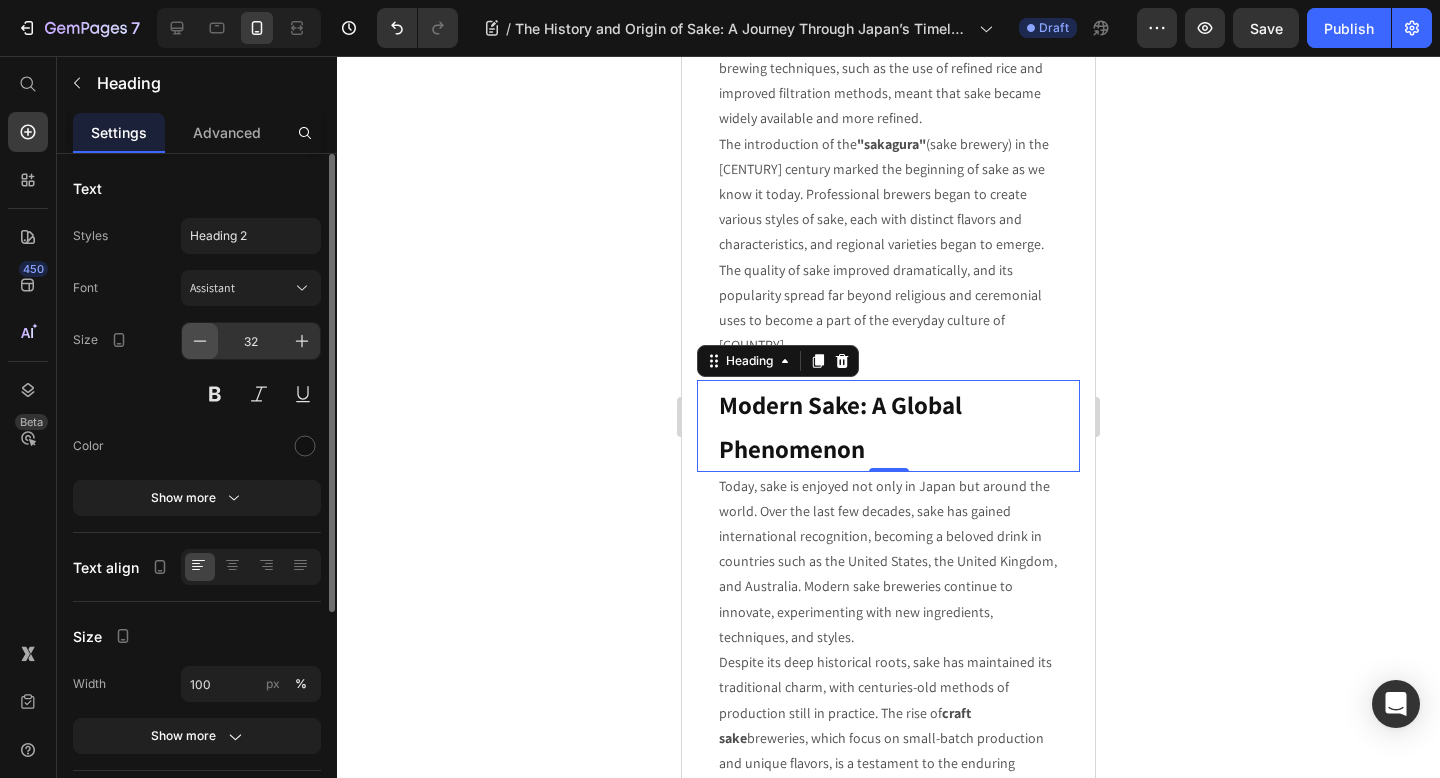 click 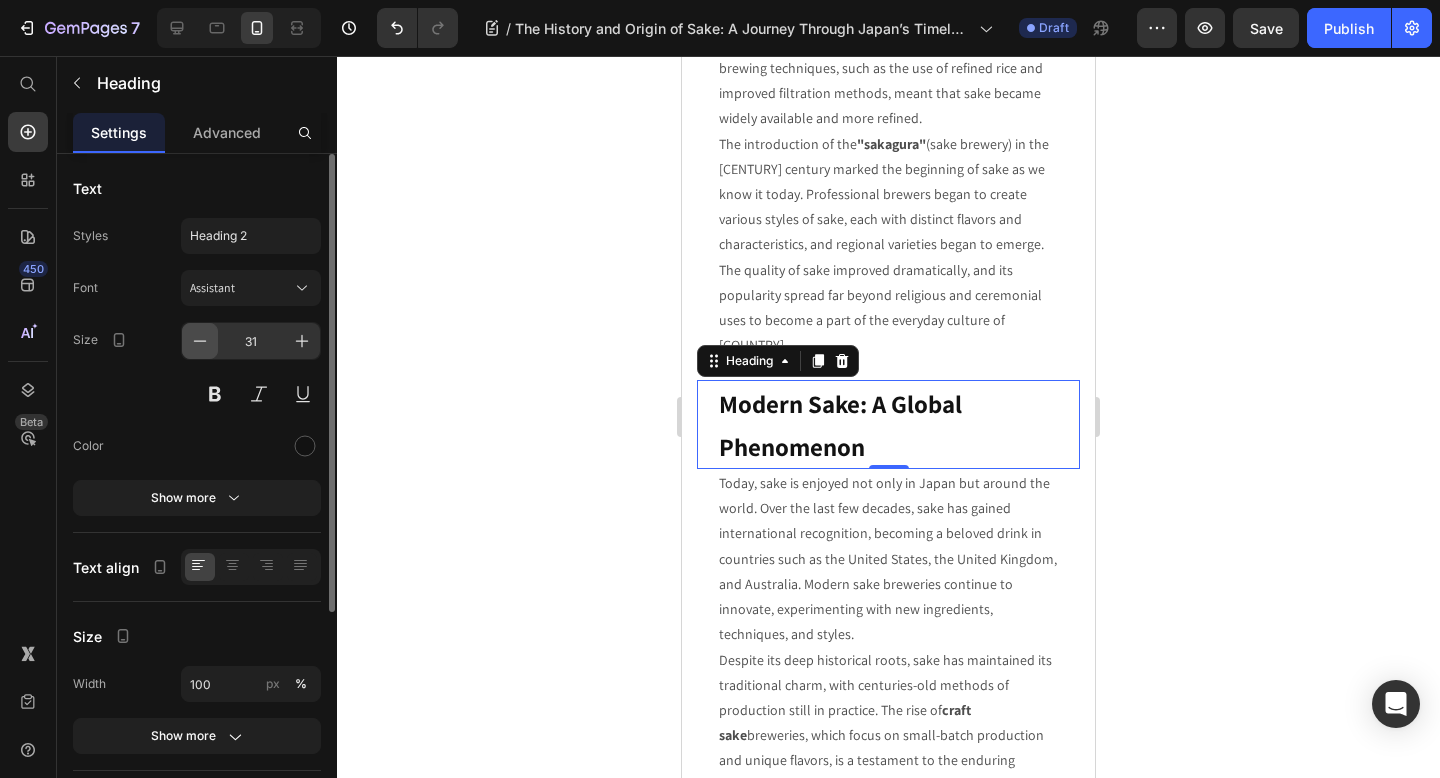 click 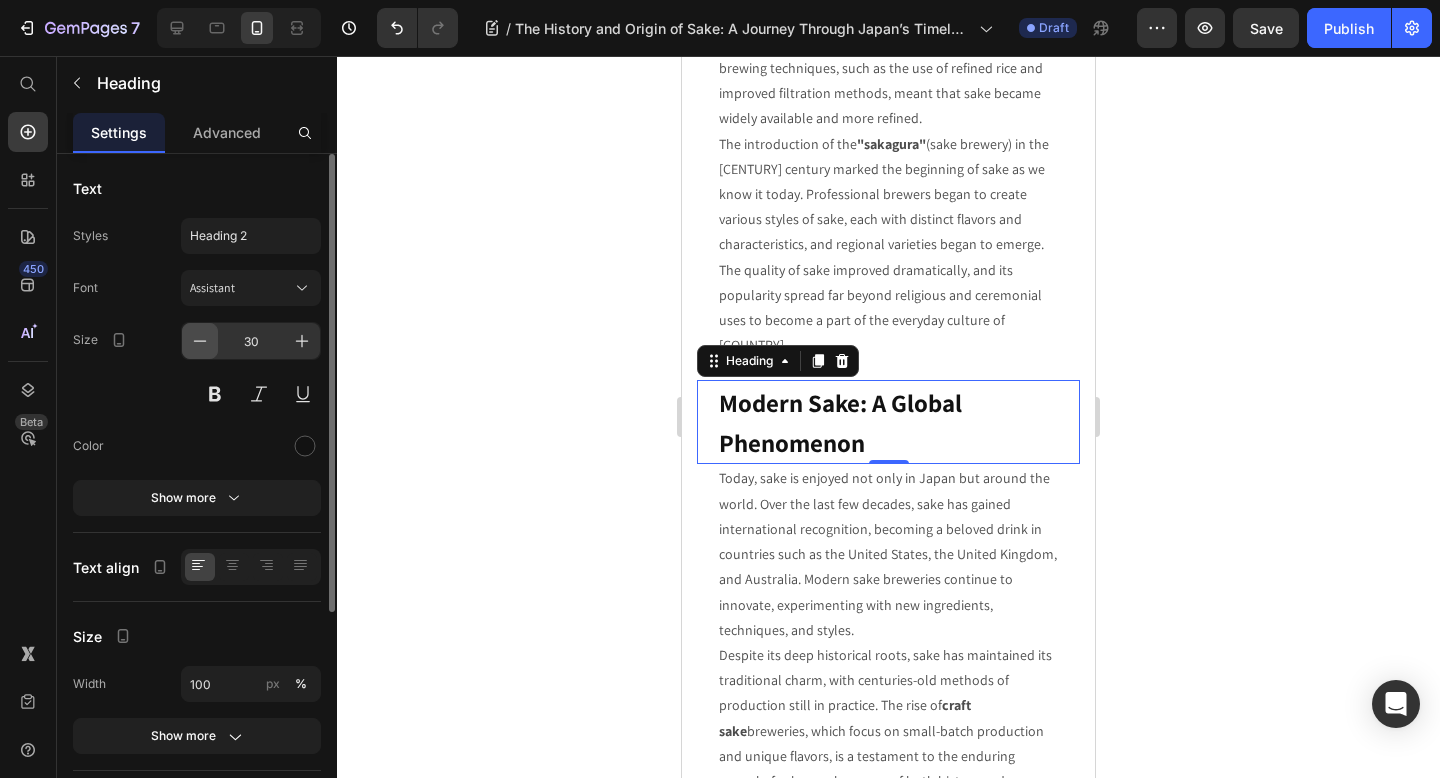 click 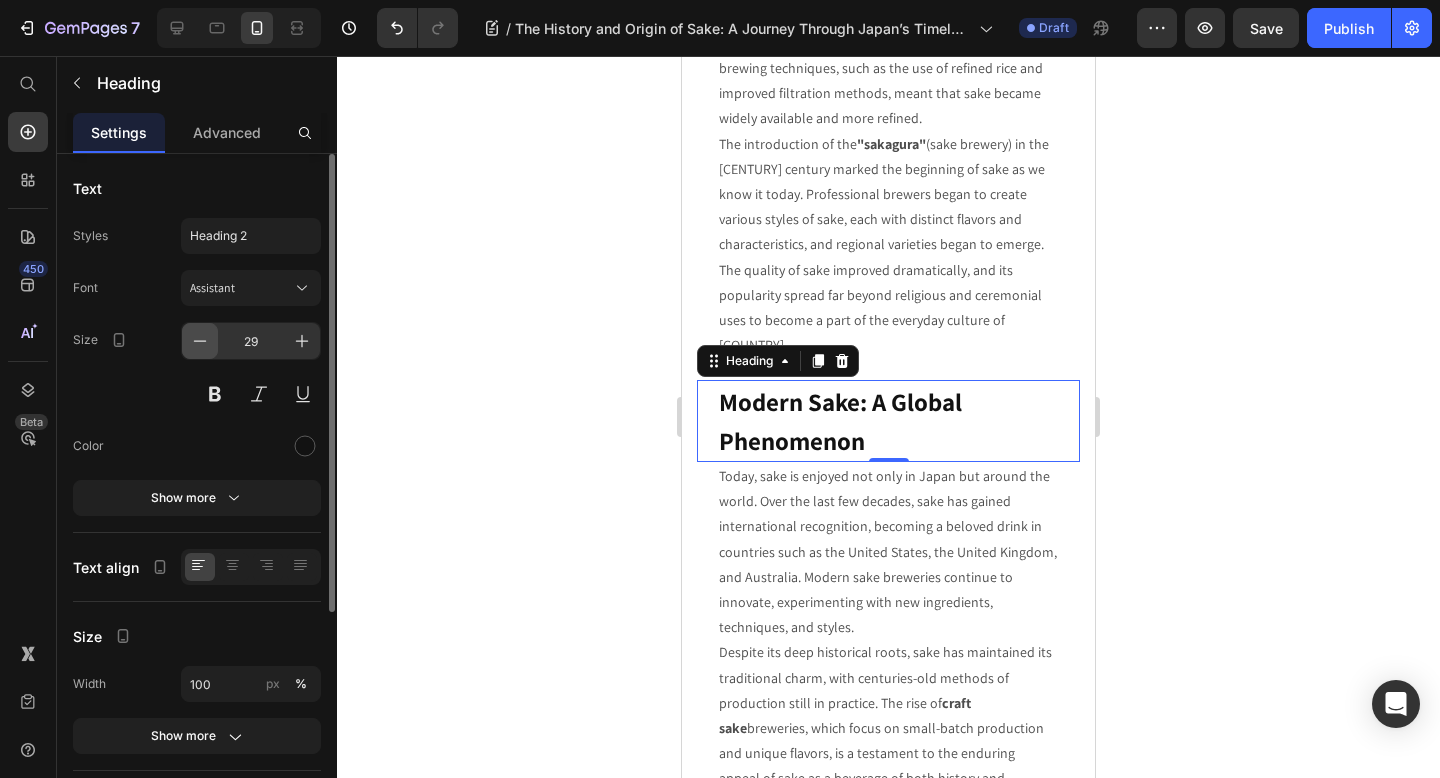 click 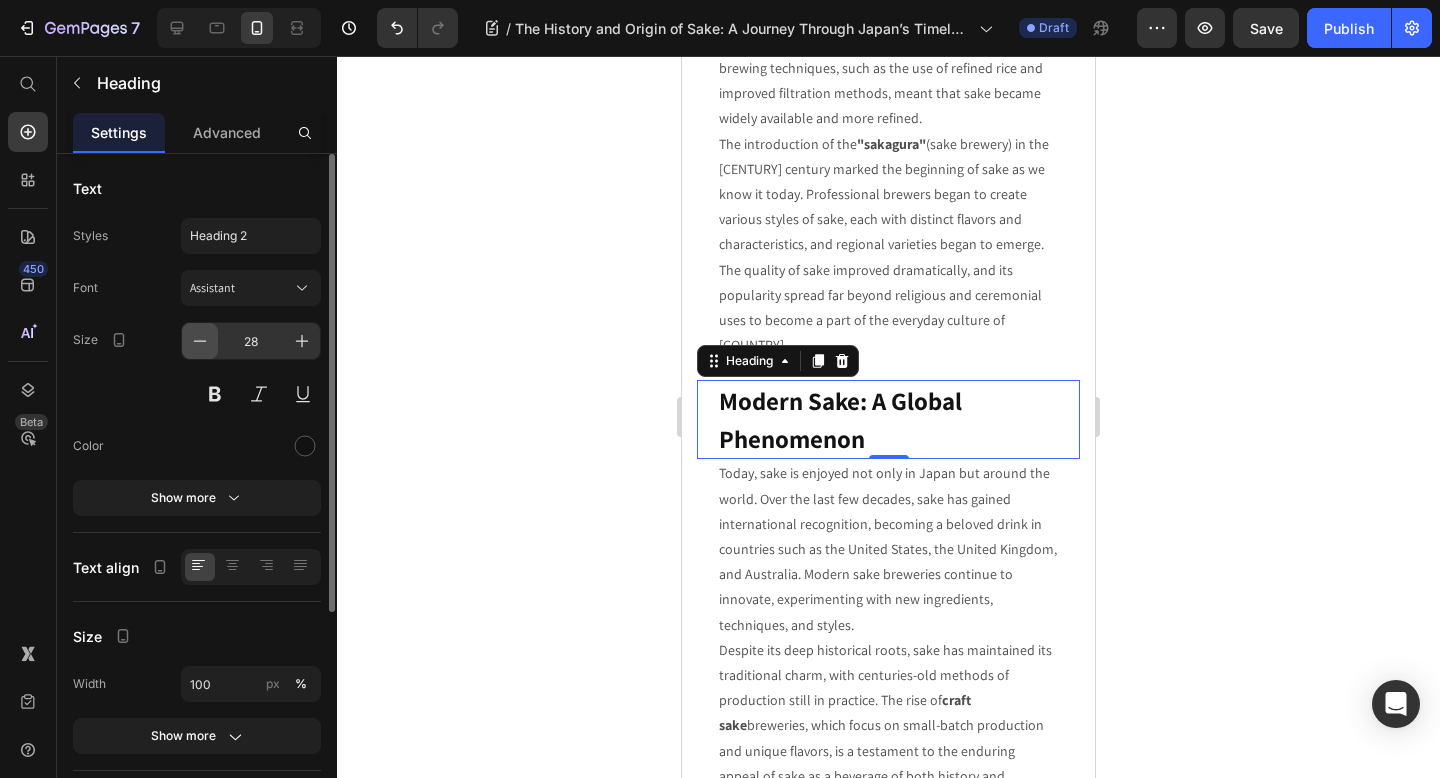 click 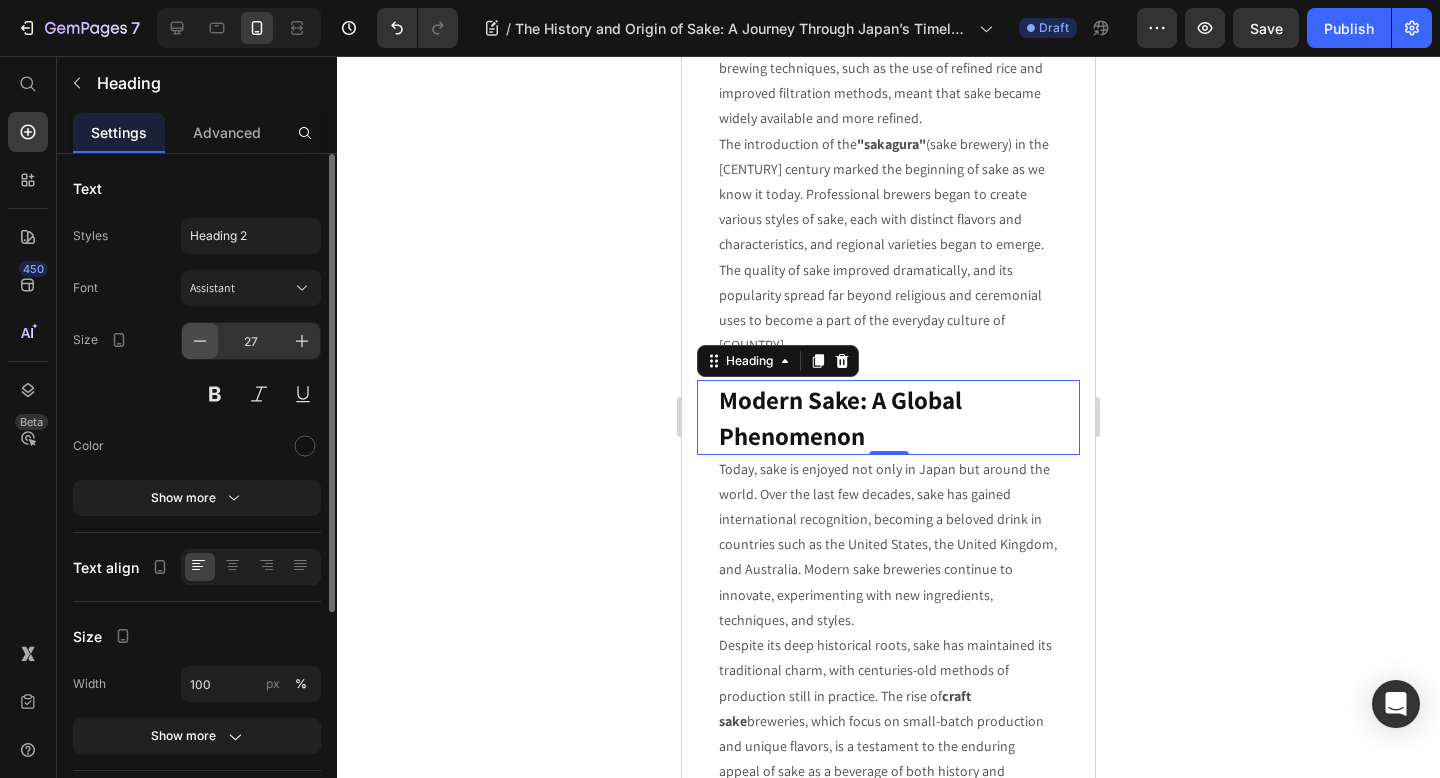 click 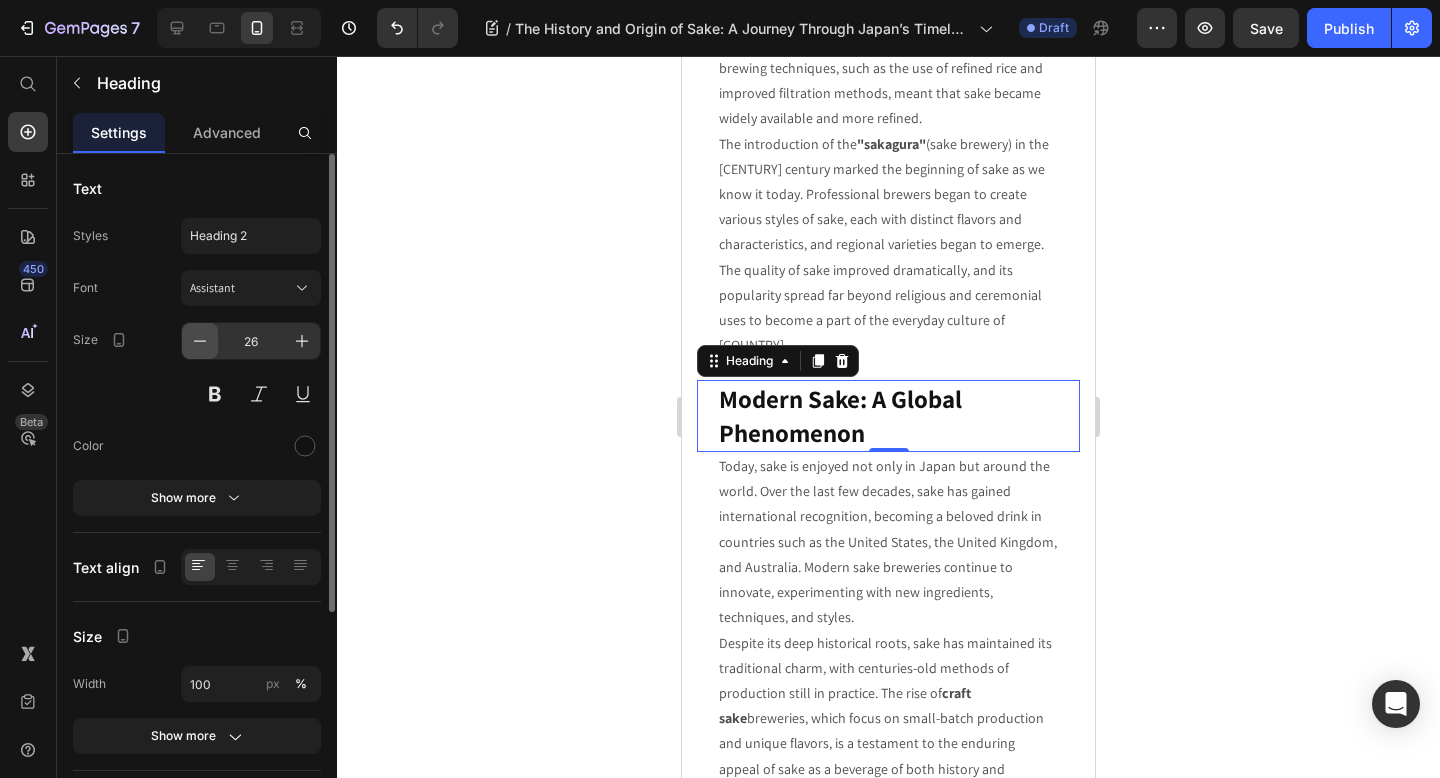 click 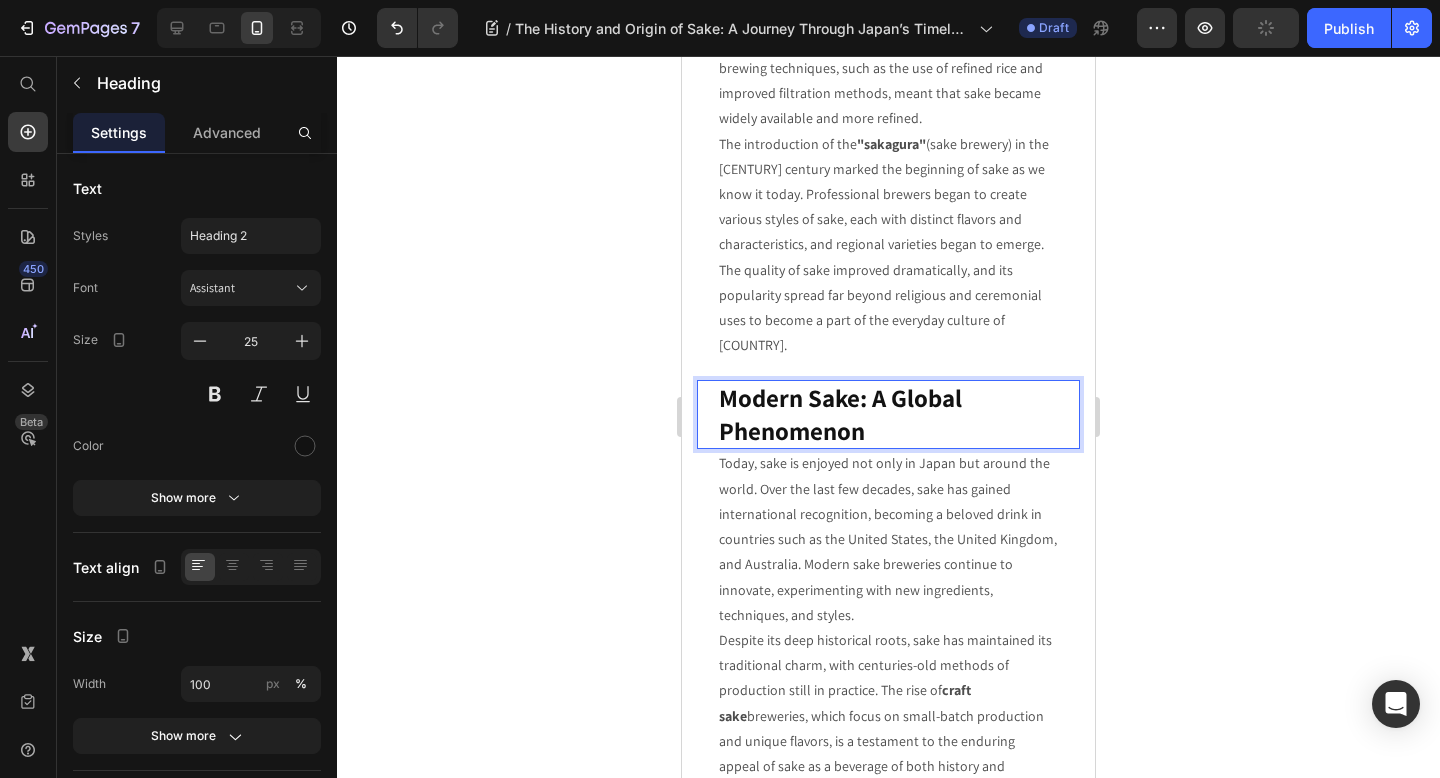 click on "Modern Sake: A Global Phenomenon" at bounding box center [840, 414] 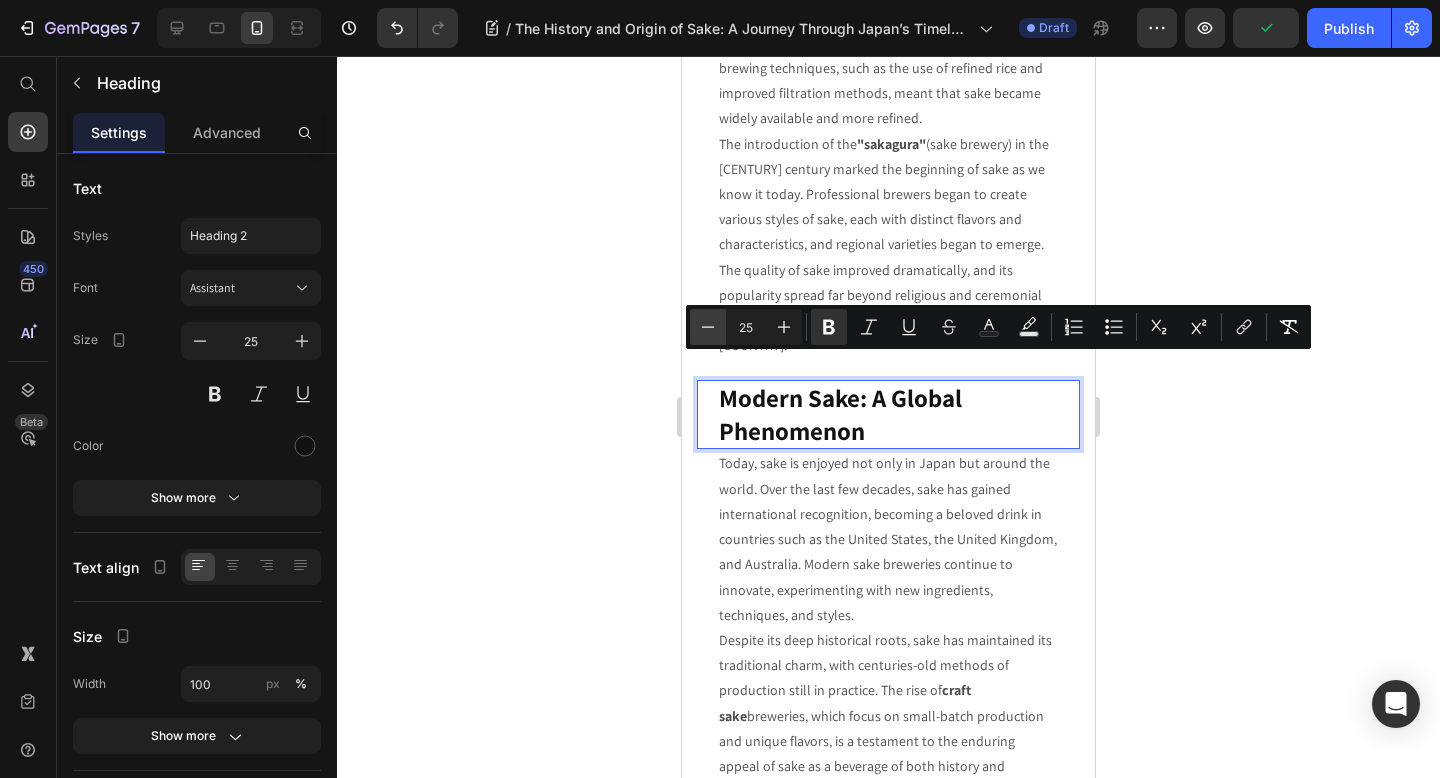 click 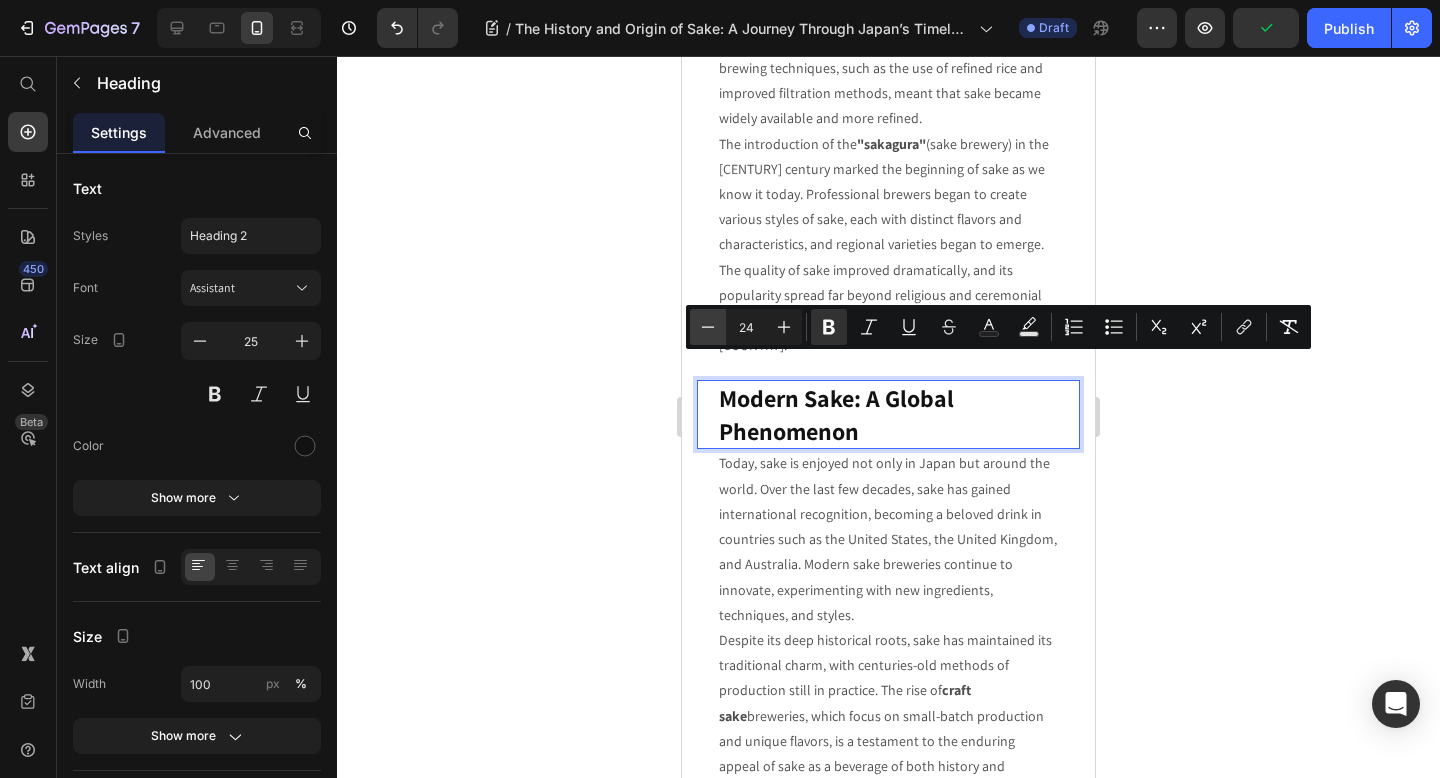 click 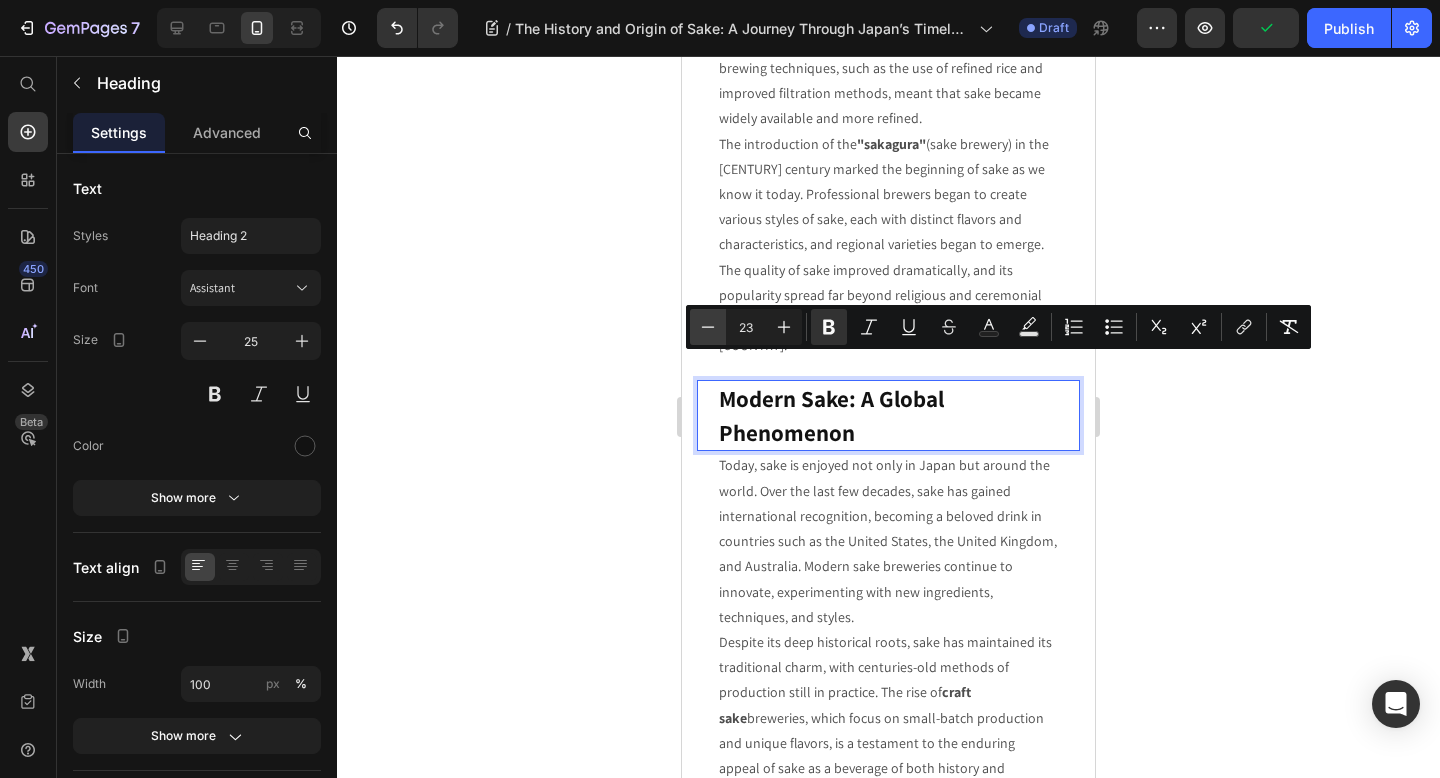 click 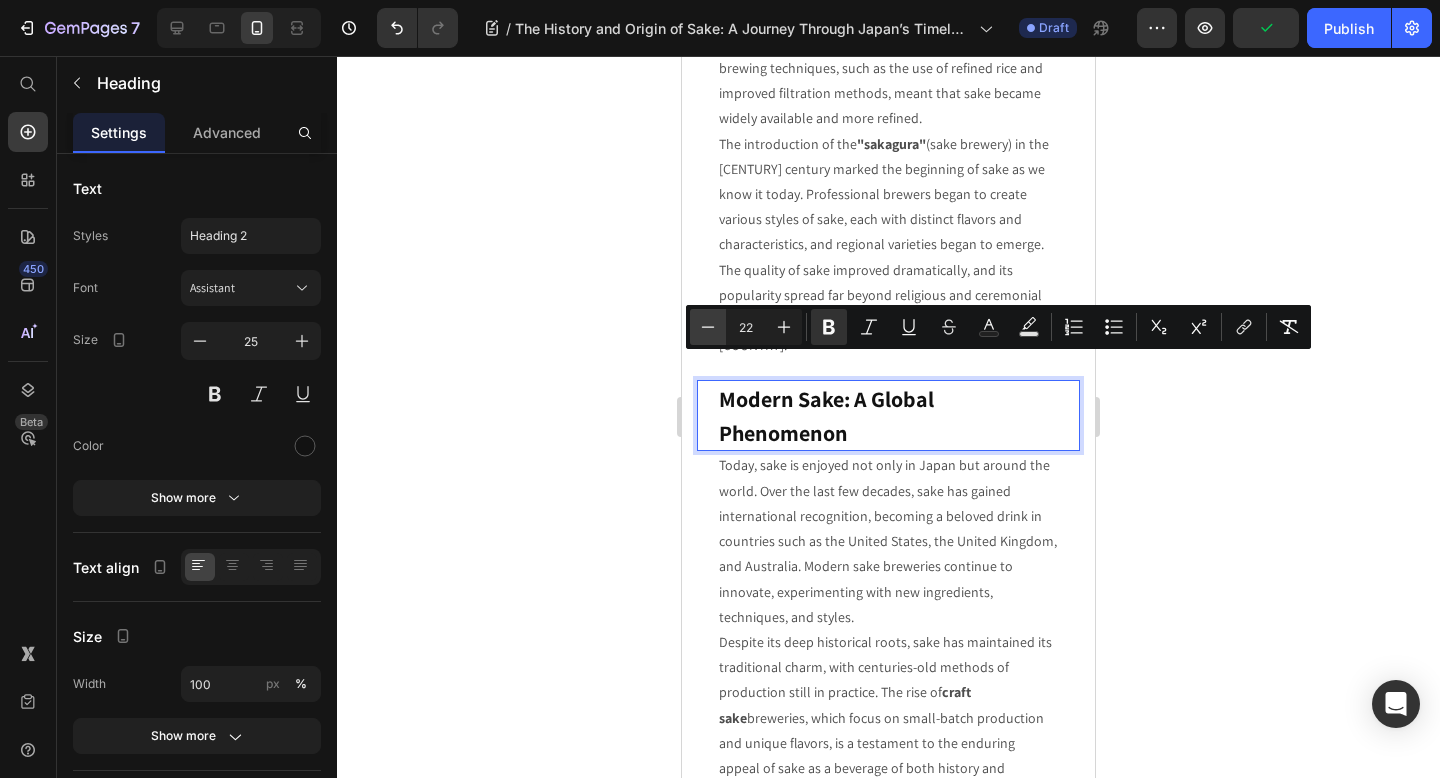 click 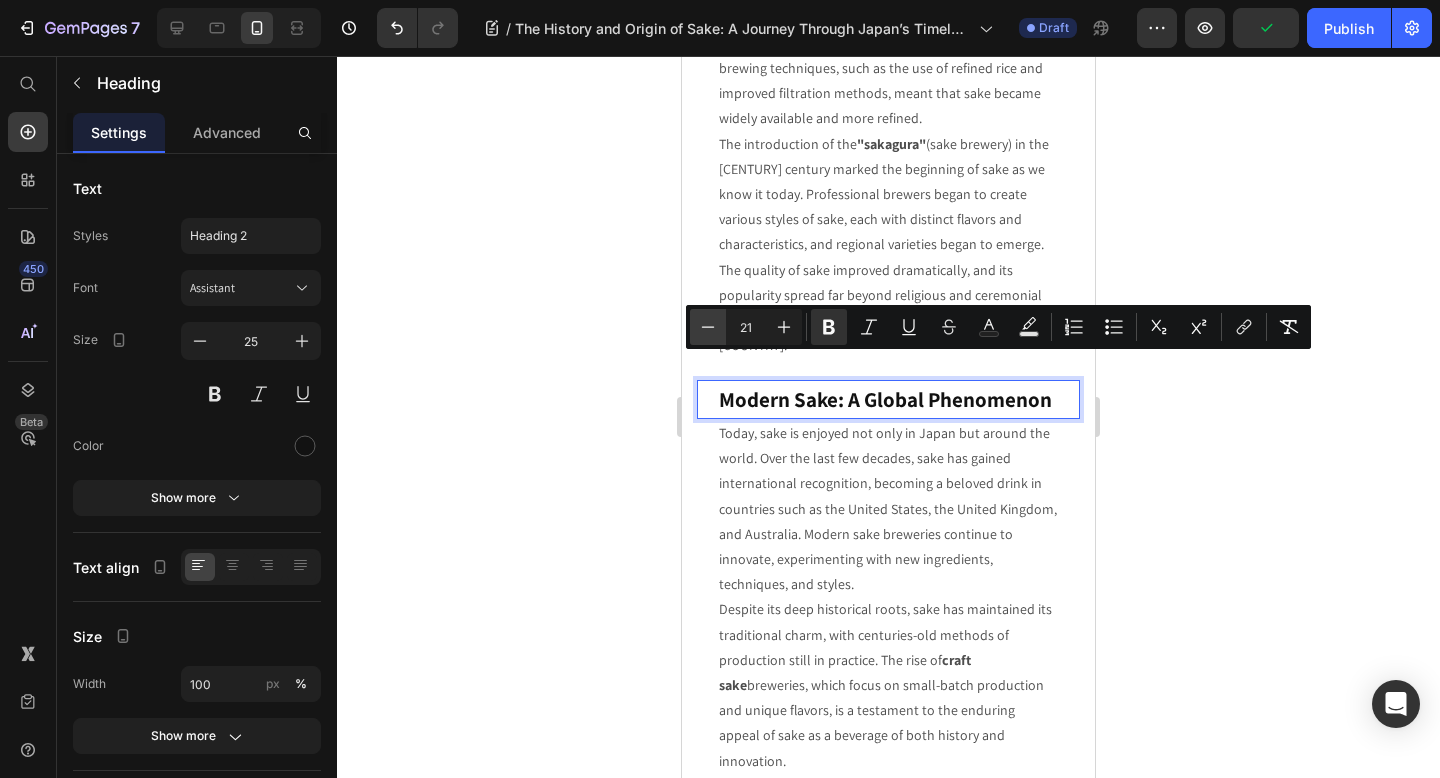 click 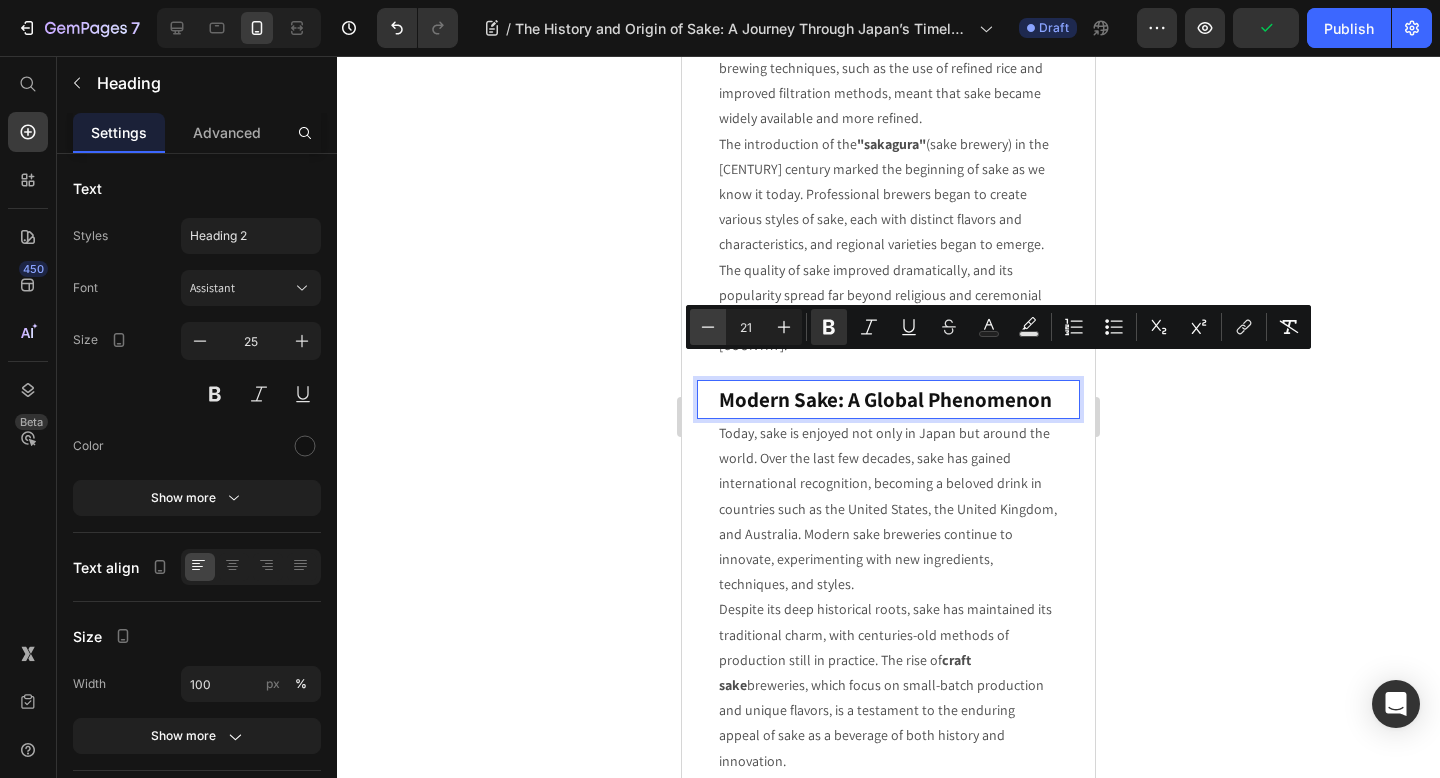 type on "20" 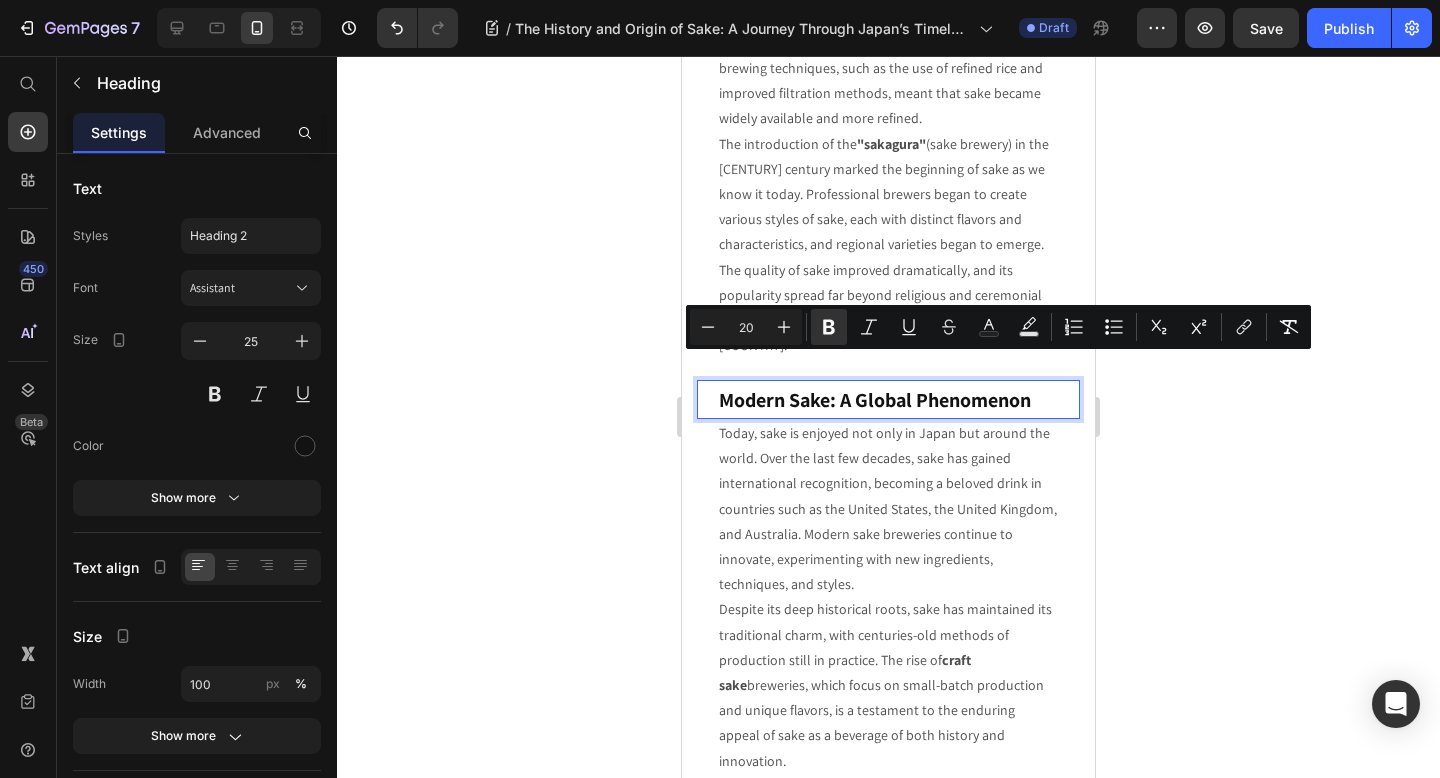click 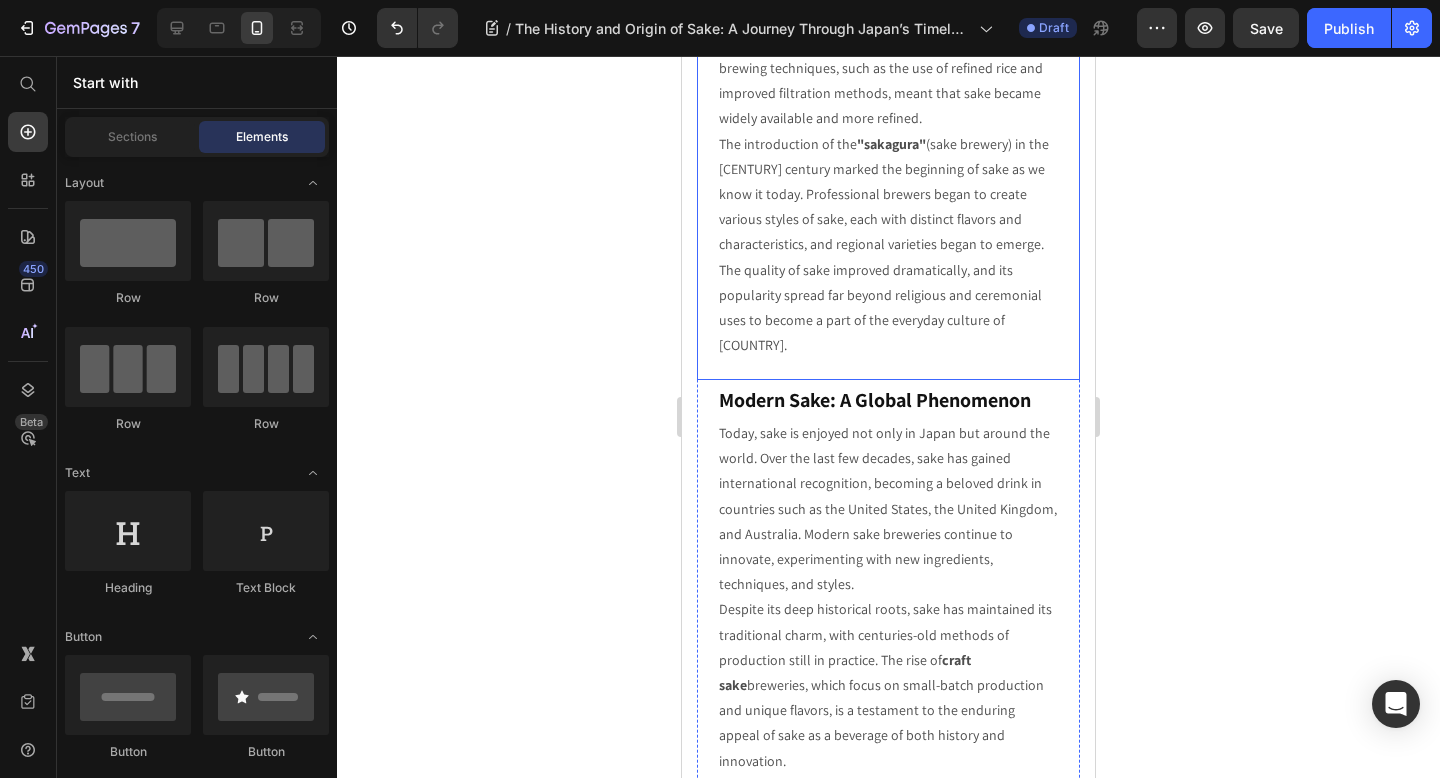 click on "The Edo period ([YEAR]–[YEAR]) marked the beginning of sake's rise as a national beverage. It was during this time that sake brewing started to shift from a homebrew activity to an industry, with professional breweries opening in cities across [COUNTRY]. The development of new brewing techniques, such as the use of refined rice and improved filtration methods, meant that sake became widely available and more refined. The introduction of the "sakagura" (sake brewery) in the [CENTURY] century marked the beginning of sake as we know it today. Professional brewers began to create various styles of sake, each with distinct flavors and characteristics, and regional varieties began to emerge. The quality of sake improved dramatically, and its popularity spread far beyond religious and ceremonial uses to become a part of the everyday culture of [COUNTRY]. Text Block" at bounding box center [888, 154] 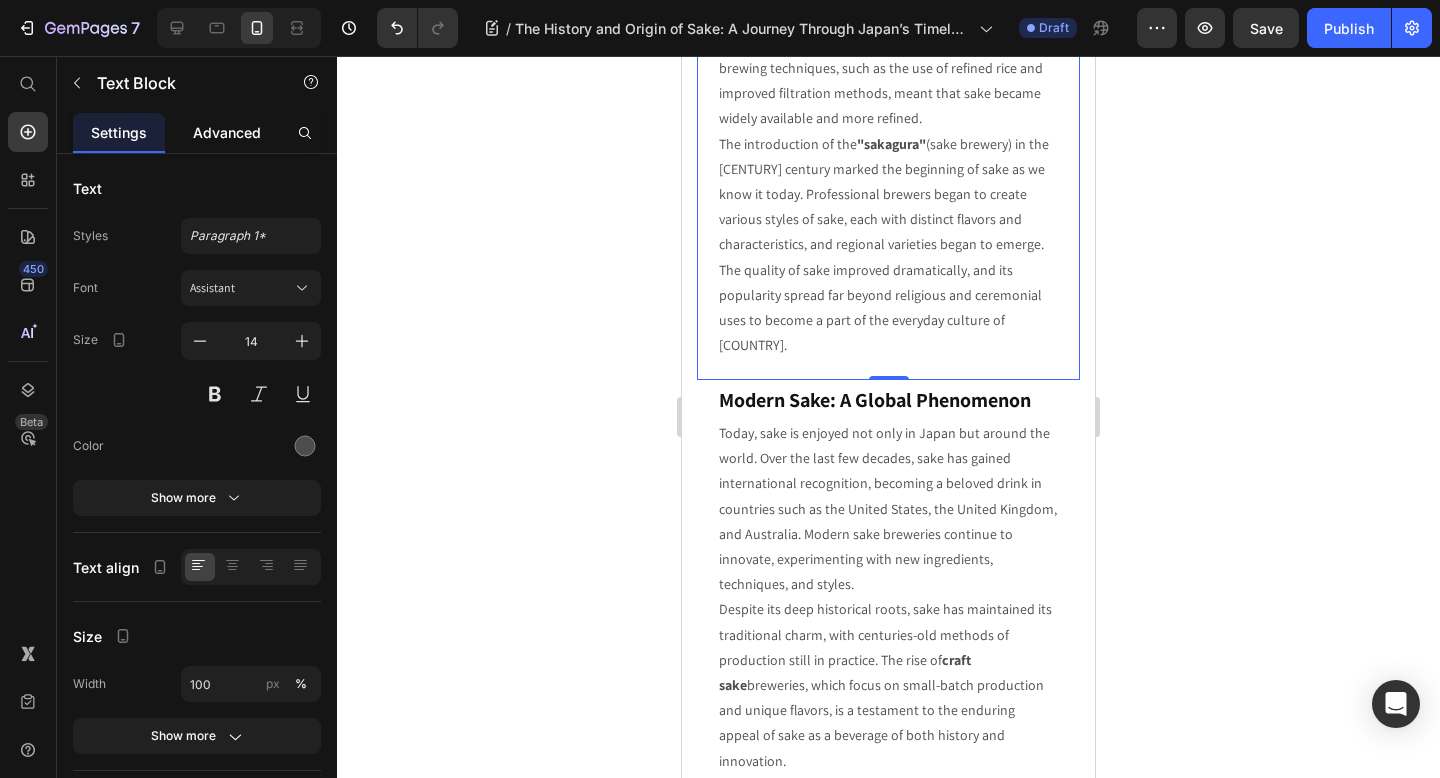 click on "Advanced" at bounding box center (227, 132) 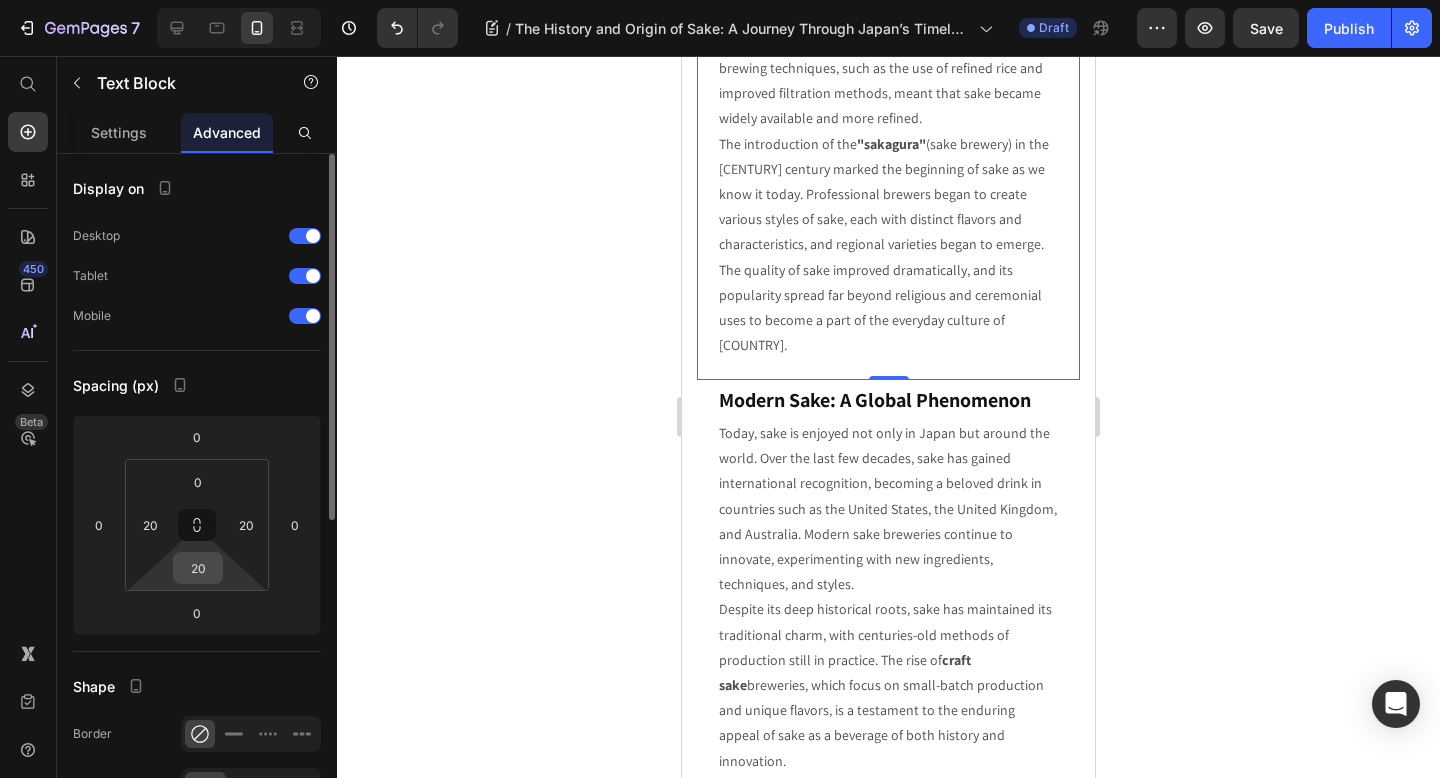 click on "20" at bounding box center (198, 568) 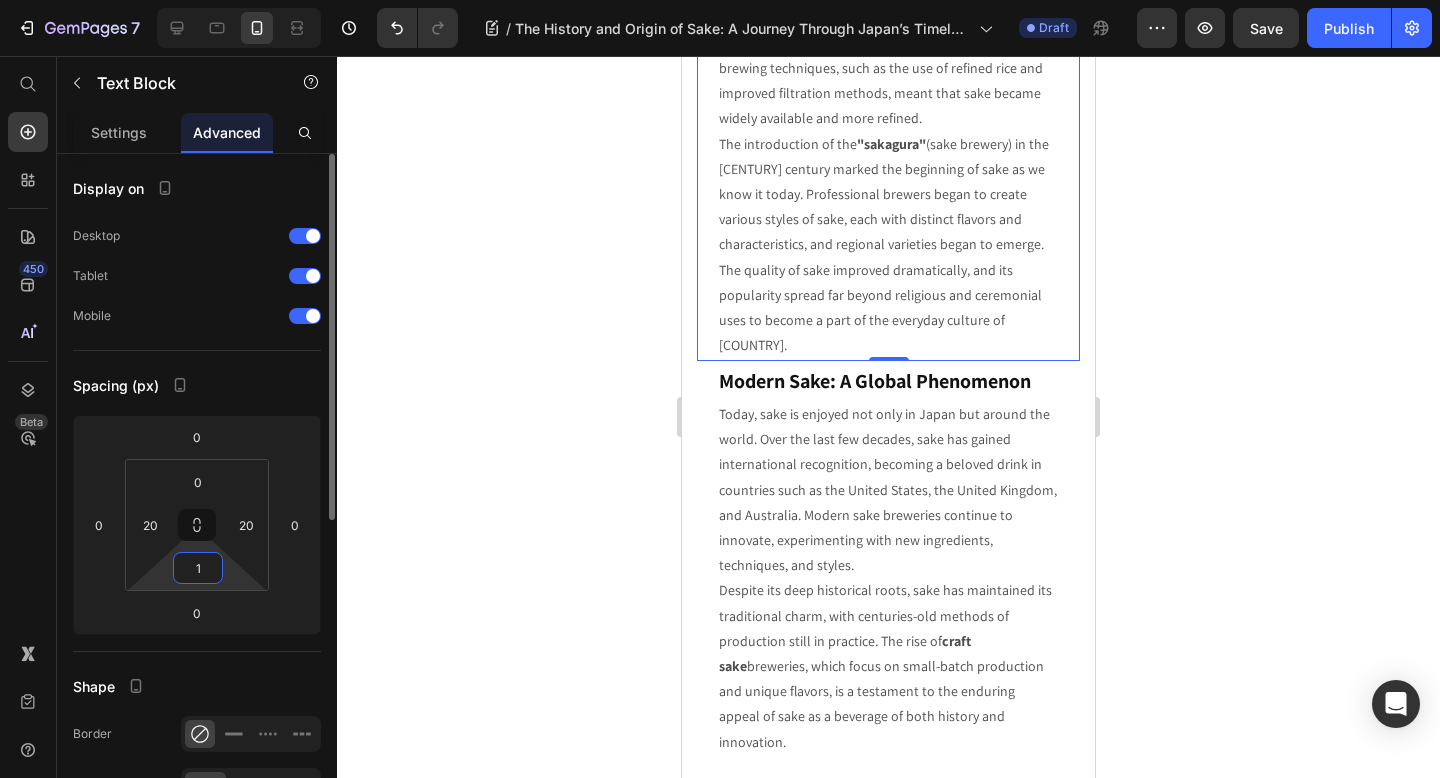 type on "10" 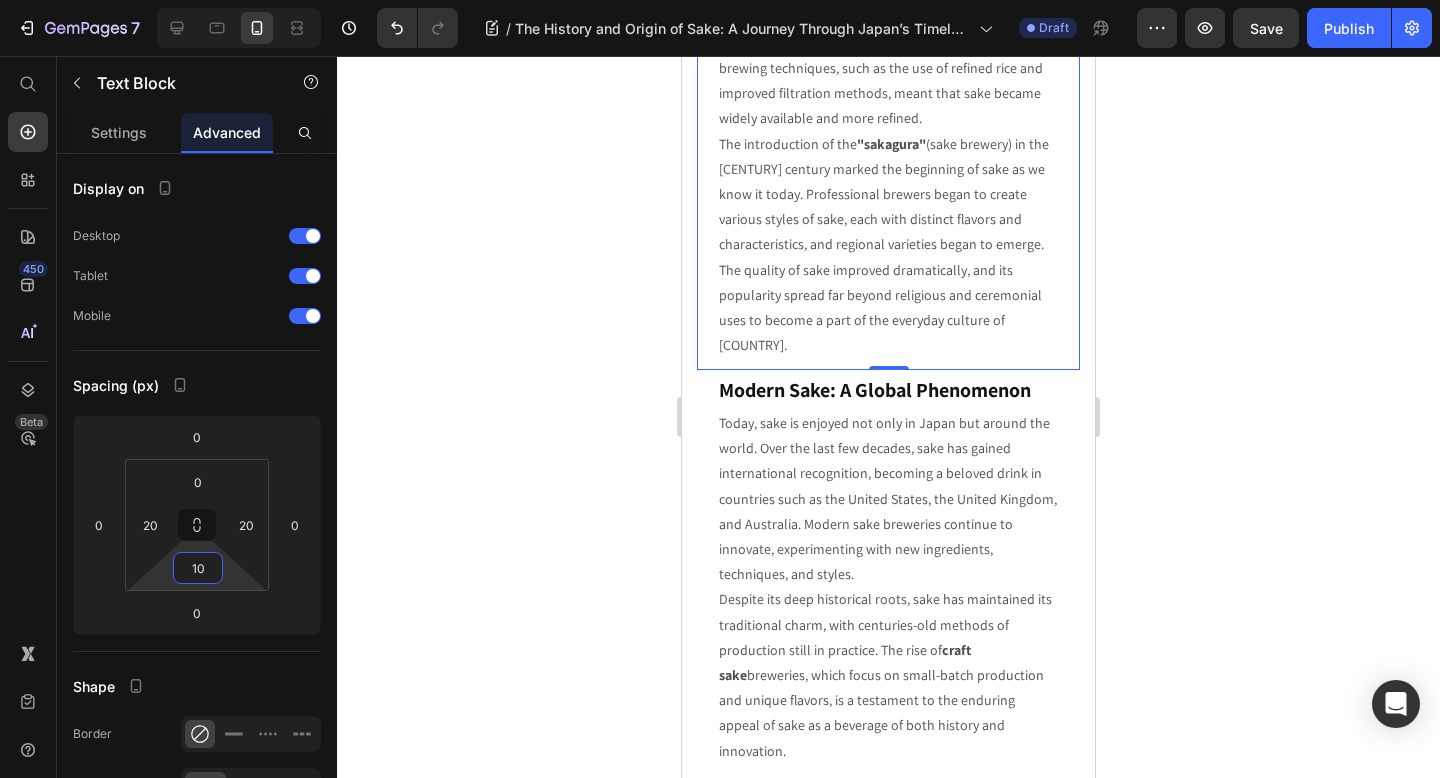 click 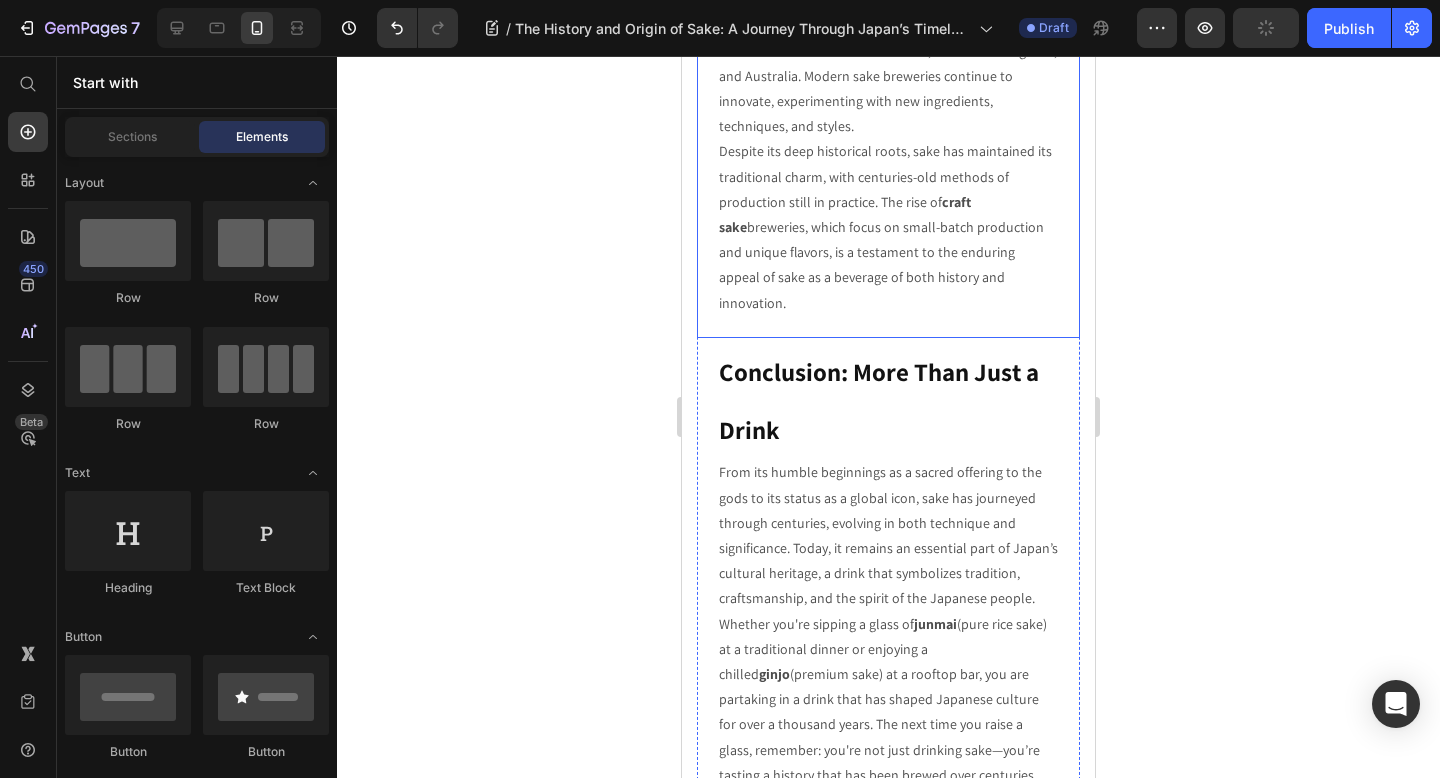 scroll, scrollTop: 1986, scrollLeft: 0, axis: vertical 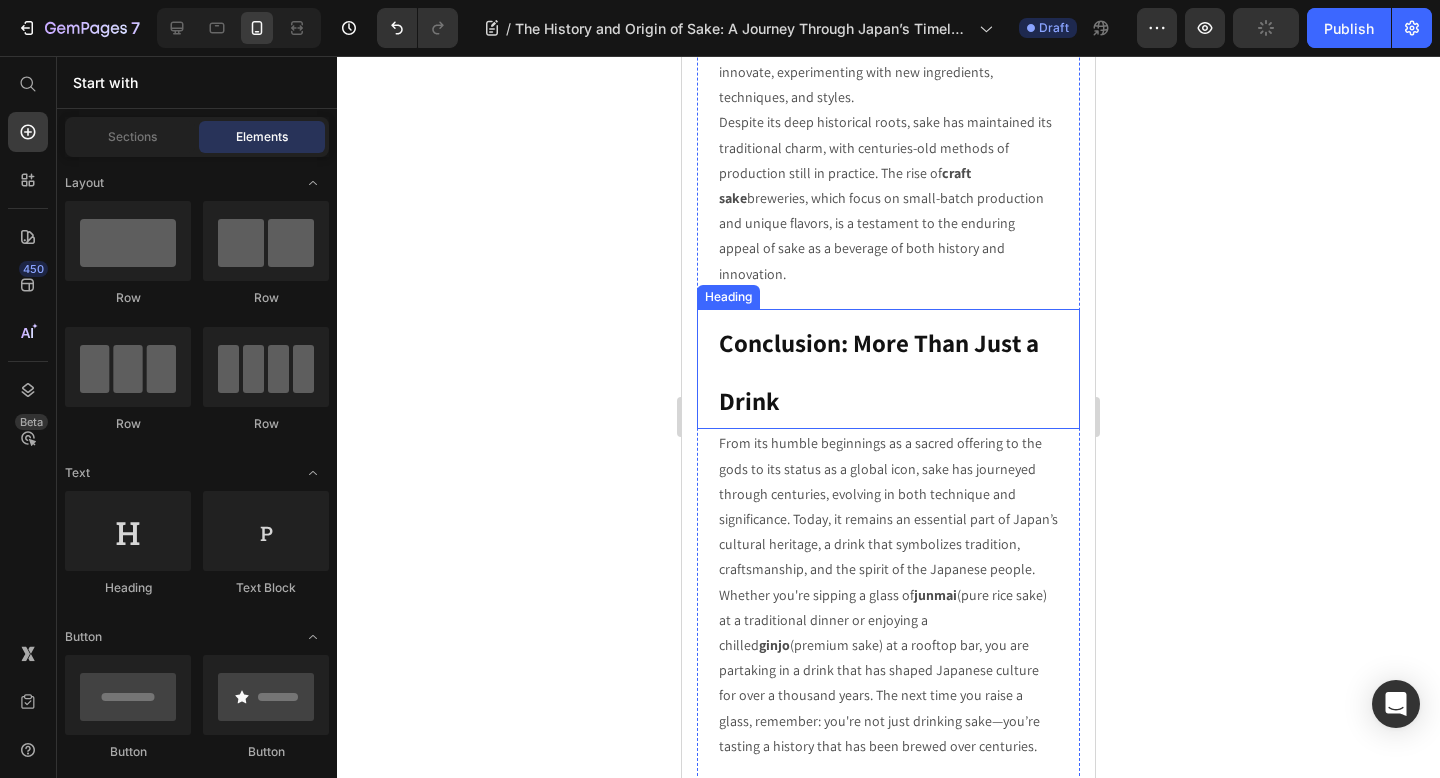 click on "⁠⁠⁠⁠⁠⁠⁠ Conclusion: More Than Just a Drink" at bounding box center [888, 369] 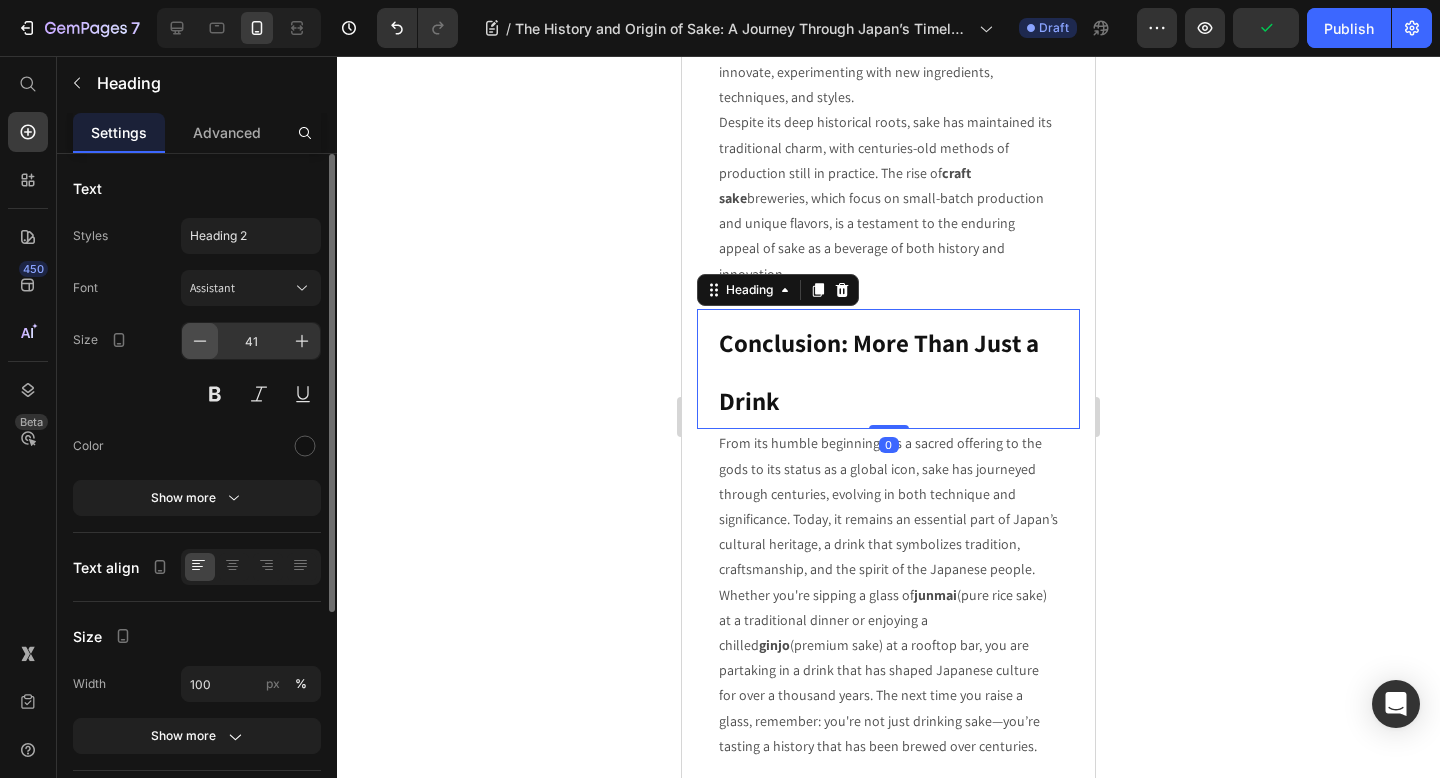 click 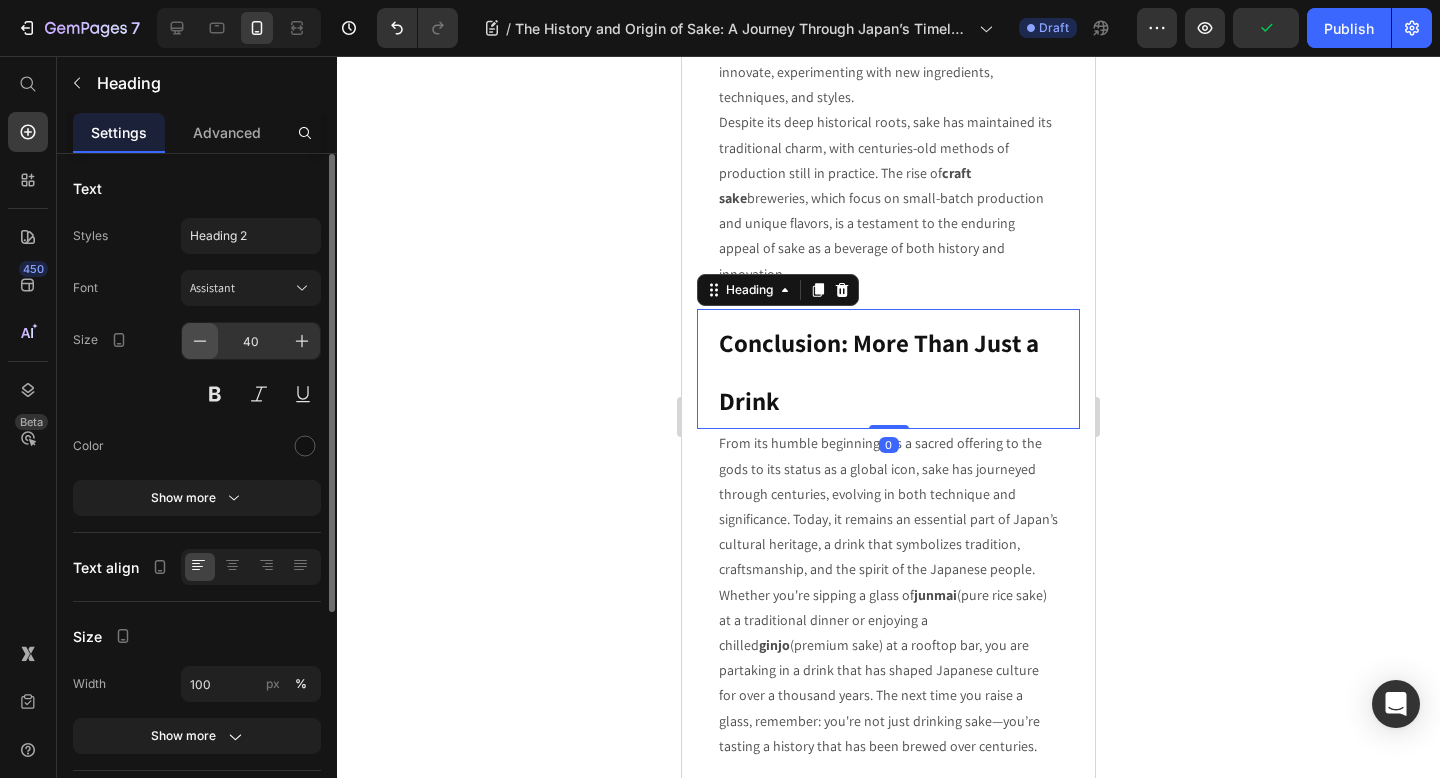 click 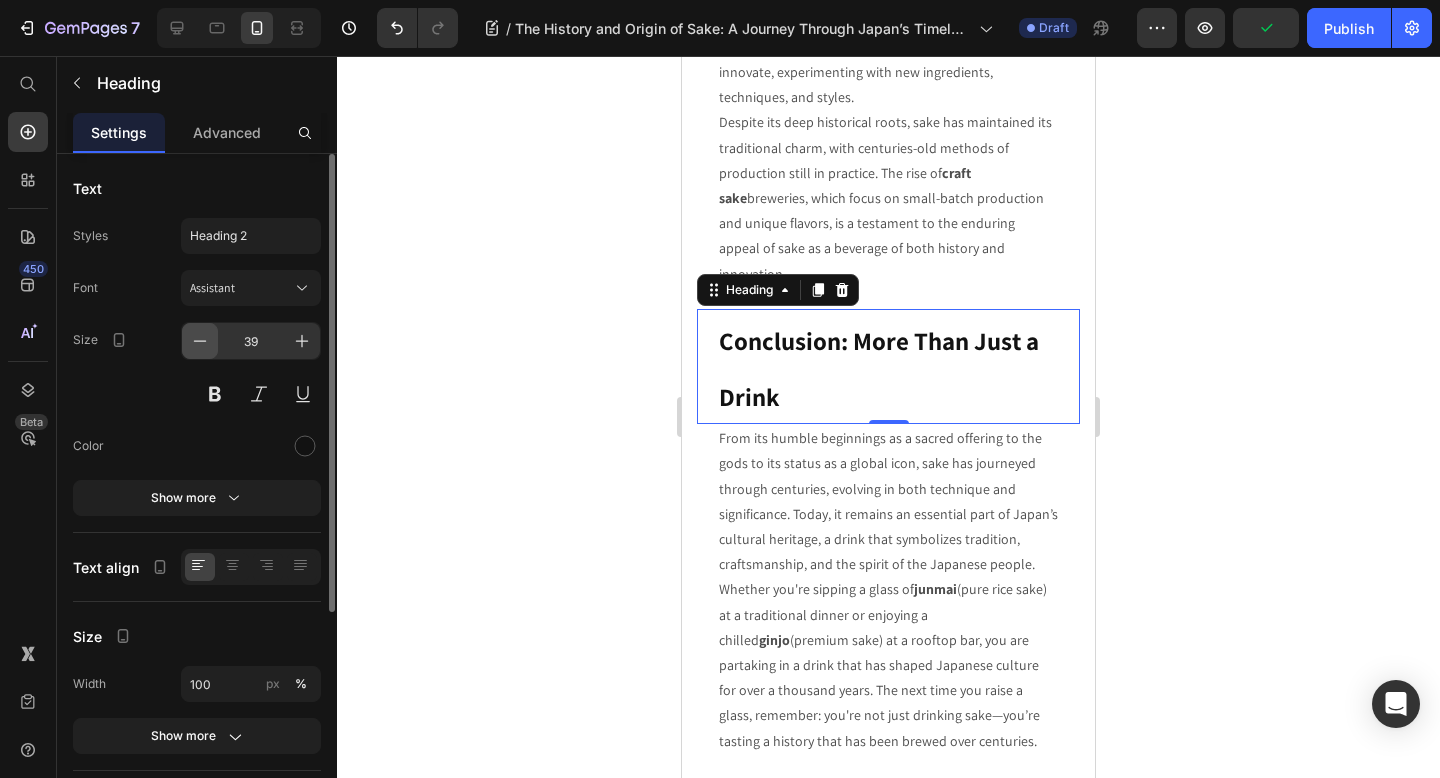 click 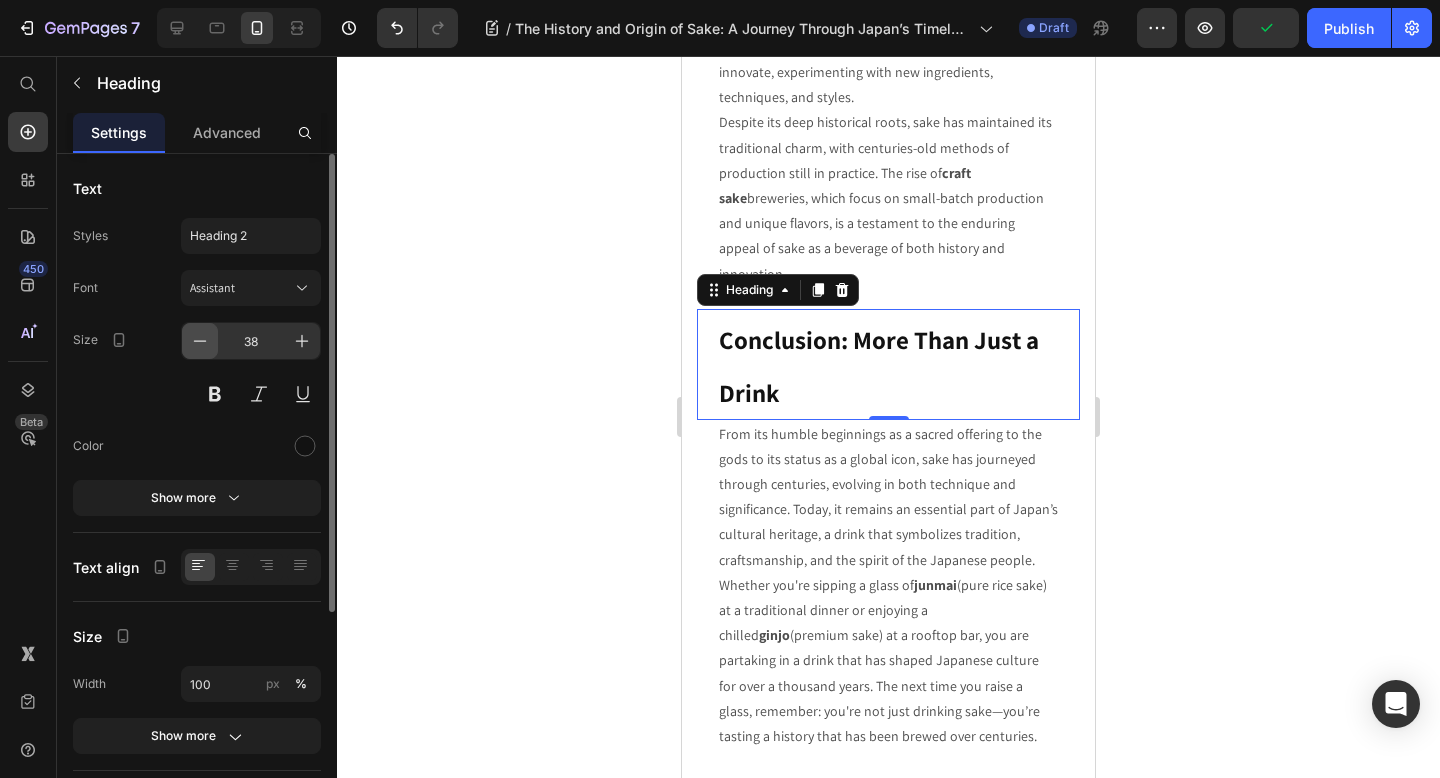click 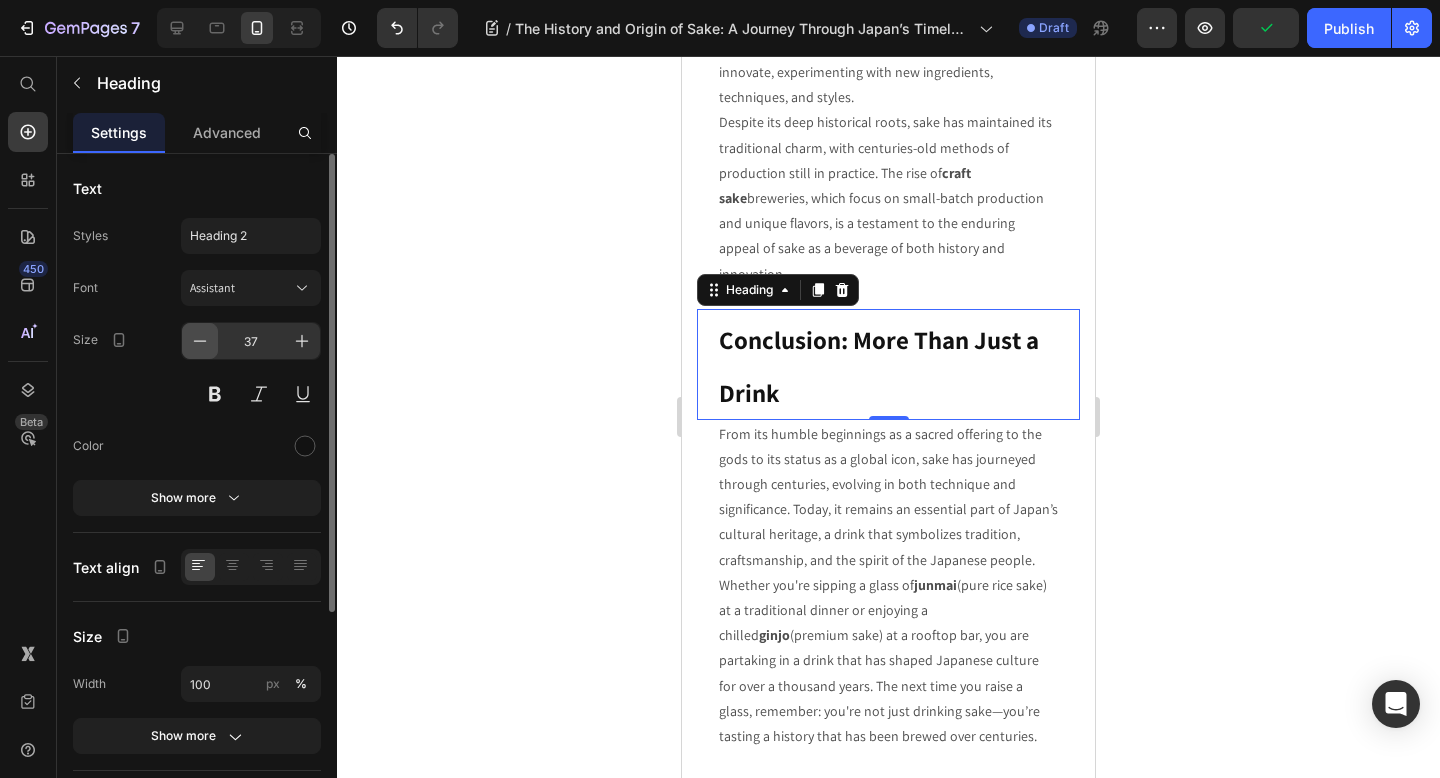 click 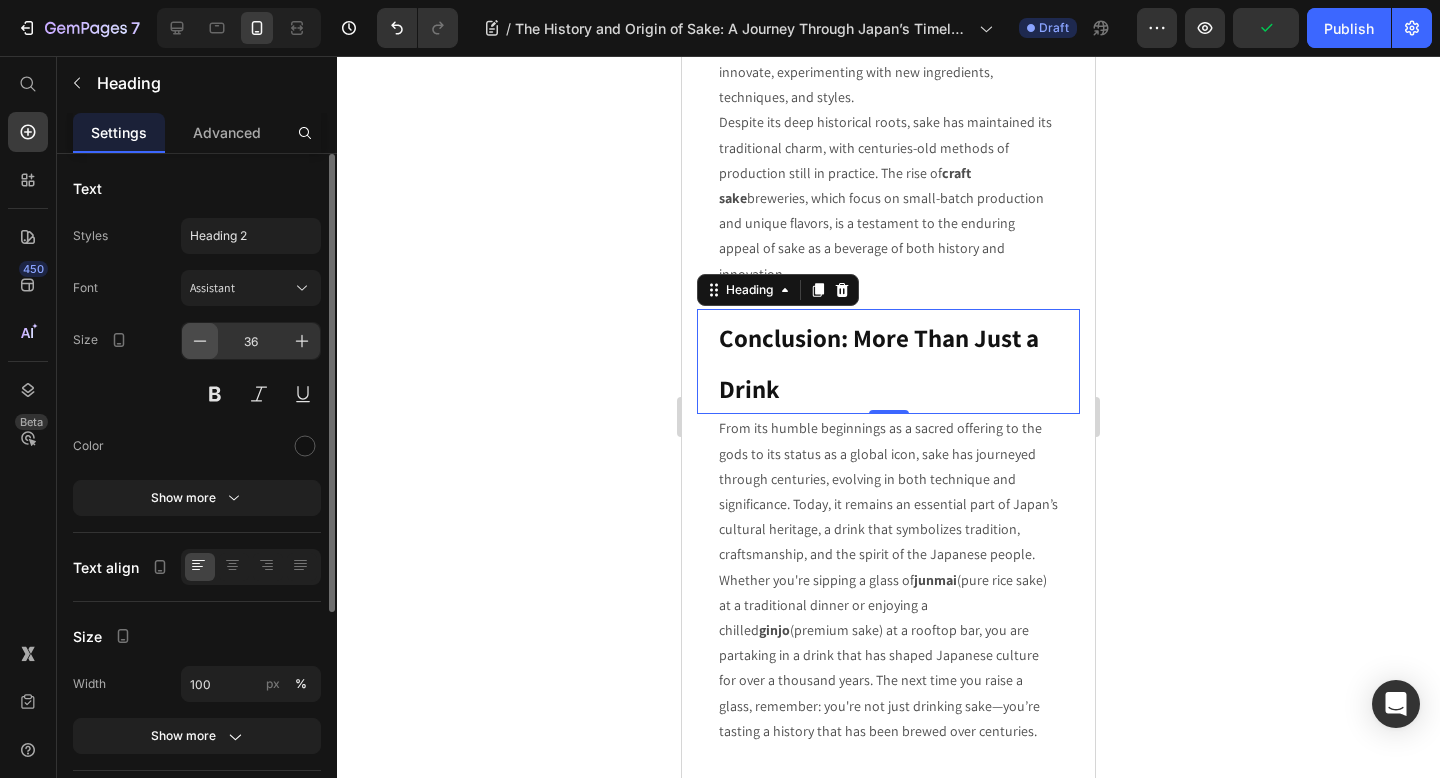 click 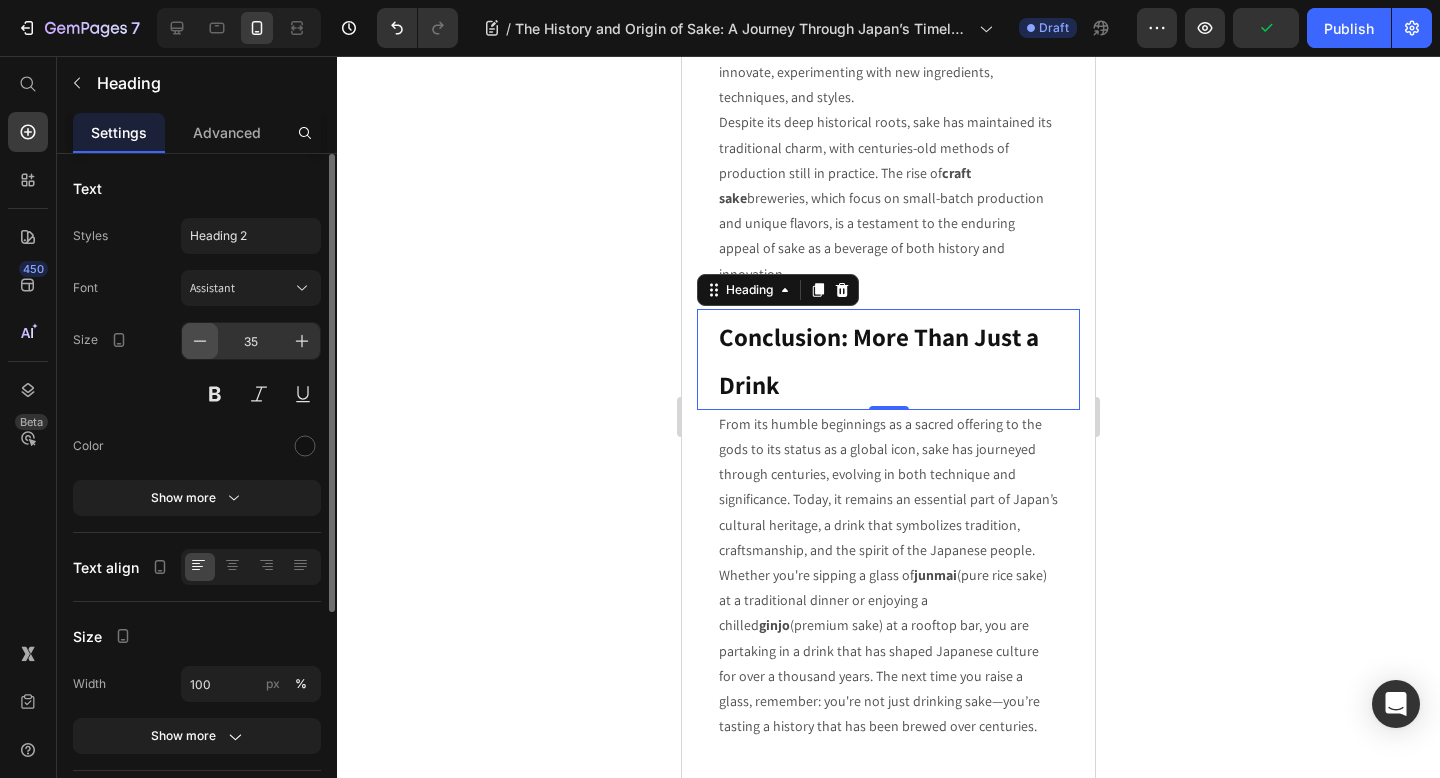 click 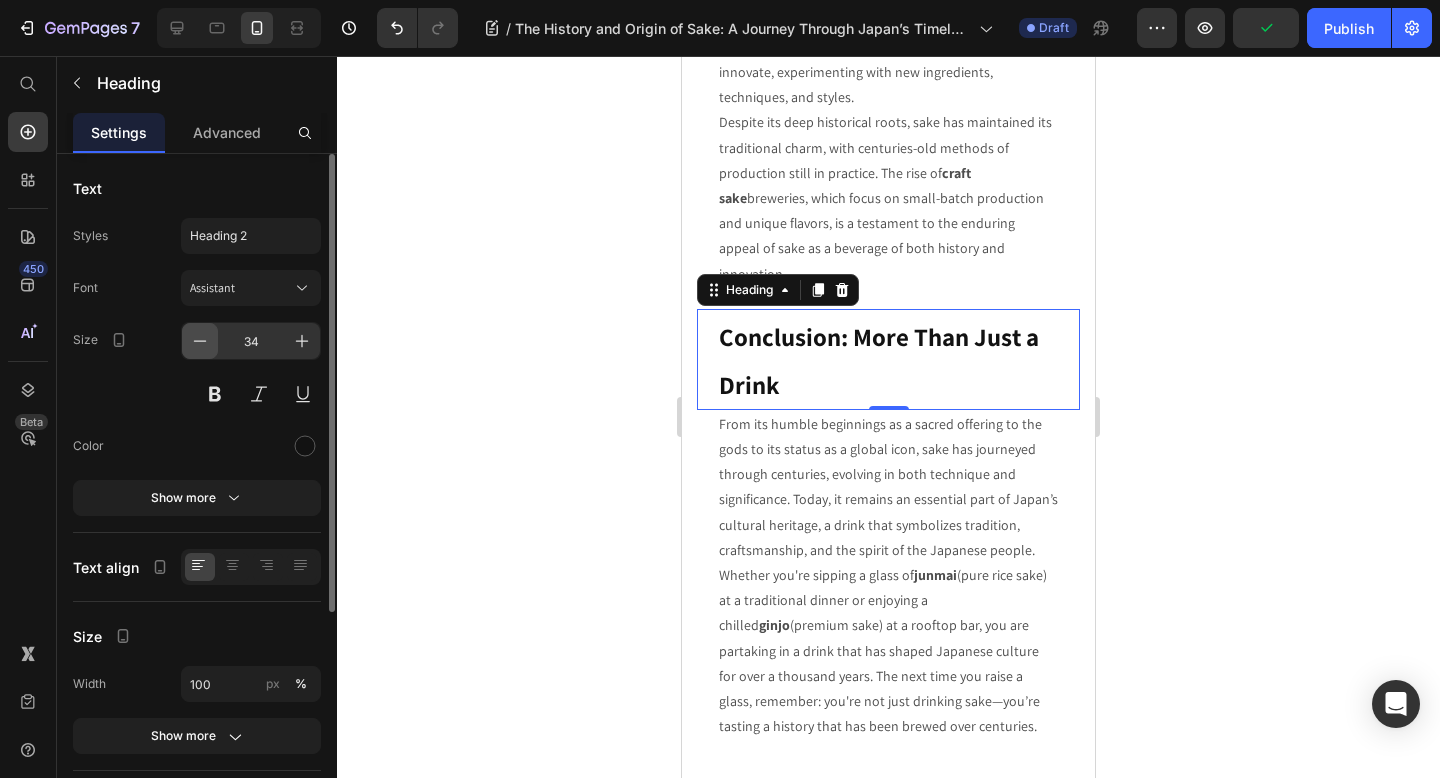 click 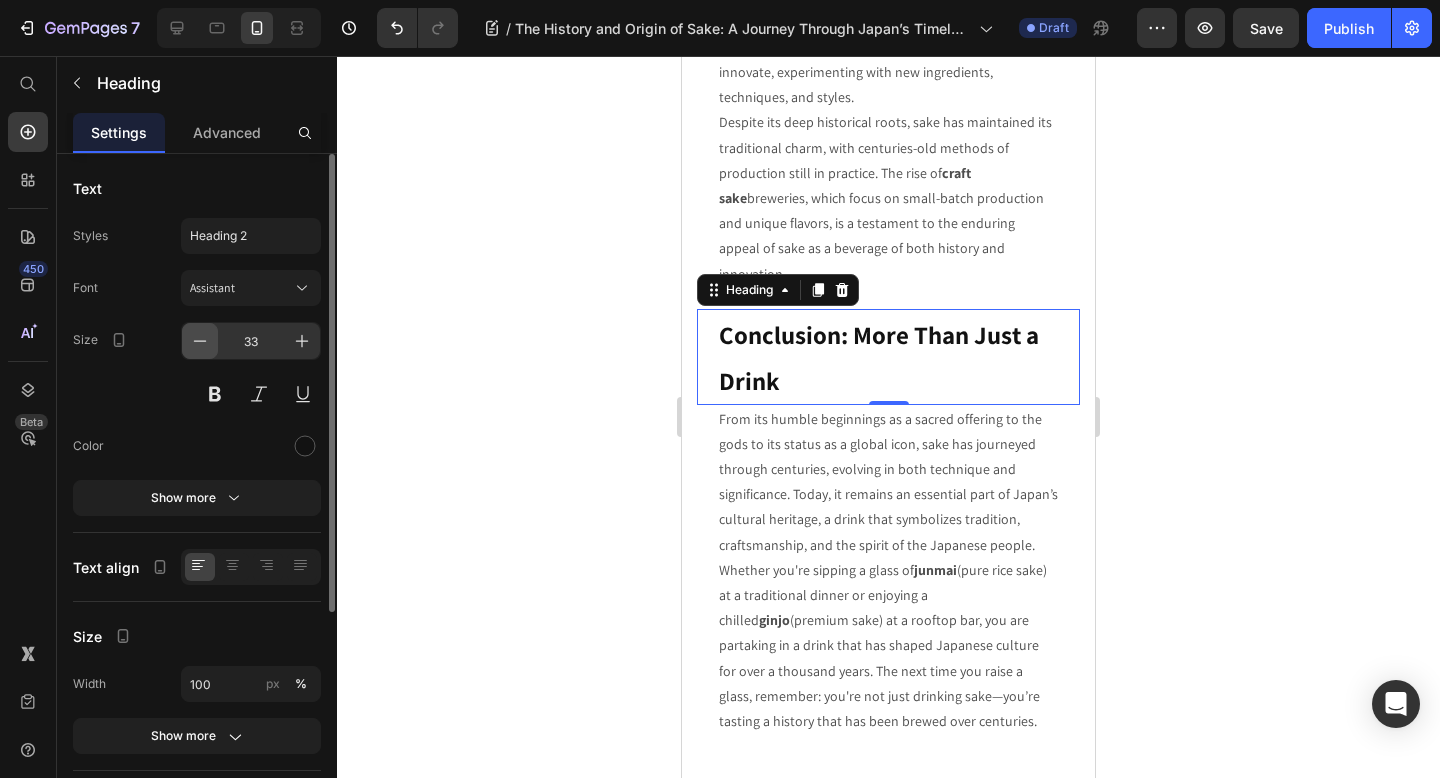 click 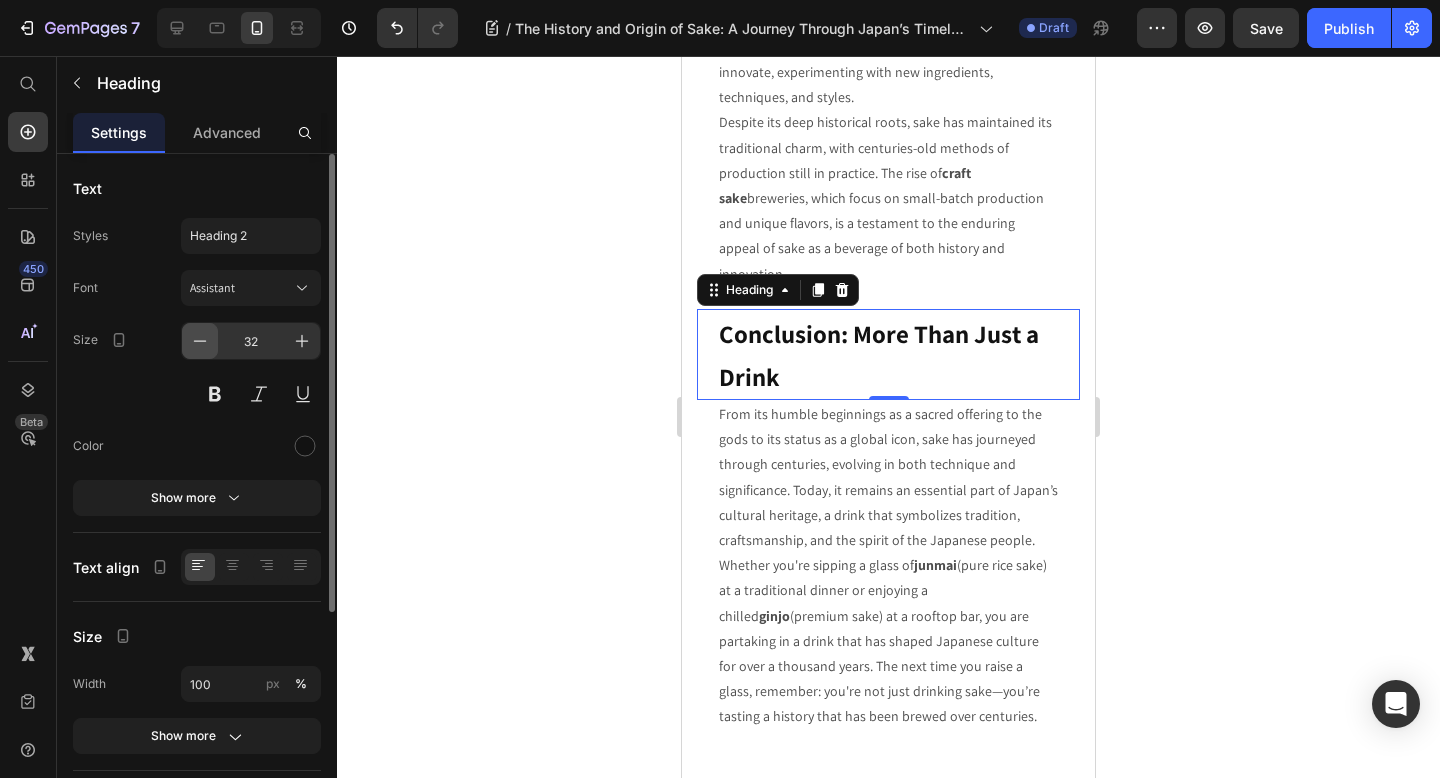 click 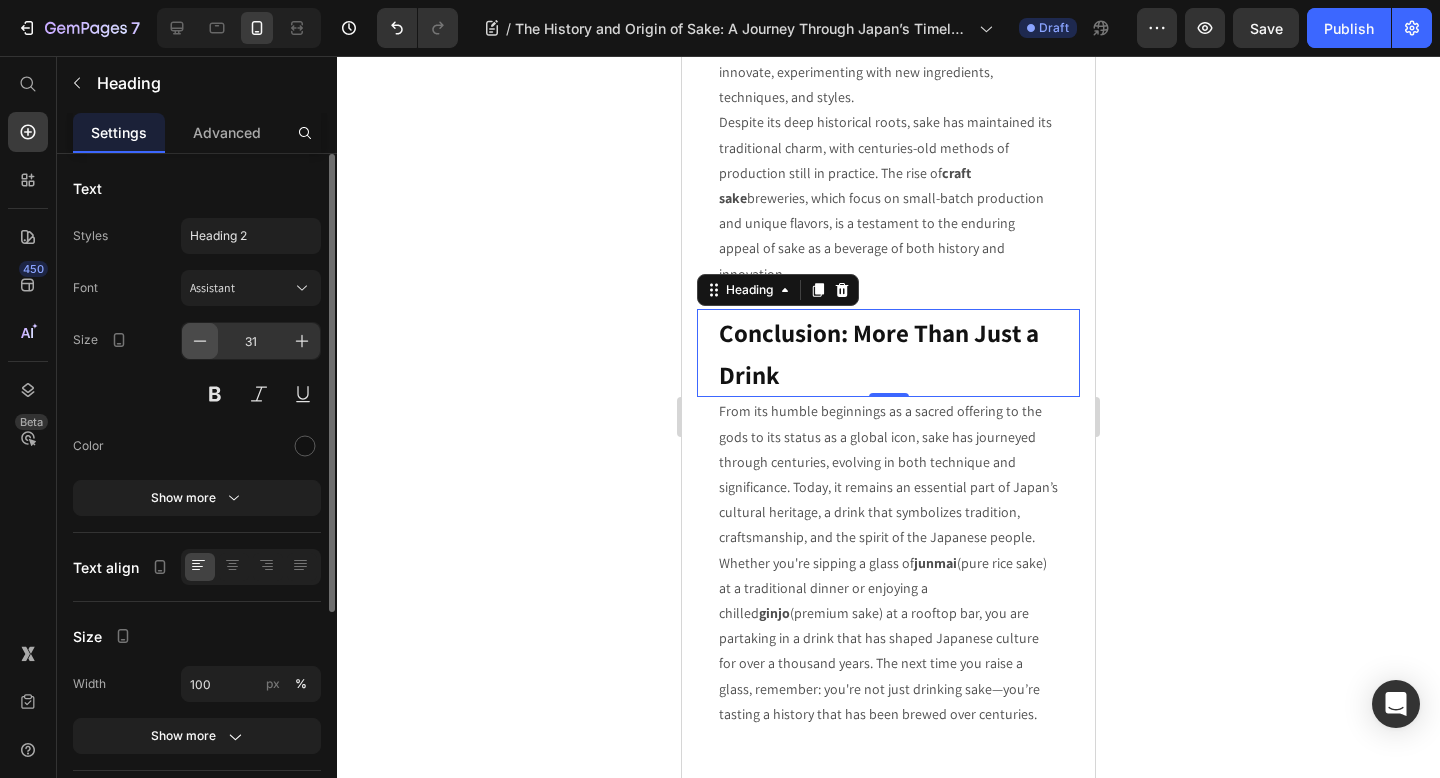 click 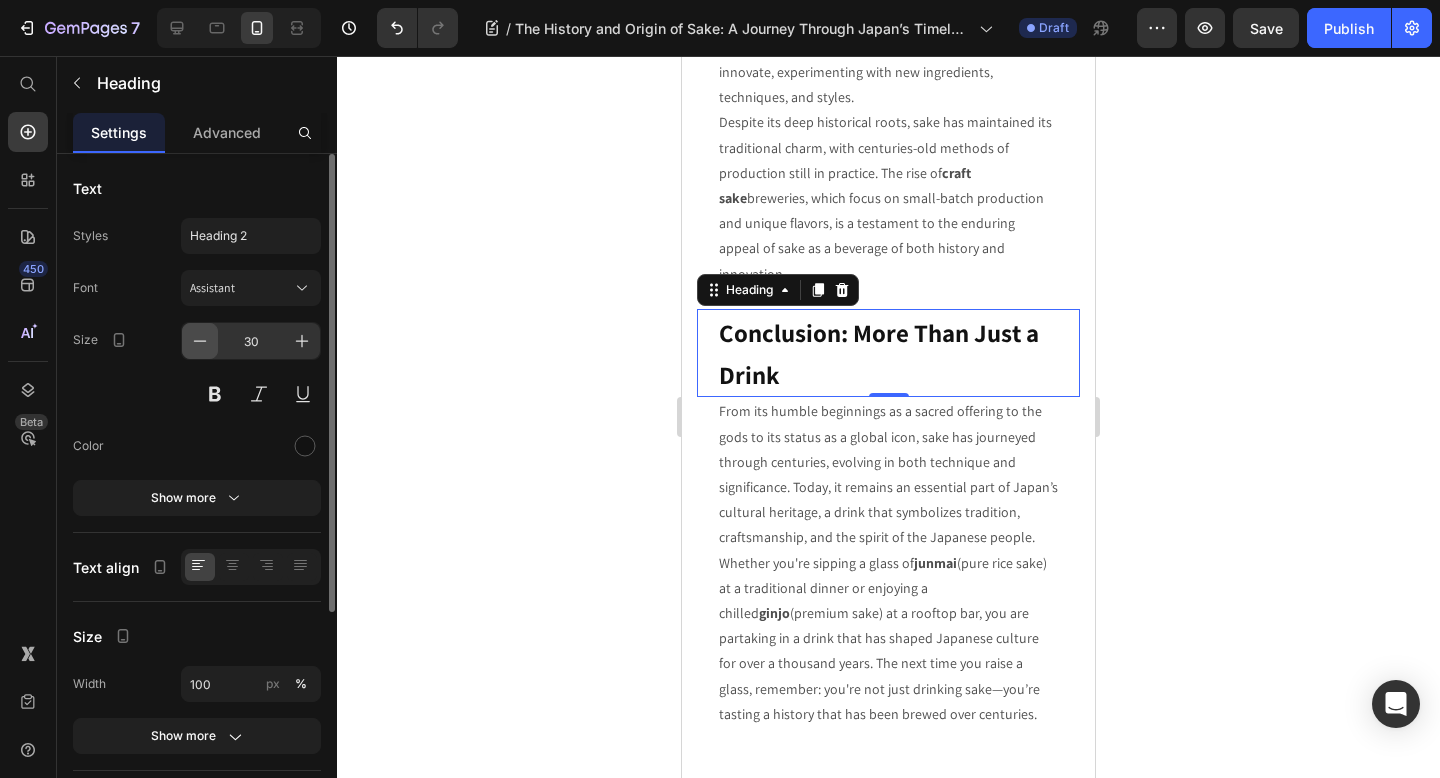 click 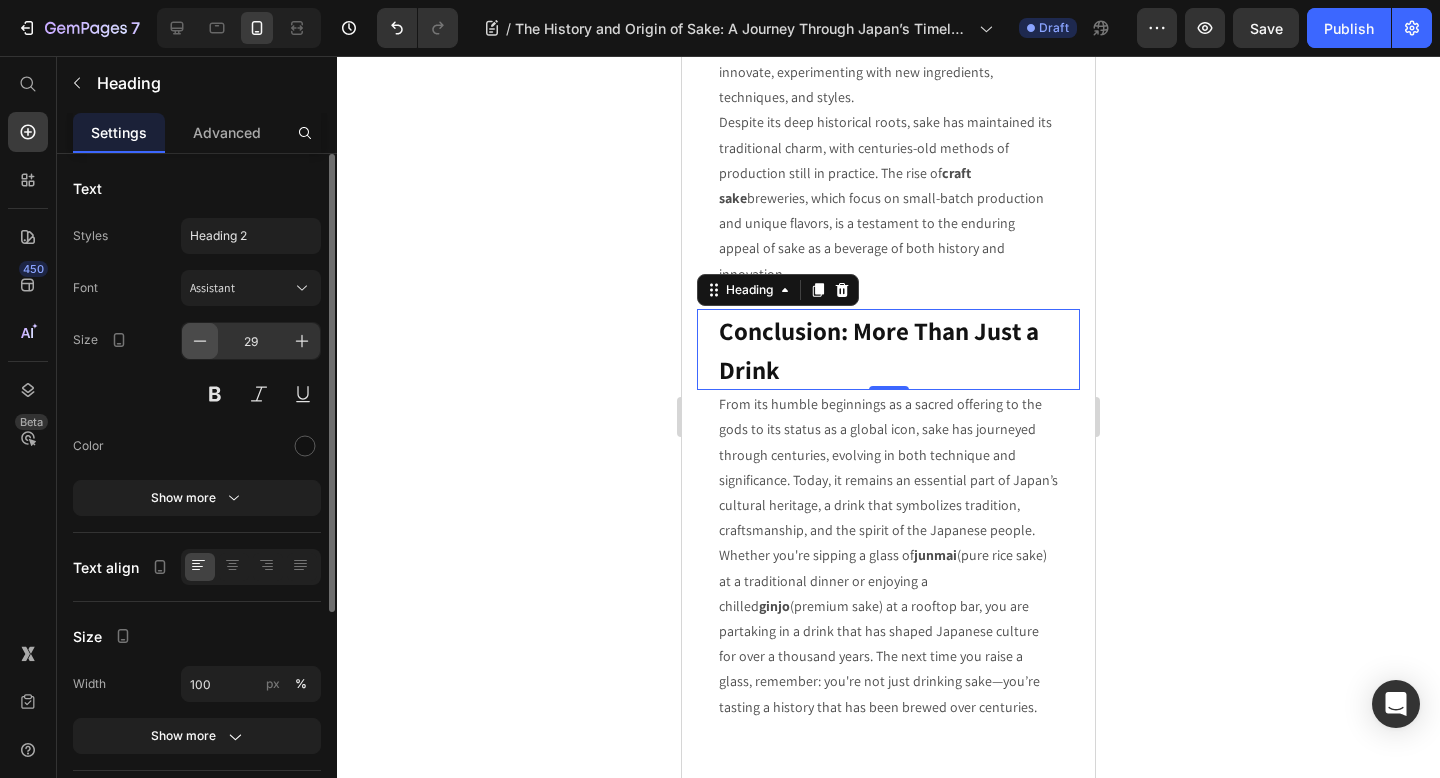 click 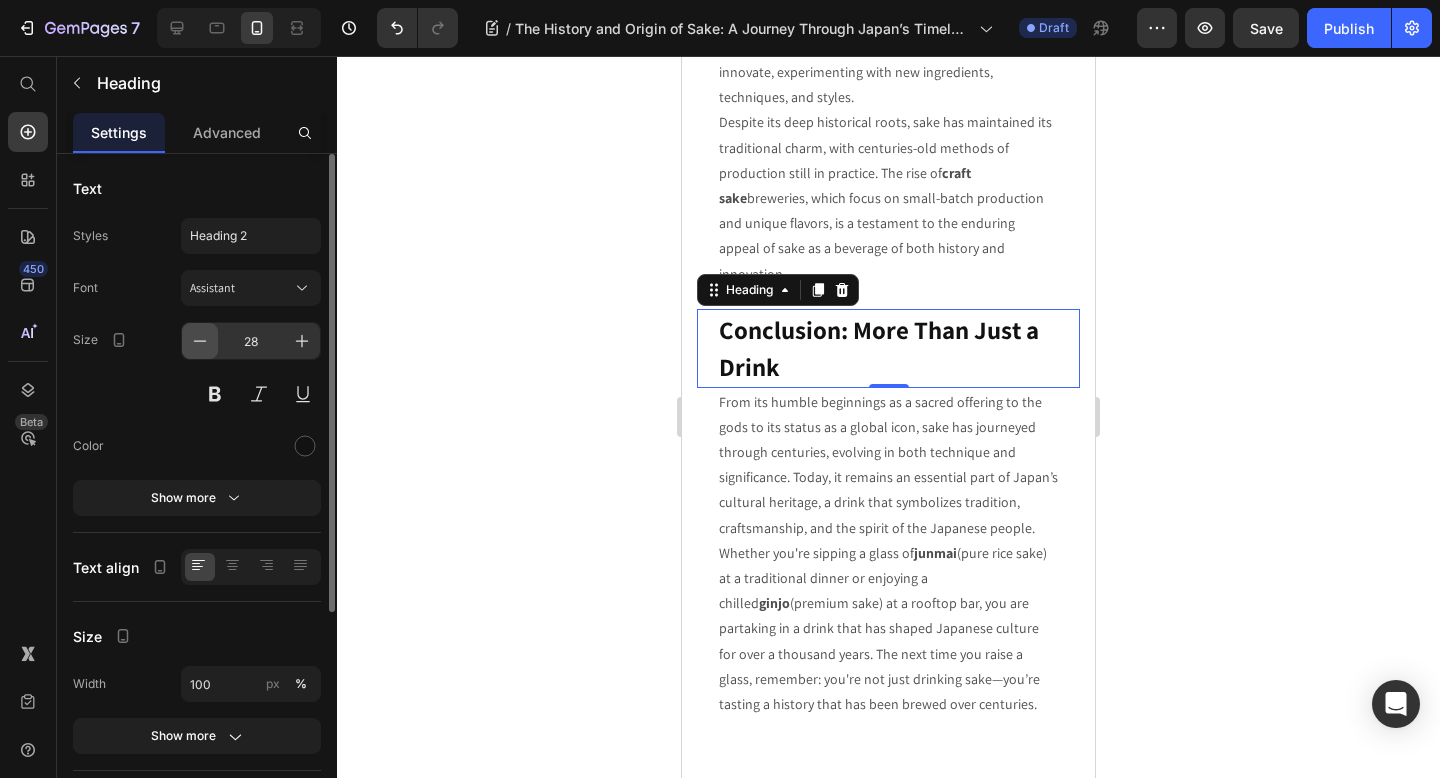 click 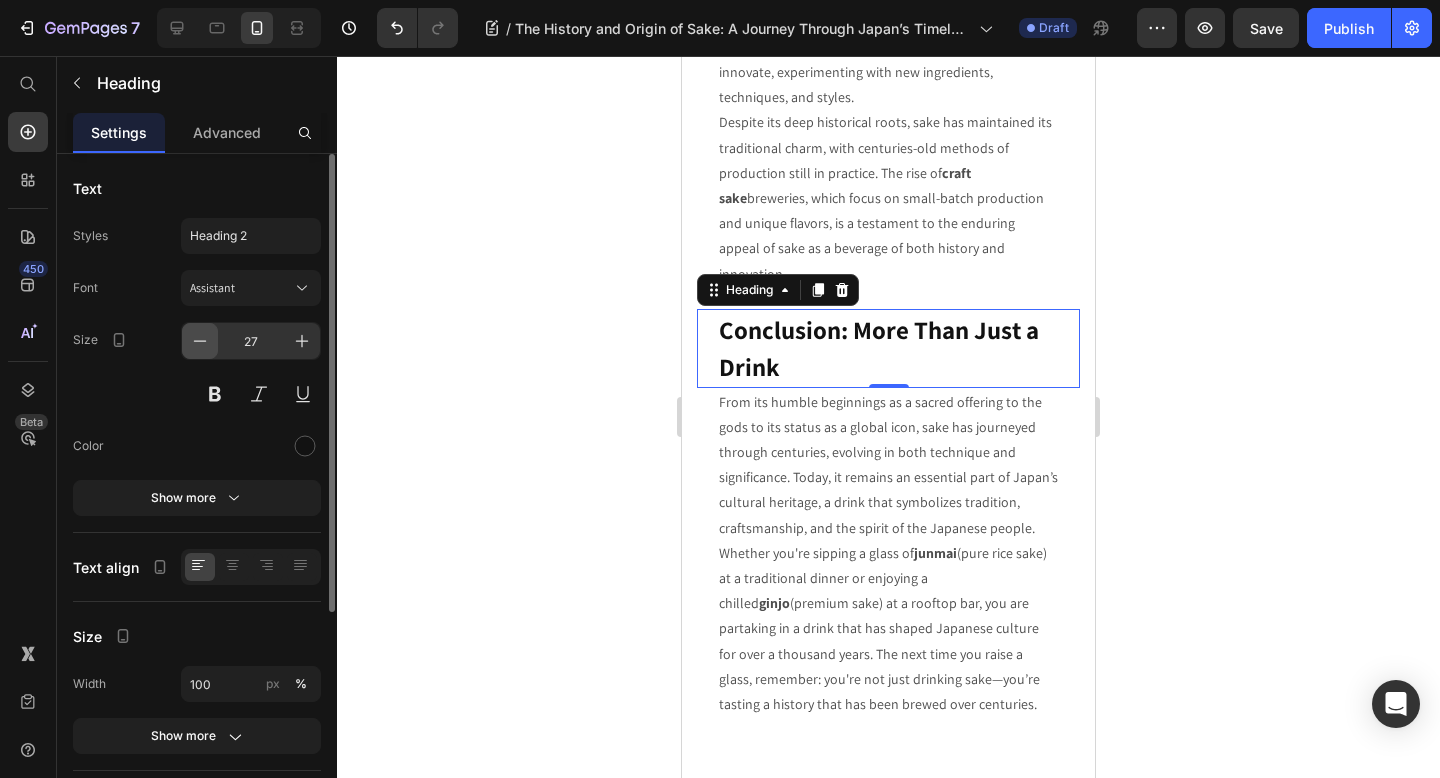 click 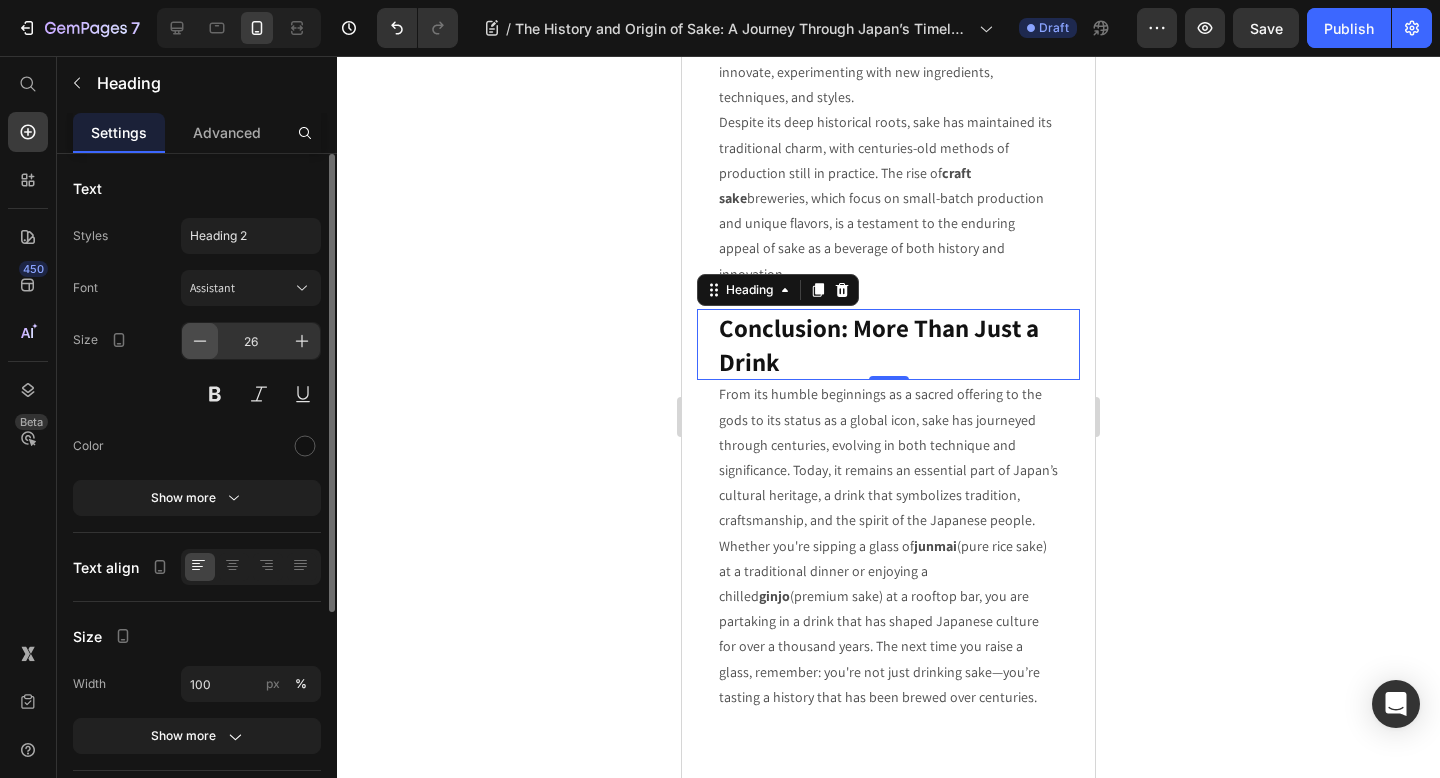 click 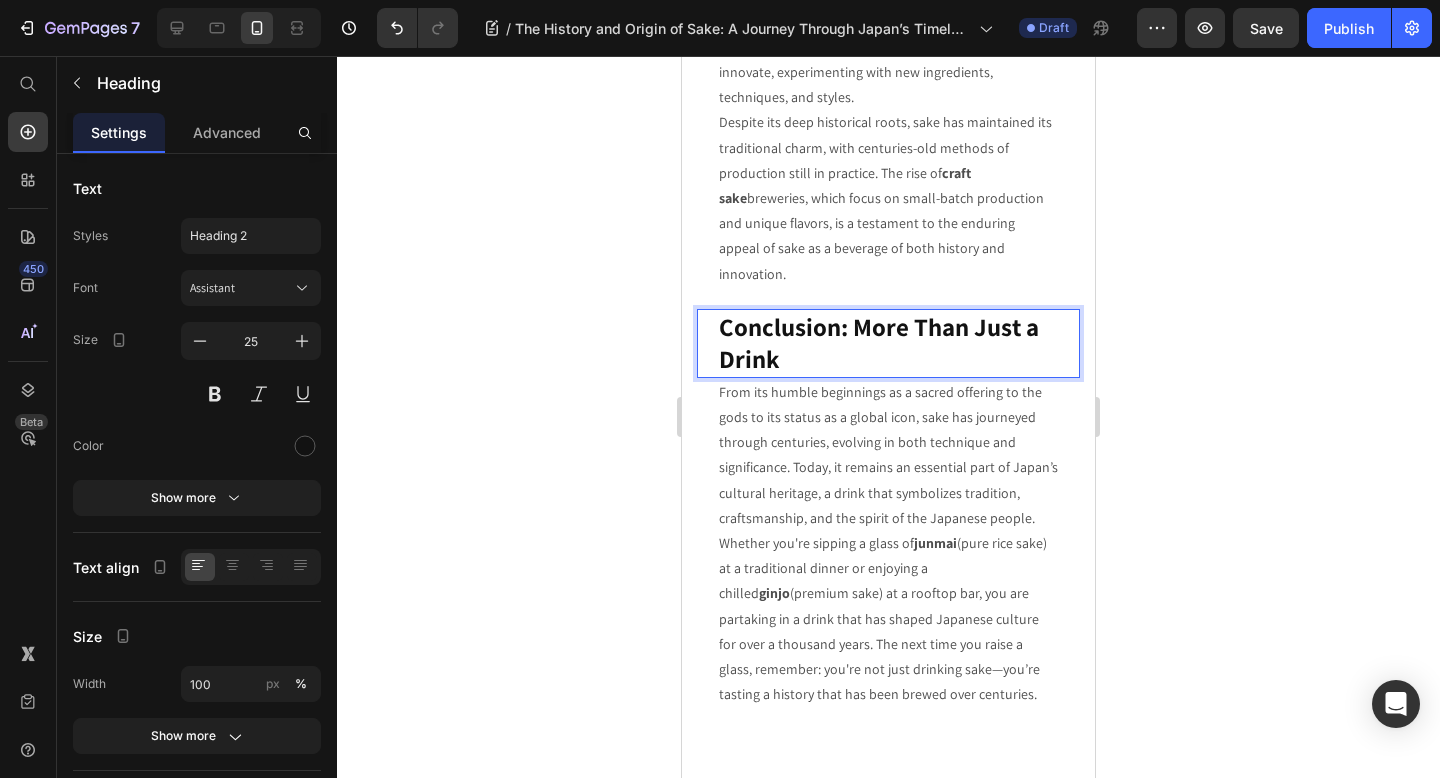 click on "Conclusion: More Than Just a Drink" at bounding box center [888, 343] 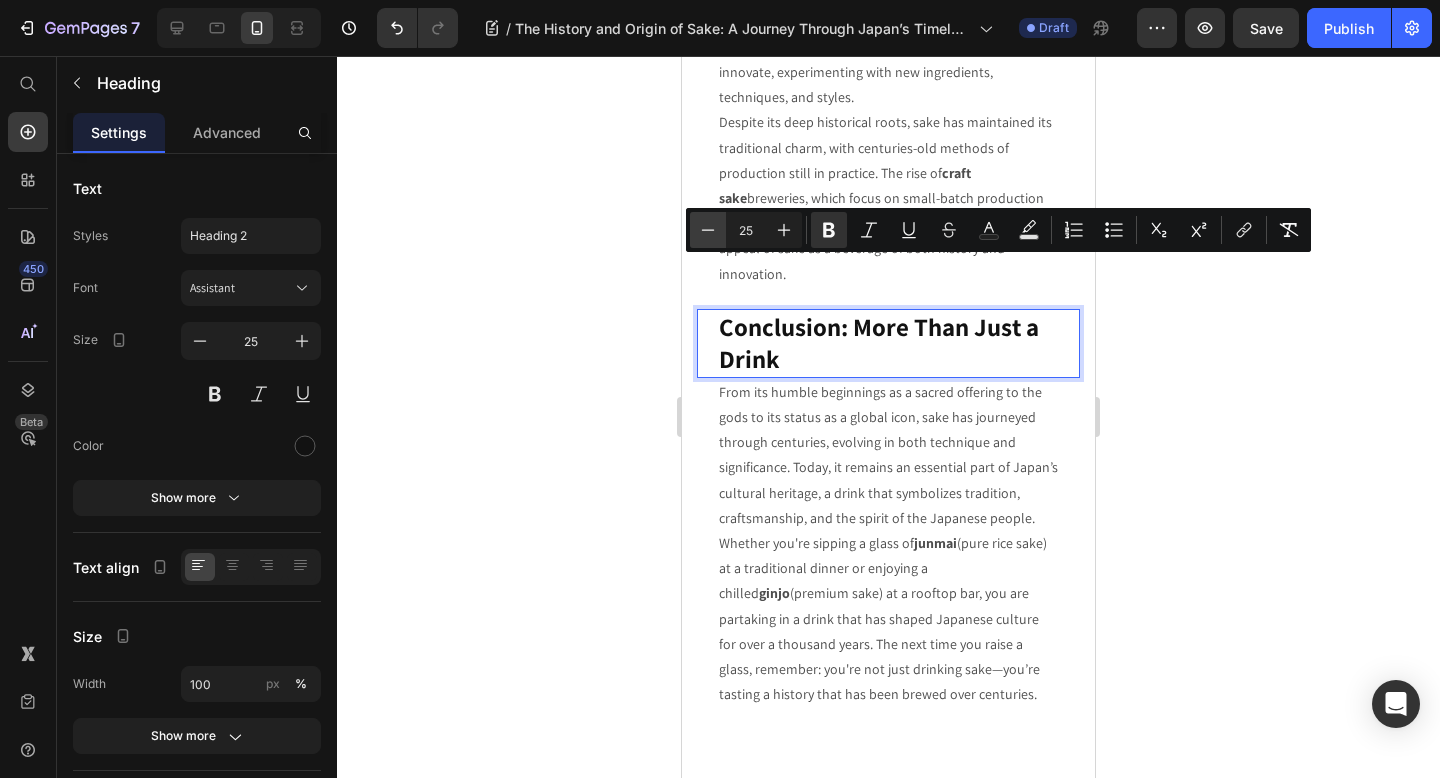 click 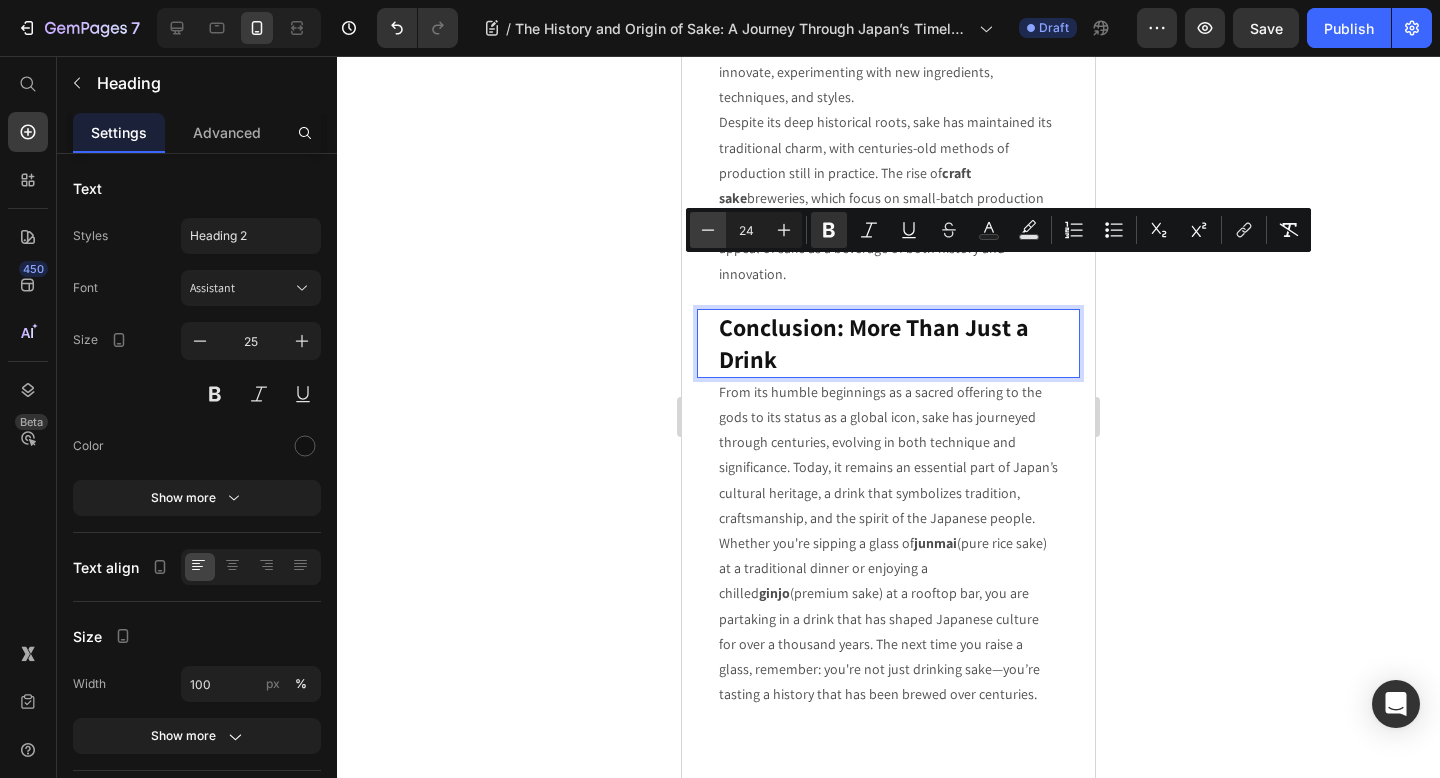 click 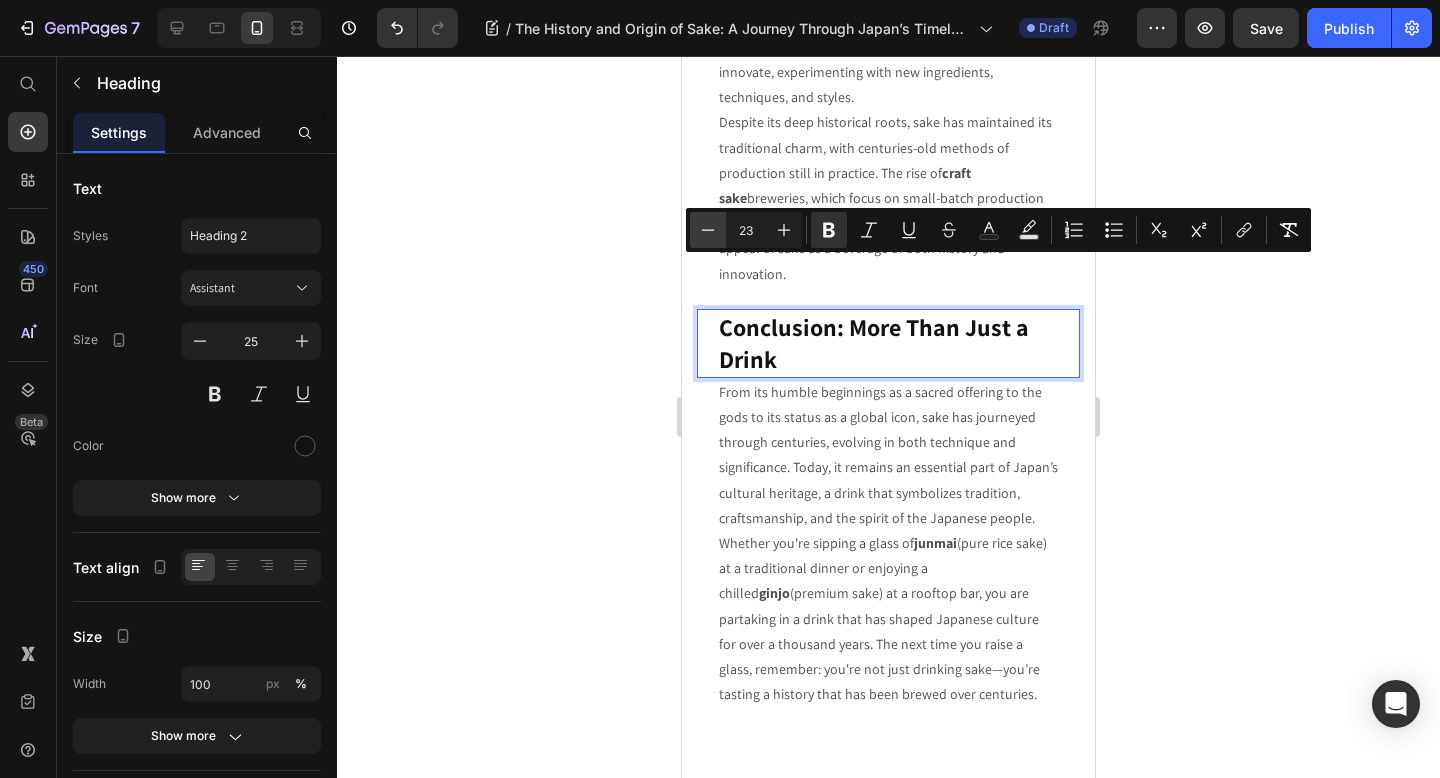 click 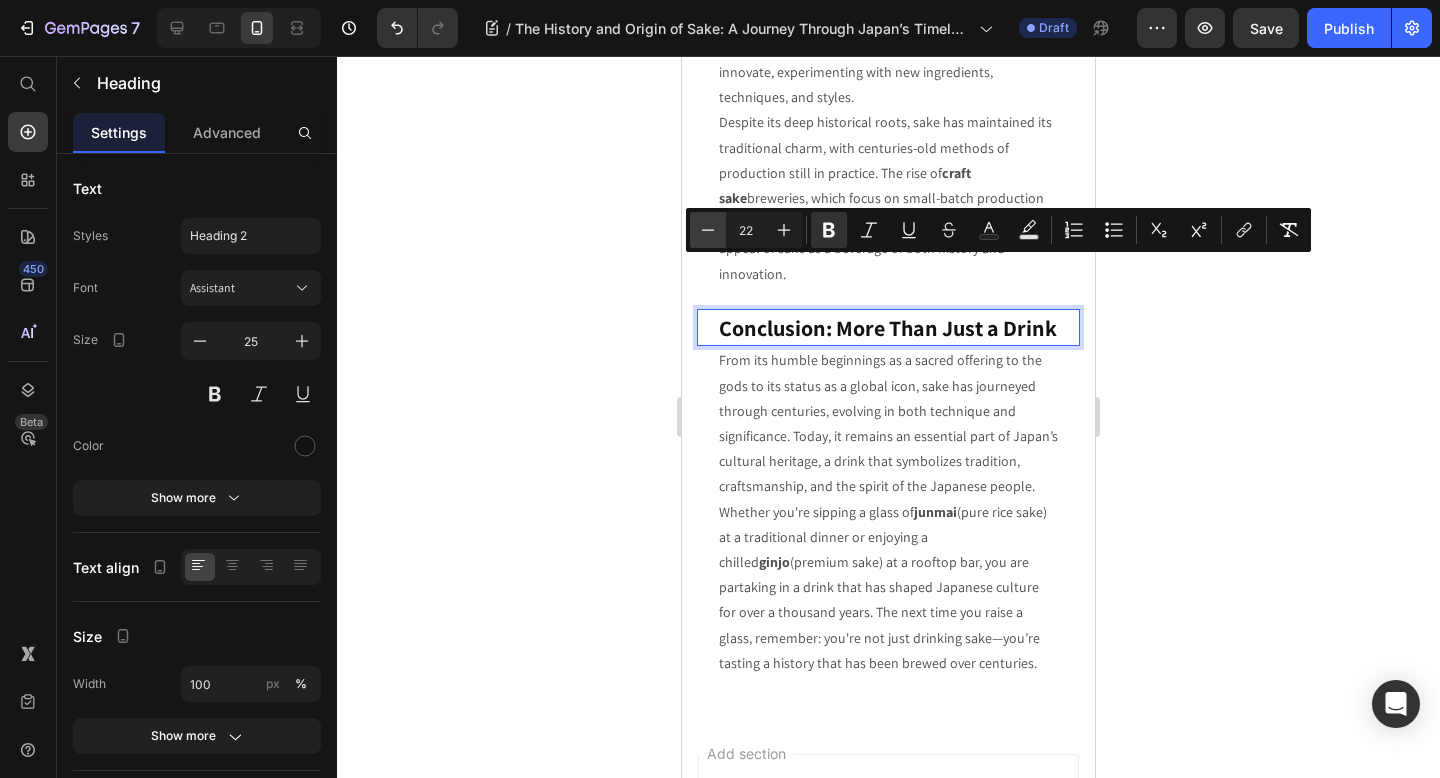 click 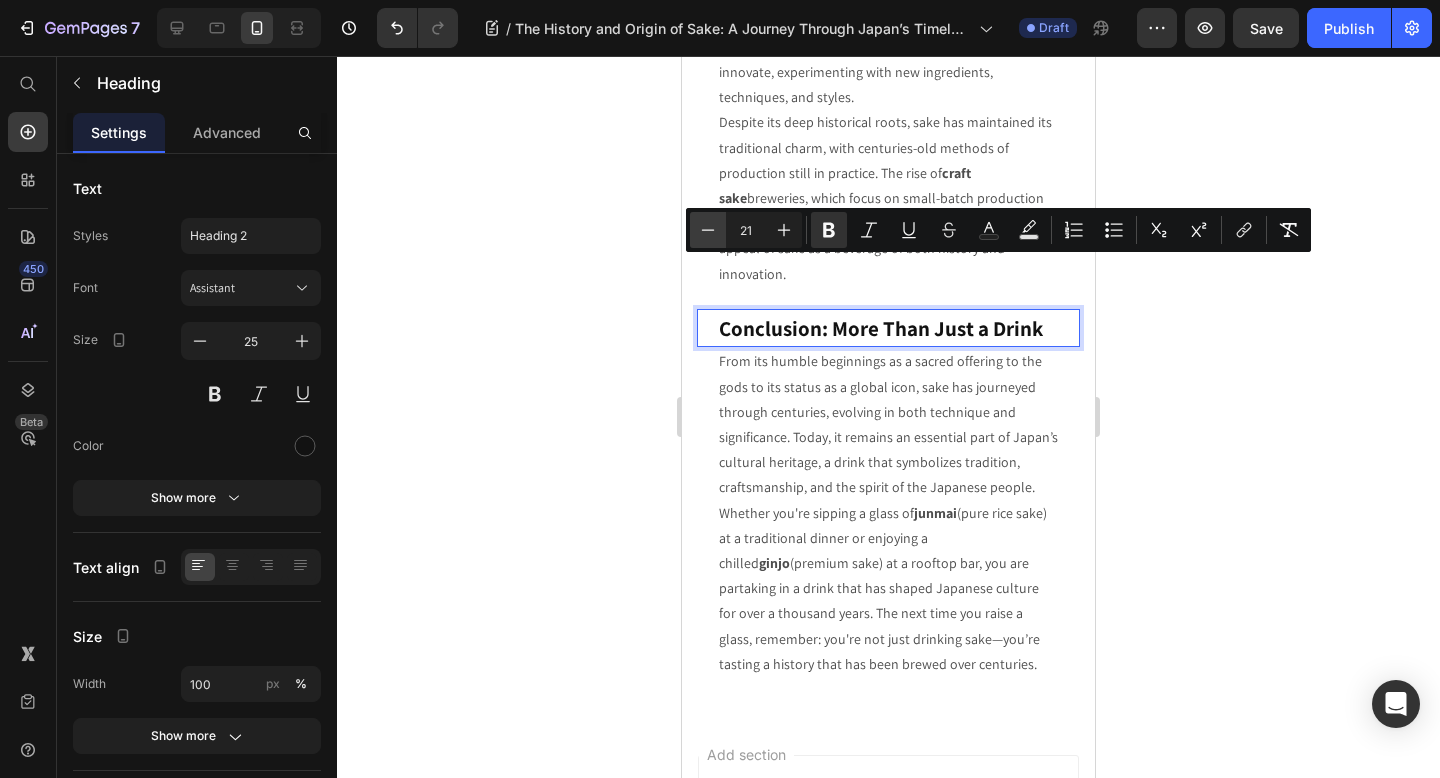 click 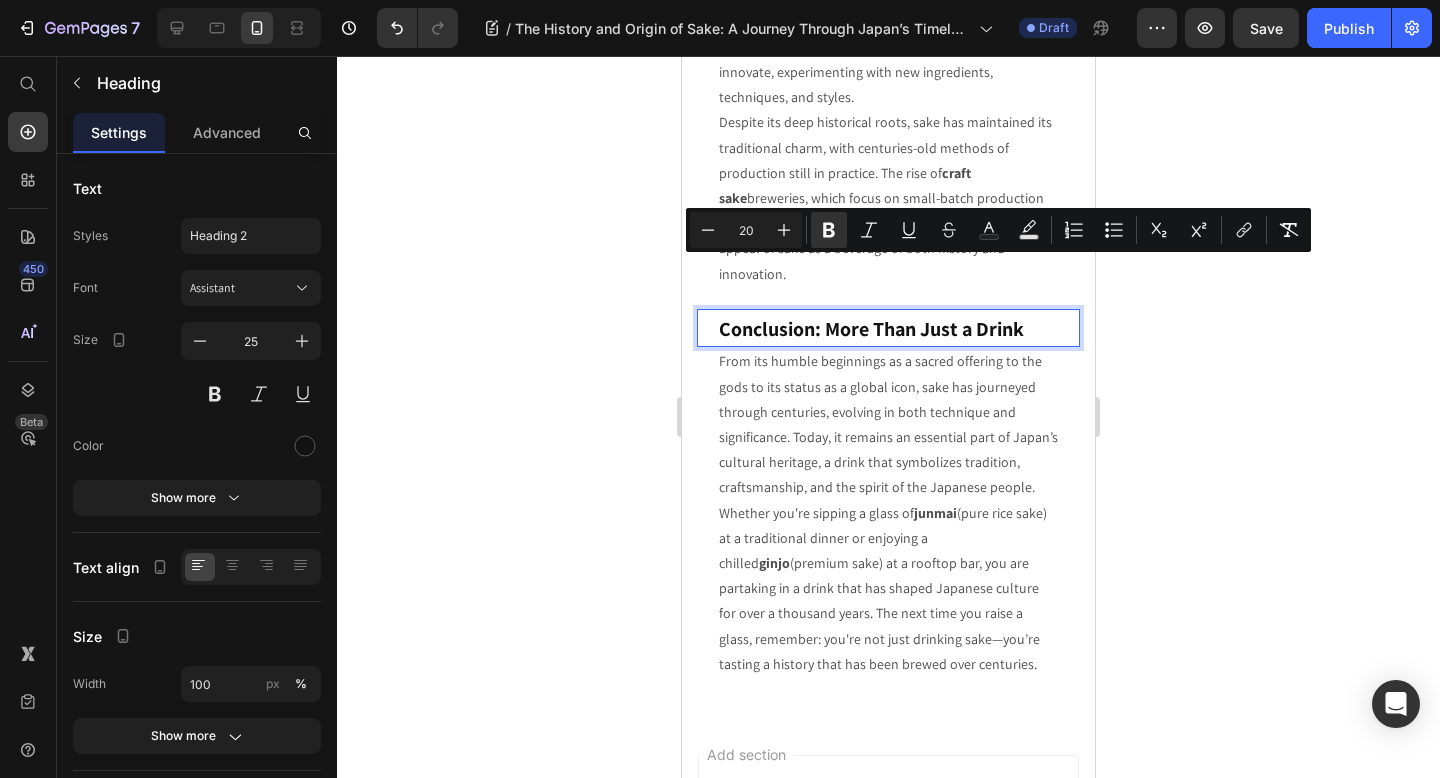 click 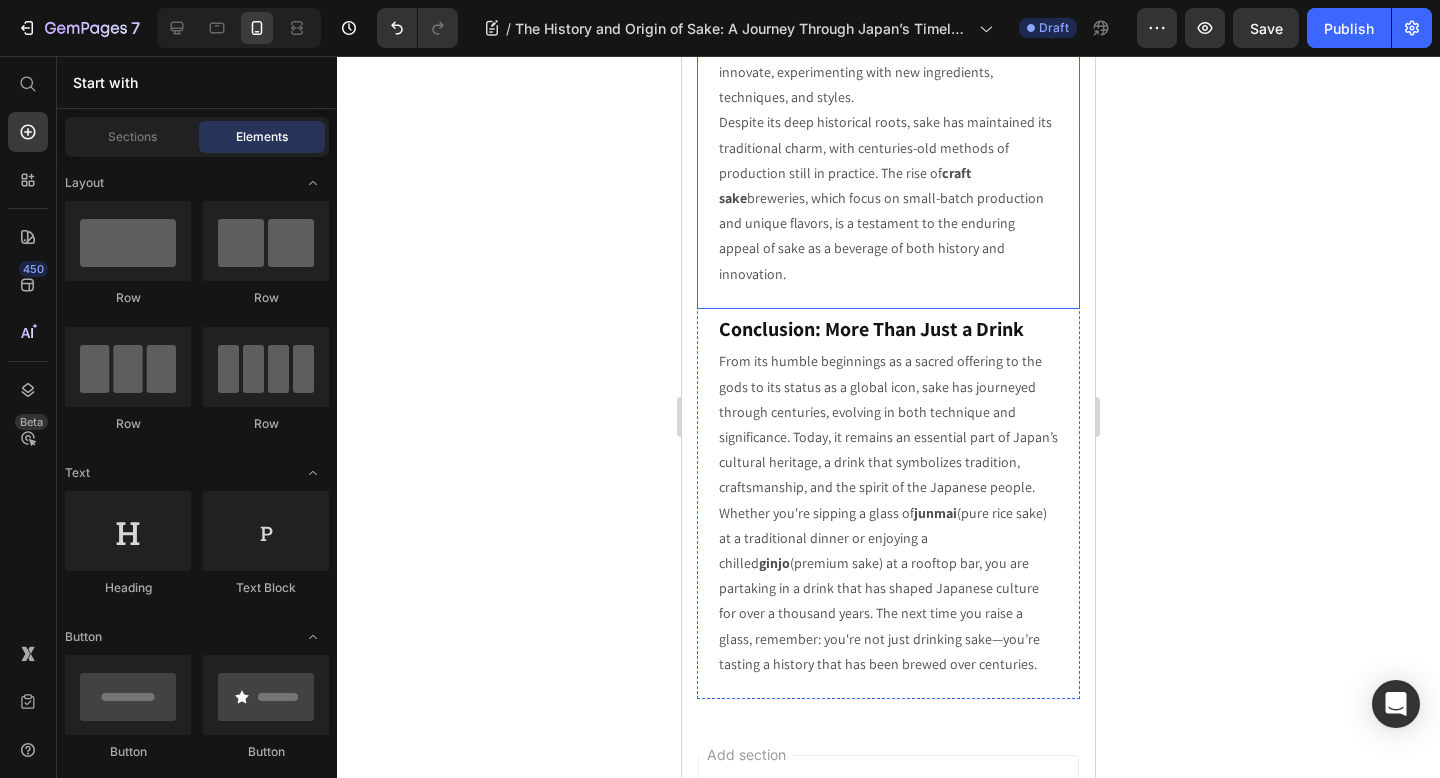 click on "Today, sake is enjoyed not only in Japan but around the world. Over the last few decades, sake has gained international recognition, becoming a beloved drink in countries such as the United States, the United Kingdom, and Australia. Modern sake breweries continue to innovate, experimenting with new ingredients, techniques, and styles. Despite its deep historical roots, sake has maintained its traditional charm, with centuries-old methods of production still in practice. The rise of  craft sake  breweries, which focus on small-batch production and unique flavors, is a testament to the enduring appeal of sake as a beverage of both history and innovation. Text Block" at bounding box center (888, 120) 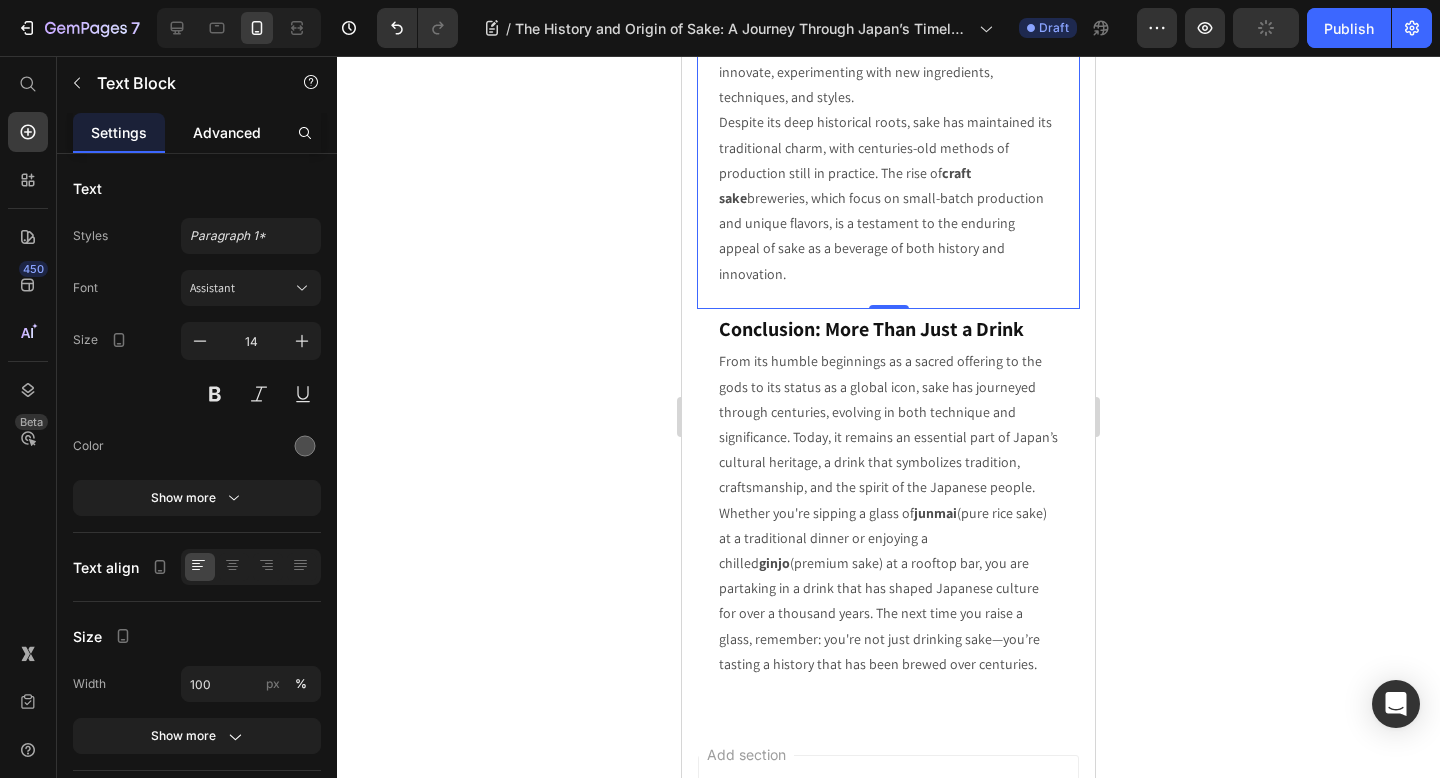 click on "Advanced" at bounding box center [227, 132] 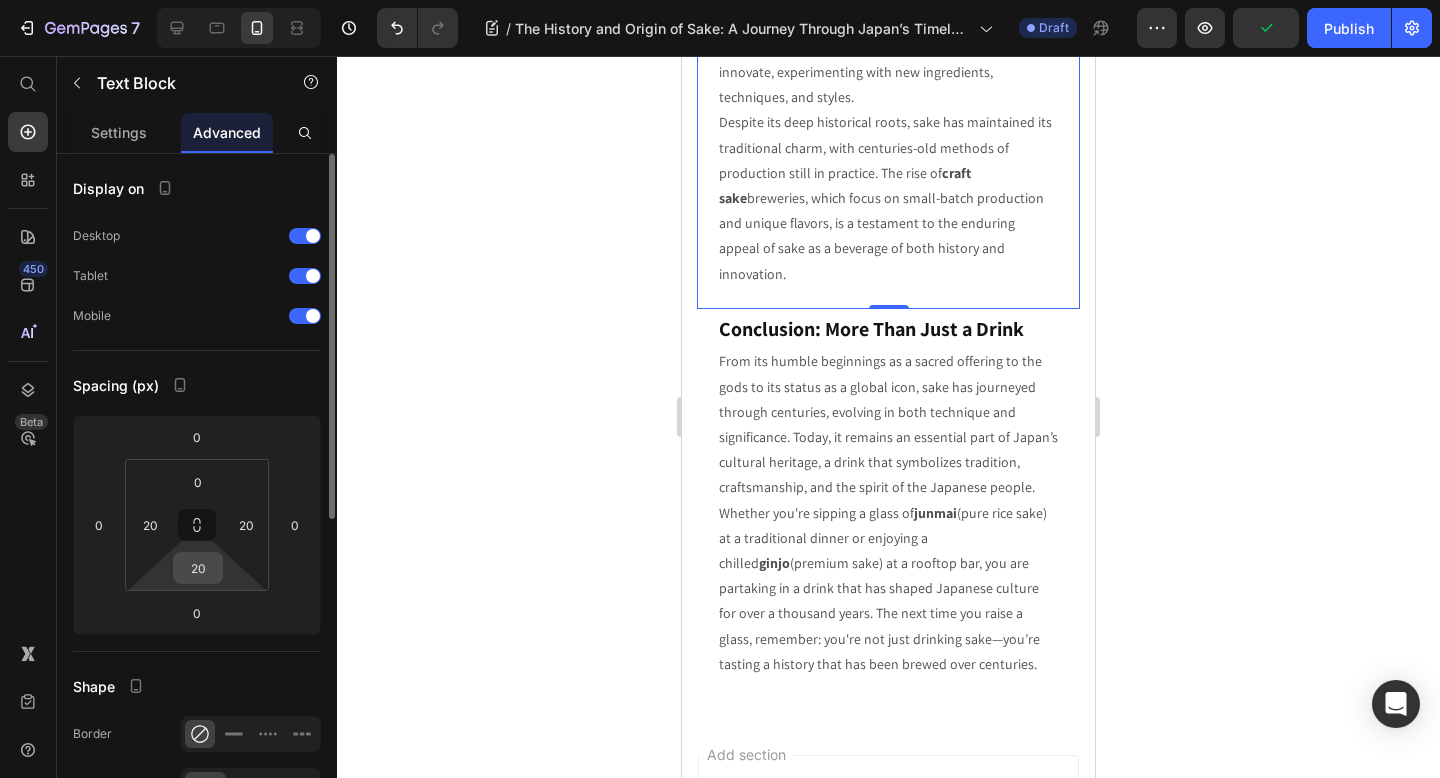 click on "20" at bounding box center [198, 568] 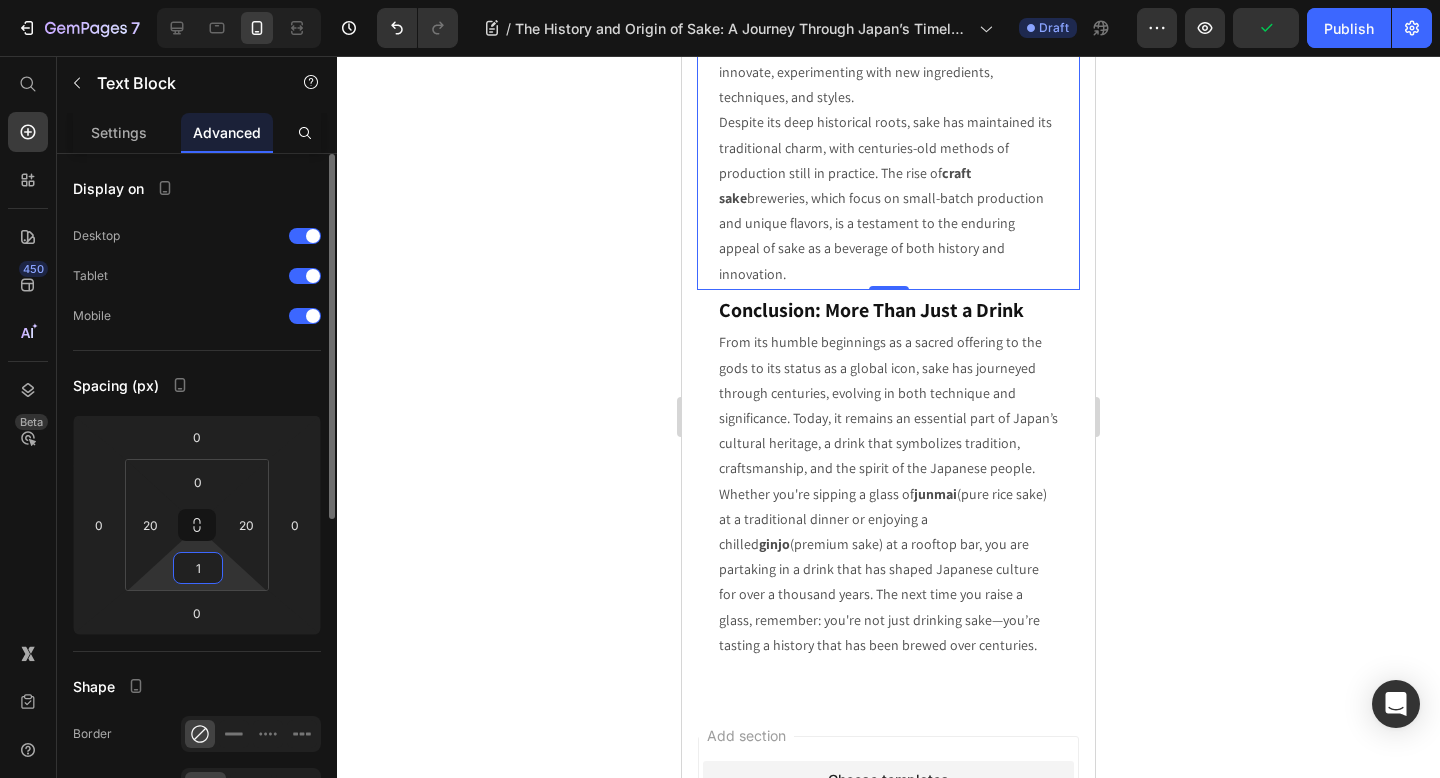 type on "10" 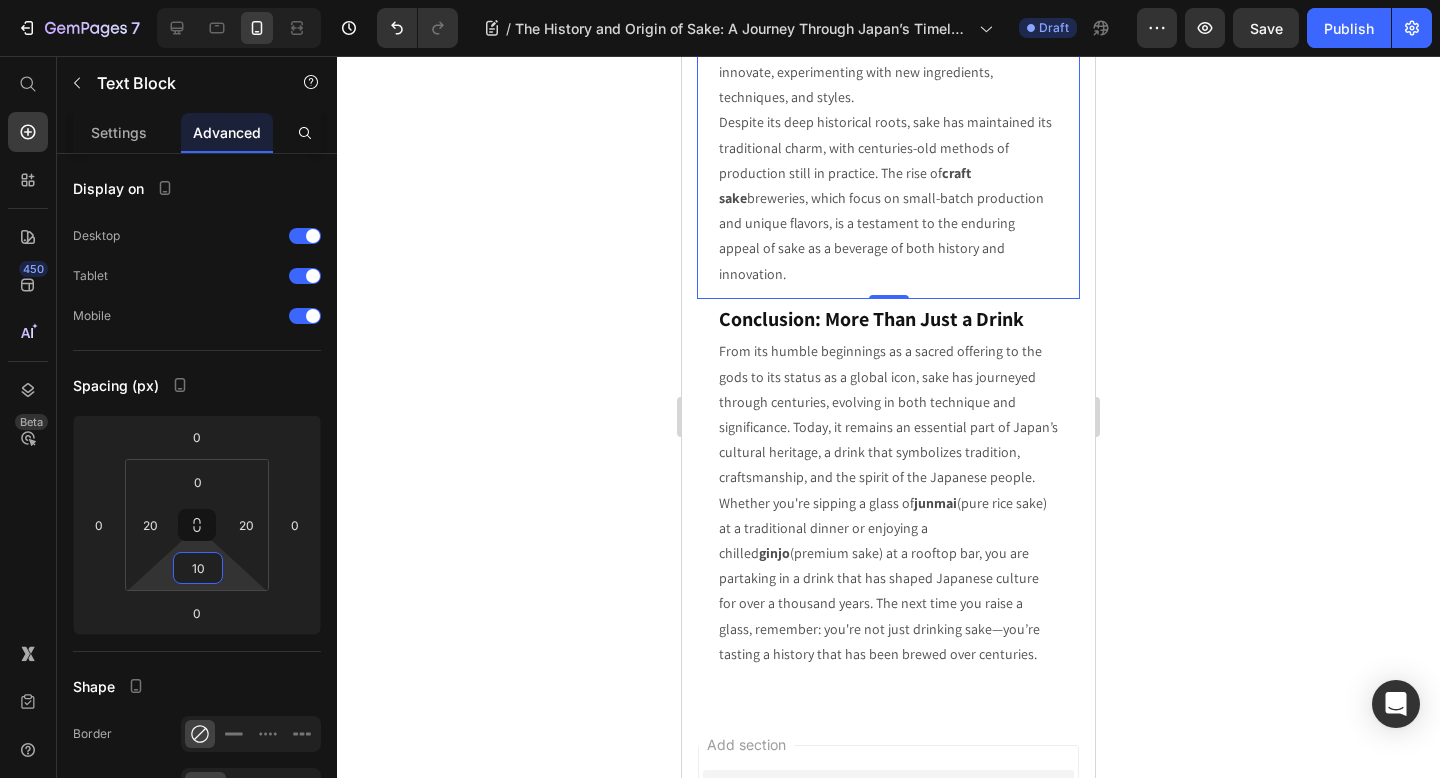 click 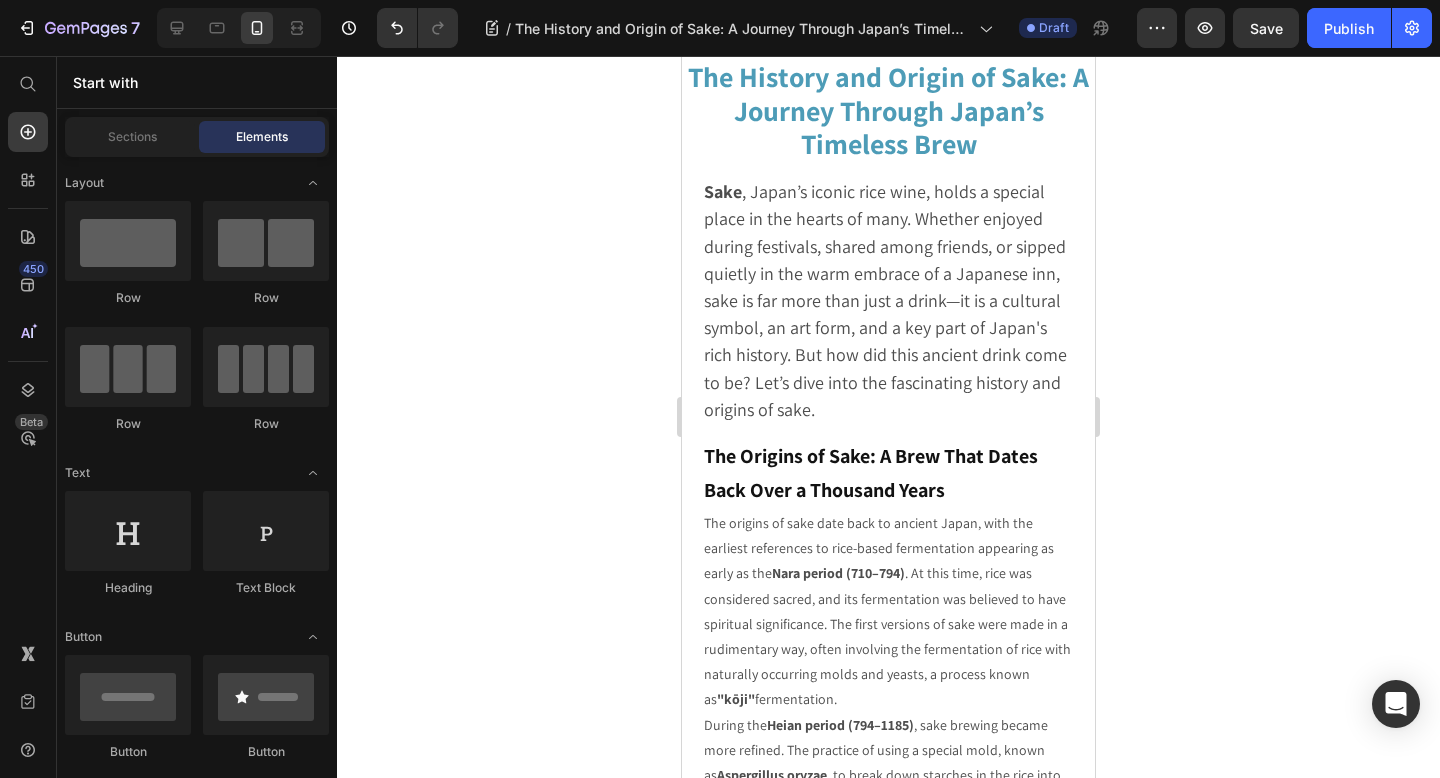 scroll, scrollTop: 0, scrollLeft: 0, axis: both 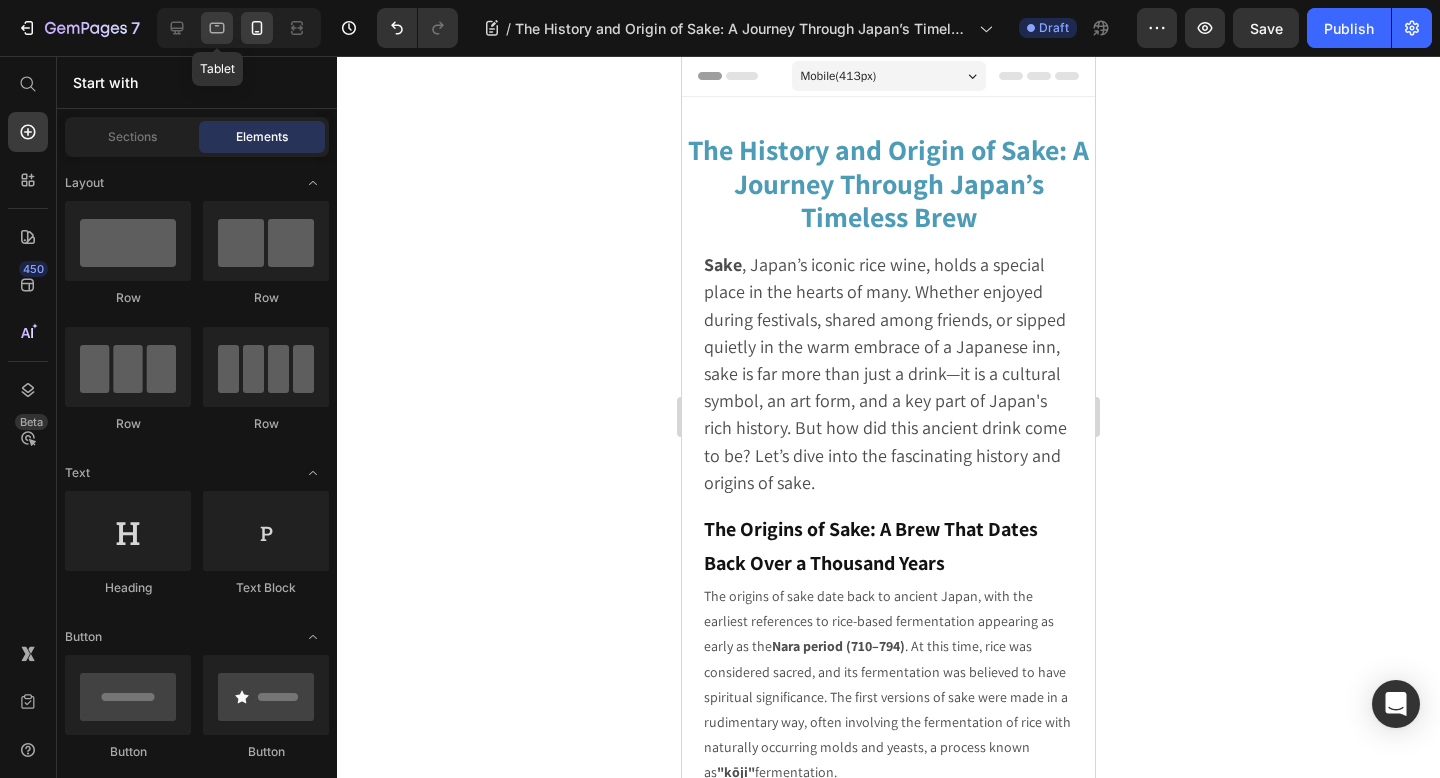 click 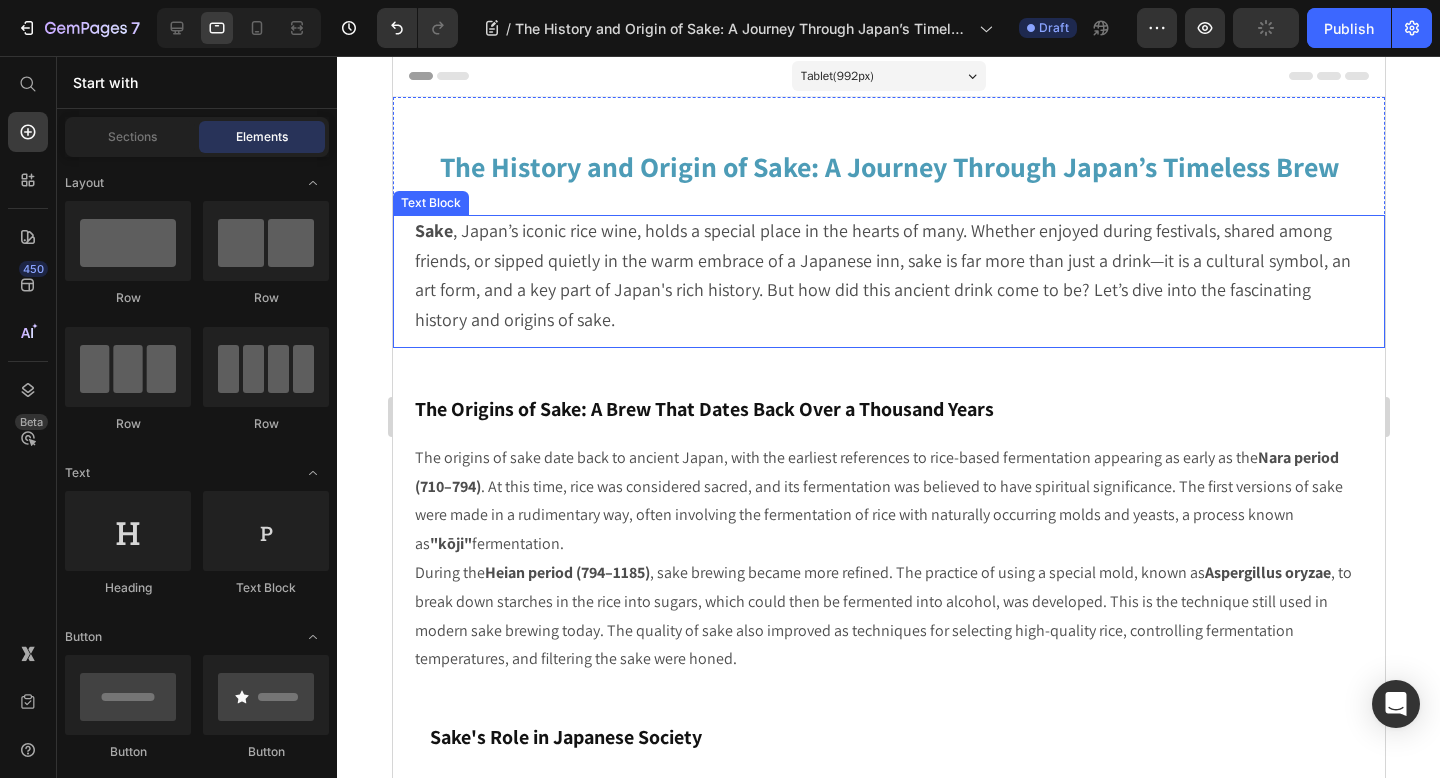 click on "Sake , Japan’s iconic rice wine, holds a special place in the hearts of many. Whether enjoyed during festivals, shared among friends, or sipped quietly in the warm embrace of a Japanese inn, sake is far more than just a drink—it is a cultural symbol, an art form, and a key part of Japan's rich history. But how did this ancient drink come to be? Let’s dive into the fascinating history and origins of sake." at bounding box center [888, 276] 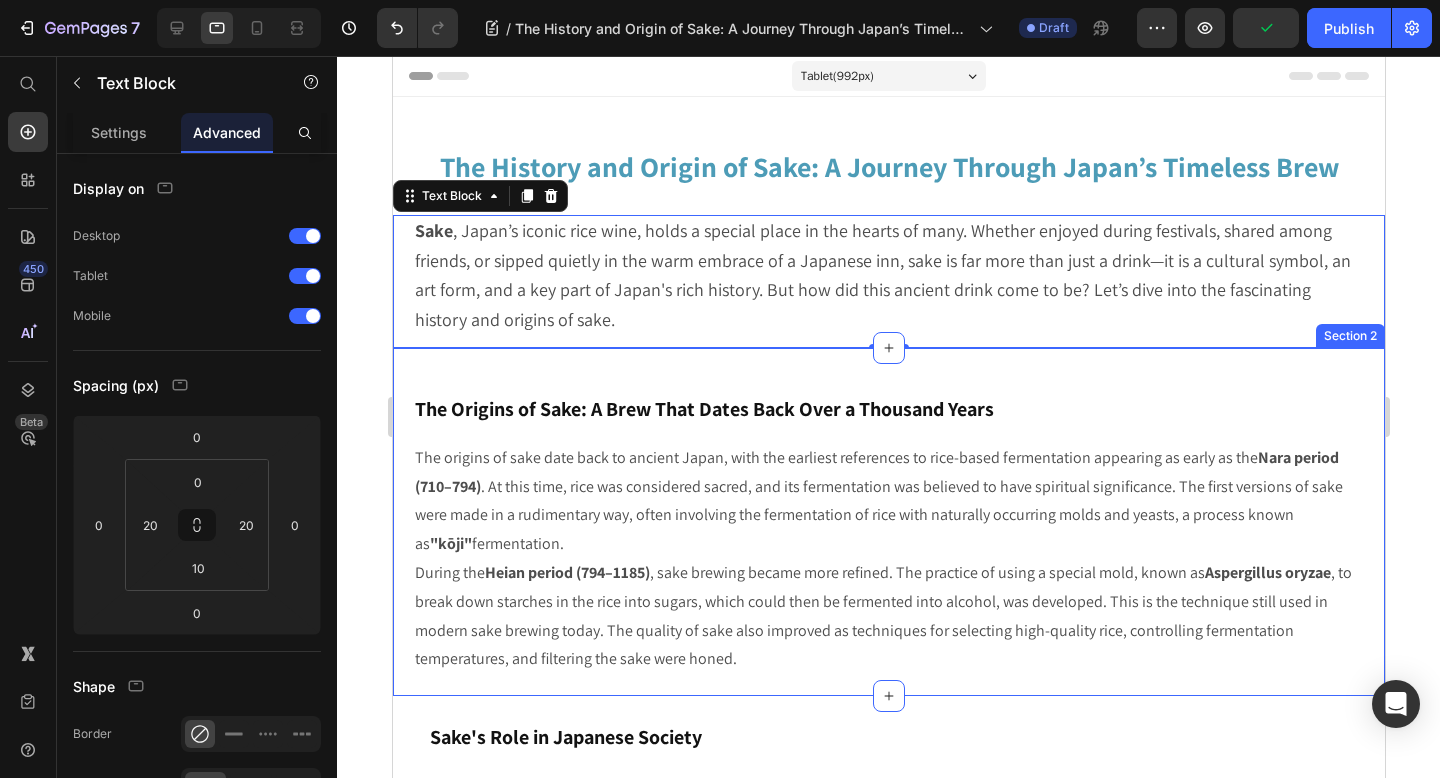 click on "The Origins of Sake: A Brew That Dates Back Over a Thousand Years Heading The origins of sake date back to ancient [COUNTRY], with the earliest references to rice-based fermentation appearing as early as the Nara period ([YEAR]–[YEAR]) . At this time, rice was considered sacred, and its fermentation was believed to have spiritual significance. The first versions of sake were made in a rudimentary way, often involving the fermentation of rice with naturally occurring molds and yeasts, a process known as "kōji" fermentation. During the Heian period ([YEAR]–[YEAR]) , sake brewing became more refined. The practice of using a special mold, known as Aspergillus oryzae , to break down starches in the rice into sugars, which could then be fermented into alcohol, was developed. This is the technique still used in modern sake brewing today. The quality of sake also improved as techniques for selecting high-quality rice, controlling fermentation temperatures, and filtering the sake were honed. Text Block Row Section 2" at bounding box center [888, 522] 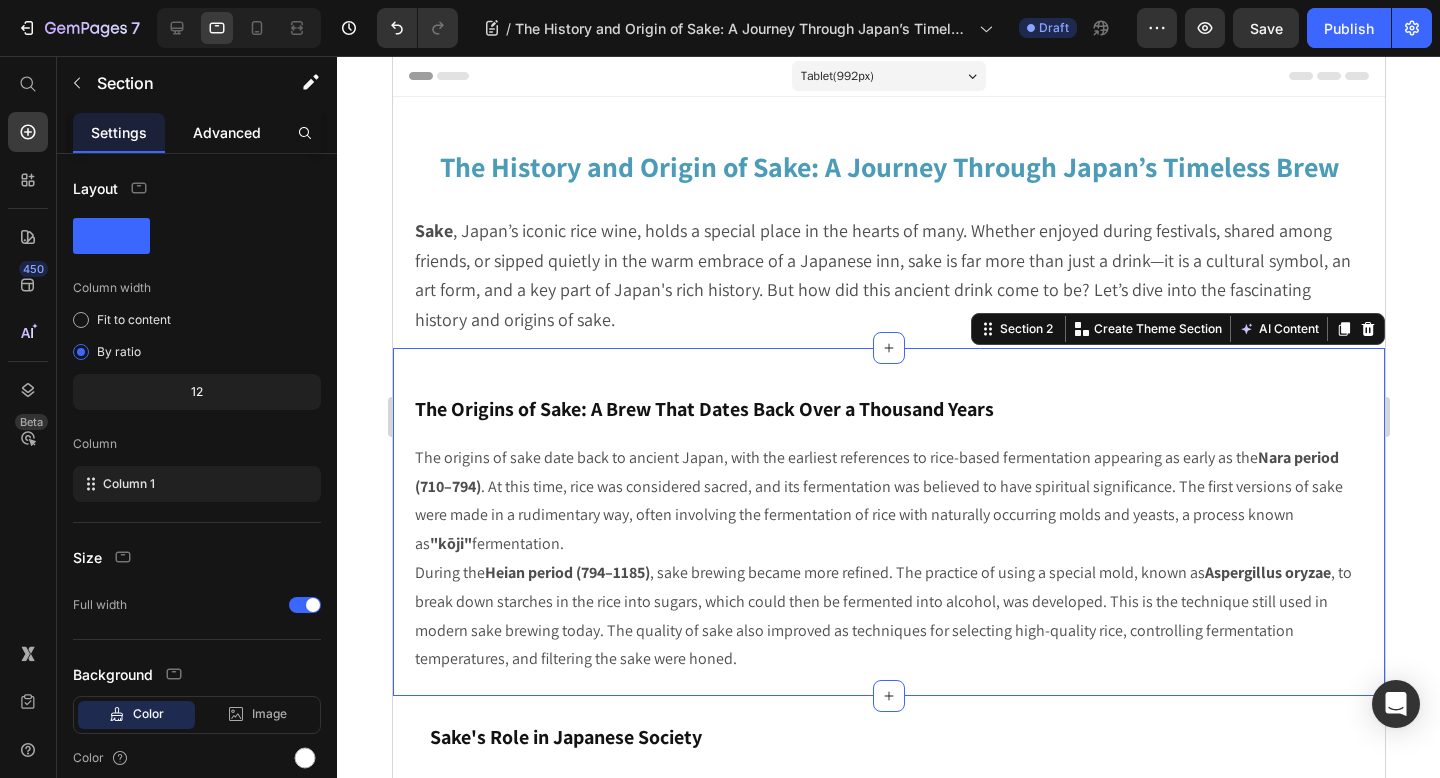 click on "Advanced" at bounding box center [227, 132] 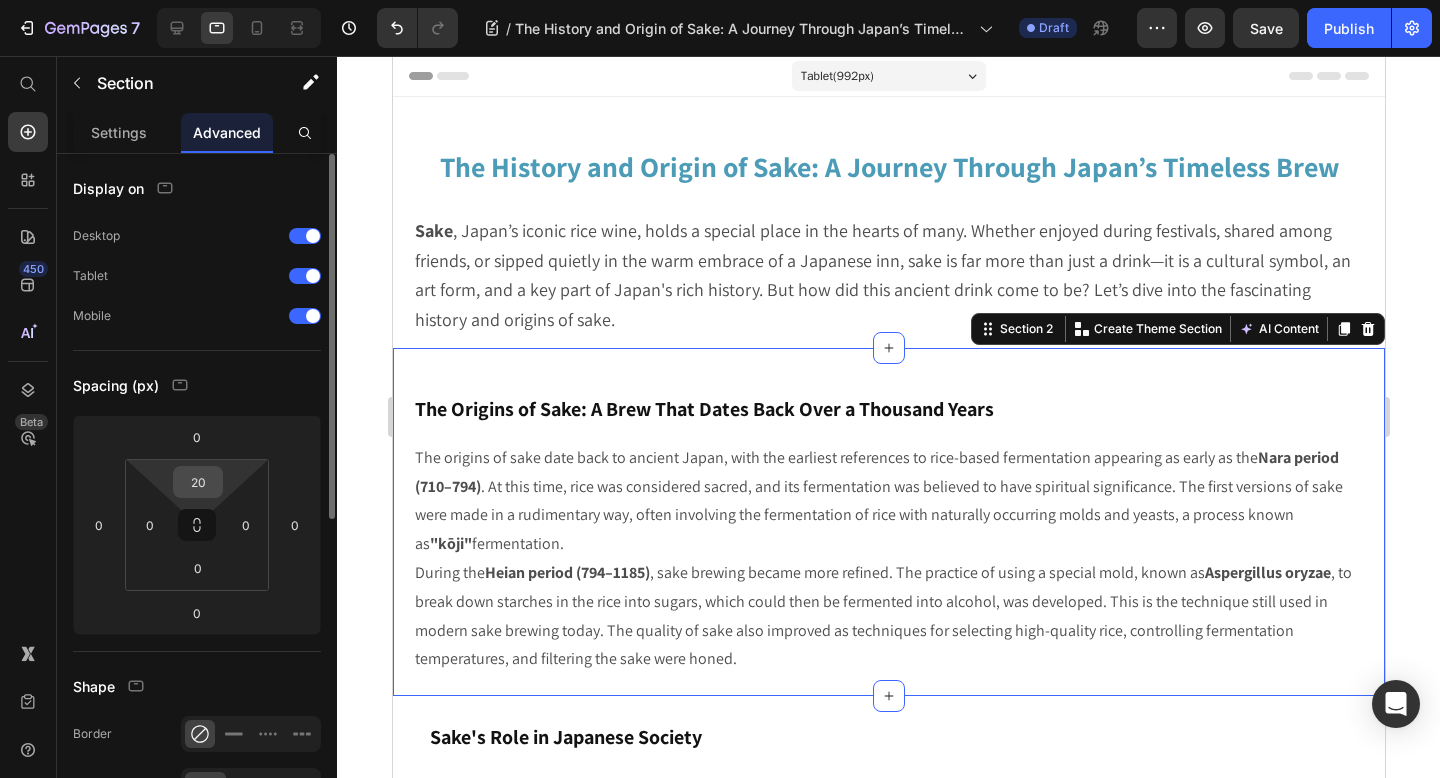click on "20" at bounding box center [198, 482] 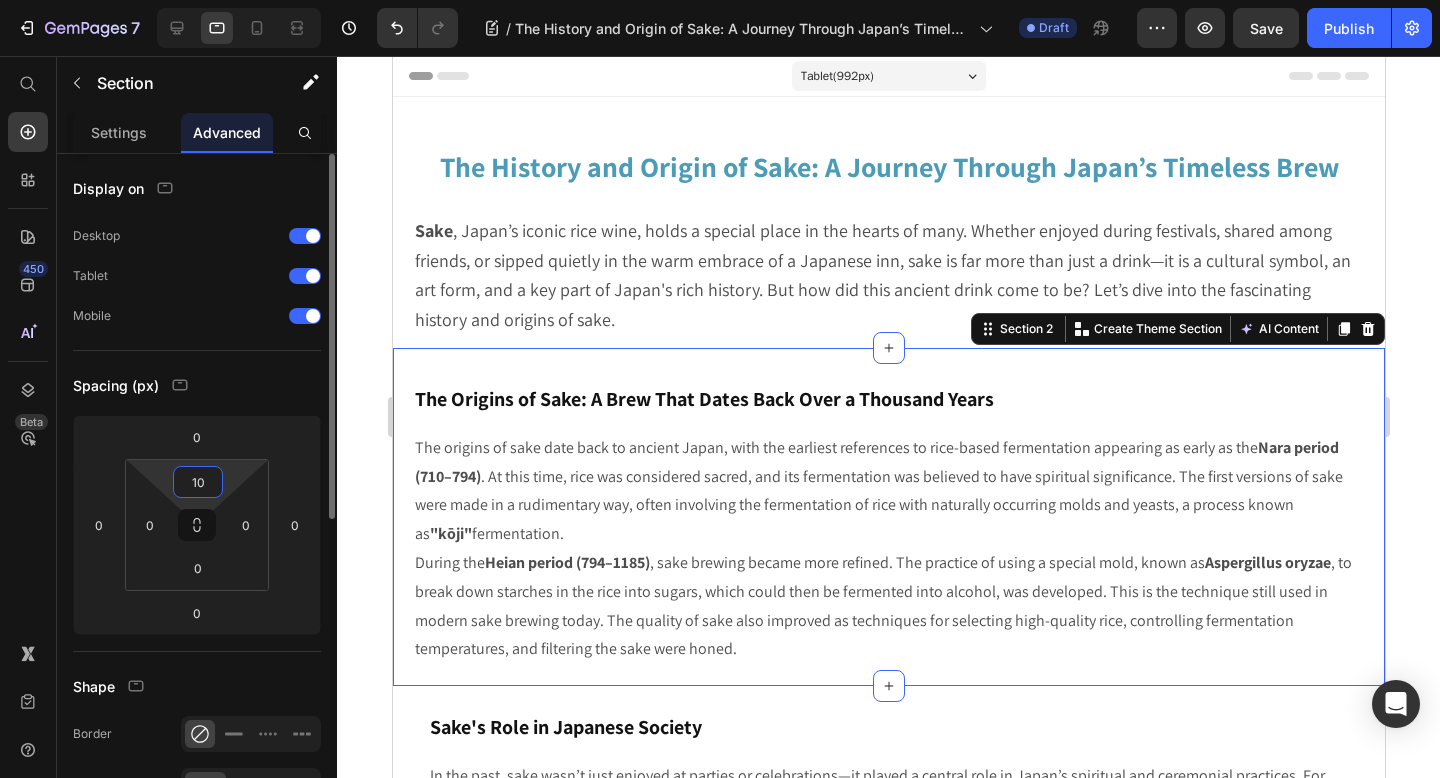 type on "1" 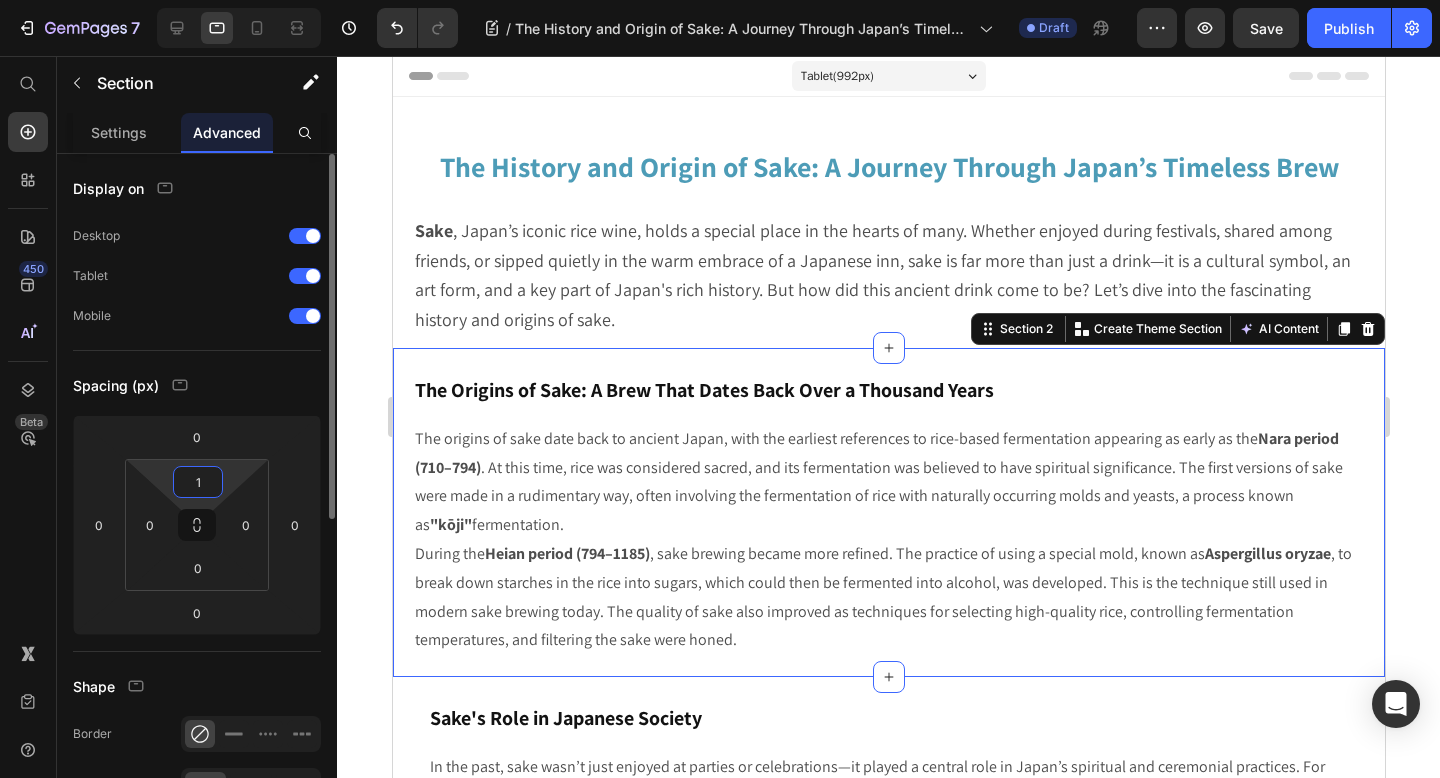 type on "10" 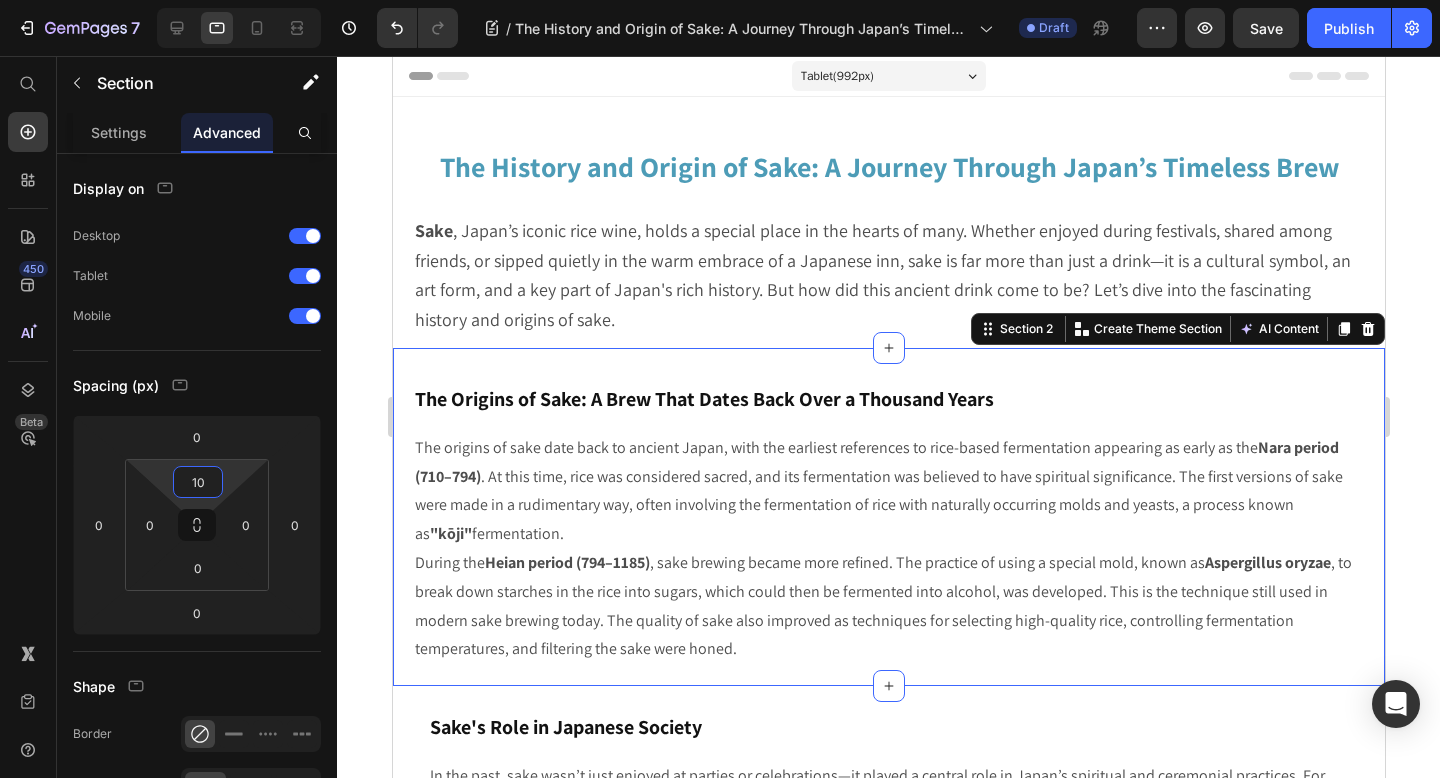 click 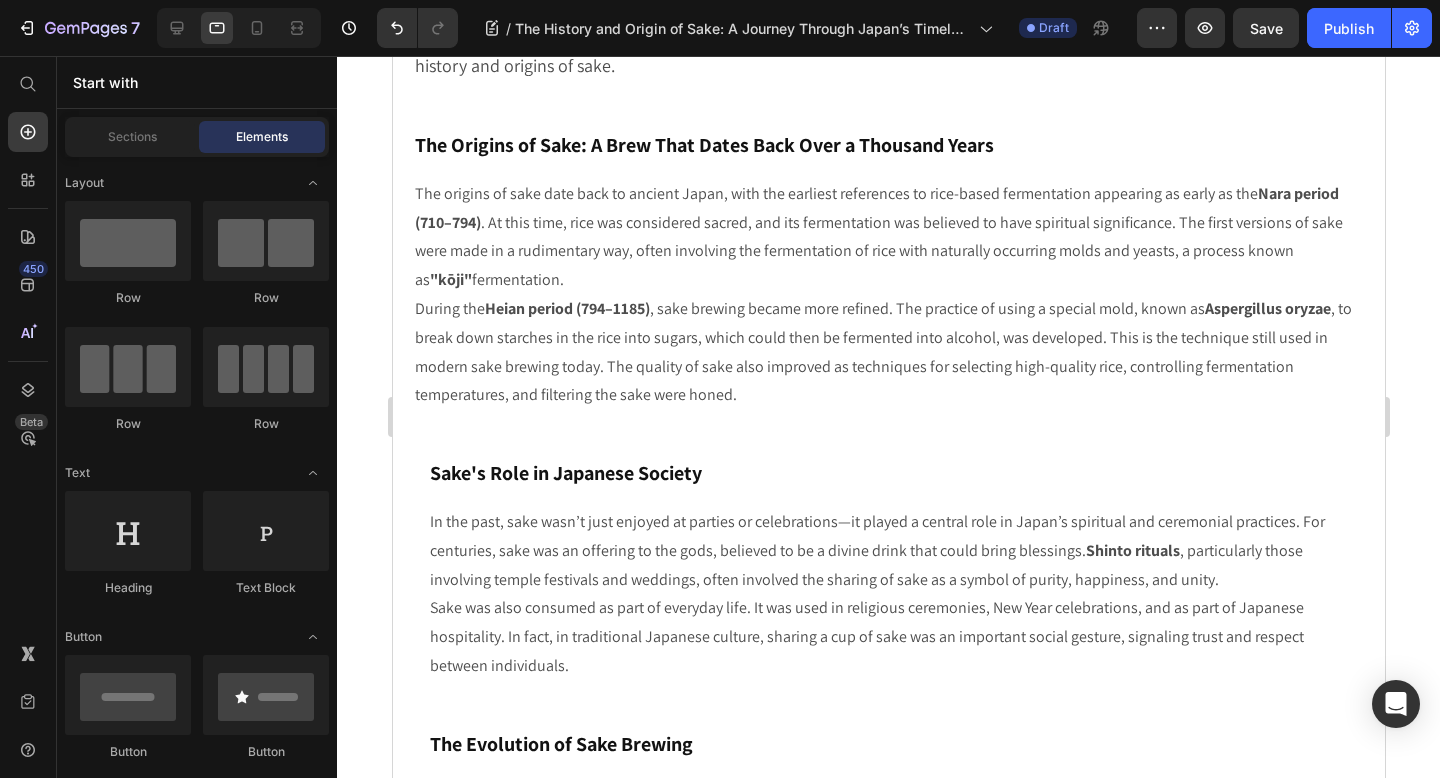 scroll, scrollTop: 0, scrollLeft: 0, axis: both 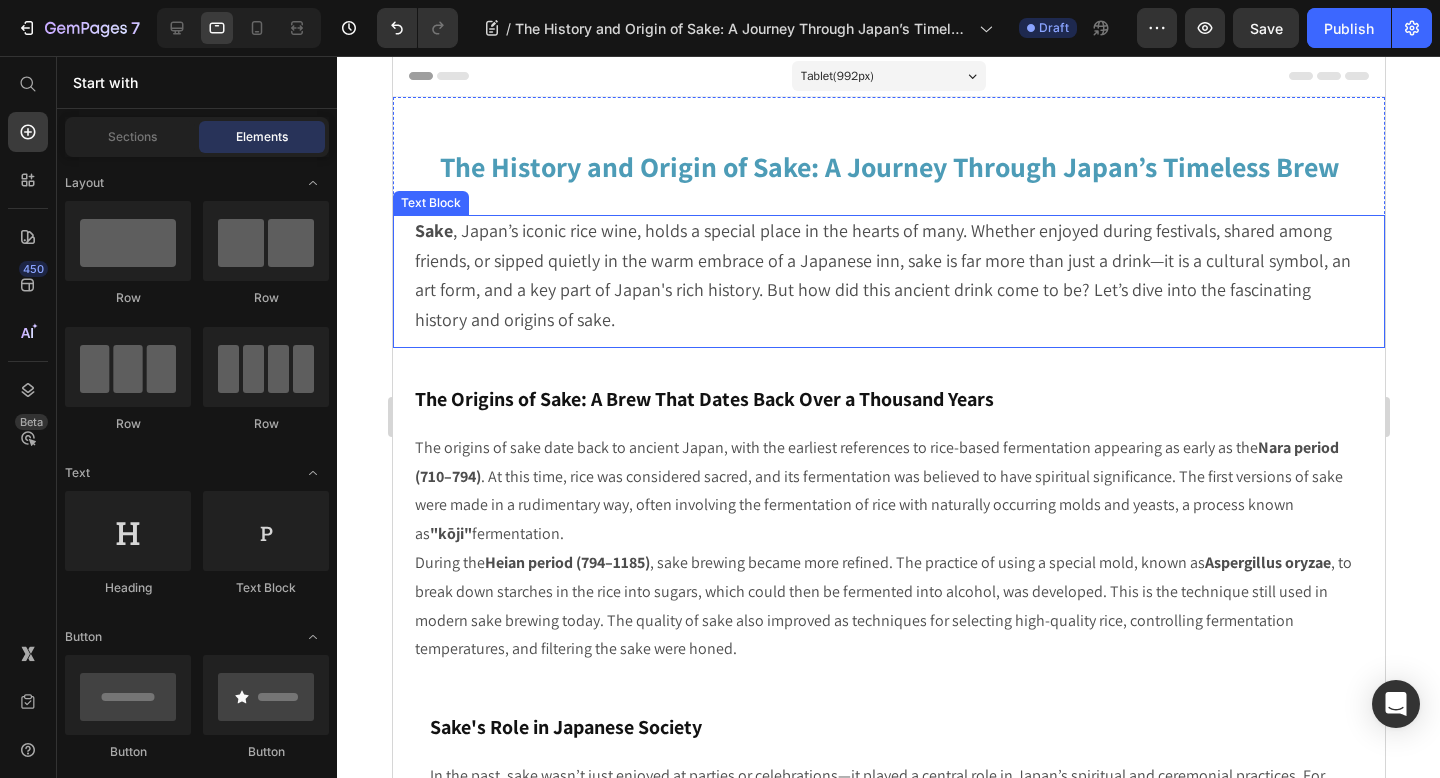 click on "Sake , Japan’s iconic rice wine, holds a special place in the hearts of many. Whether enjoyed during festivals, shared among friends, or sipped quietly in the warm embrace of a Japanese inn, sake is far more than just a drink—it is a cultural symbol, an art form, and a key part of Japan's rich history. But how did this ancient drink come to be? Let’s dive into the fascinating history and origins of sake." at bounding box center [888, 276] 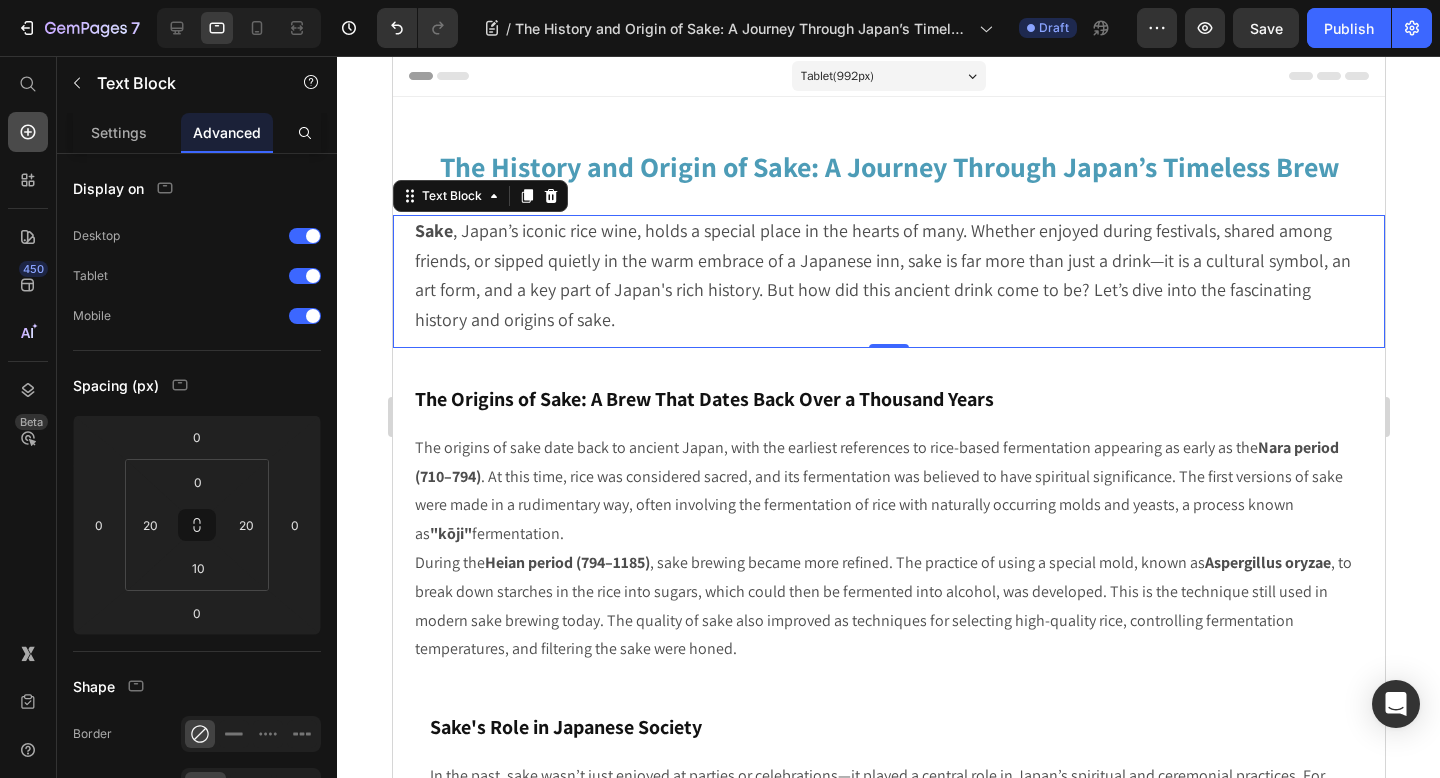 click 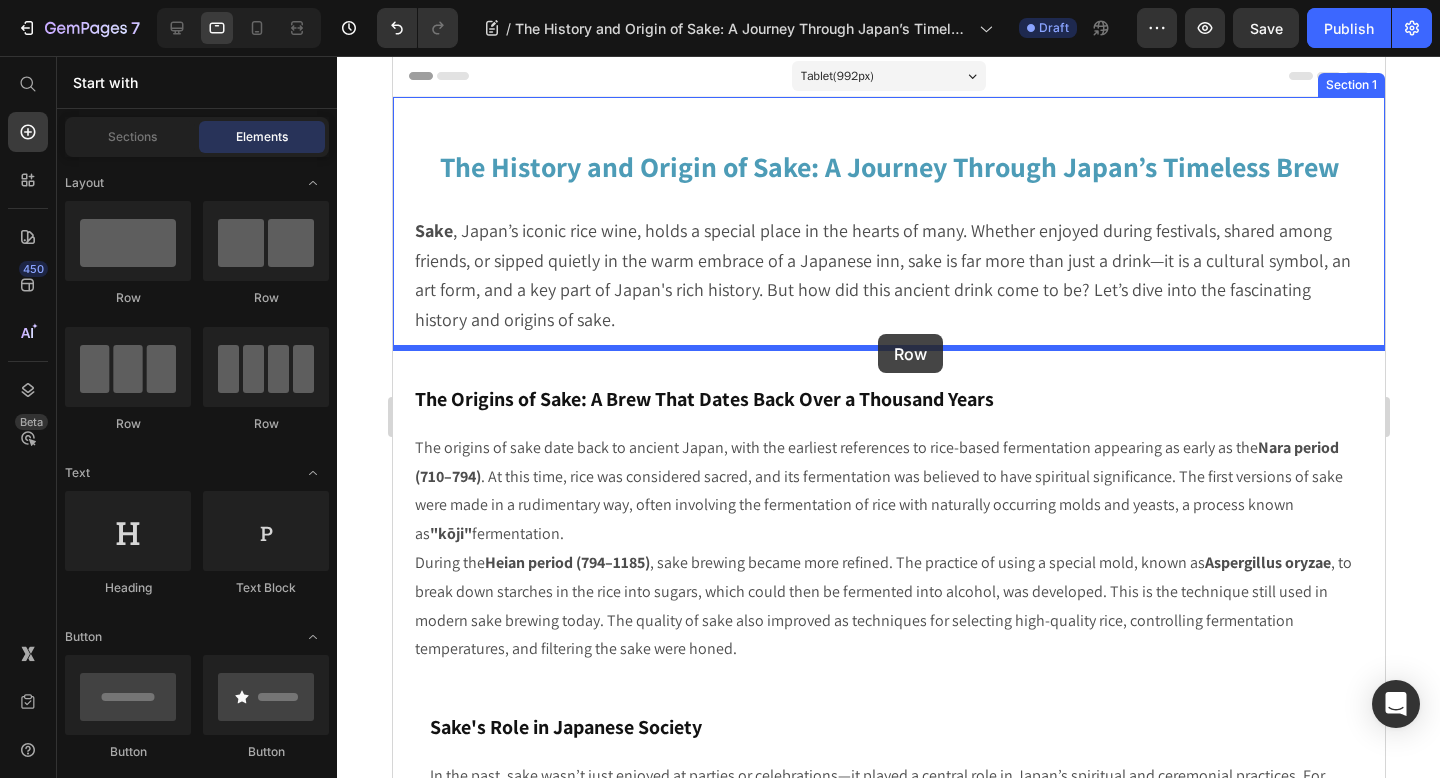 drag, startPoint x: 527, startPoint y: 301, endPoint x: 874, endPoint y: 326, distance: 347.8994 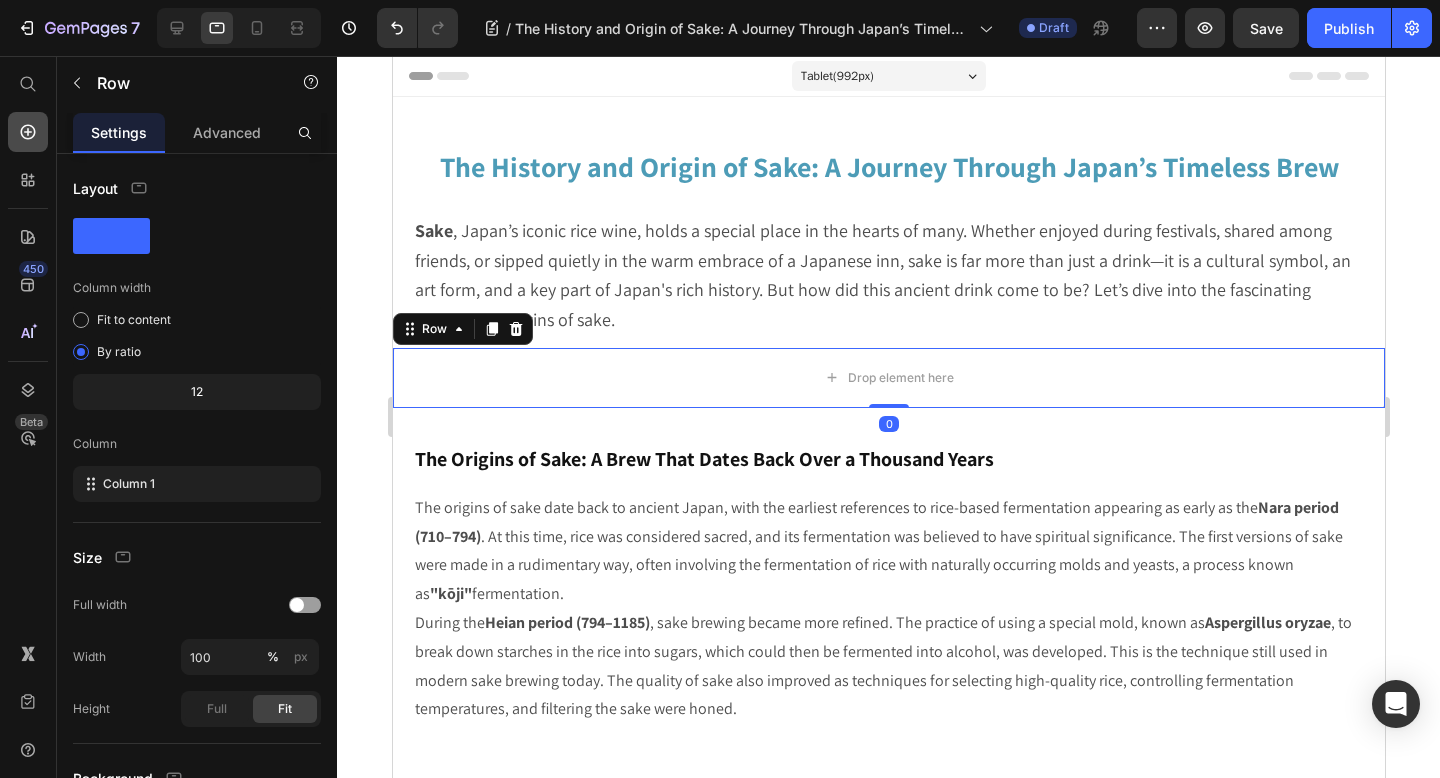 click 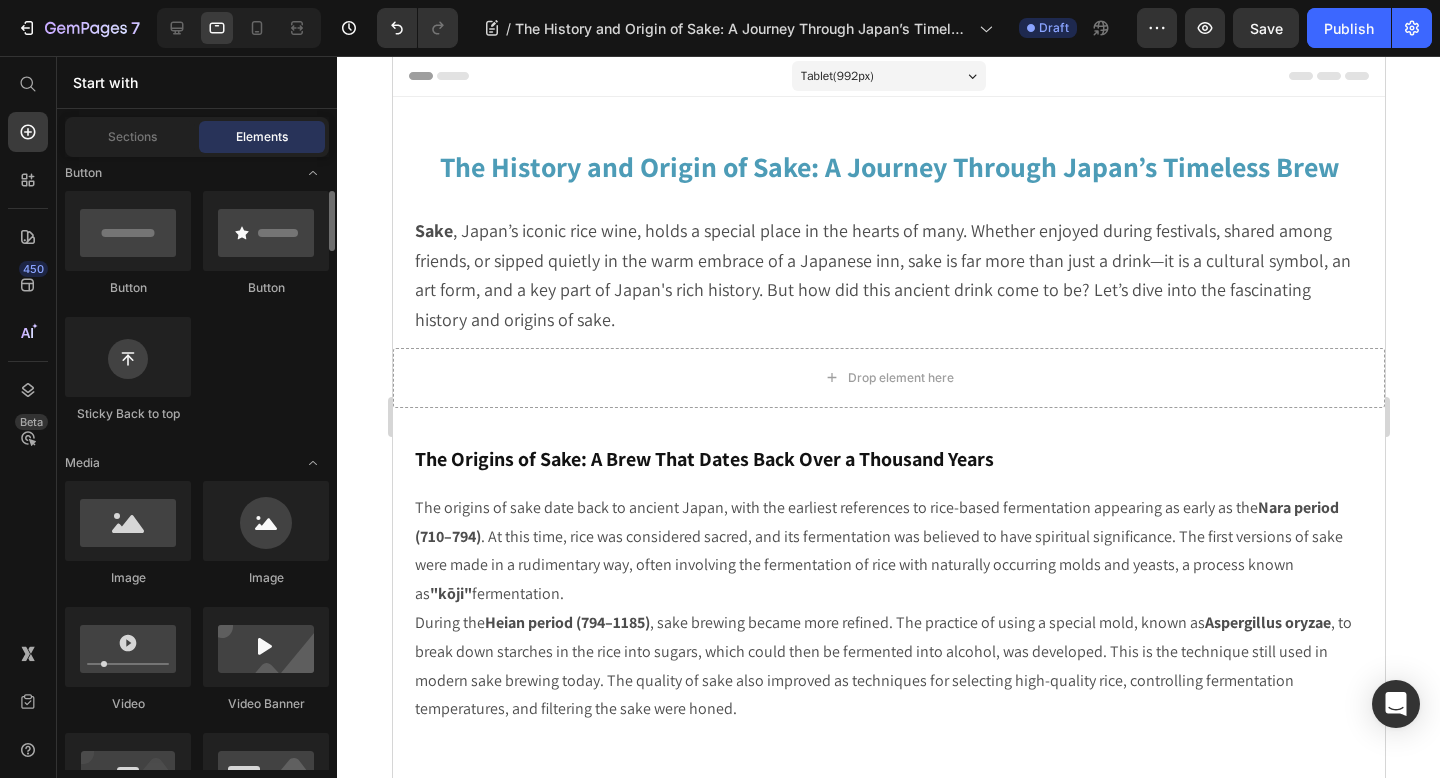 scroll, scrollTop: 535, scrollLeft: 0, axis: vertical 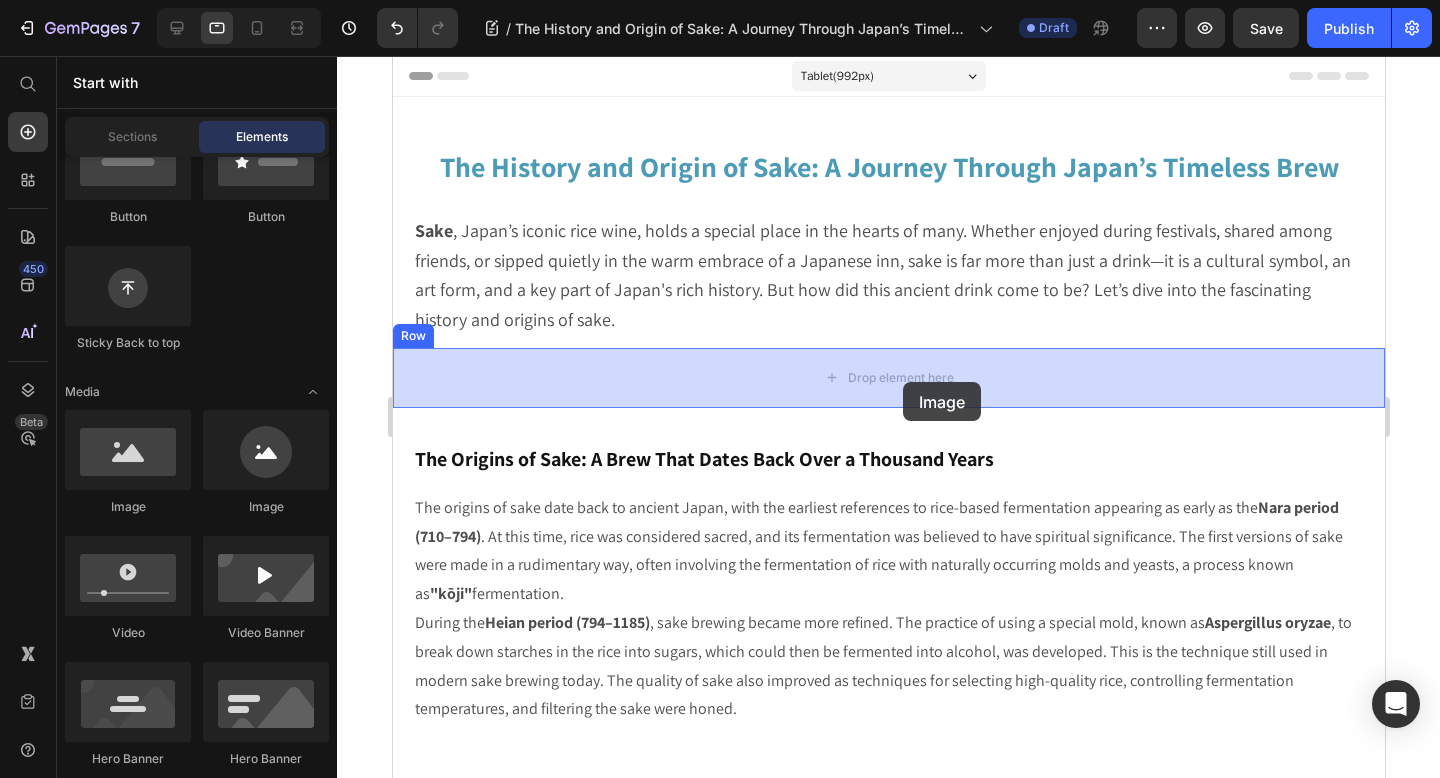 drag, startPoint x: 524, startPoint y: 503, endPoint x: 902, endPoint y: 382, distance: 396.8942 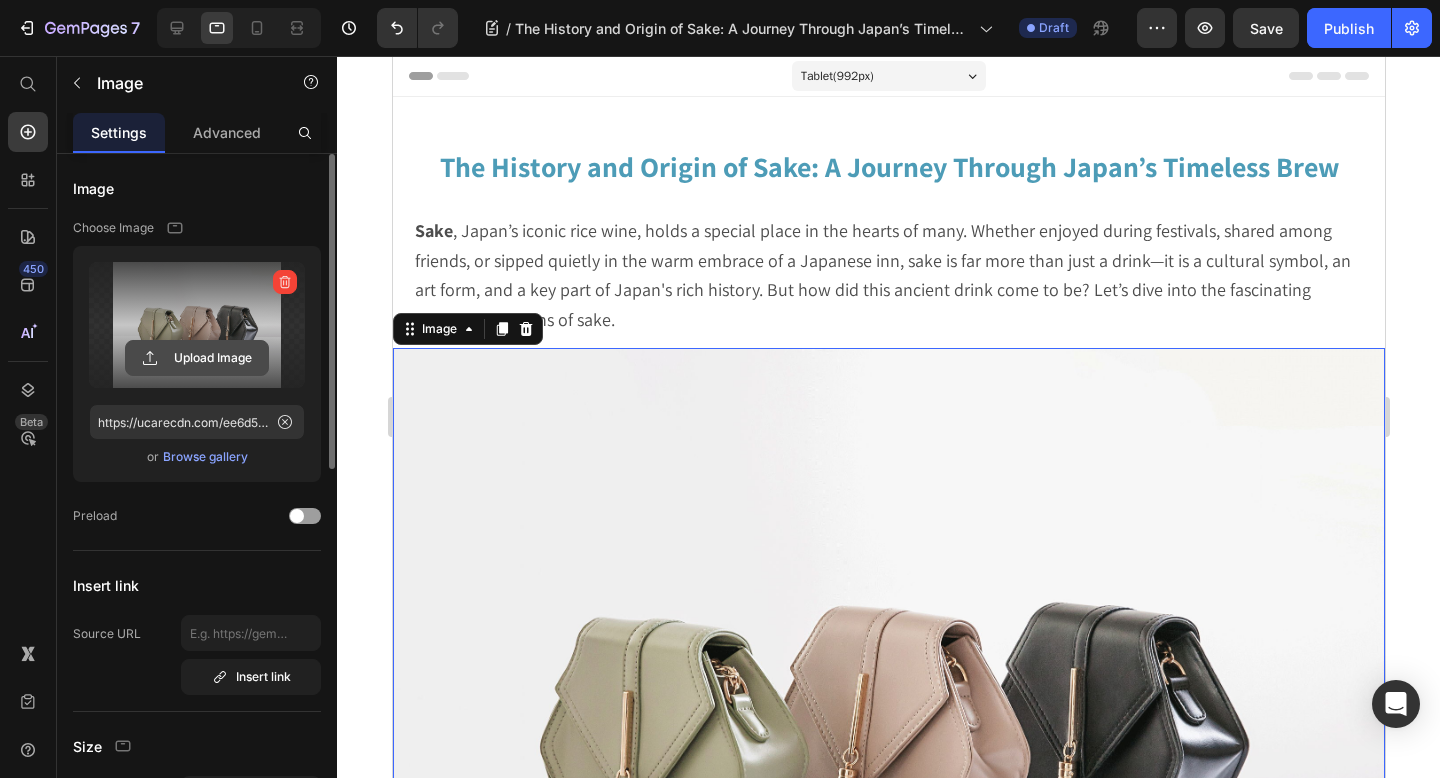 click 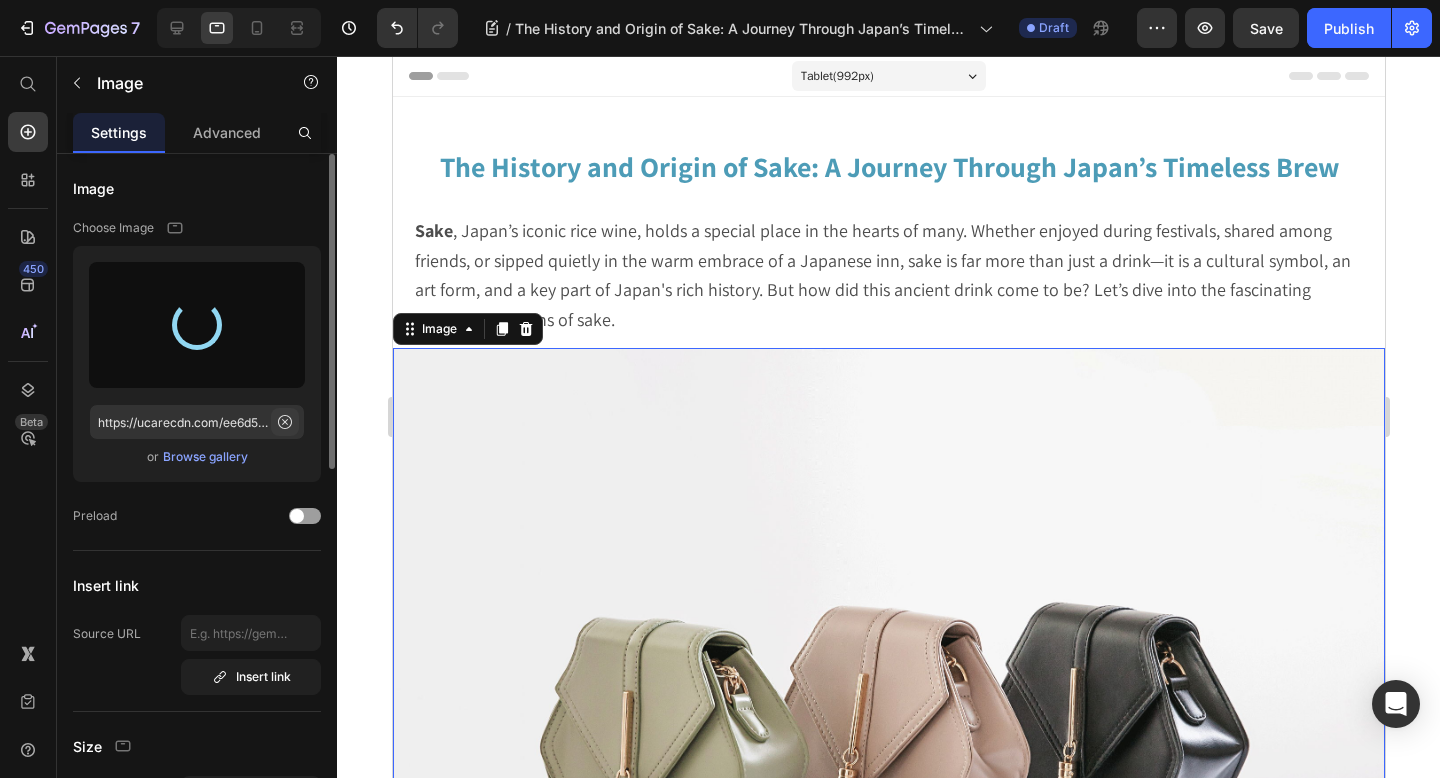 click 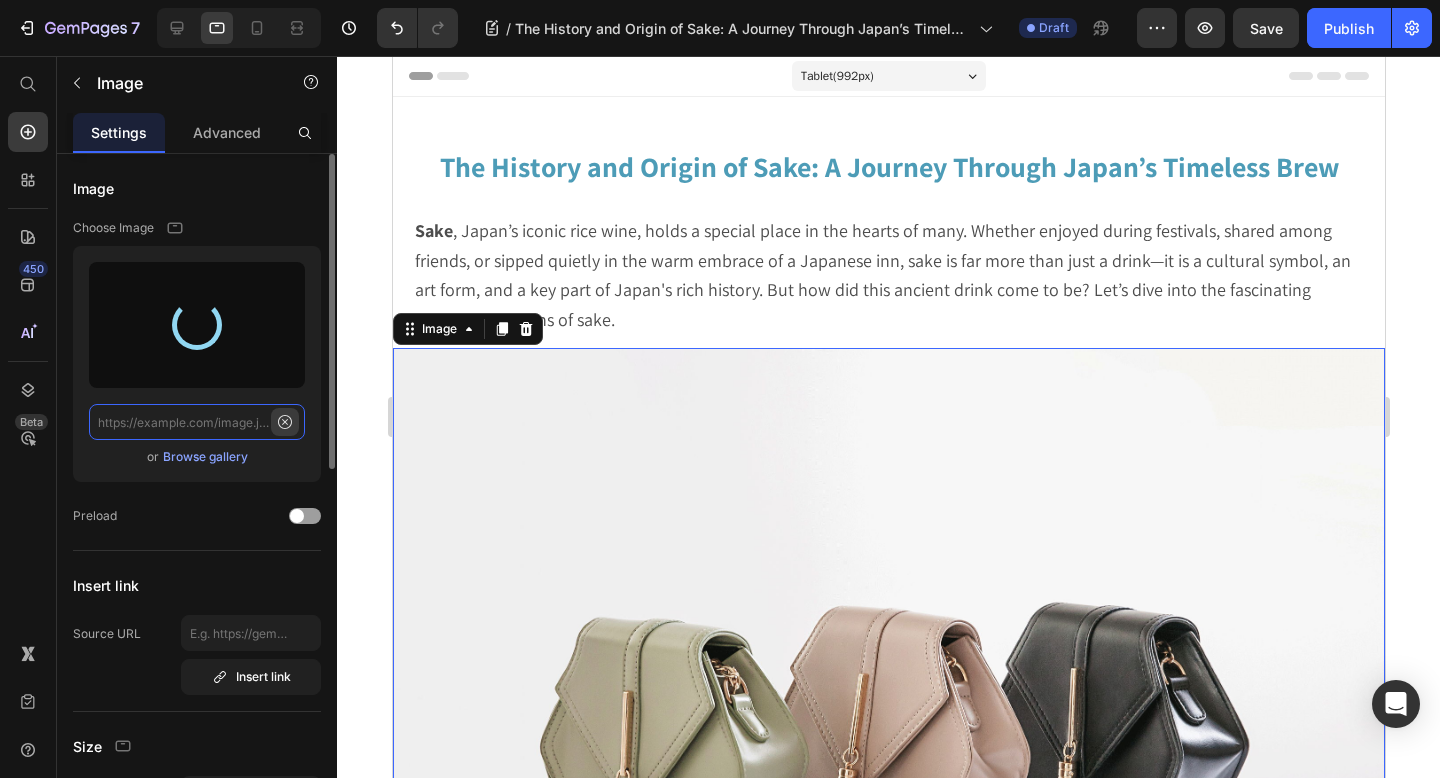 scroll, scrollTop: 0, scrollLeft: 0, axis: both 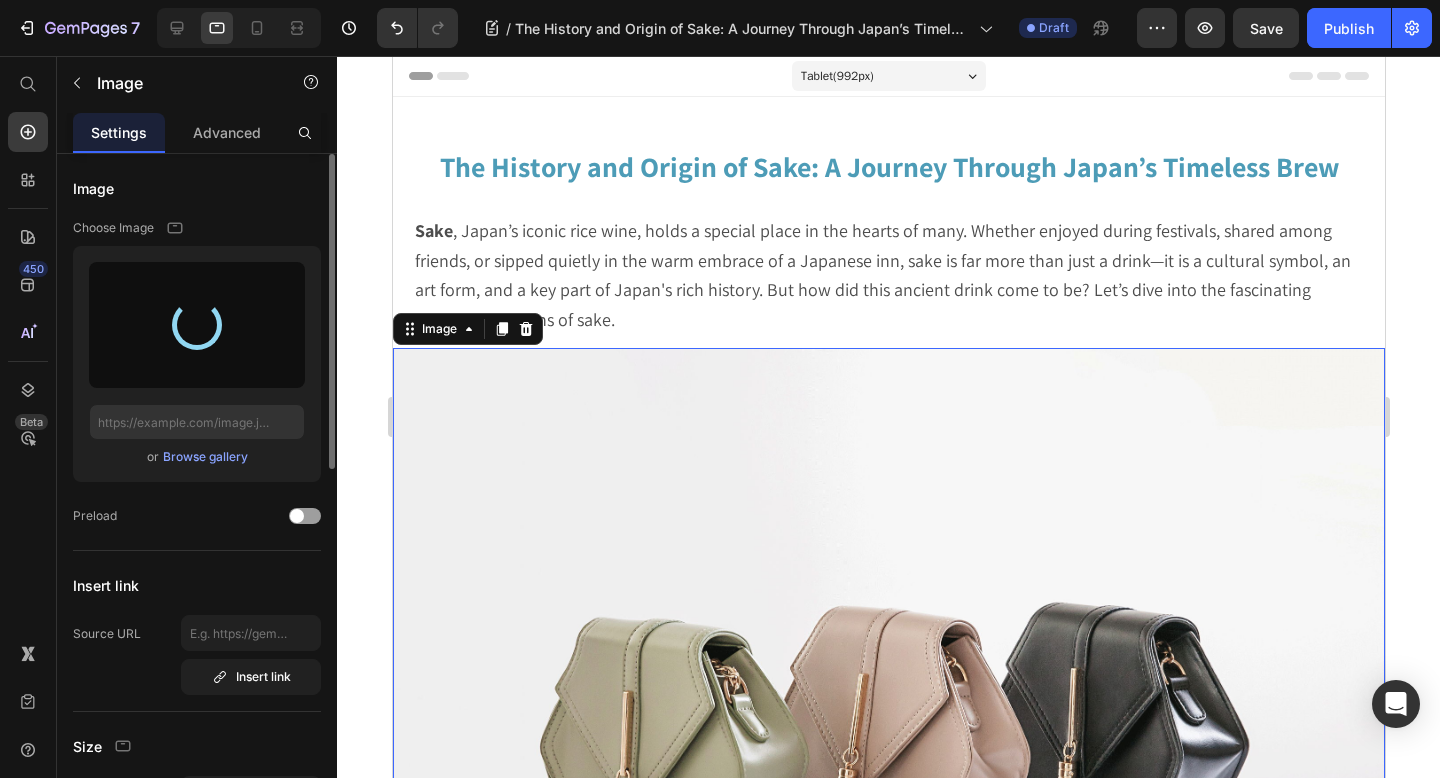 click at bounding box center (197, 325) 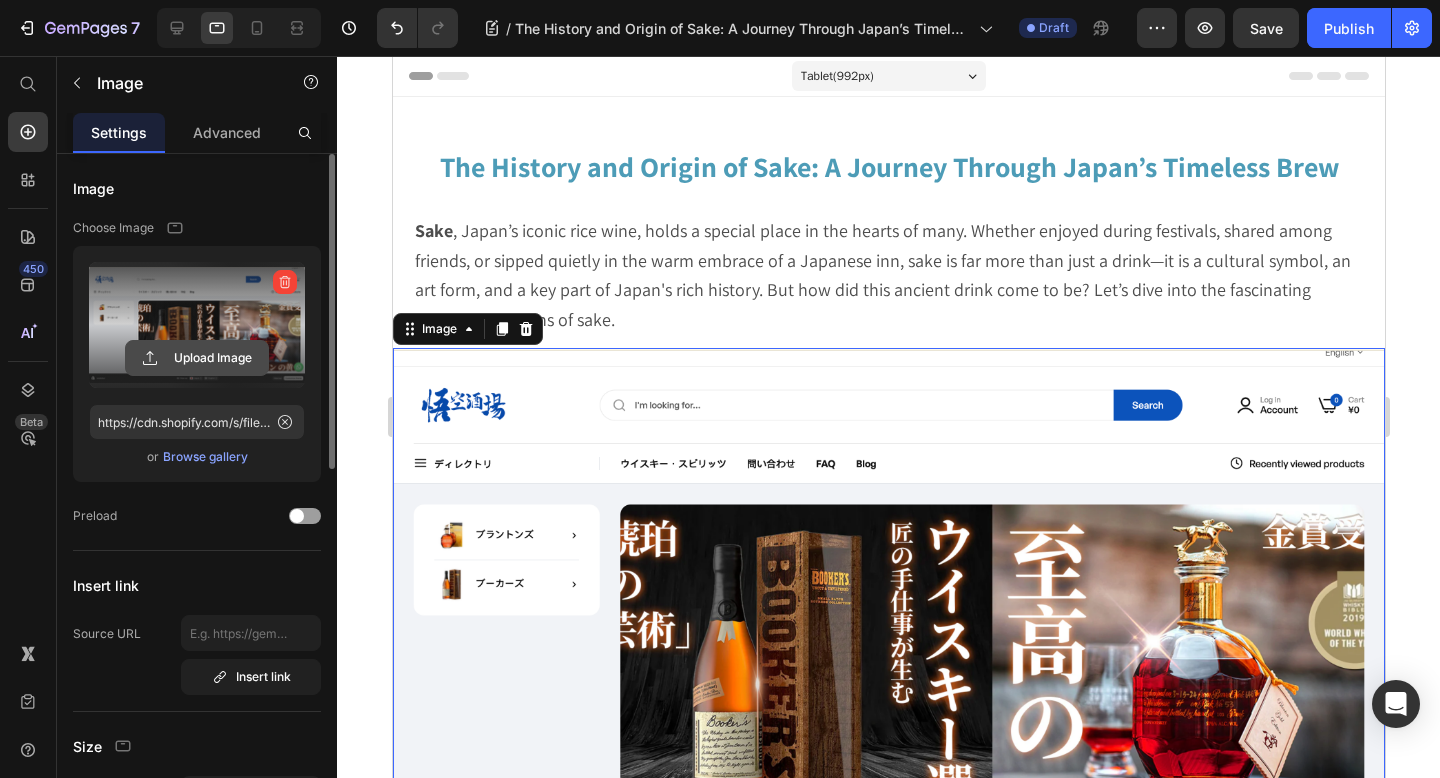 click 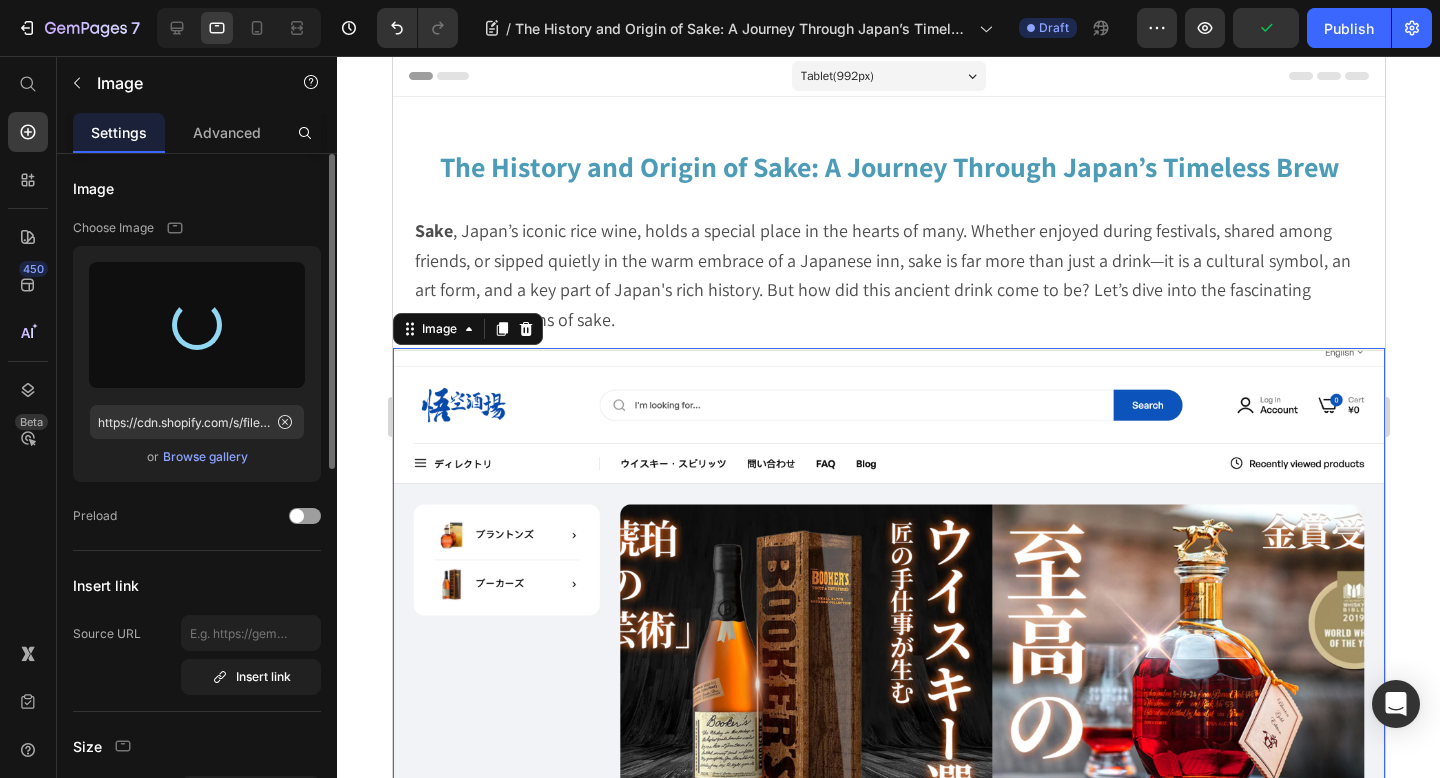 type on "https://cdn.shopify.com/s/files/1/0568/6755/3477/files/gempages_476241092954555202-0a73ae74-8860-4dc3-8963-9caf39a93be0.jpg" 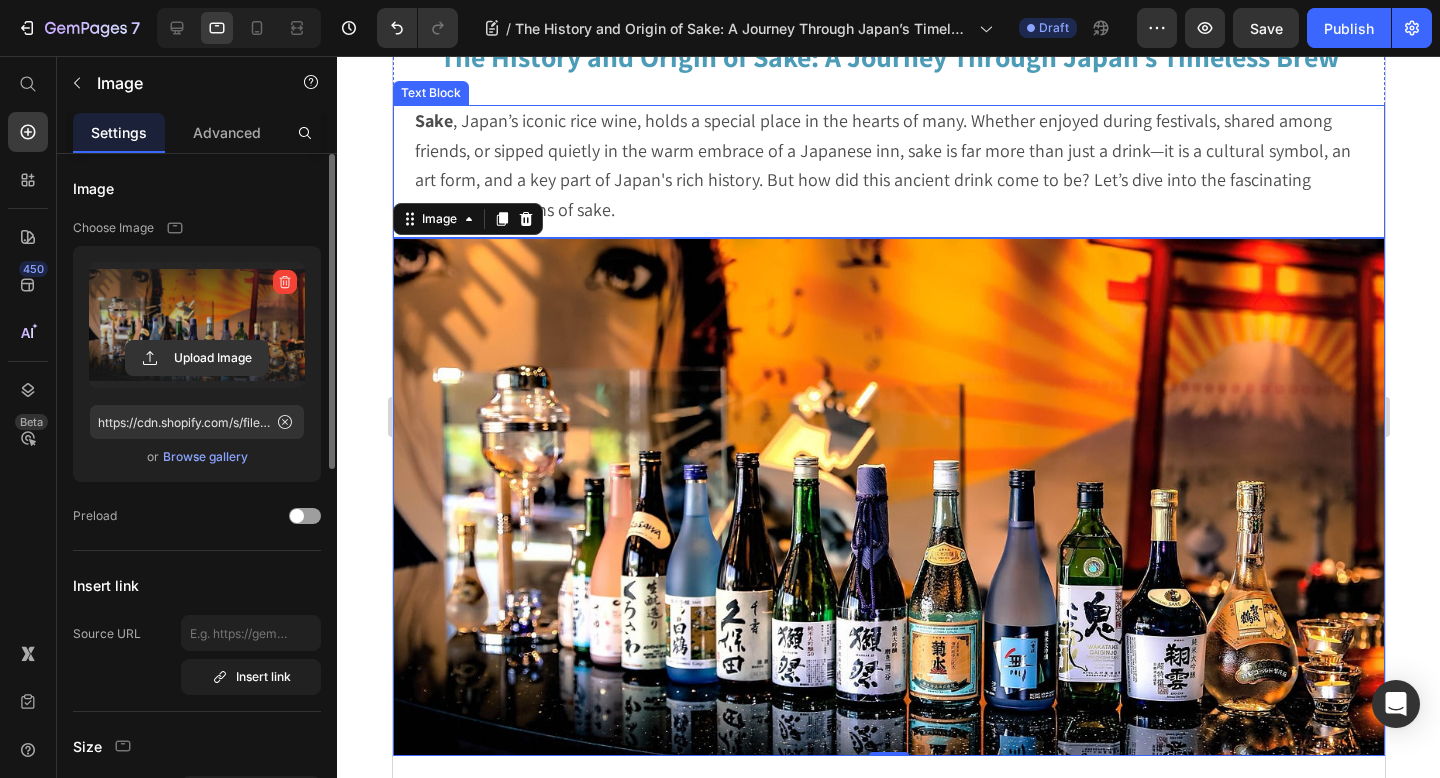 scroll, scrollTop: 0, scrollLeft: 0, axis: both 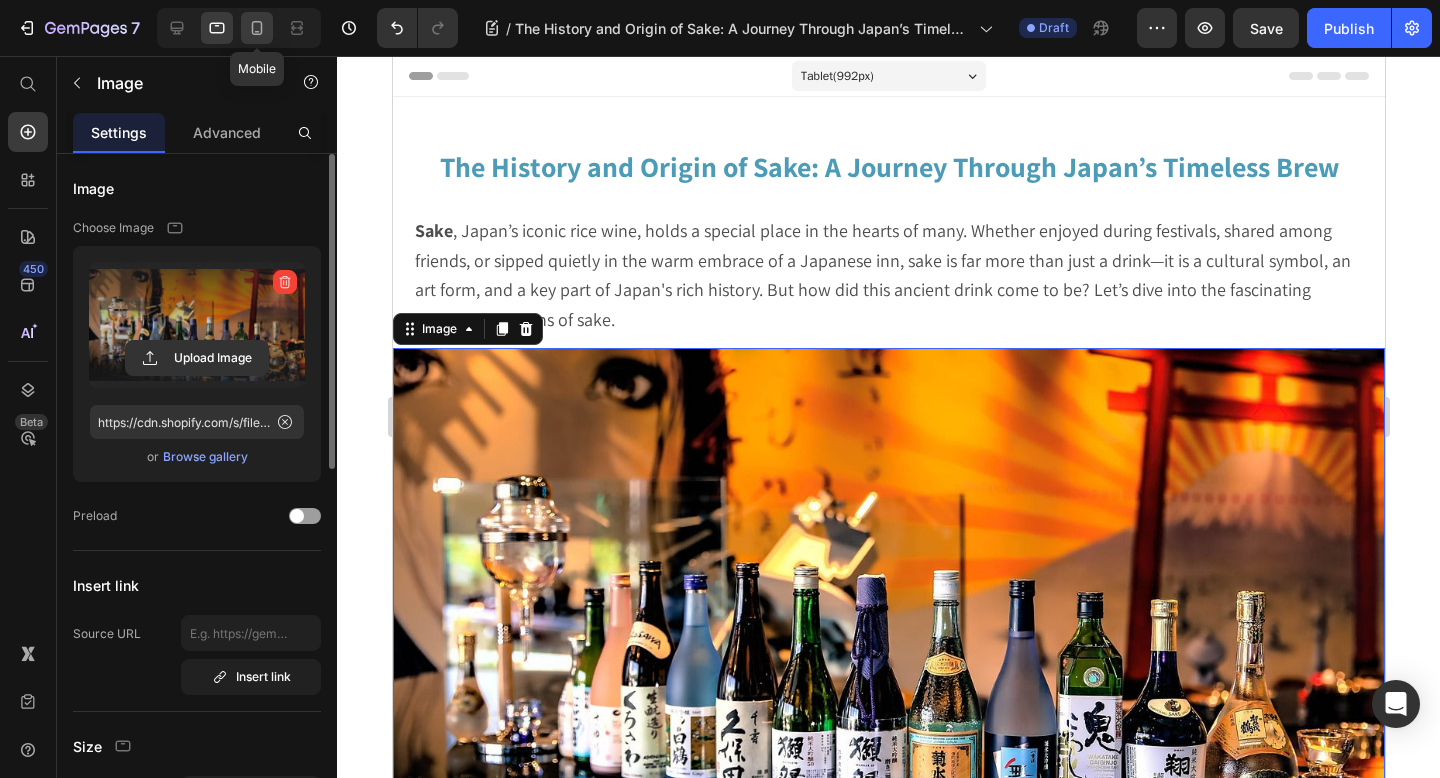 click 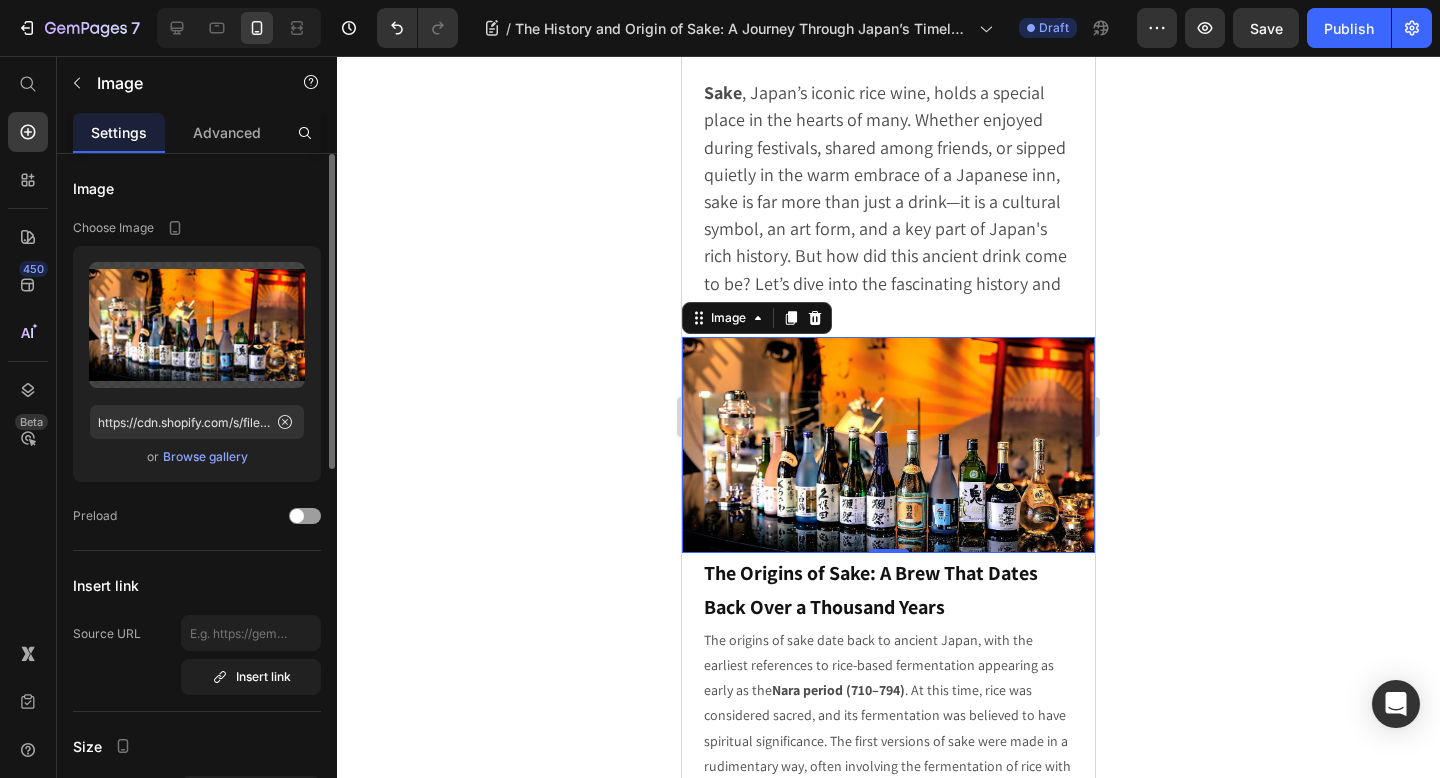 scroll, scrollTop: 170, scrollLeft: 0, axis: vertical 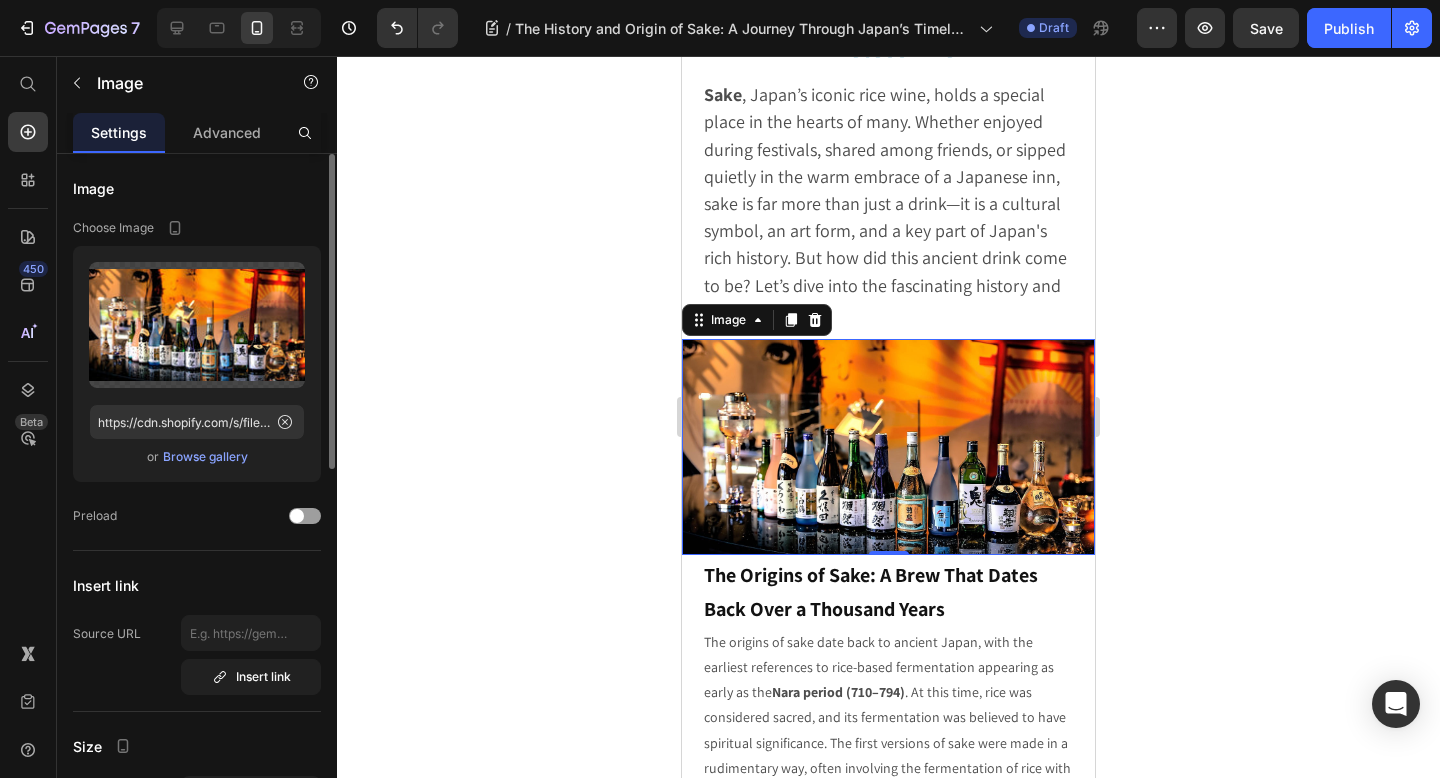 click 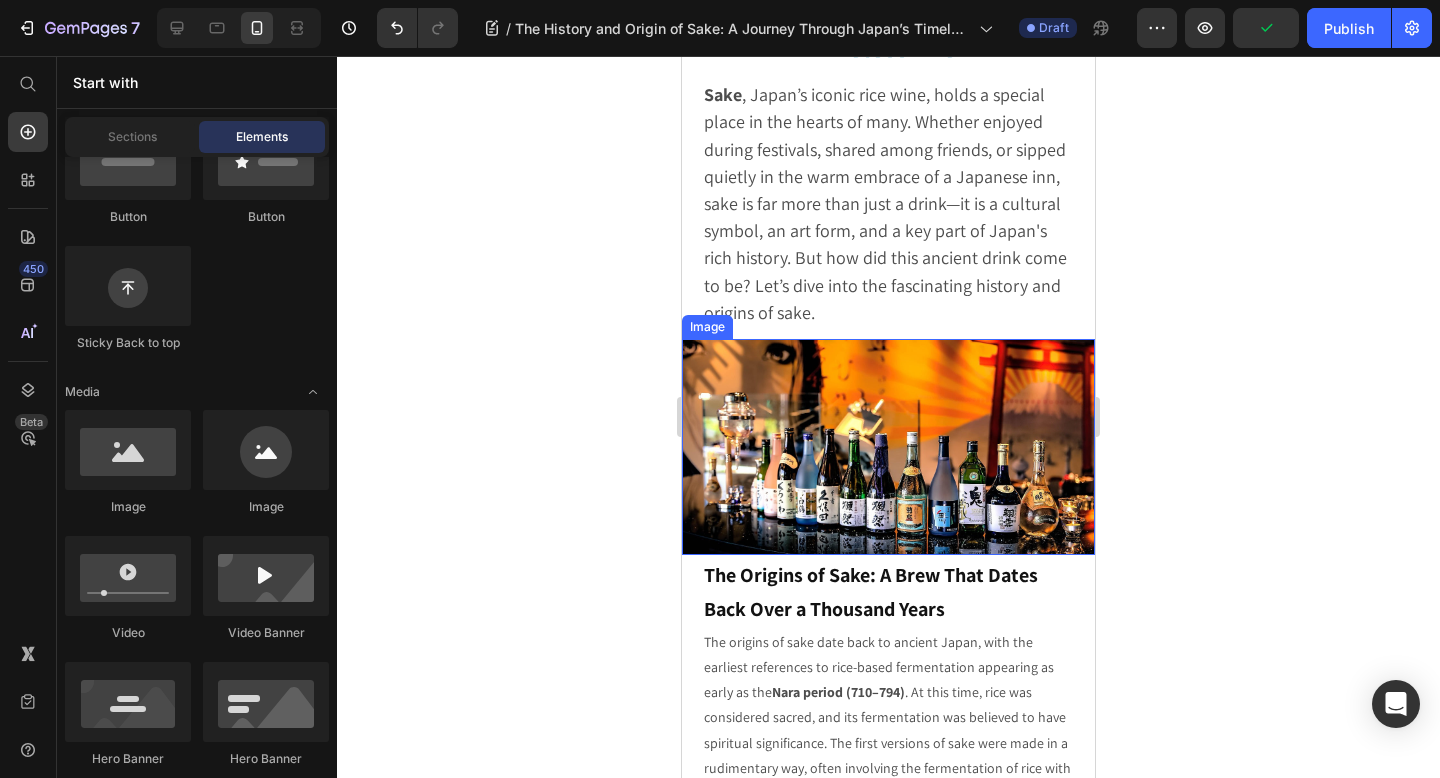 click at bounding box center [888, 447] 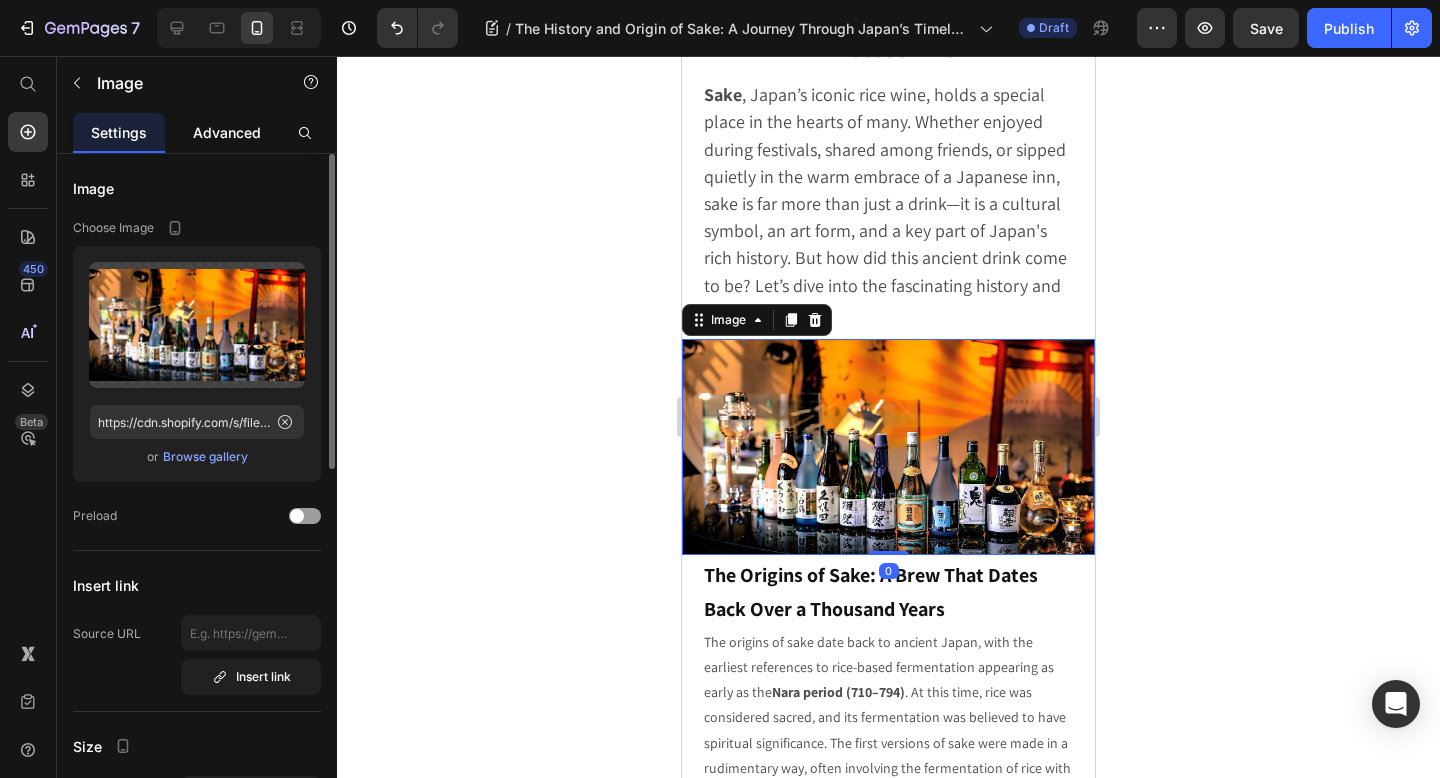 click on "Advanced" at bounding box center (227, 132) 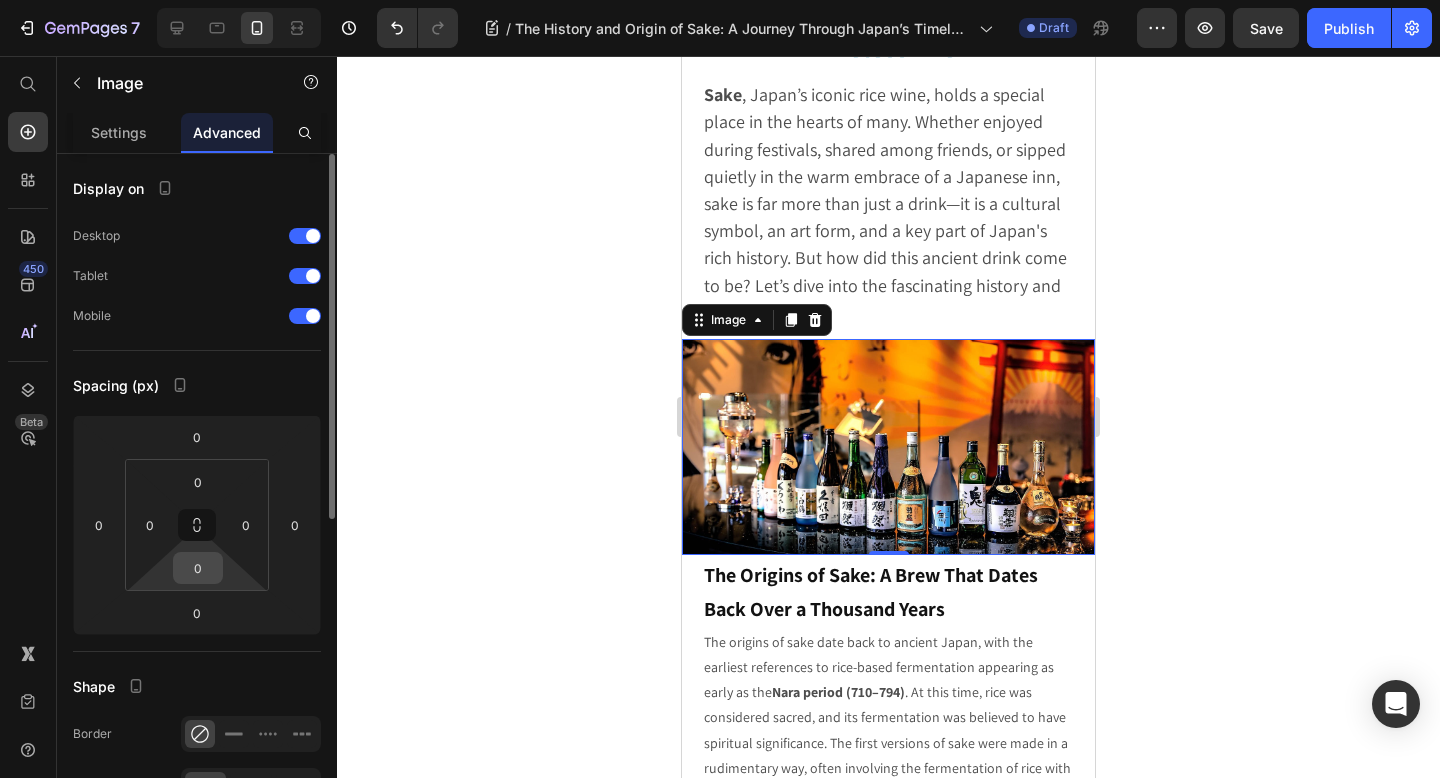 click on "0" at bounding box center (198, 568) 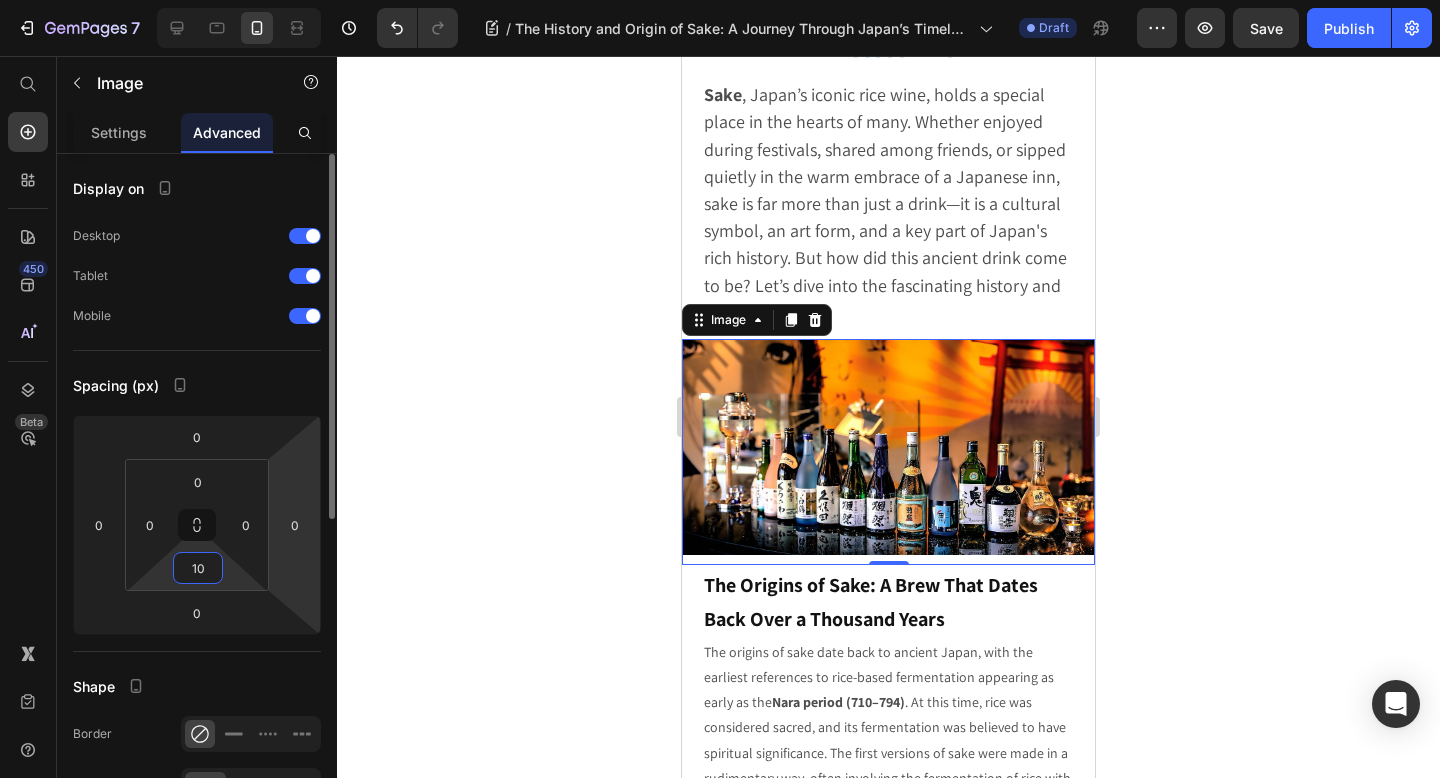 type on "1" 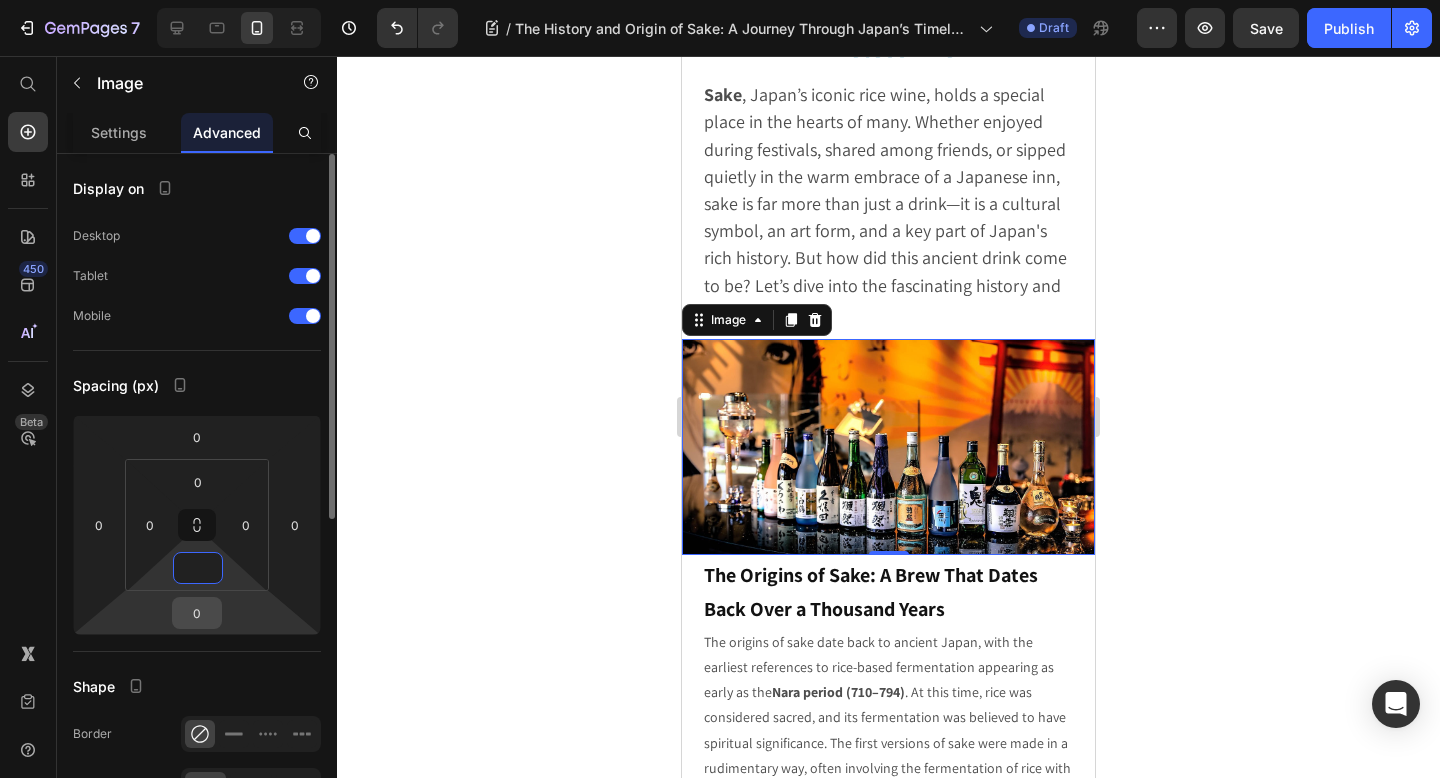click on "0" at bounding box center (197, 613) 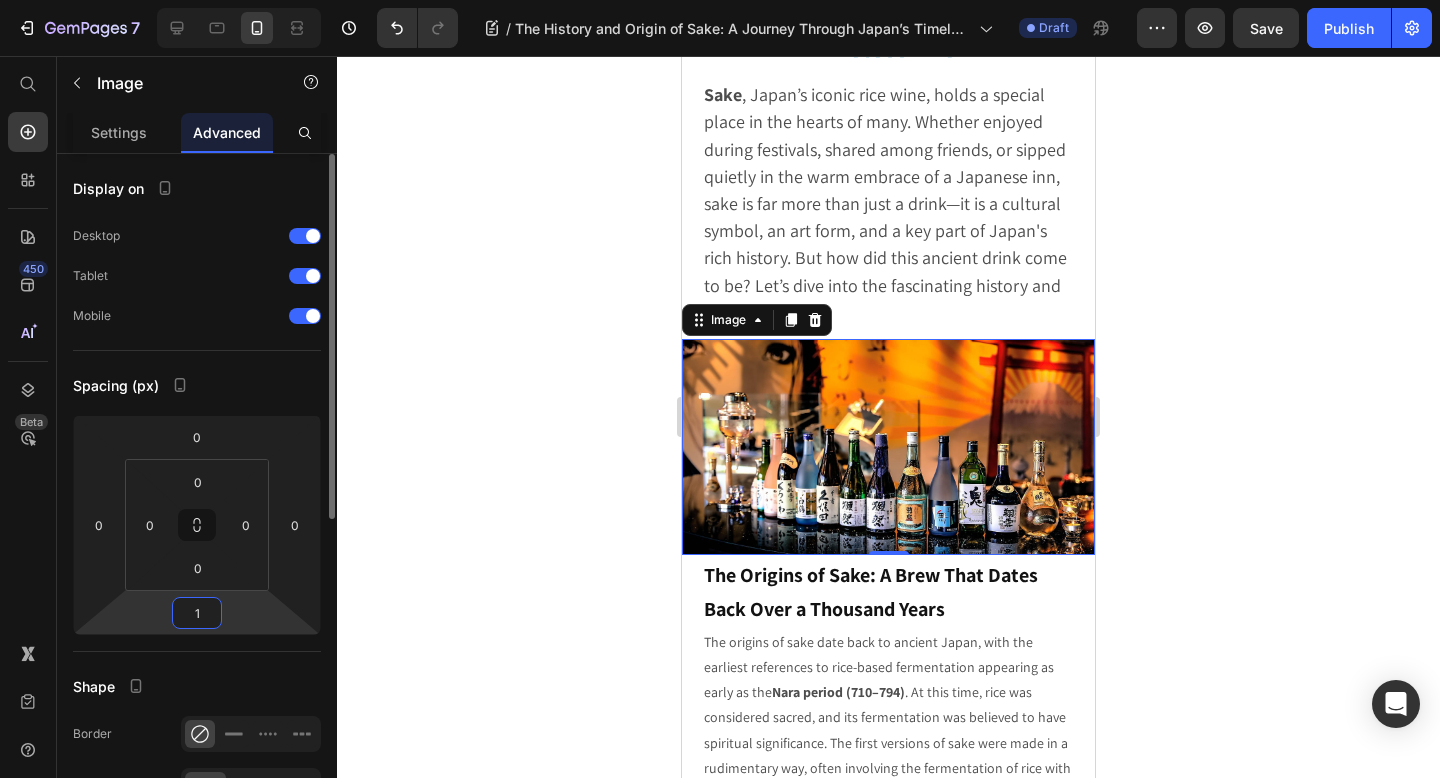 type on "10" 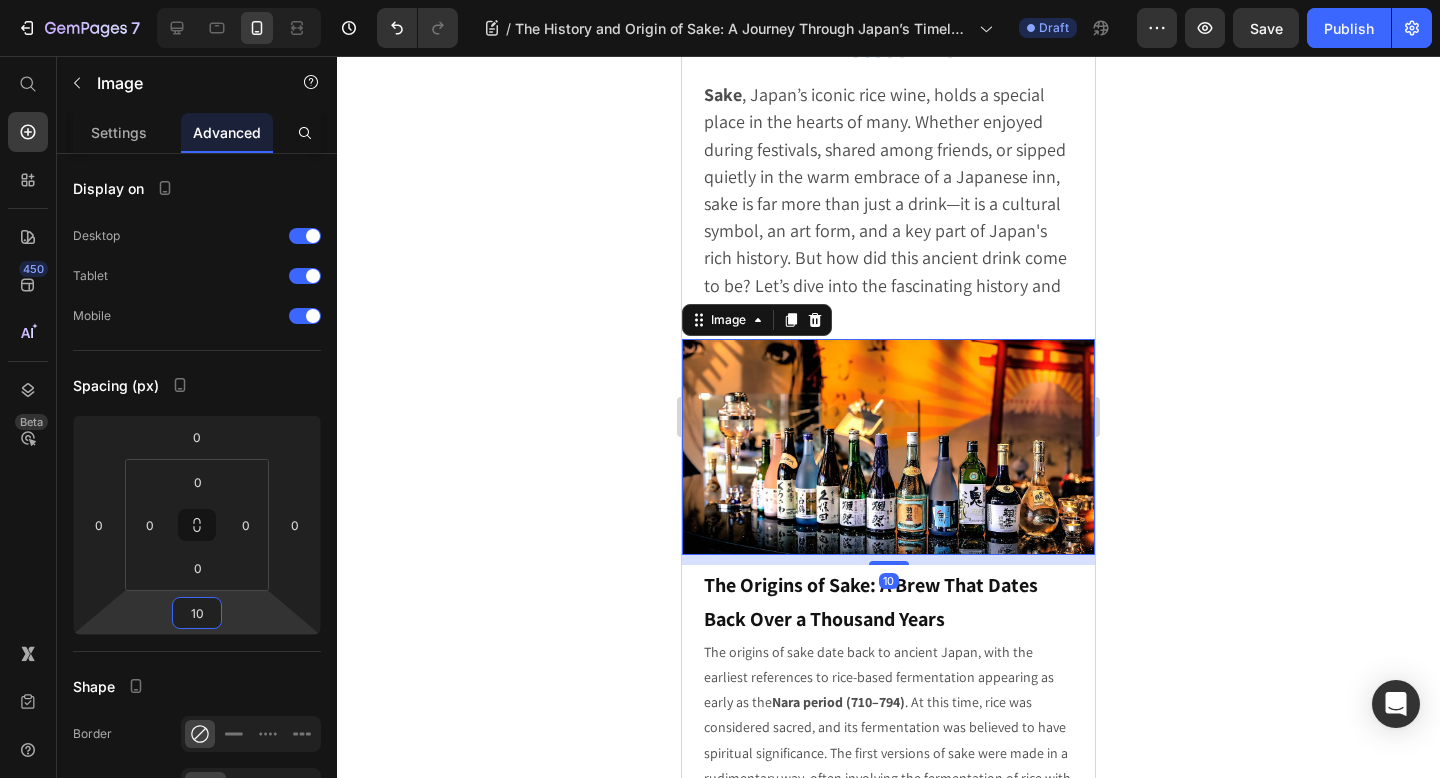 click 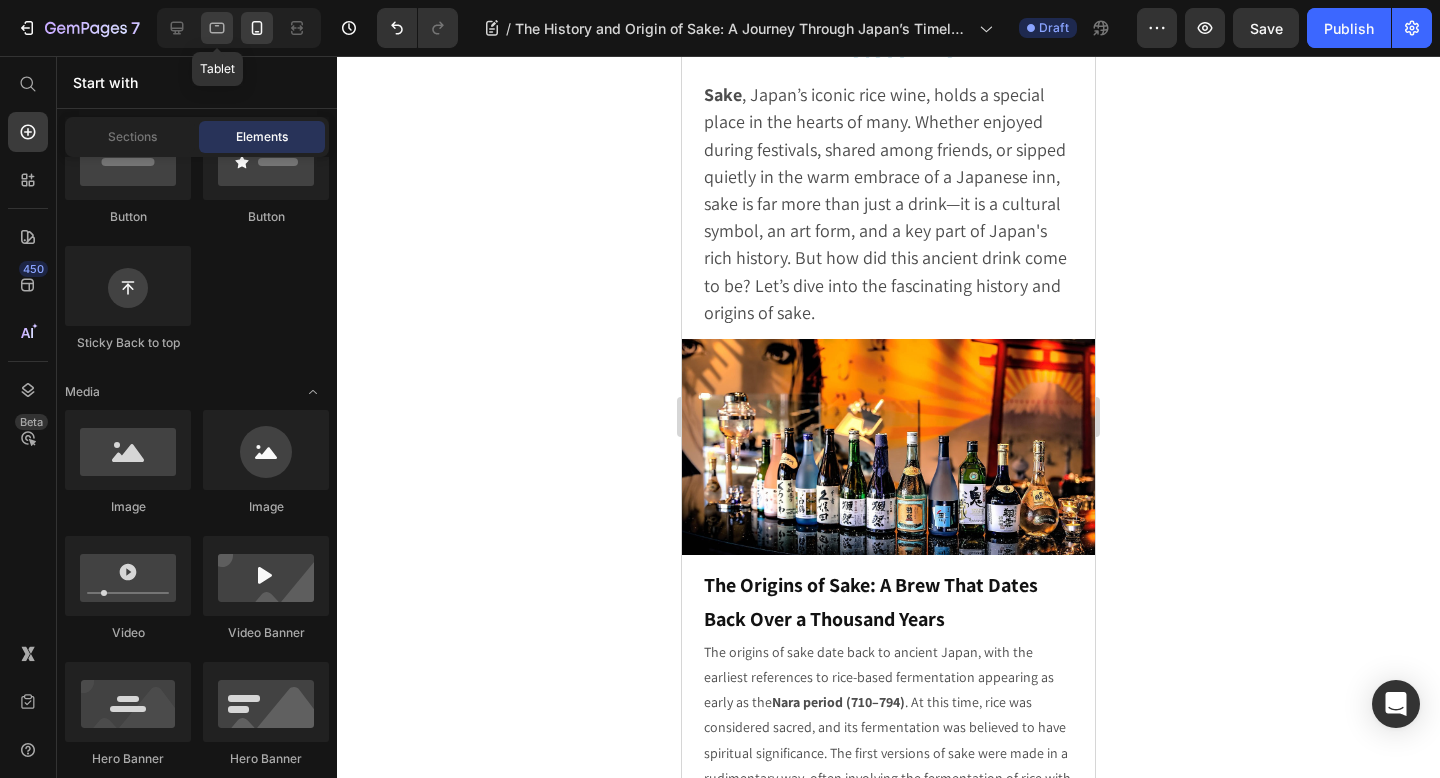 click 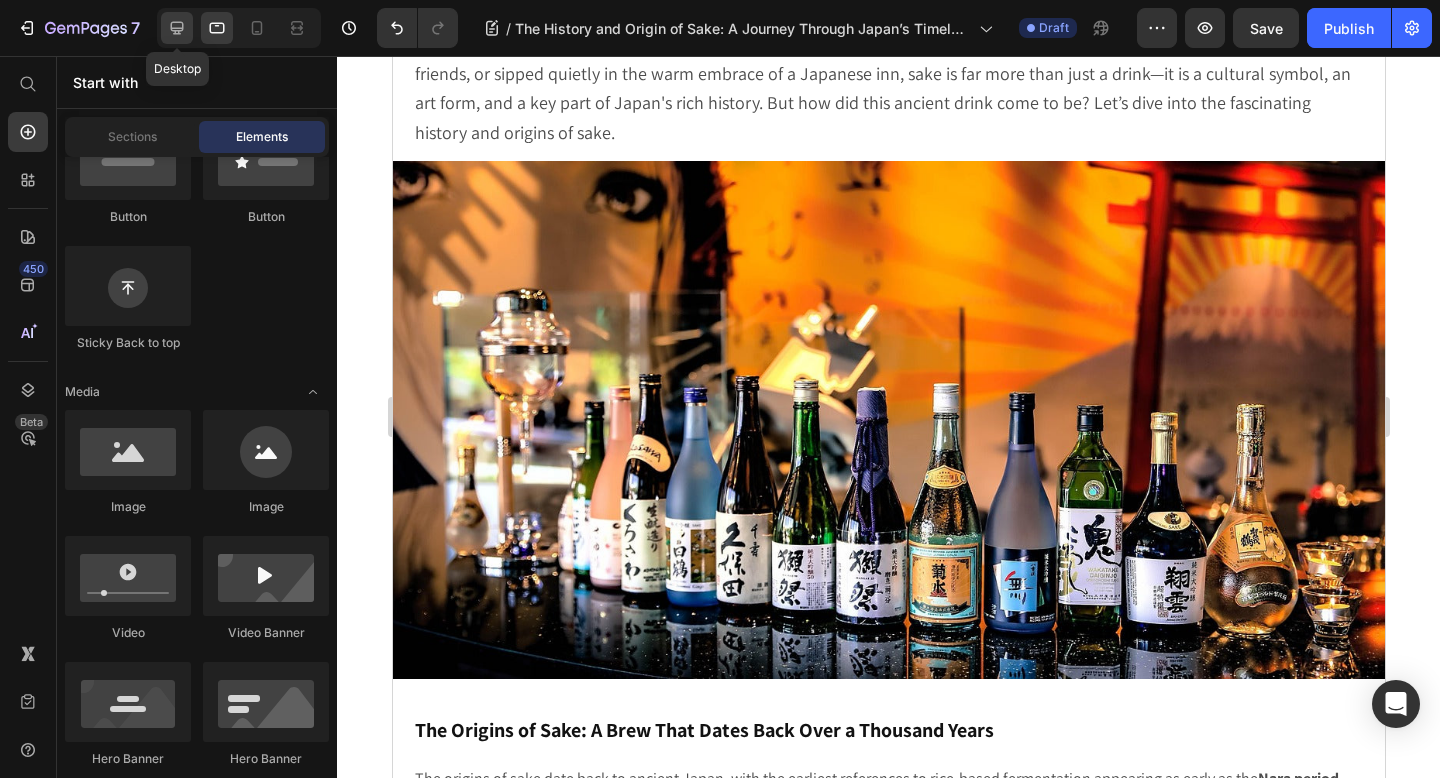 click 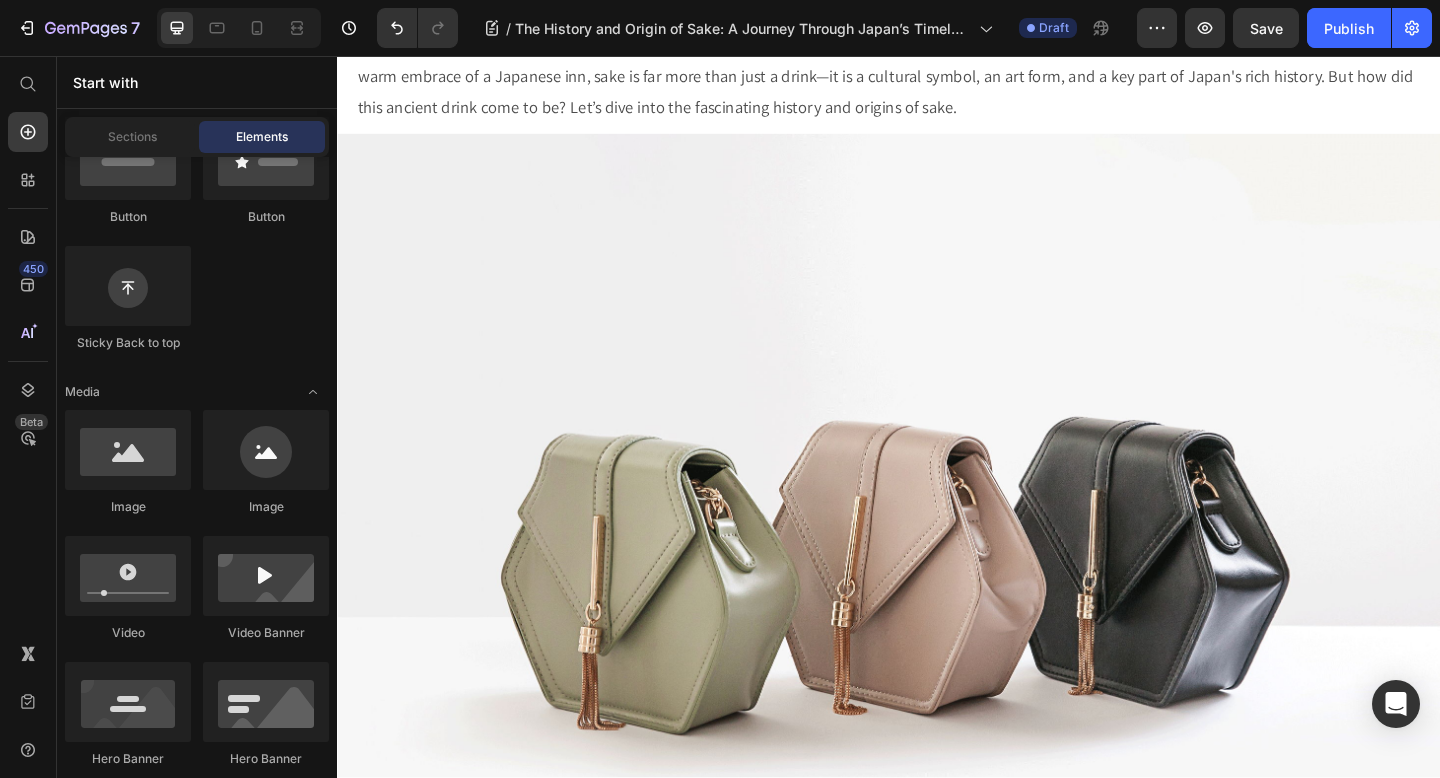 scroll, scrollTop: 0, scrollLeft: 0, axis: both 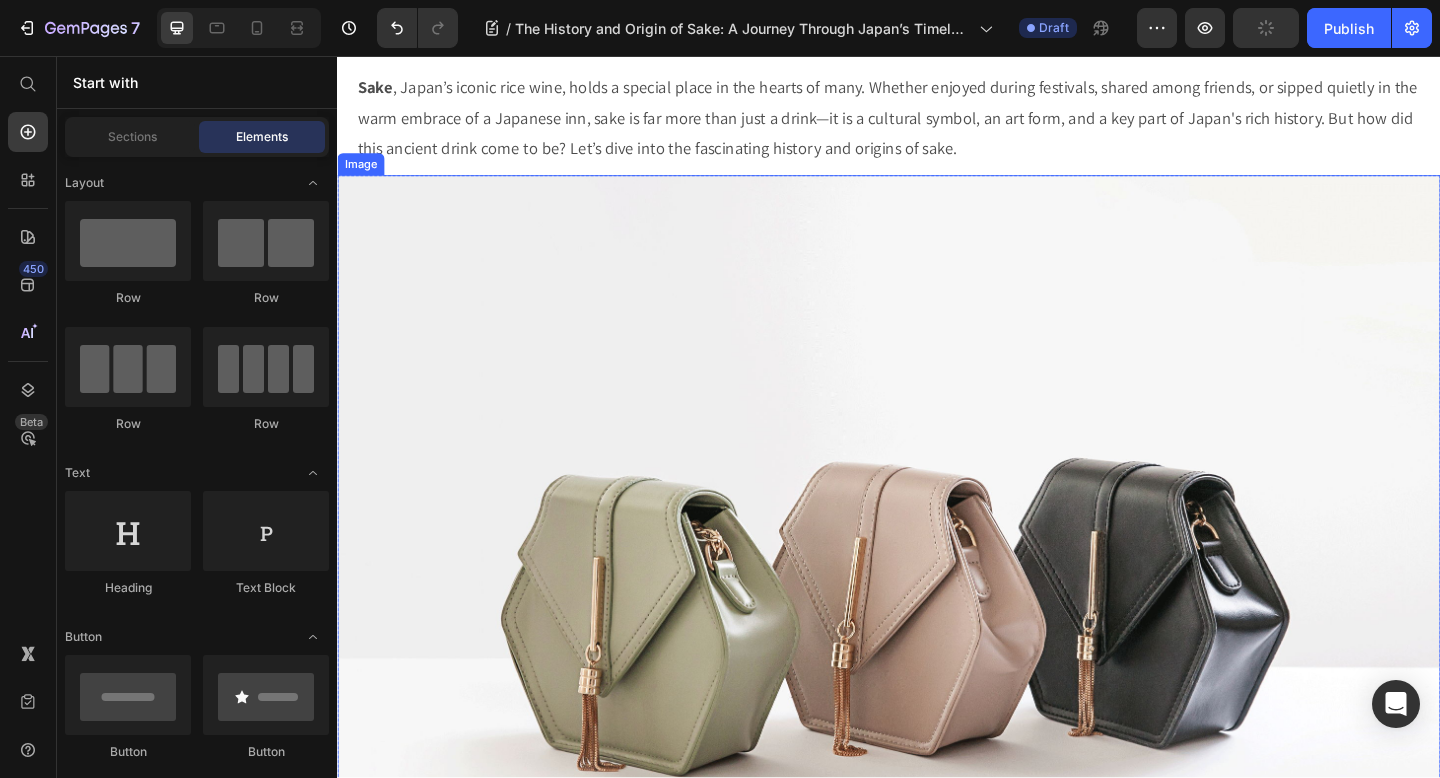 click at bounding box center (937, 636) 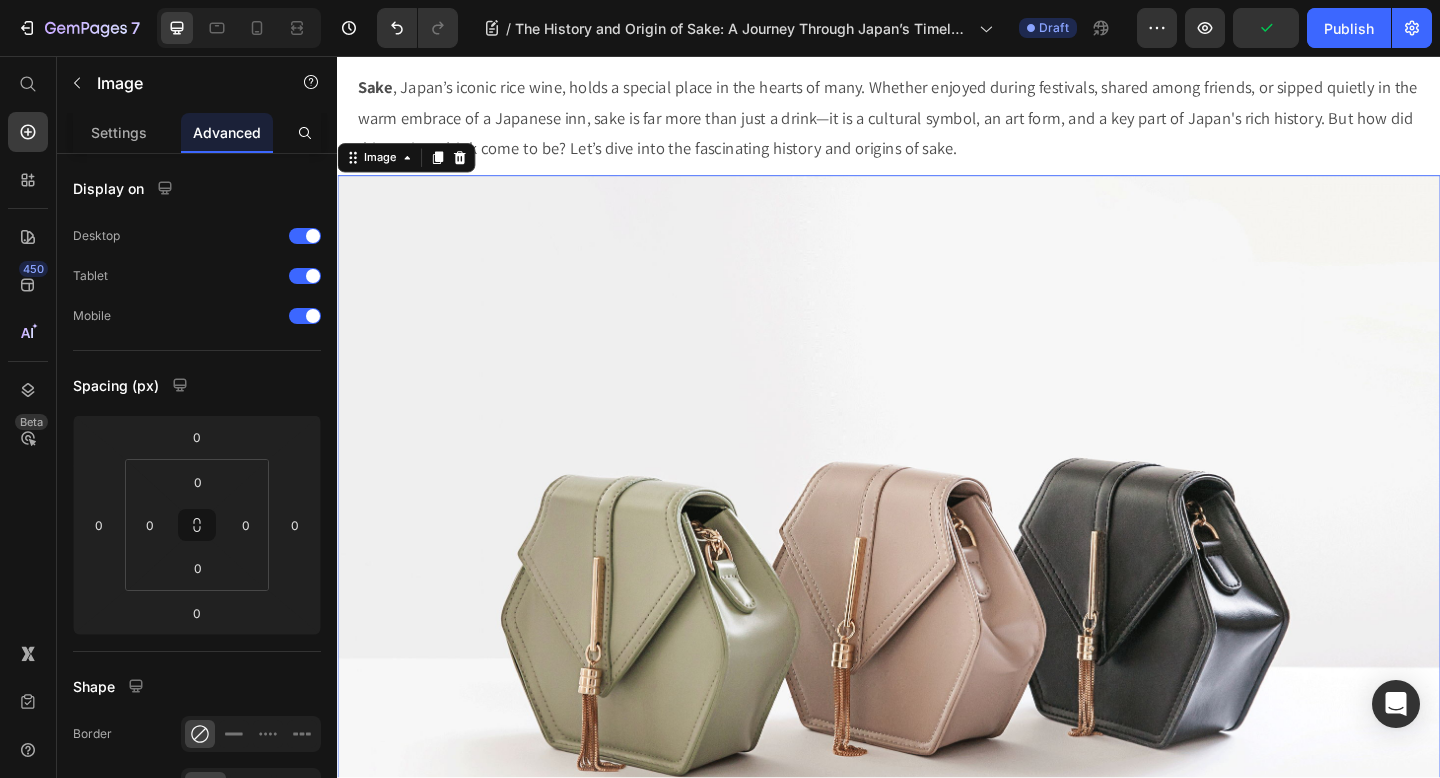 click at bounding box center [937, 636] 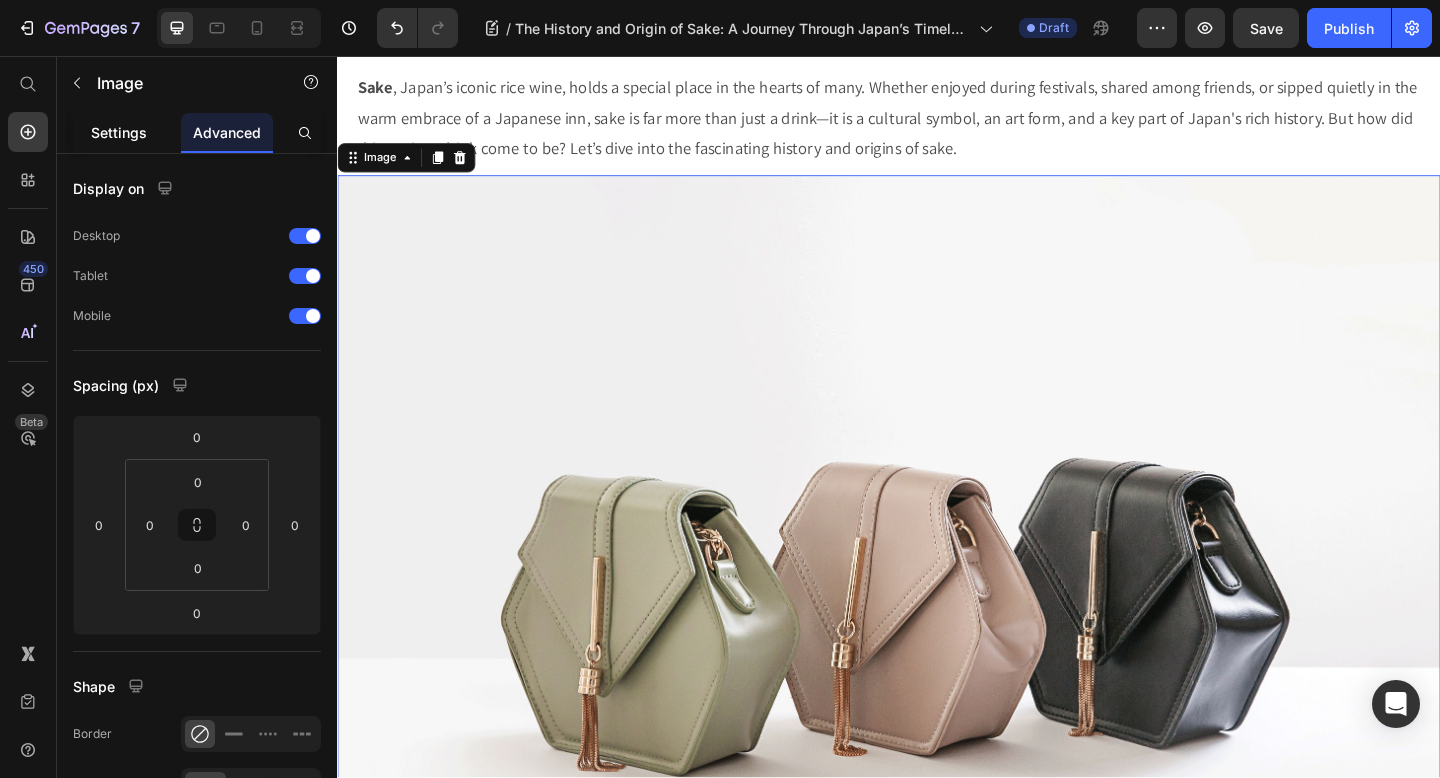 click on "Settings" at bounding box center (119, 132) 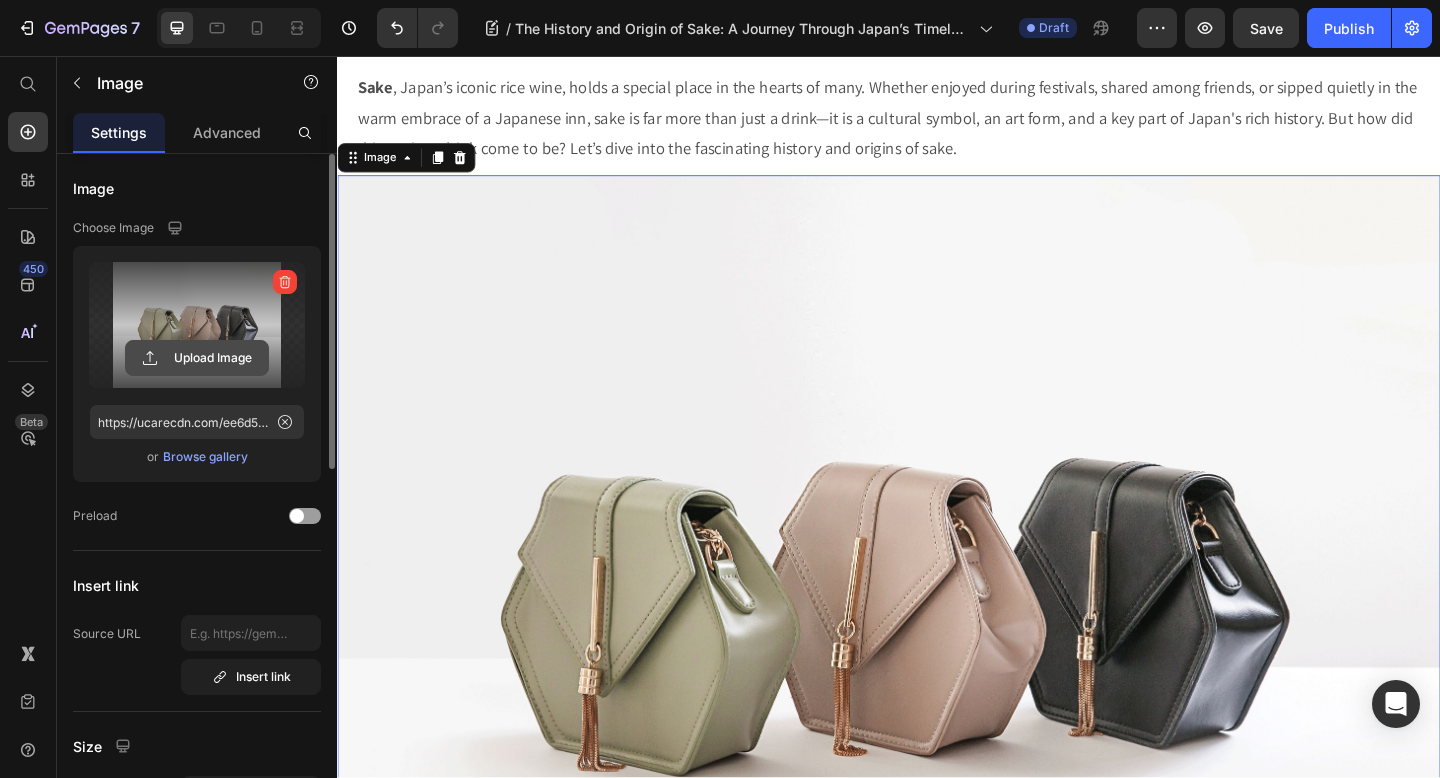 click 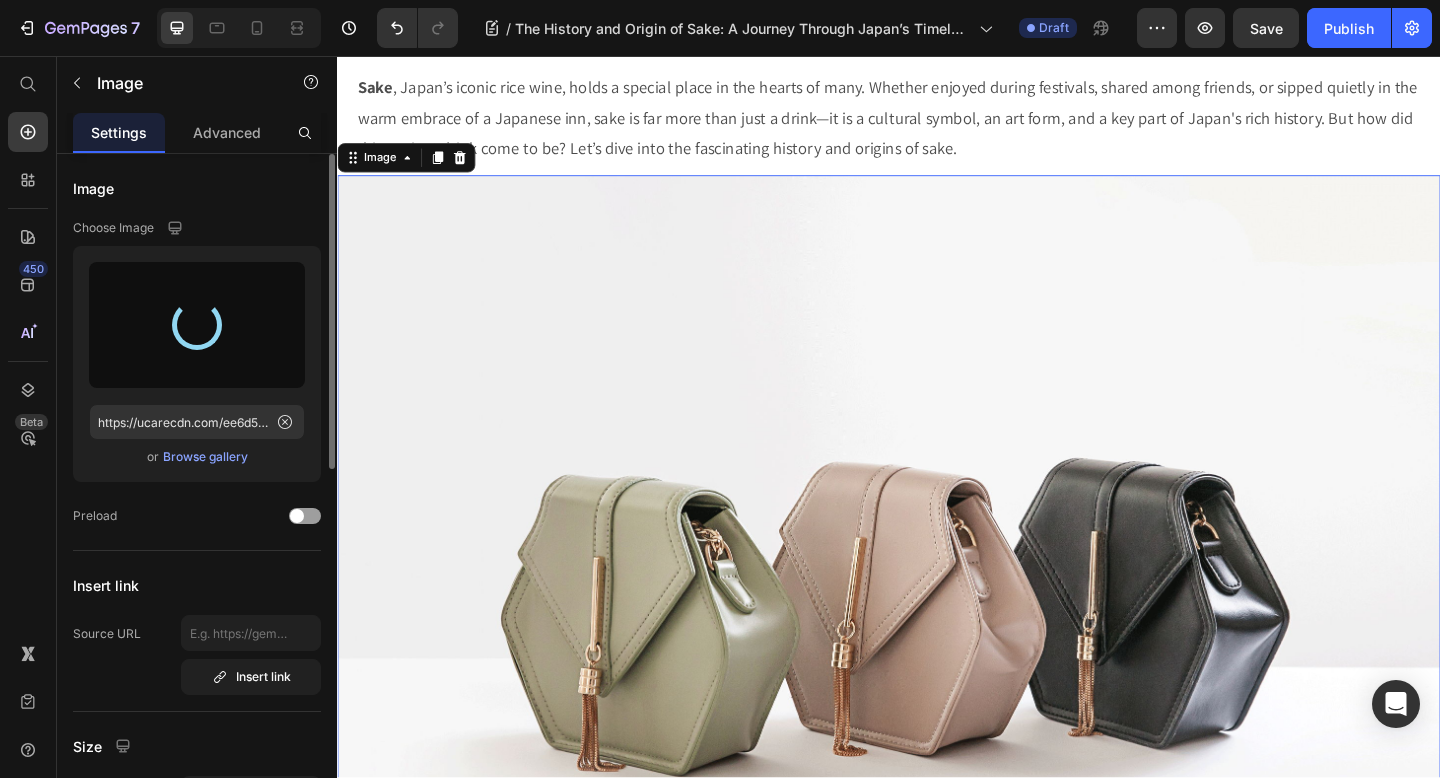 type on "https://cdn.shopify.com/s/files/1/0568/6755/3477/files/gempages_476241092954555202-0a73ae74-8860-4dc3-8963-9caf39a93be0.jpg" 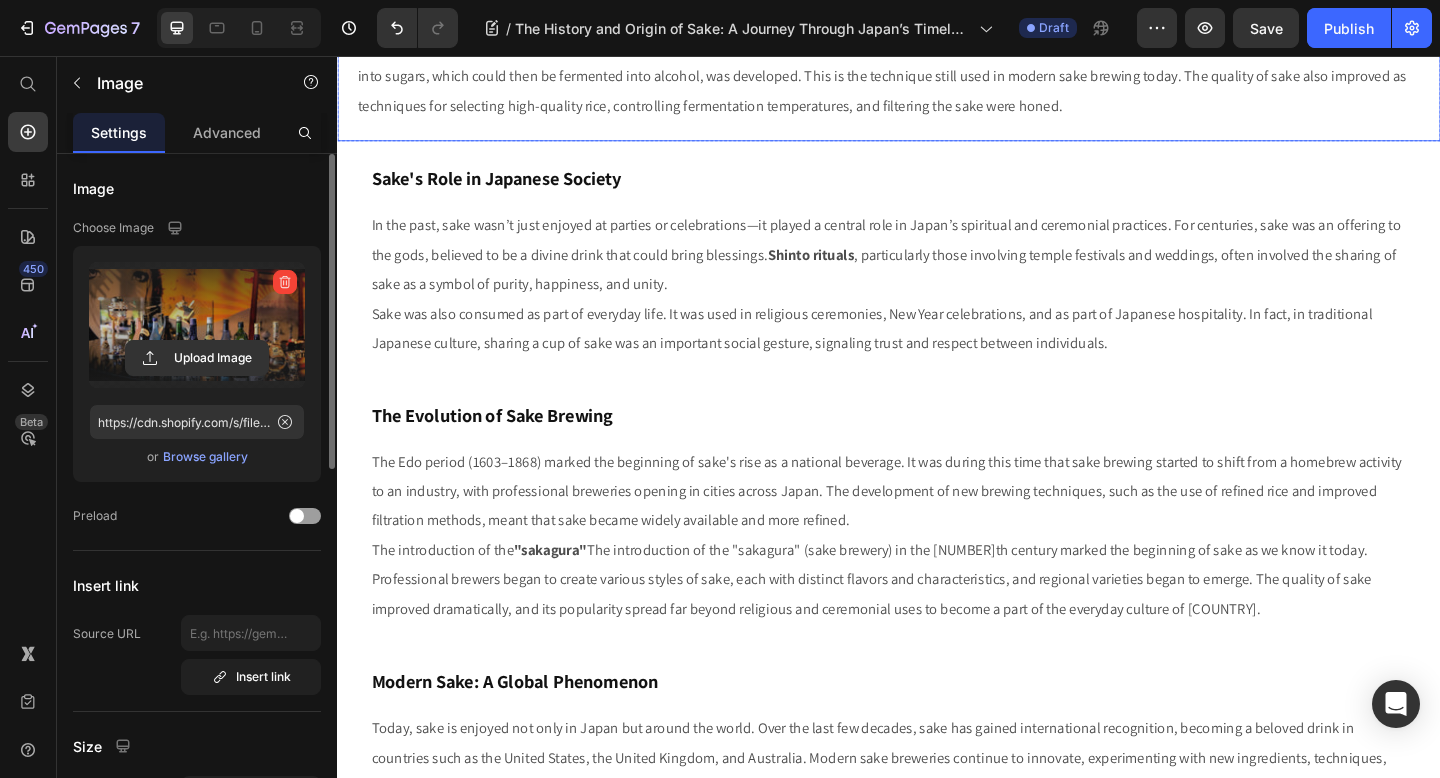 scroll, scrollTop: 1118, scrollLeft: 0, axis: vertical 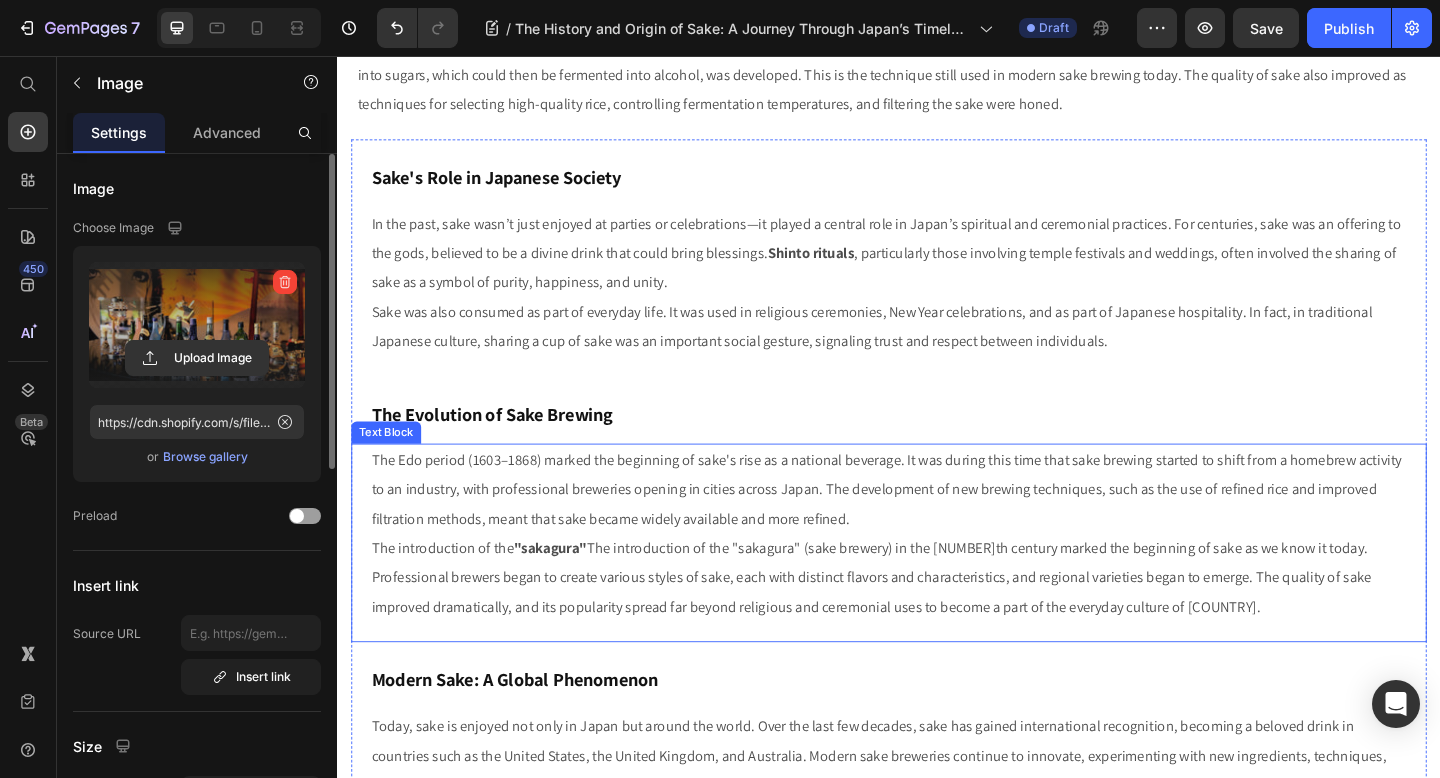 click on "The Edo period (1603–1868) marked the beginning of sake's rise as a national beverage. It was during this time that sake brewing started to shift from a homebrew activity to an industry, with professional breweries opening in cities across Japan. The development of new brewing techniques, such as the use of refined rice and improved filtration methods, meant that sake became widely available and more refined." at bounding box center [937, 528] 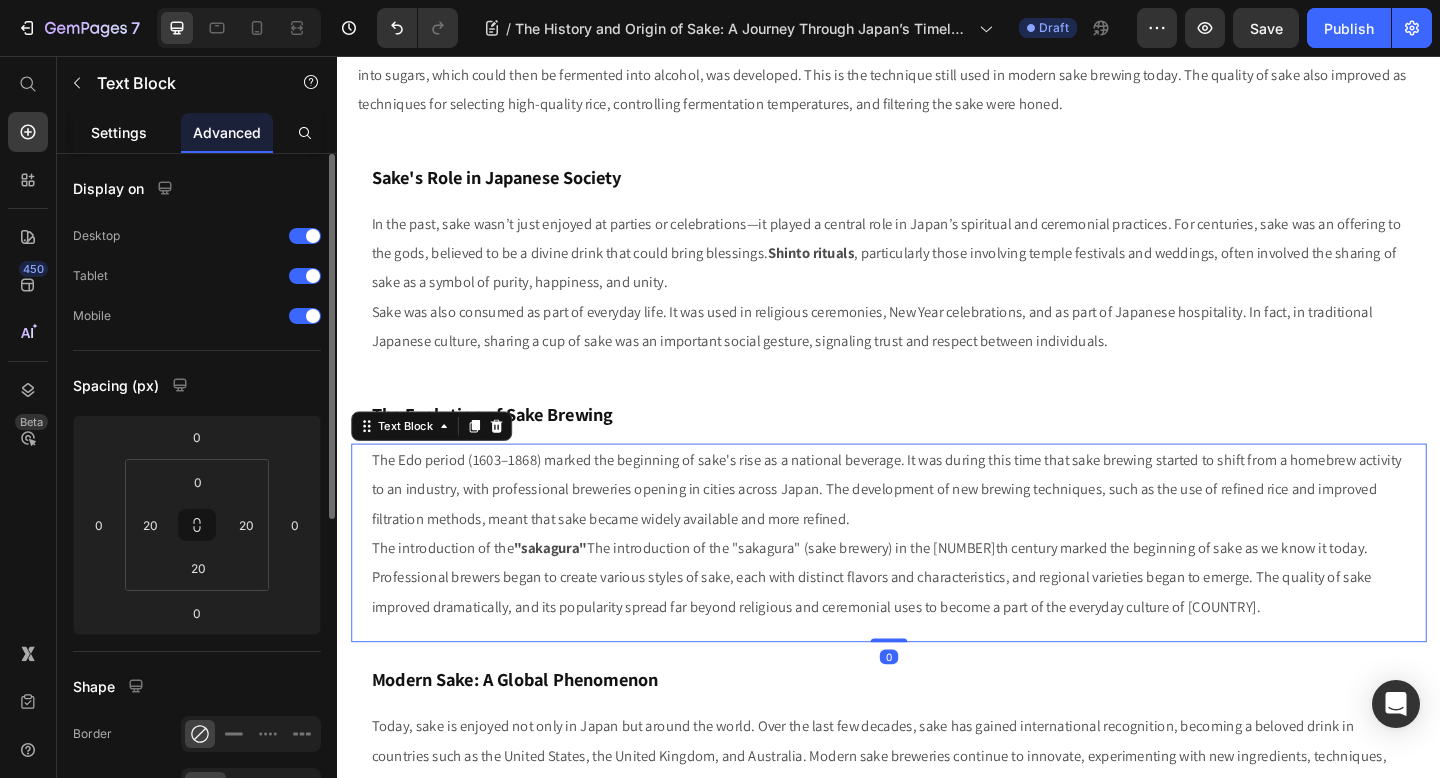 click on "Settings" at bounding box center [119, 132] 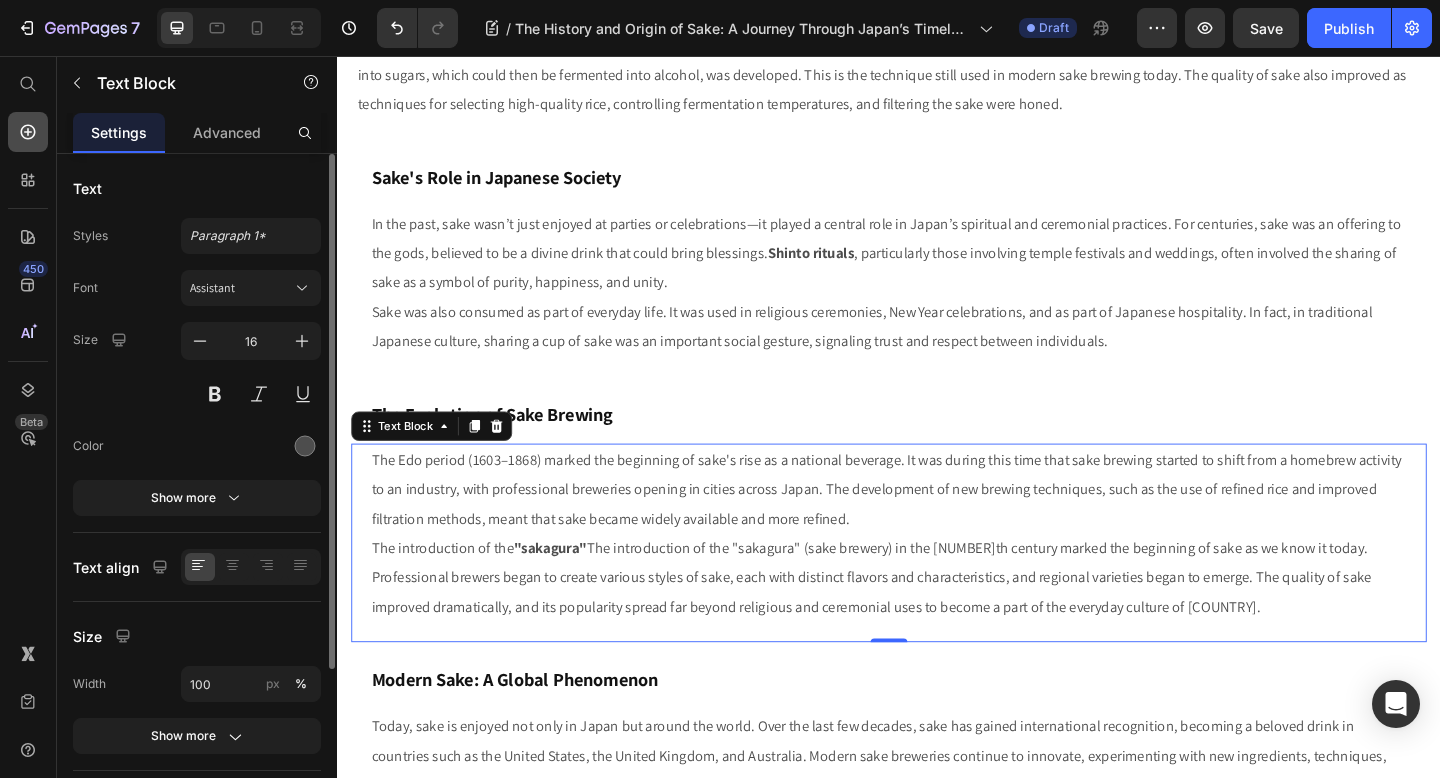 click 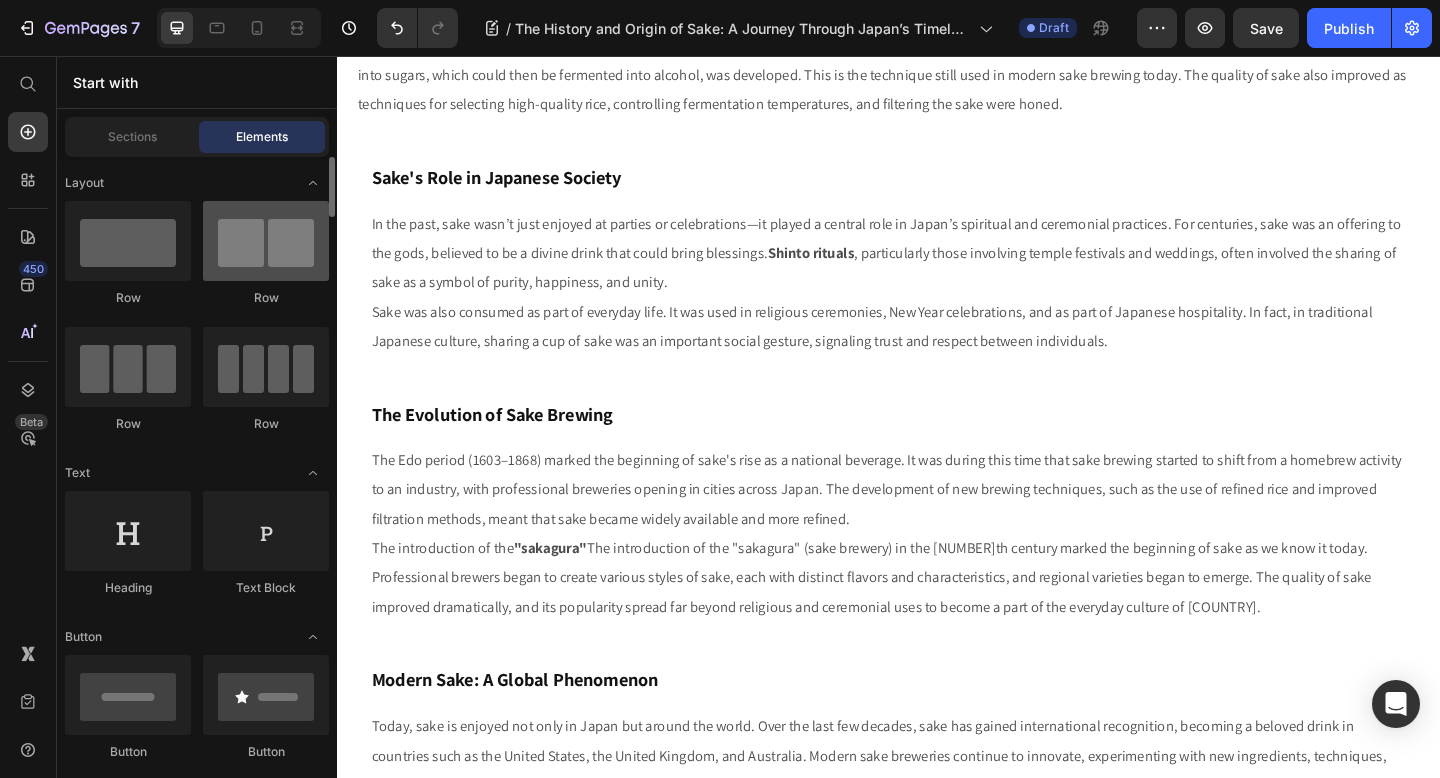 click at bounding box center (266, 241) 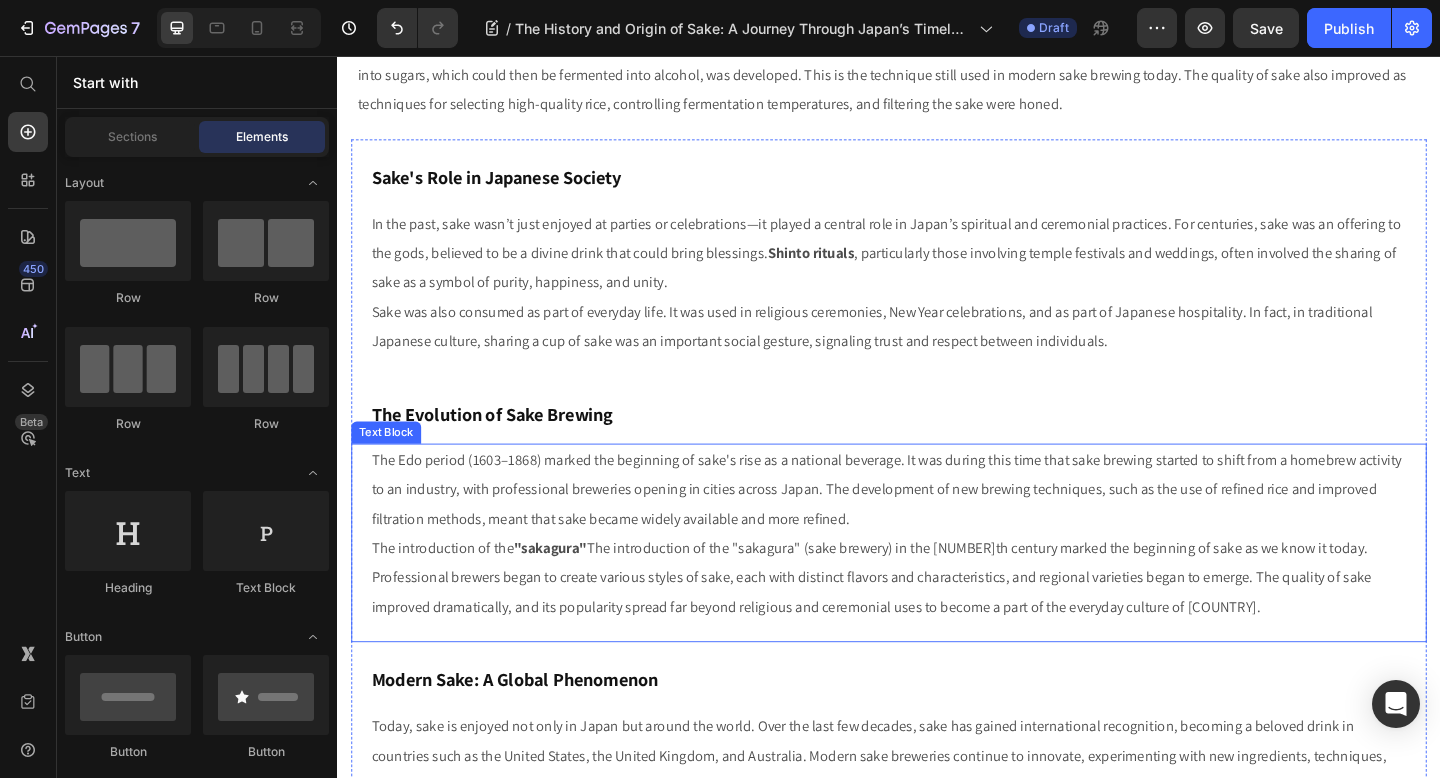 click on "The introduction of the  "sakagura"  (sake brewery) in the 17th century marked the beginning of sake as we know it today. Professional brewers began to create various styles of sake, each with distinct flavors and characteristics, and regional varieties began to emerge. The quality of sake improved dramatically, and its popularity spread far beyond religious and ceremonial uses to become a part of the everyday culture of Japan." at bounding box center [937, 624] 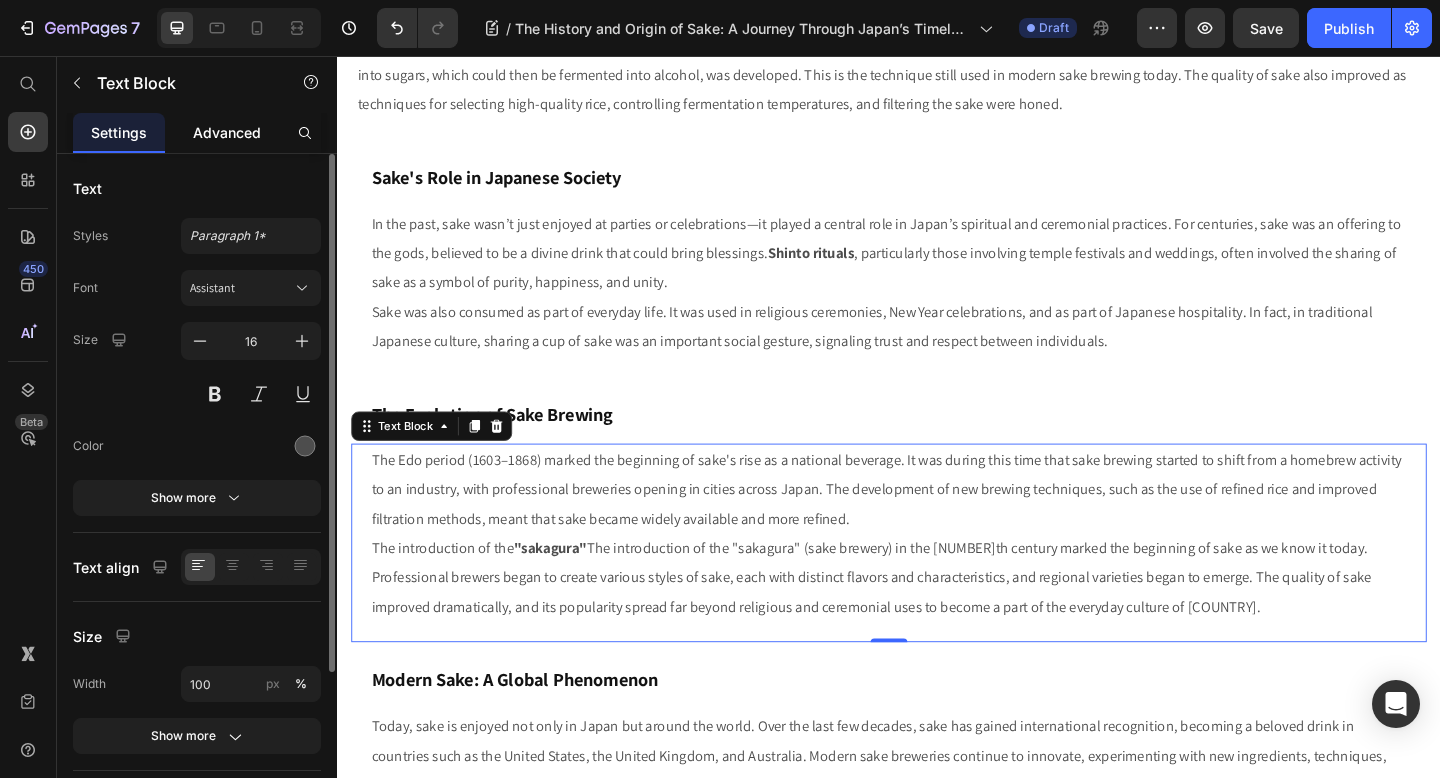 click on "Advanced" 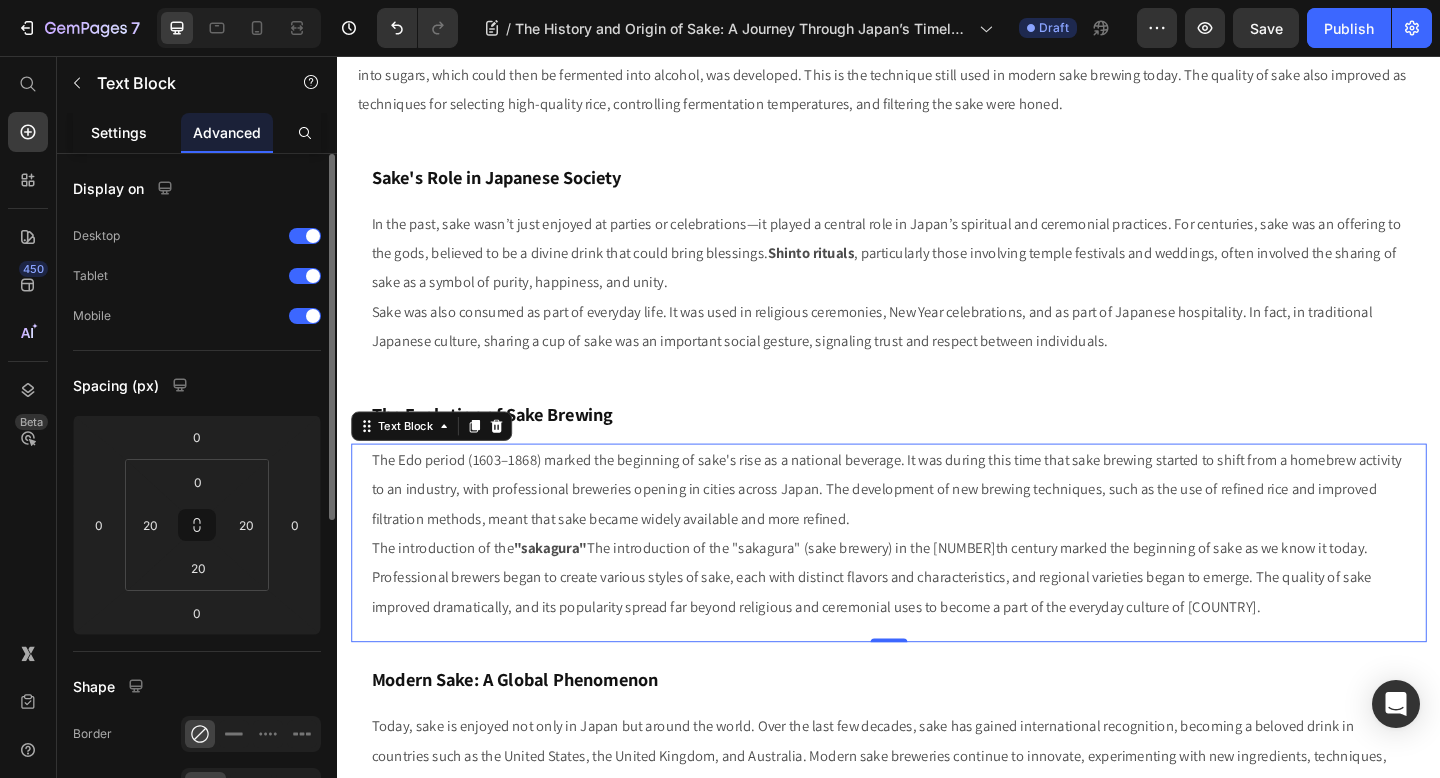 click on "Settings" 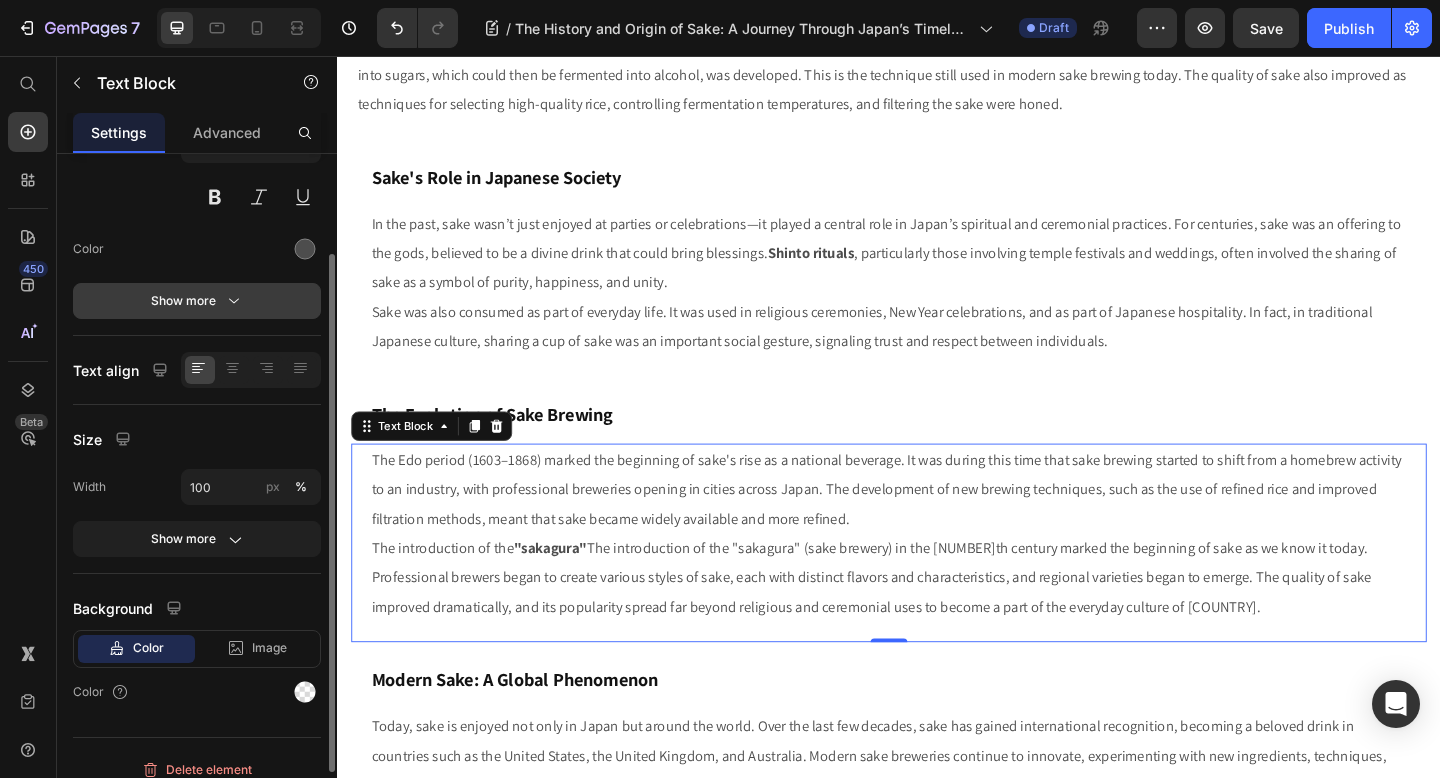 scroll, scrollTop: 214, scrollLeft: 0, axis: vertical 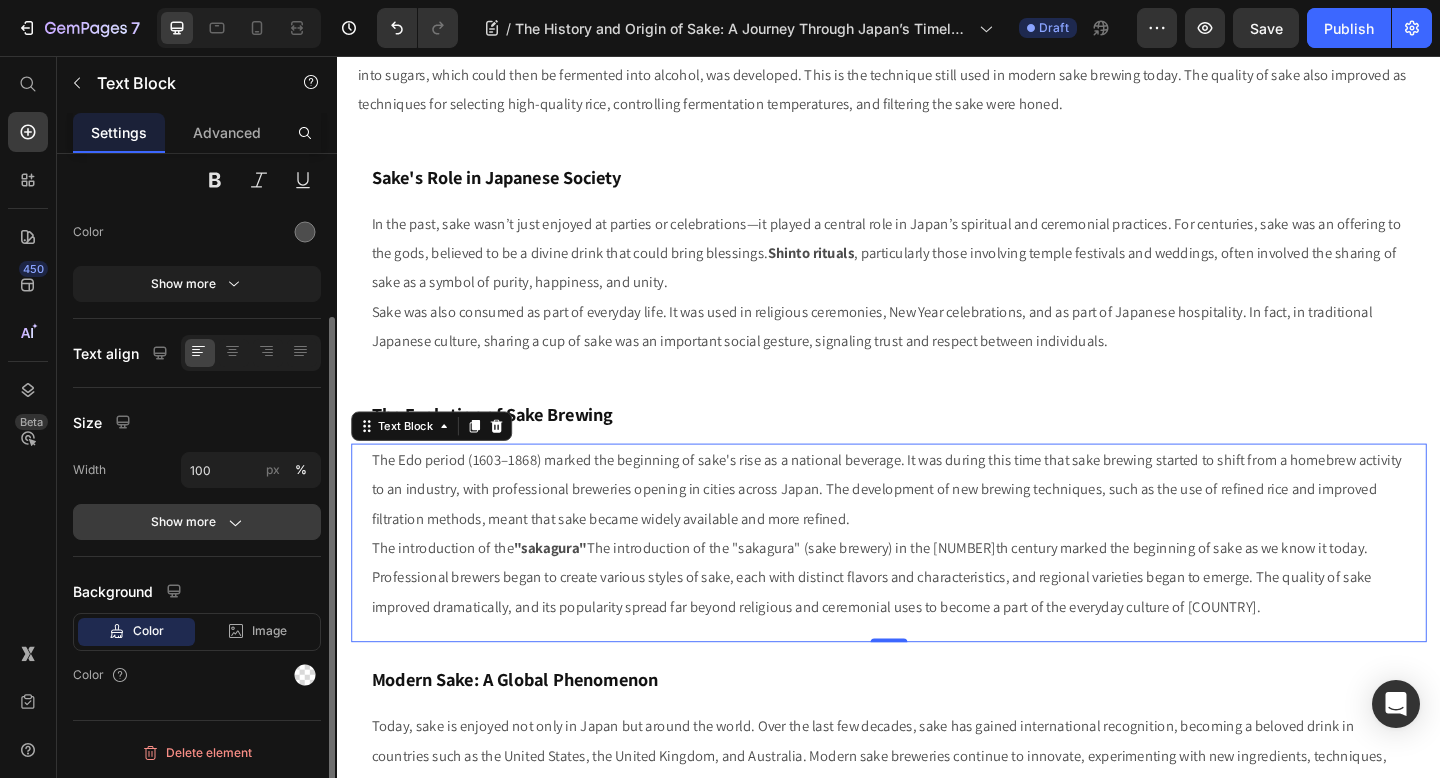 click on "Show more" at bounding box center [197, 522] 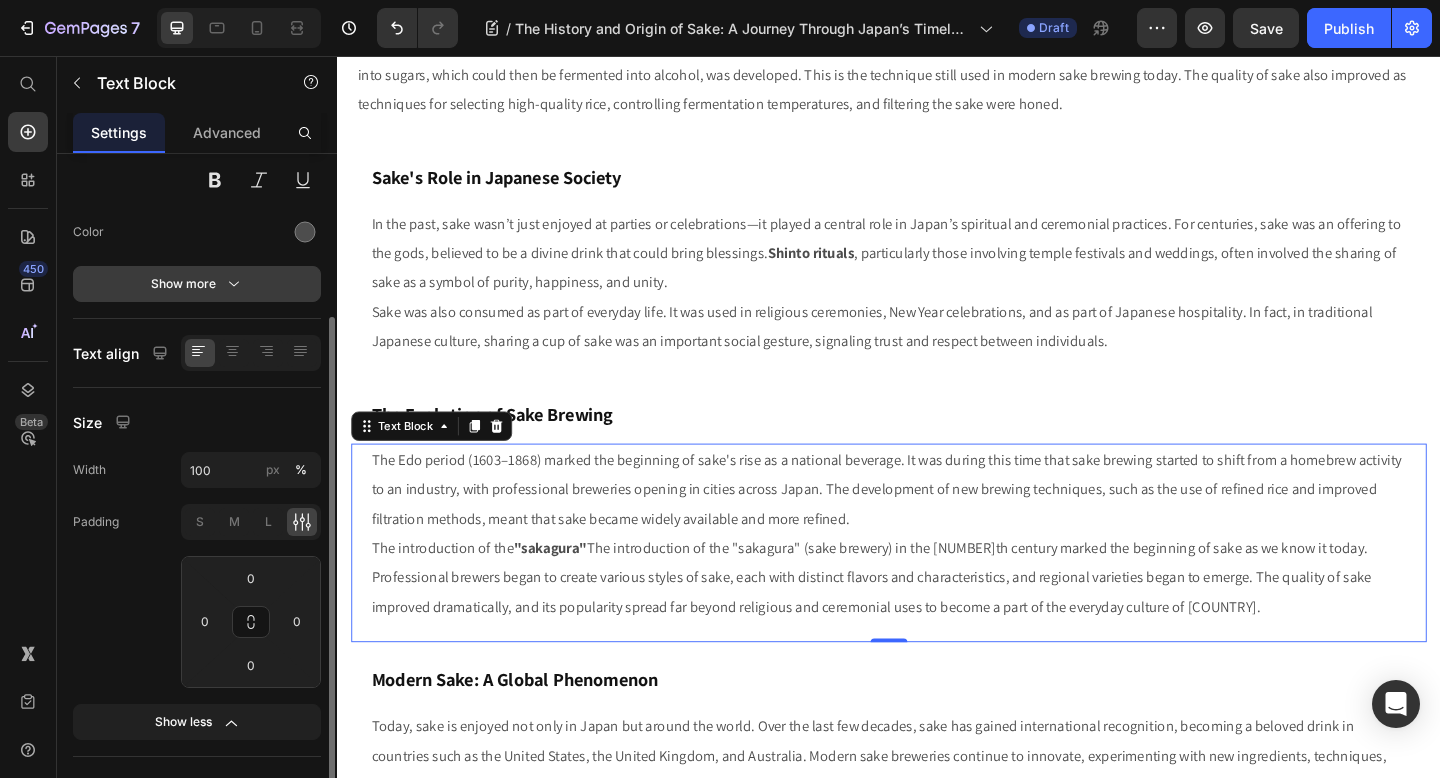 click 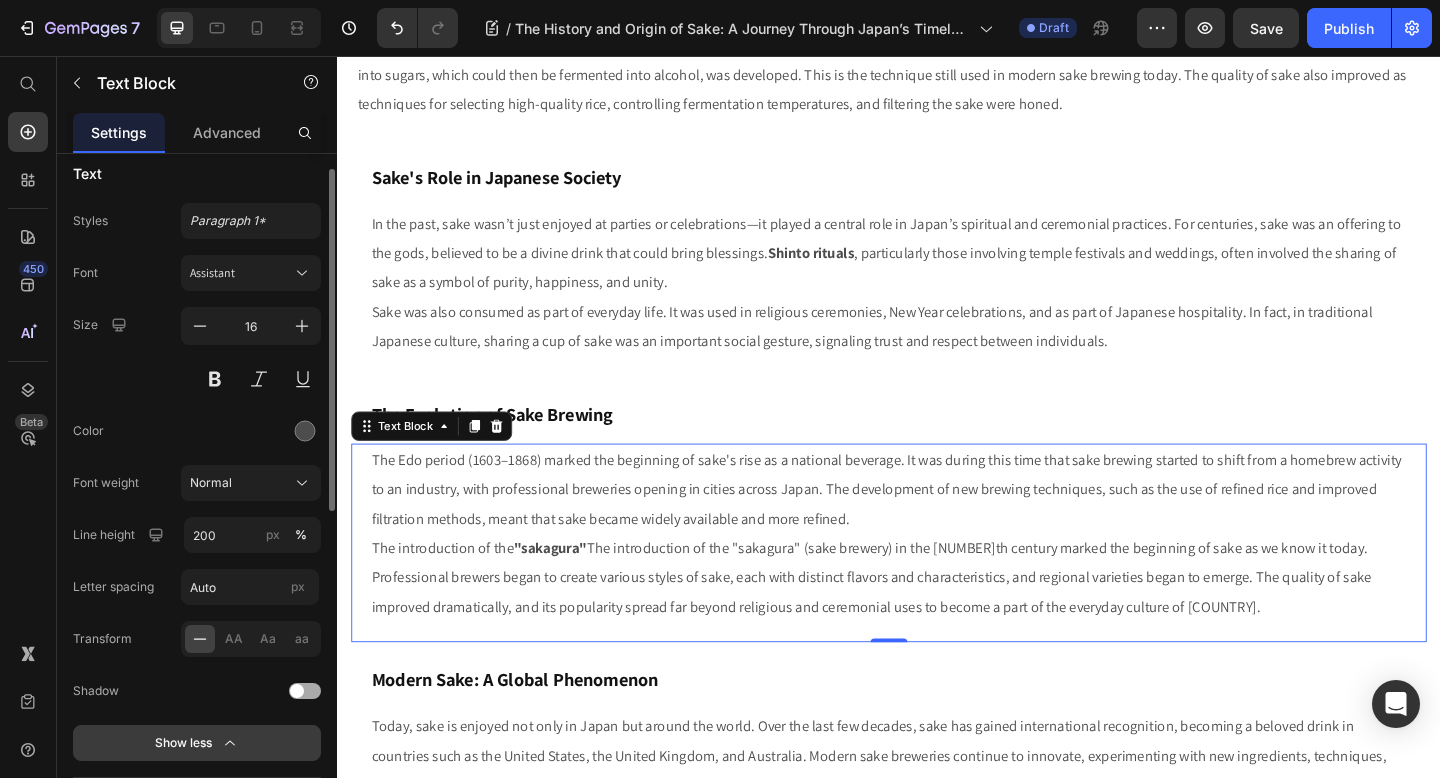 scroll, scrollTop: 0, scrollLeft: 0, axis: both 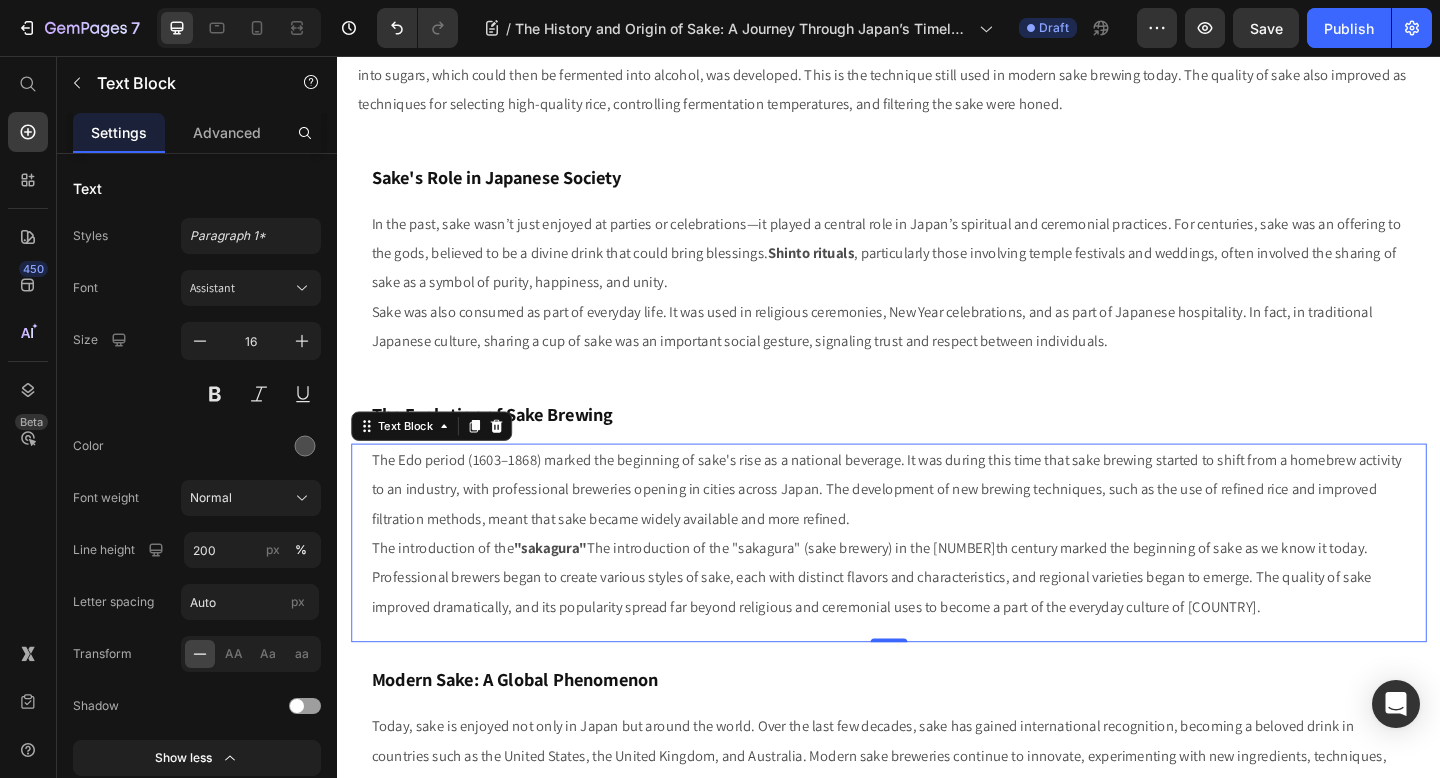 click on "The Edo period (1603–1868) marked the beginning of sake's rise as a national beverage. It was during this time that sake brewing started to shift from a homebrew activity to an industry, with professional breweries opening in cities across Japan. The development of new brewing techniques, such as the use of refined rice and improved filtration methods, meant that sake became widely available and more refined." at bounding box center [937, 528] 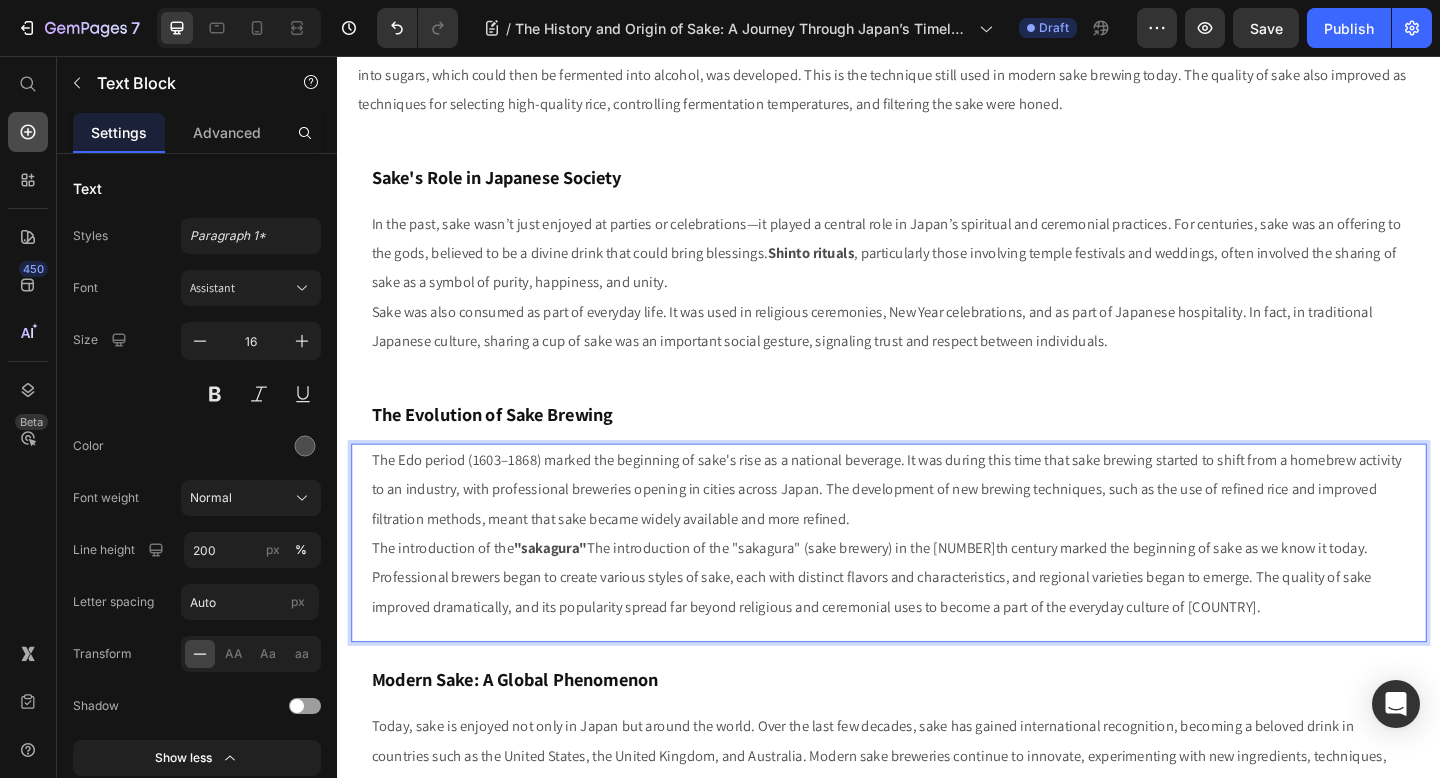 click 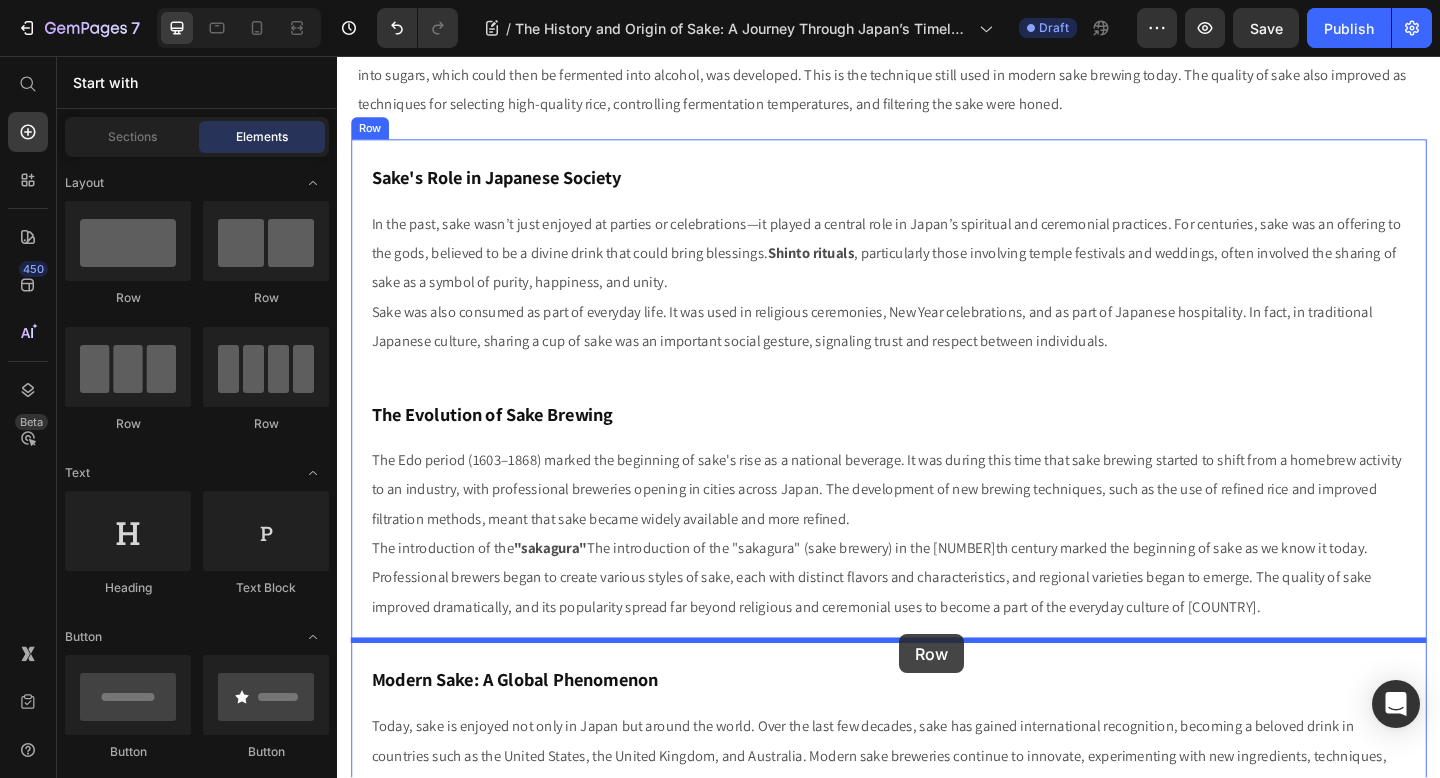 drag, startPoint x: 576, startPoint y: 296, endPoint x: 943, endPoint y: 681, distance: 531.8966 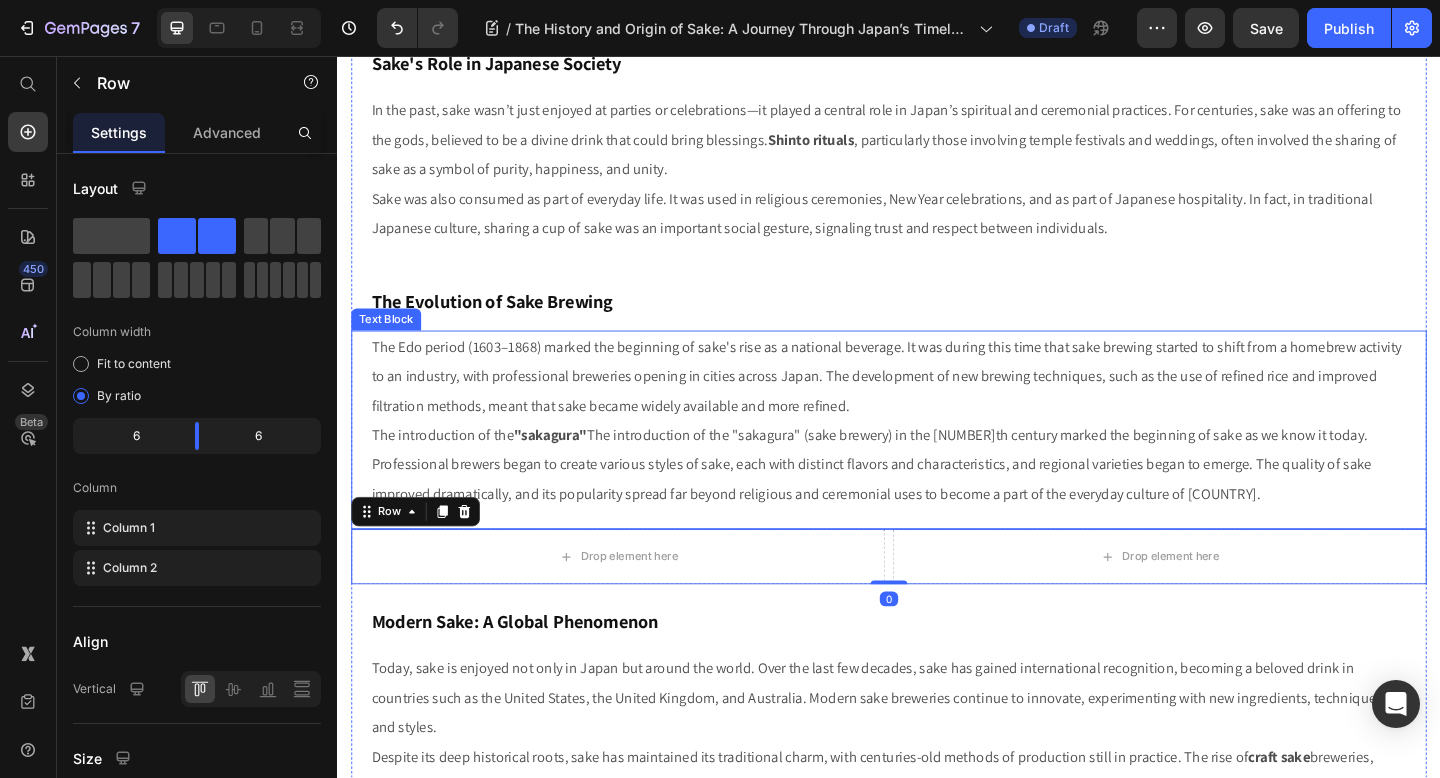 scroll, scrollTop: 1246, scrollLeft: 0, axis: vertical 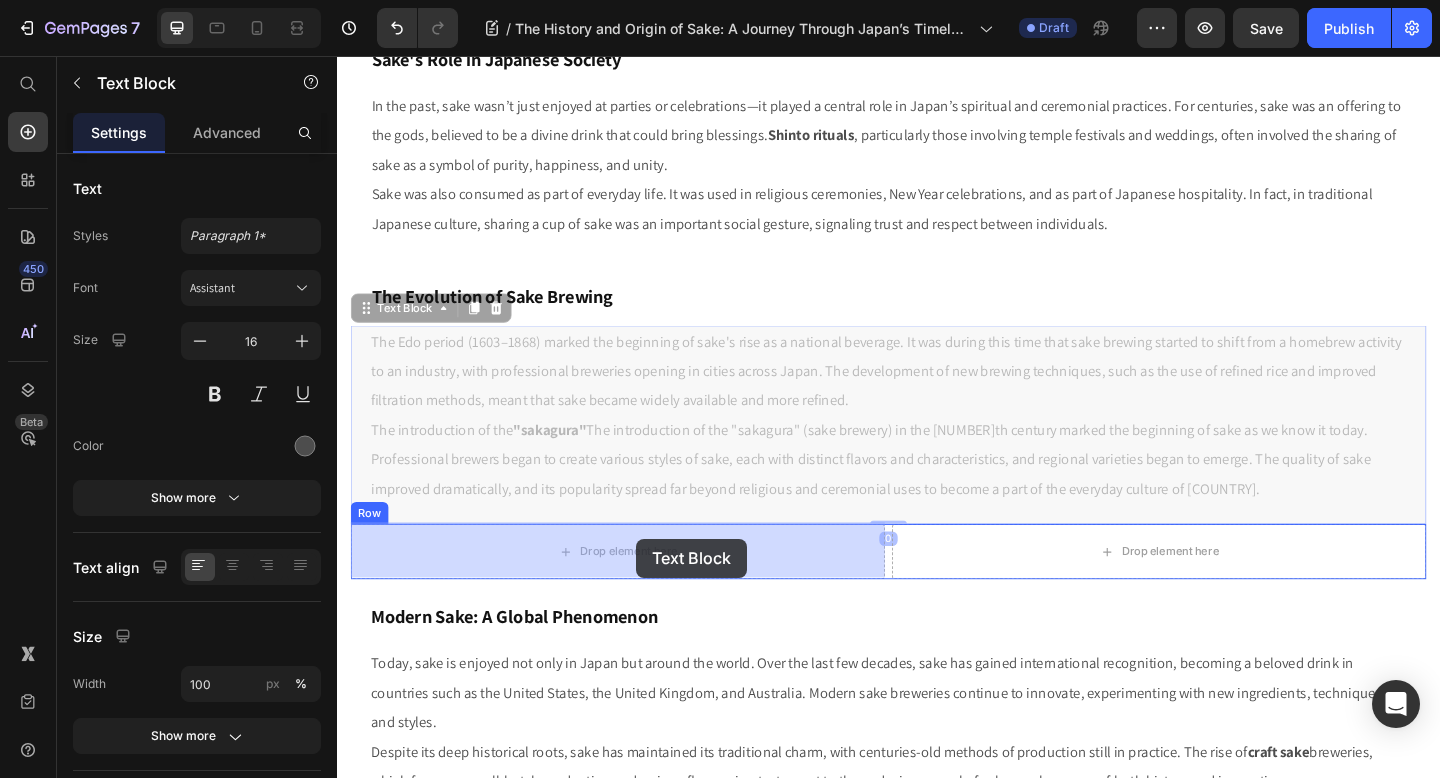 drag, startPoint x: 831, startPoint y: 447, endPoint x: 662, endPoint y: 580, distance: 215.05814 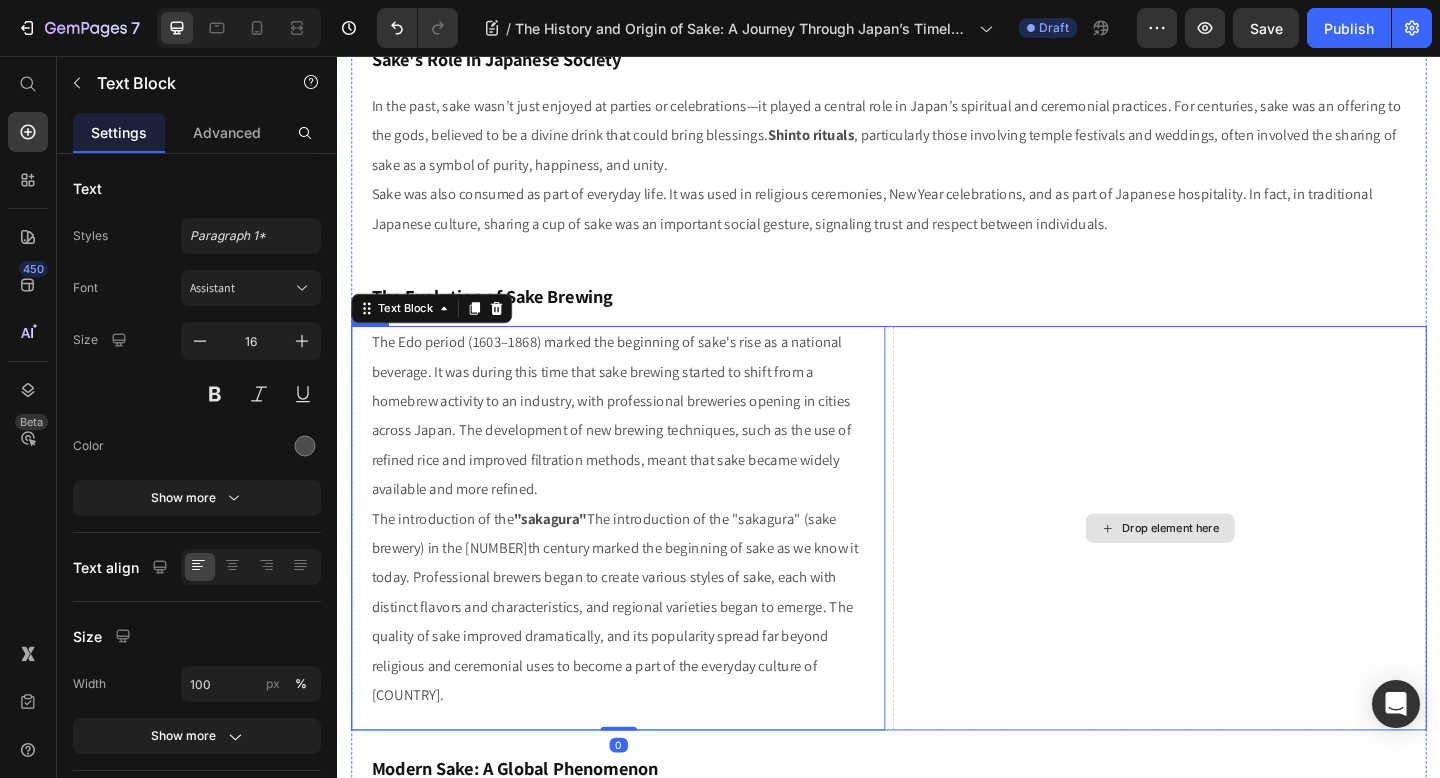 click on "Drop element here" at bounding box center [1231, 570] 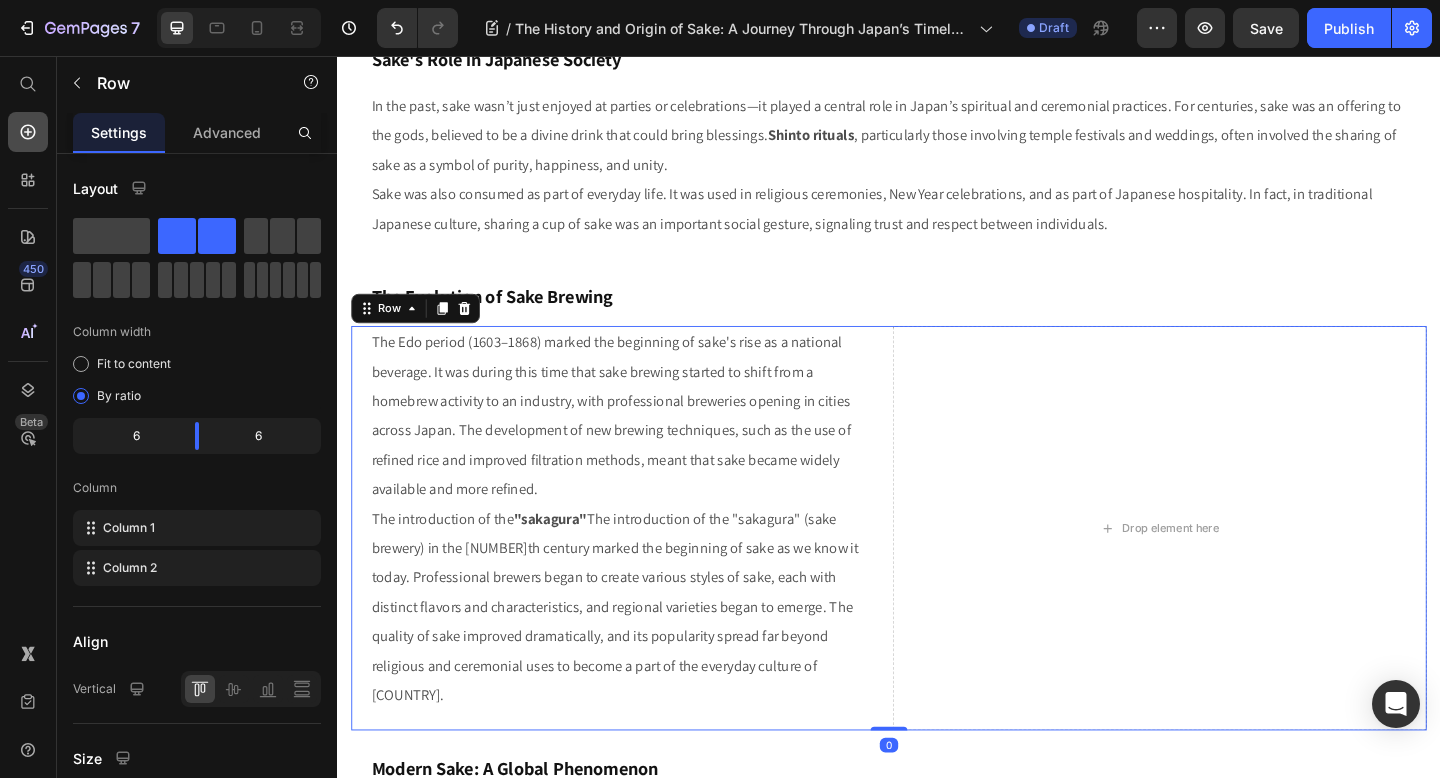 click 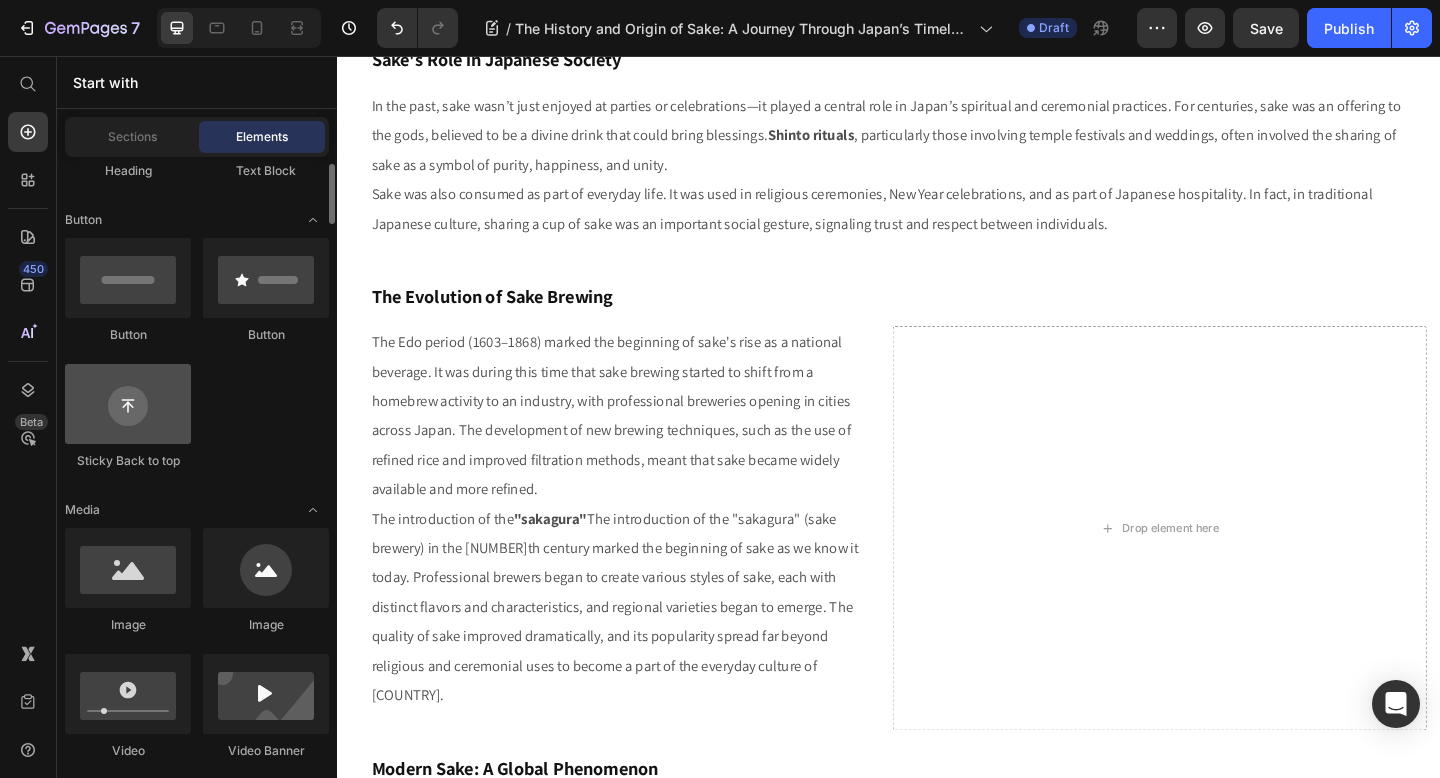 scroll, scrollTop: 426, scrollLeft: 0, axis: vertical 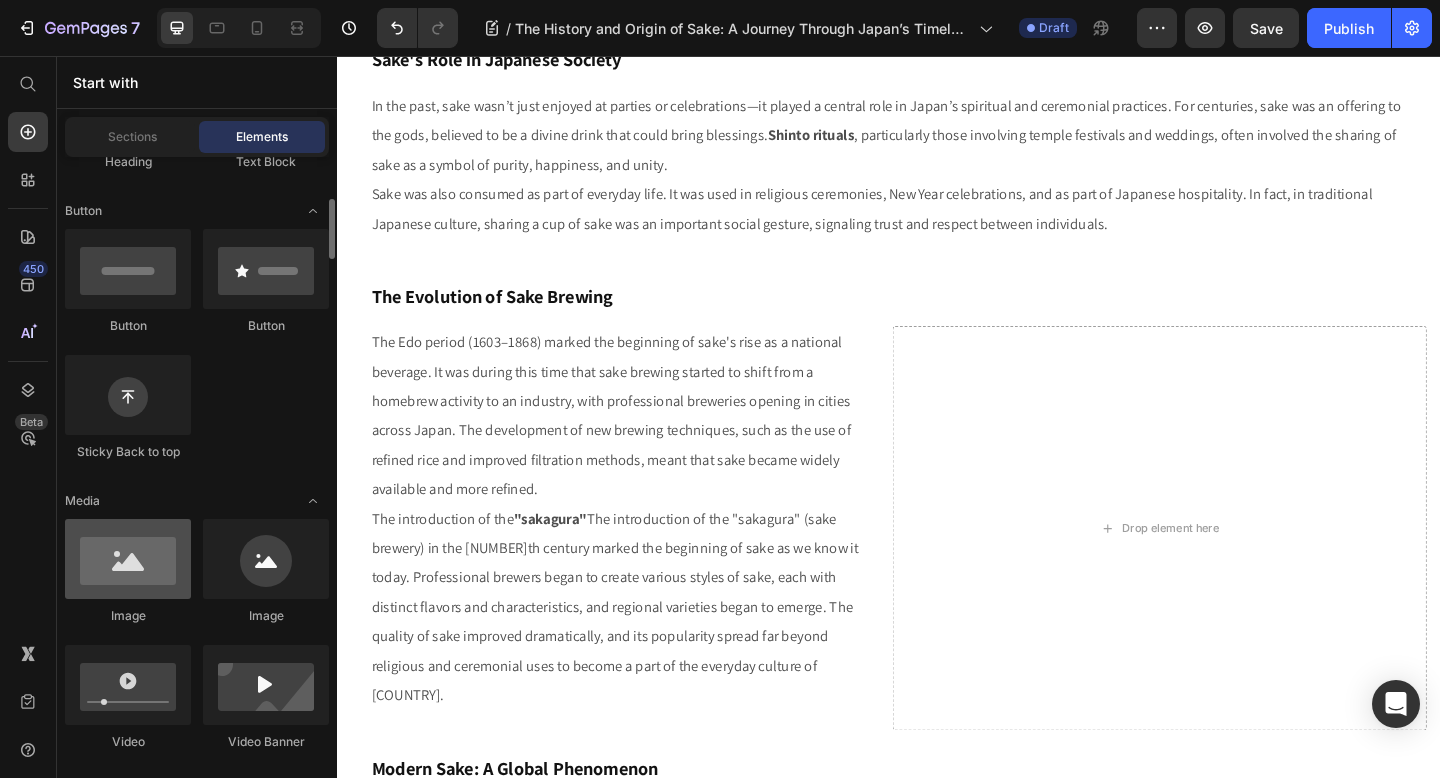 click at bounding box center (128, 559) 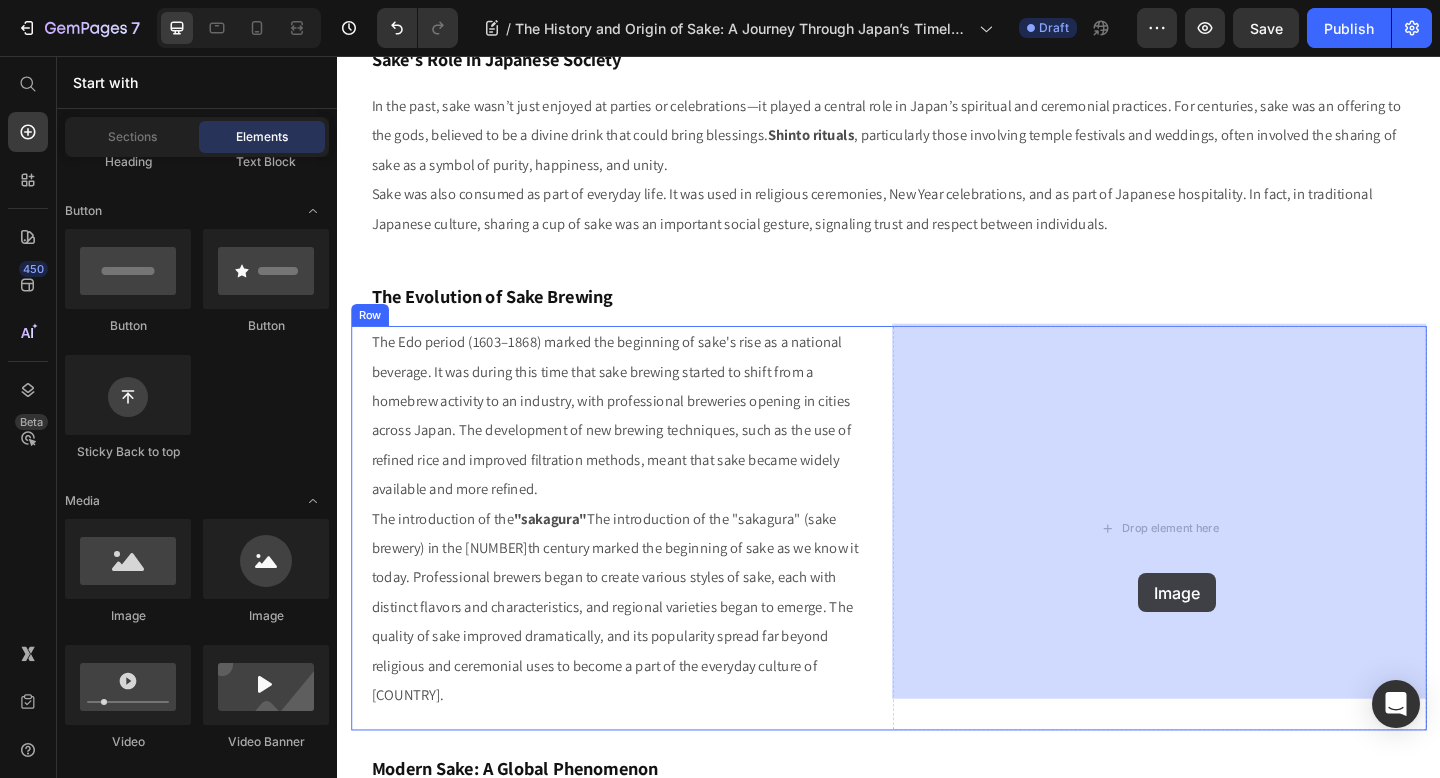 drag, startPoint x: 490, startPoint y: 637, endPoint x: 1198, endPoint y: 615, distance: 708.34174 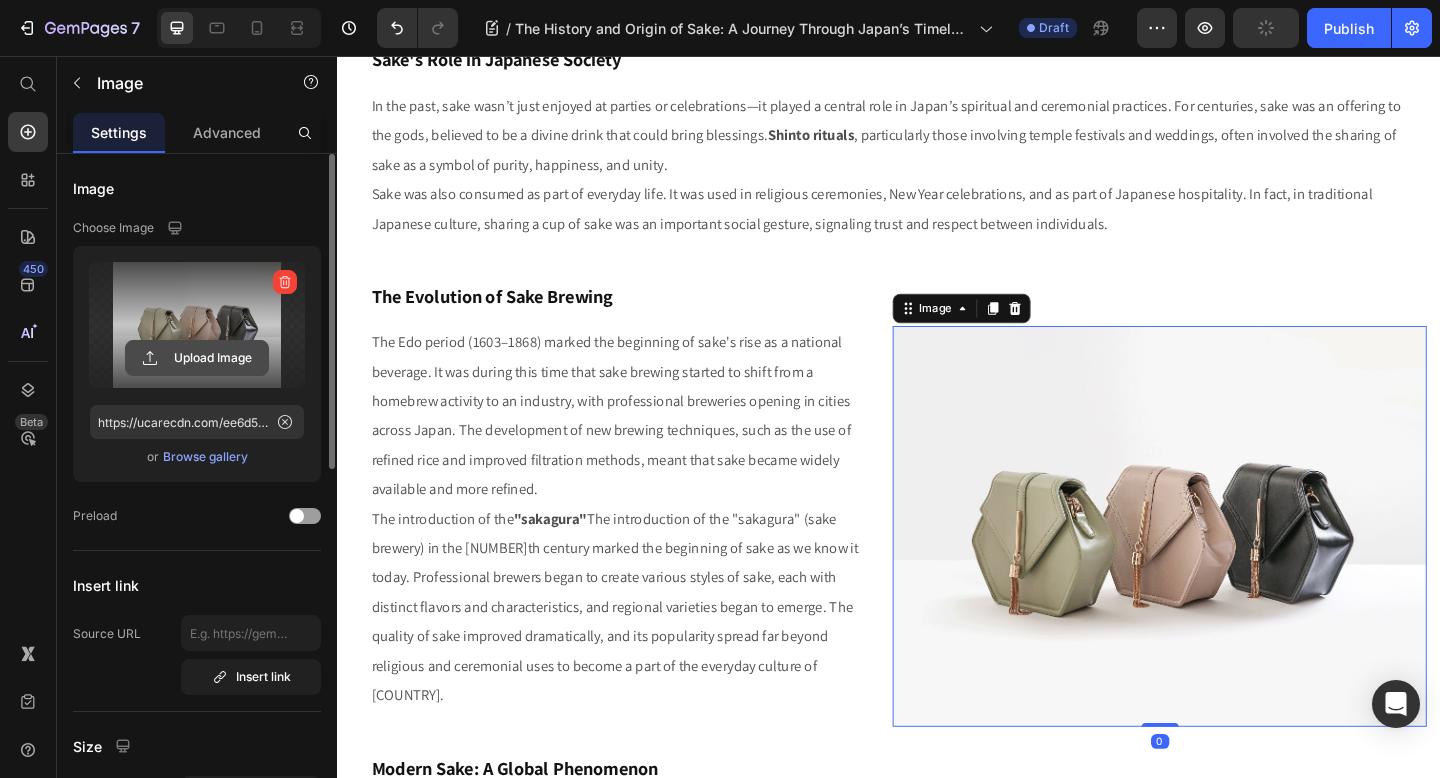 click 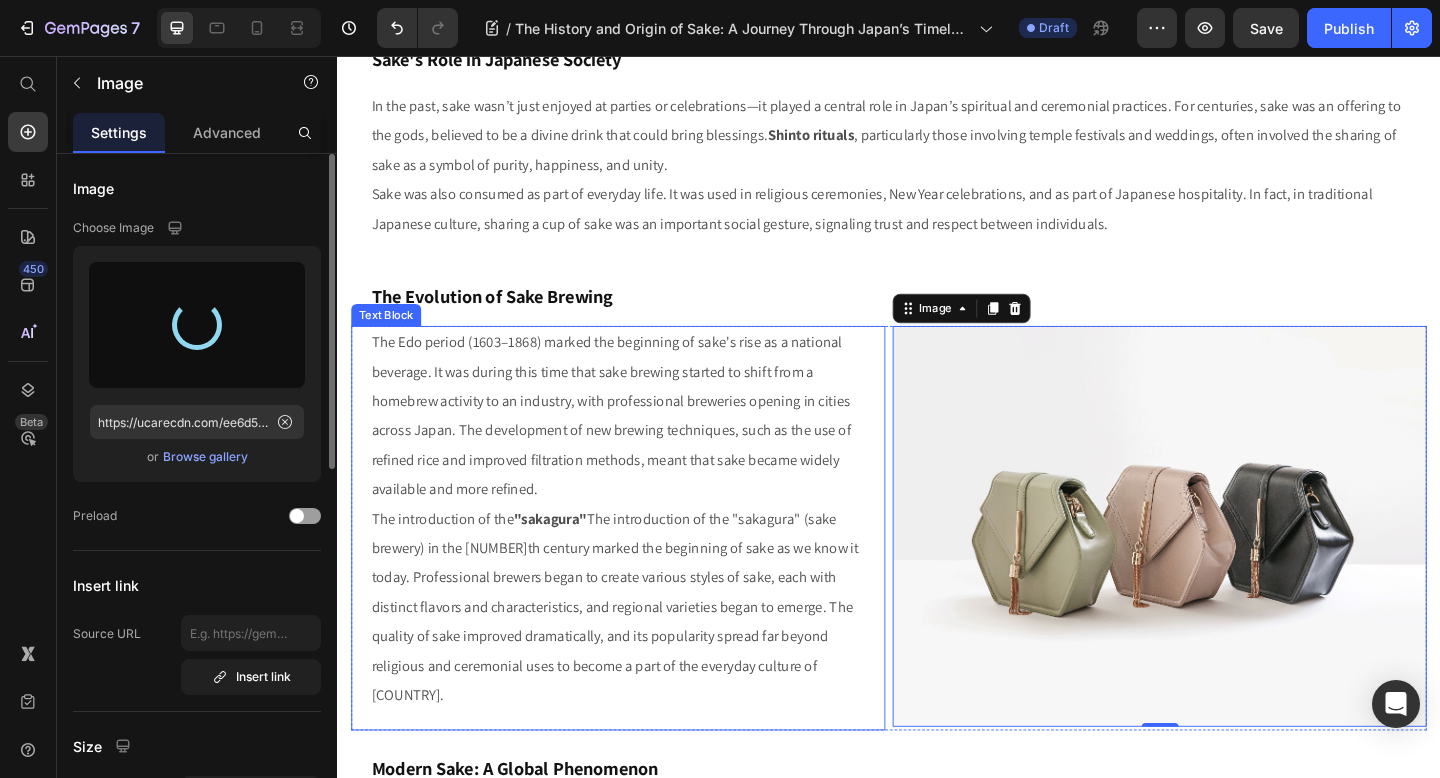 type on "https://cdn.shopify.com/s/files/1/0568/6755/3477/files/gempages_476241092954555202-137b3178-8869-4458-bb9c-05be4297bd87.png" 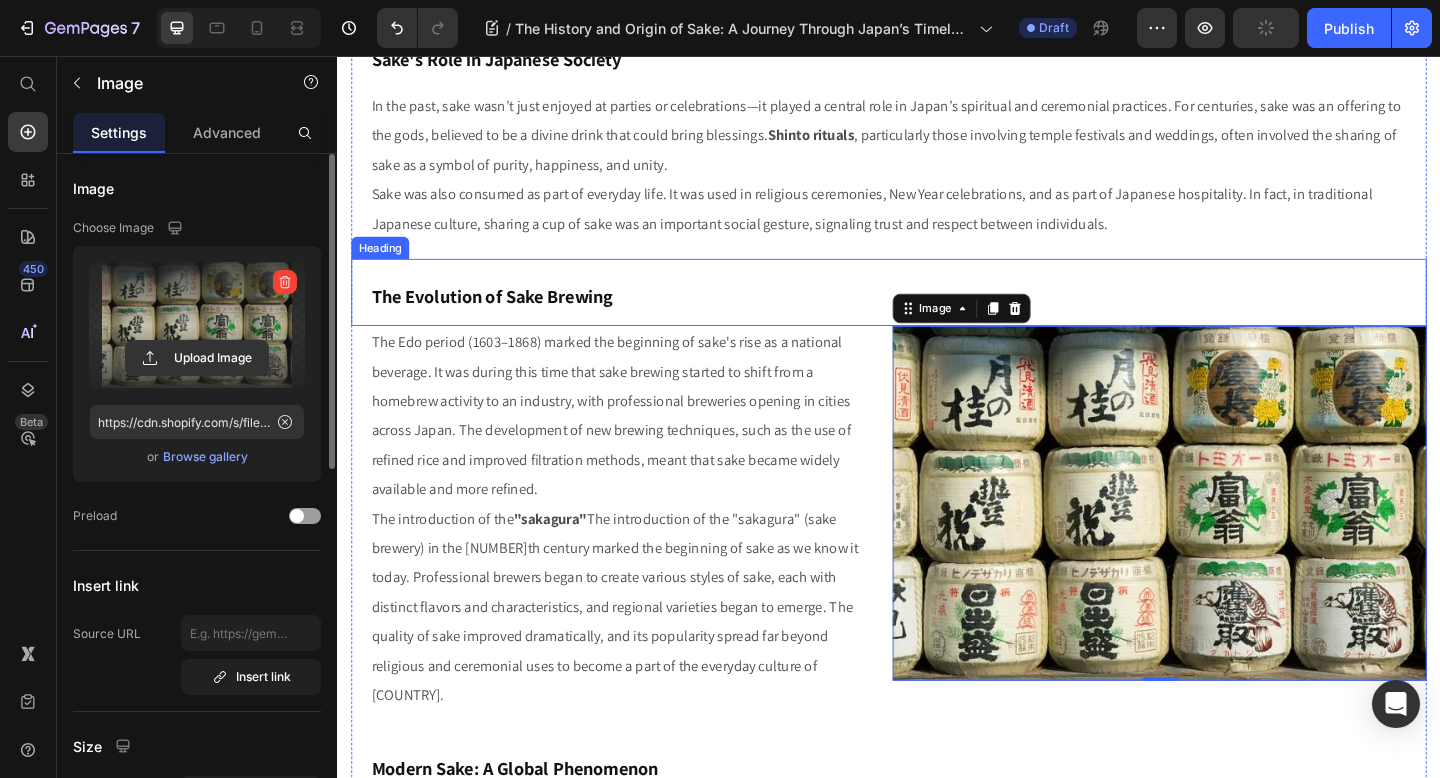 click on "The Evolution of Sake Brewing" at bounding box center [937, 314] 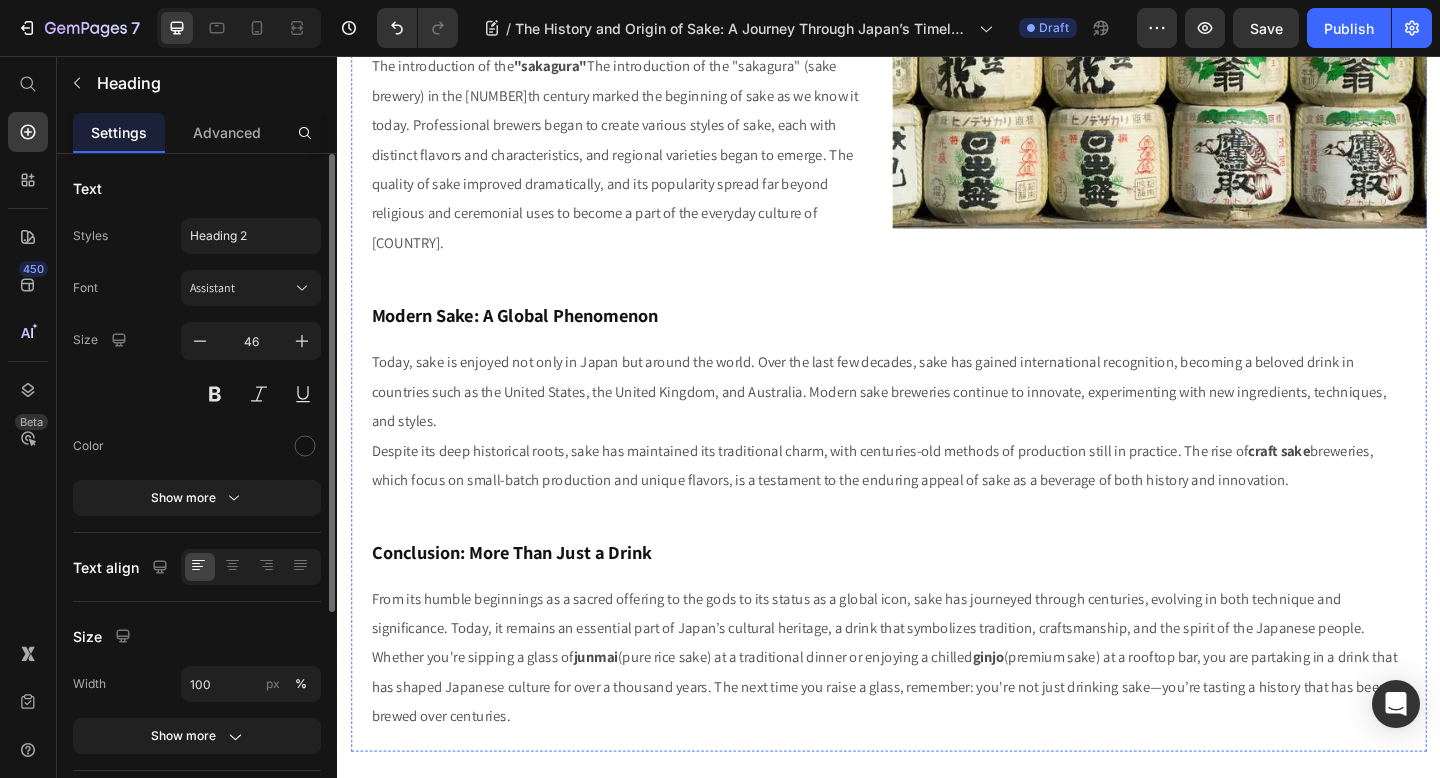 scroll, scrollTop: 1739, scrollLeft: 0, axis: vertical 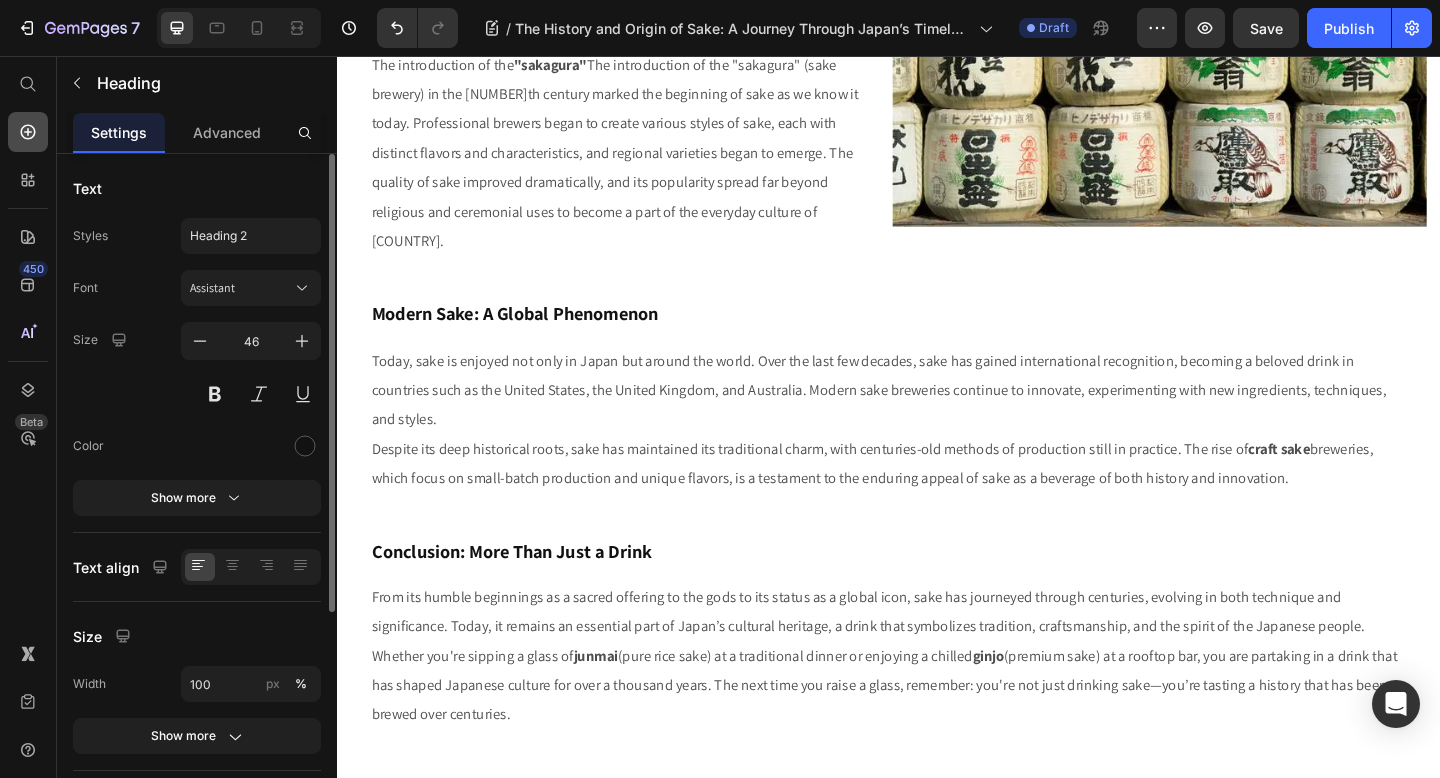 click 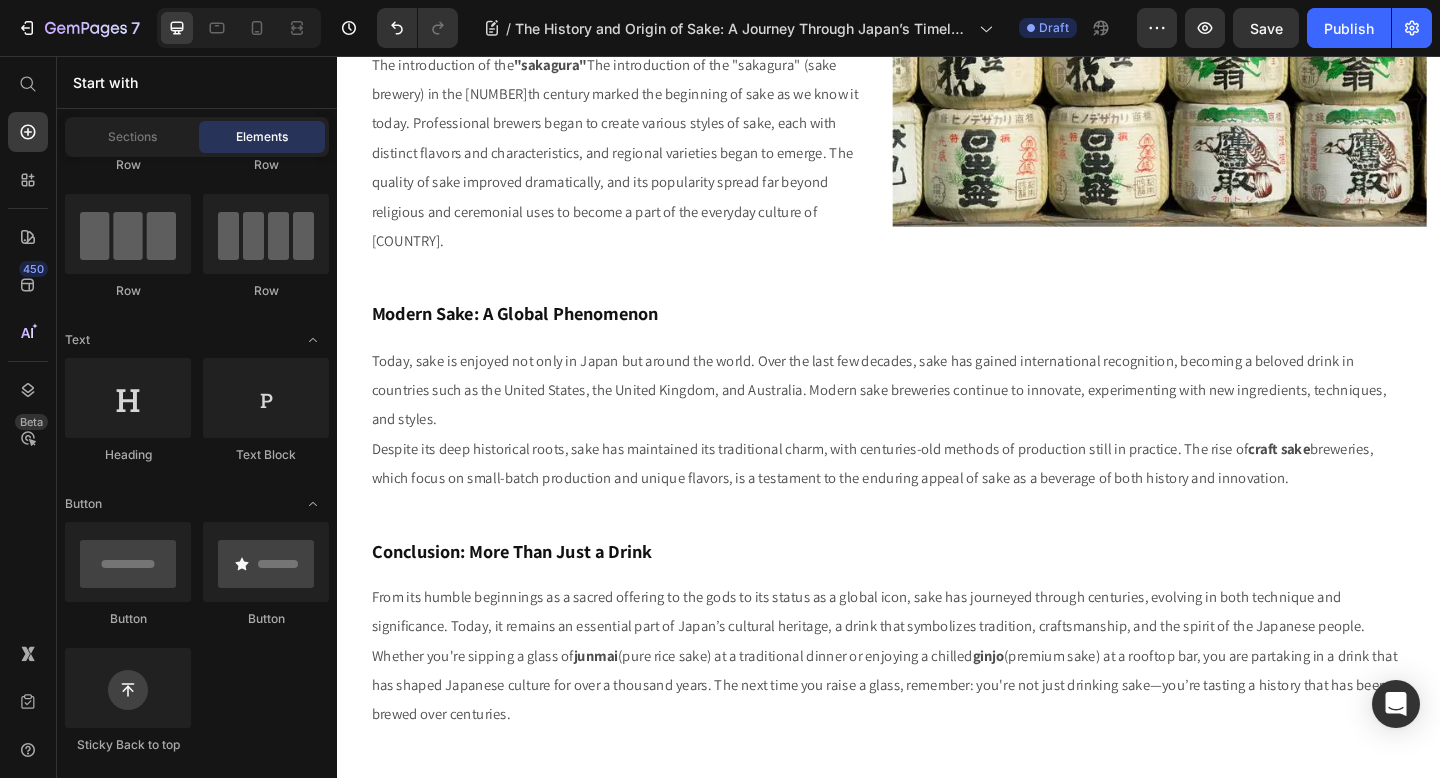 scroll, scrollTop: 0, scrollLeft: 0, axis: both 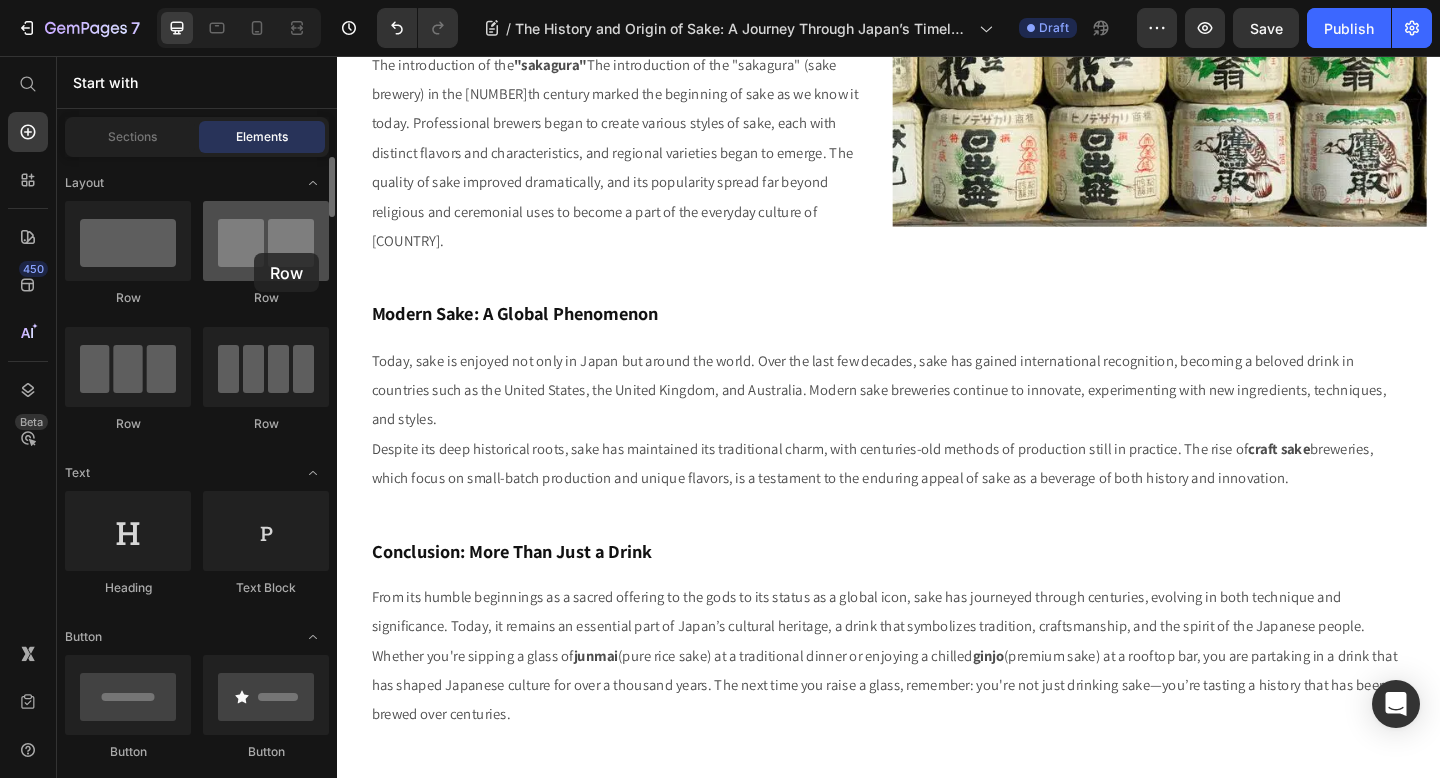 click at bounding box center (266, 241) 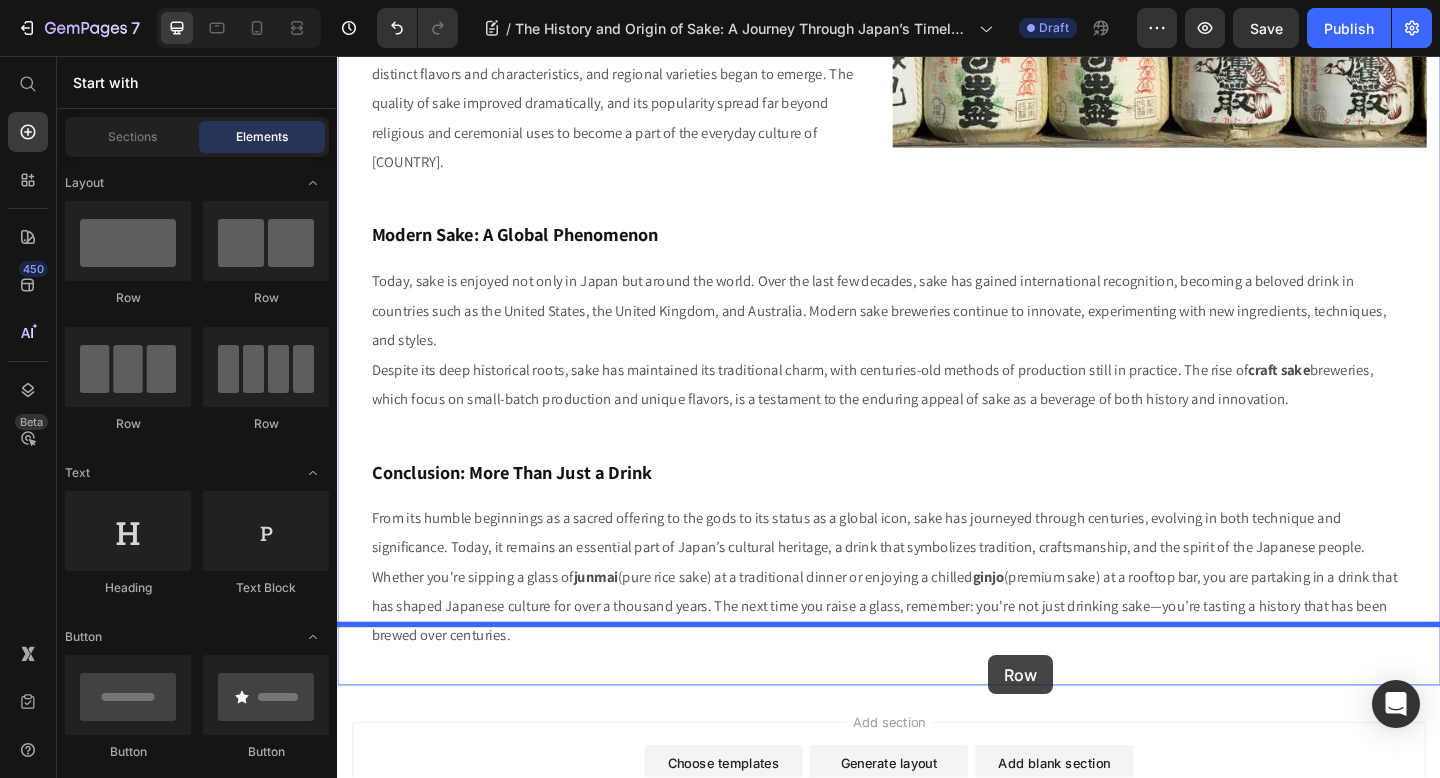 scroll, scrollTop: 1840, scrollLeft: 0, axis: vertical 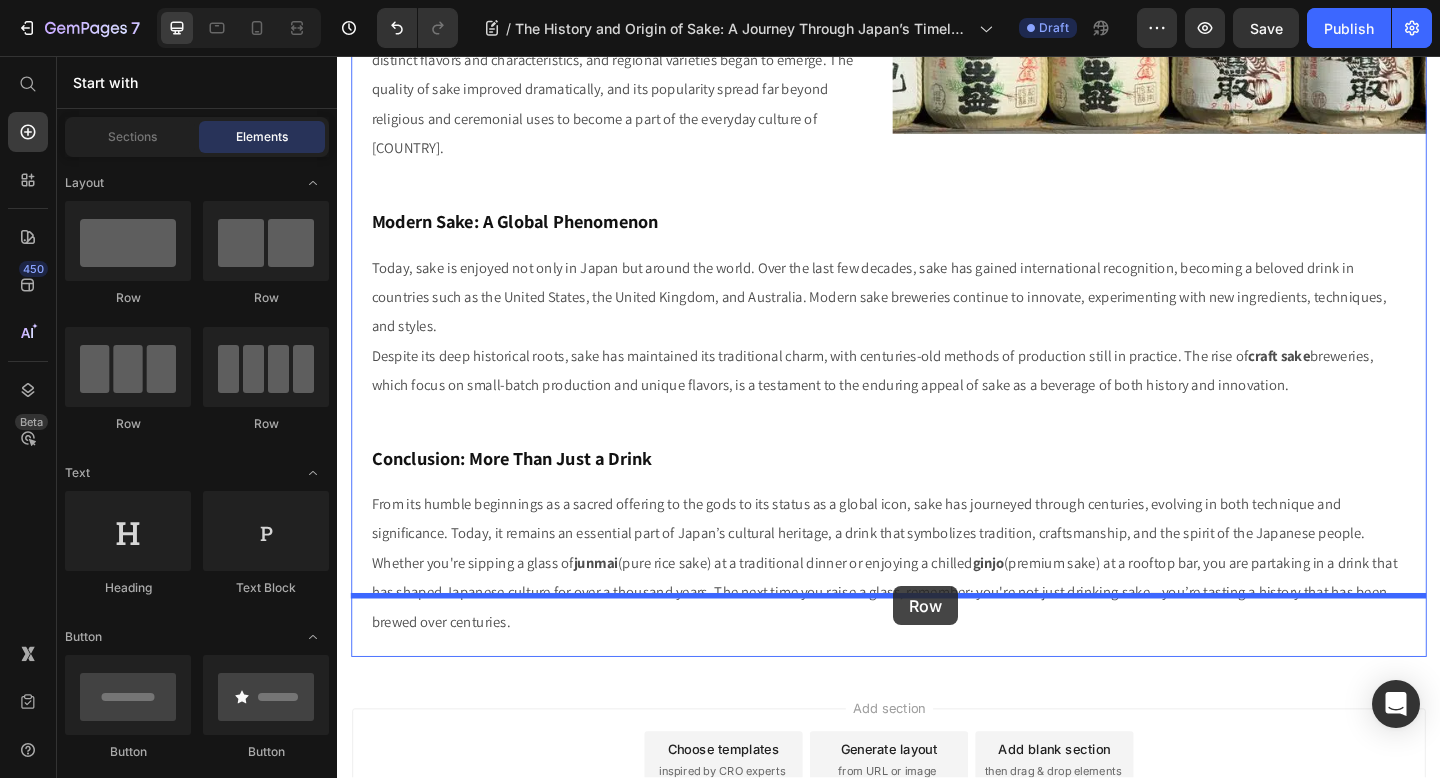 drag, startPoint x: 599, startPoint y: 297, endPoint x: 942, endPoint y: 633, distance: 480.15103 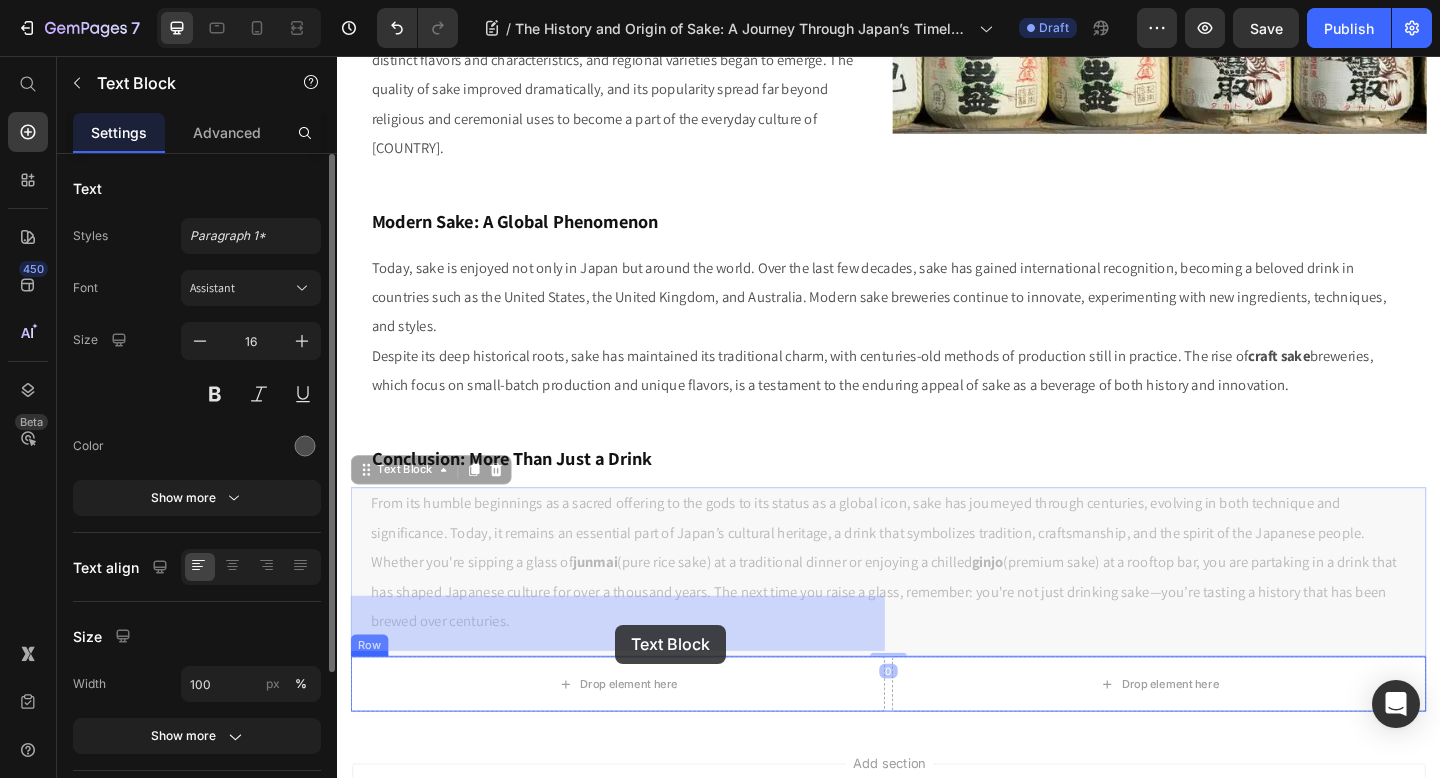 drag, startPoint x: 816, startPoint y: 506, endPoint x: 639, endPoint y: 675, distance: 244.72433 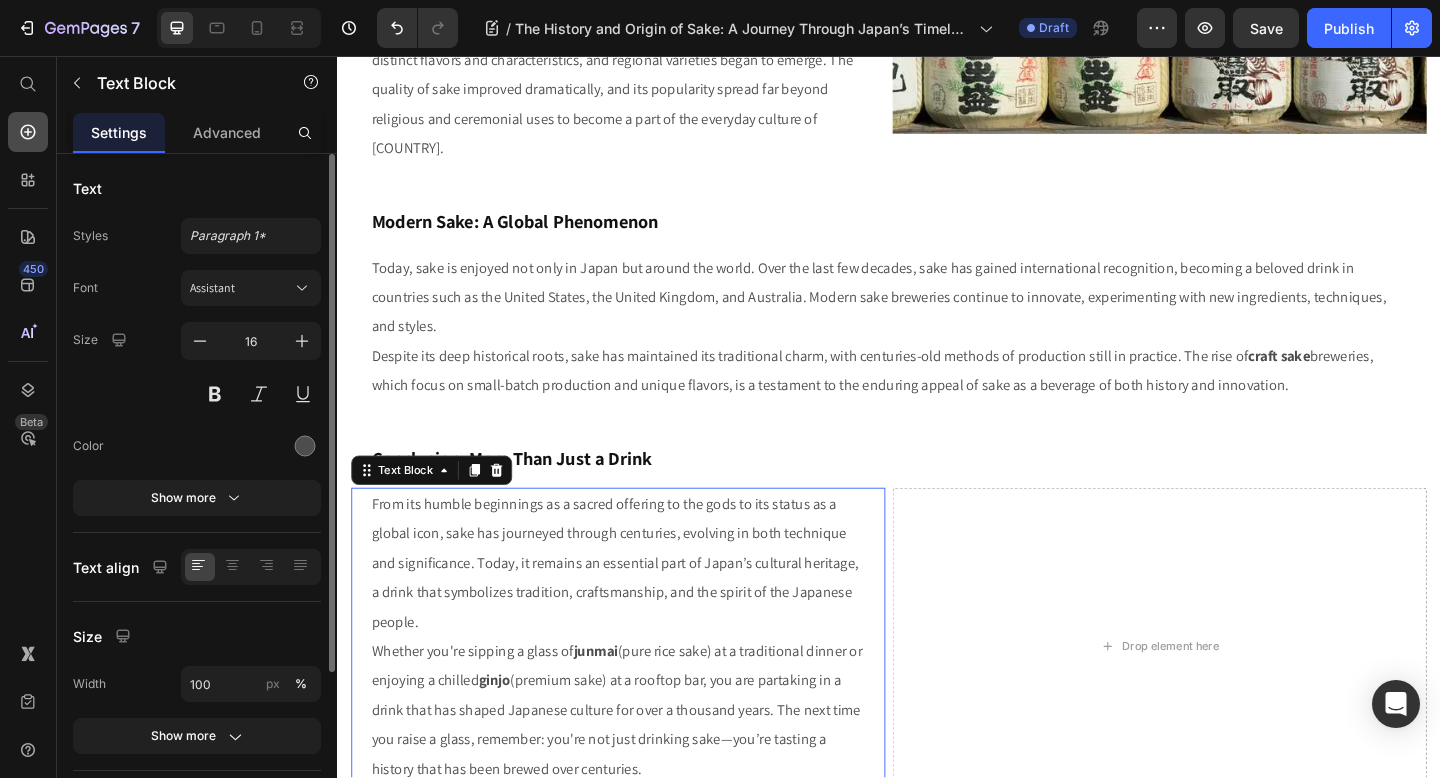 click 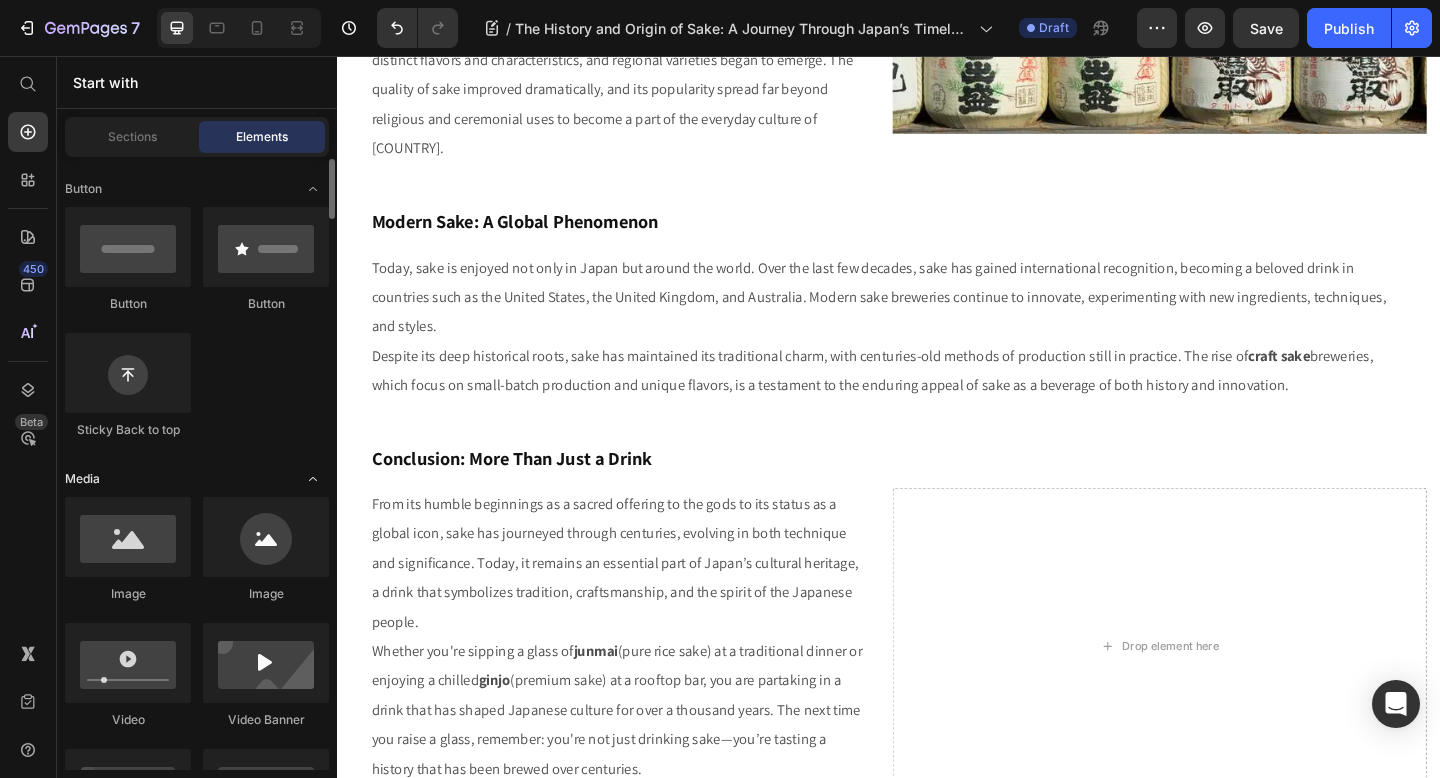 scroll, scrollTop: 449, scrollLeft: 0, axis: vertical 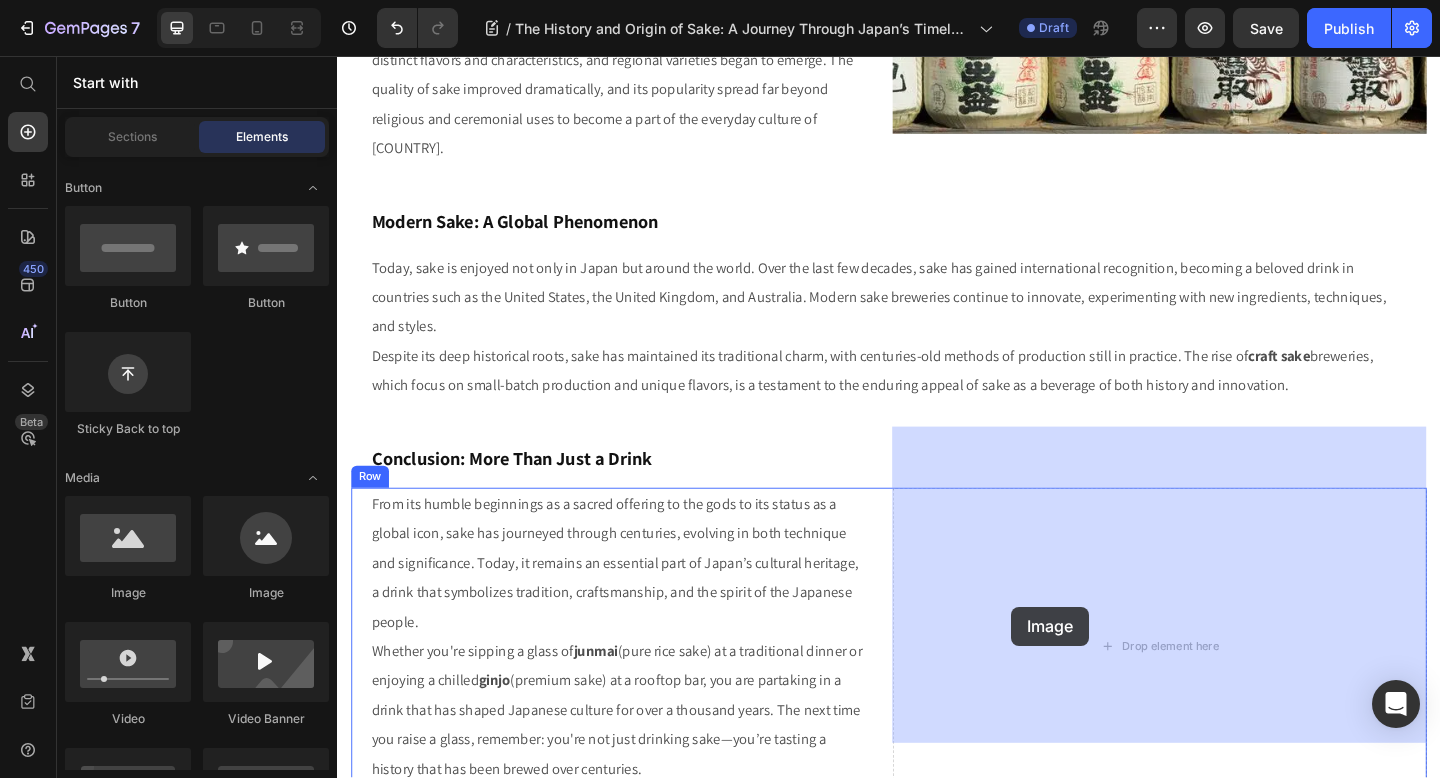 drag, startPoint x: 465, startPoint y: 608, endPoint x: 956, endPoint y: 635, distance: 491.7418 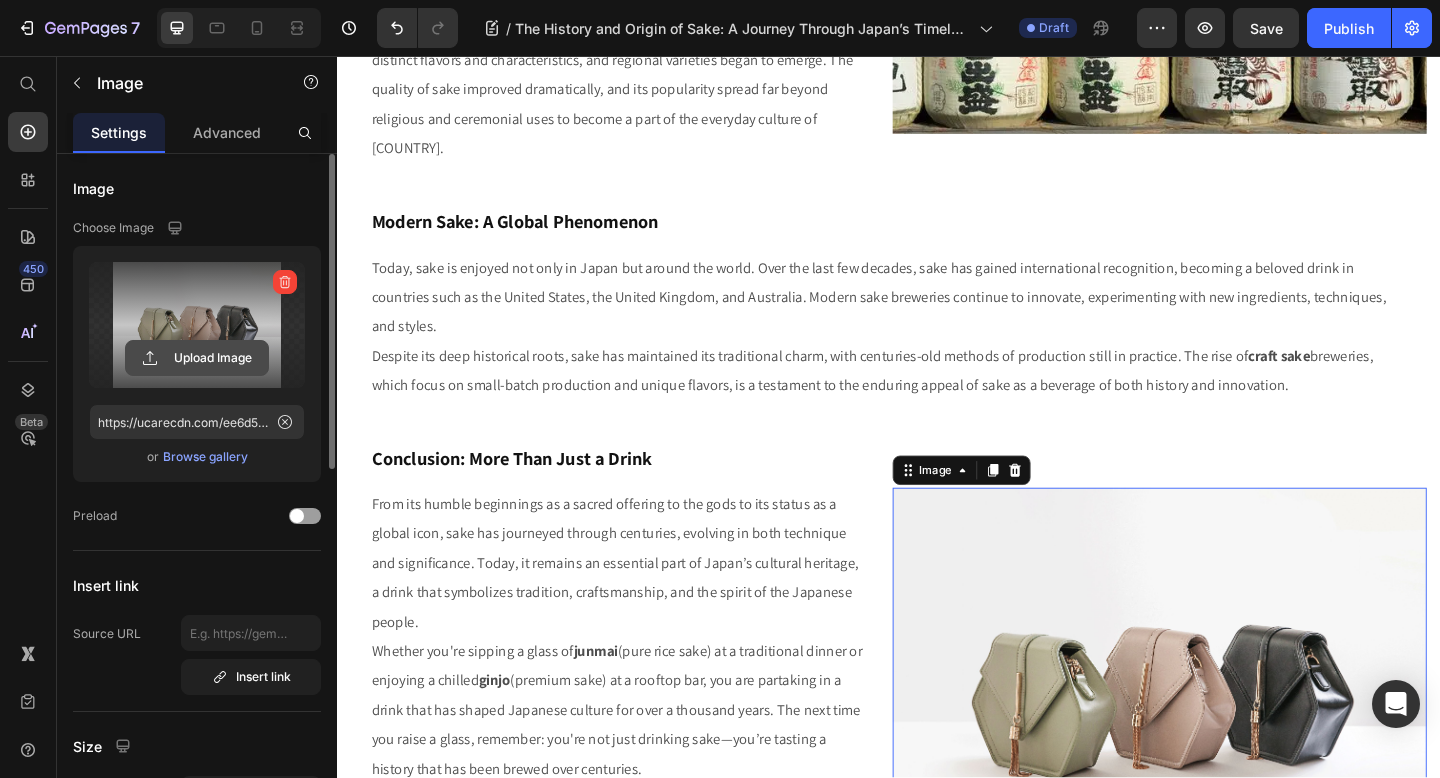 click 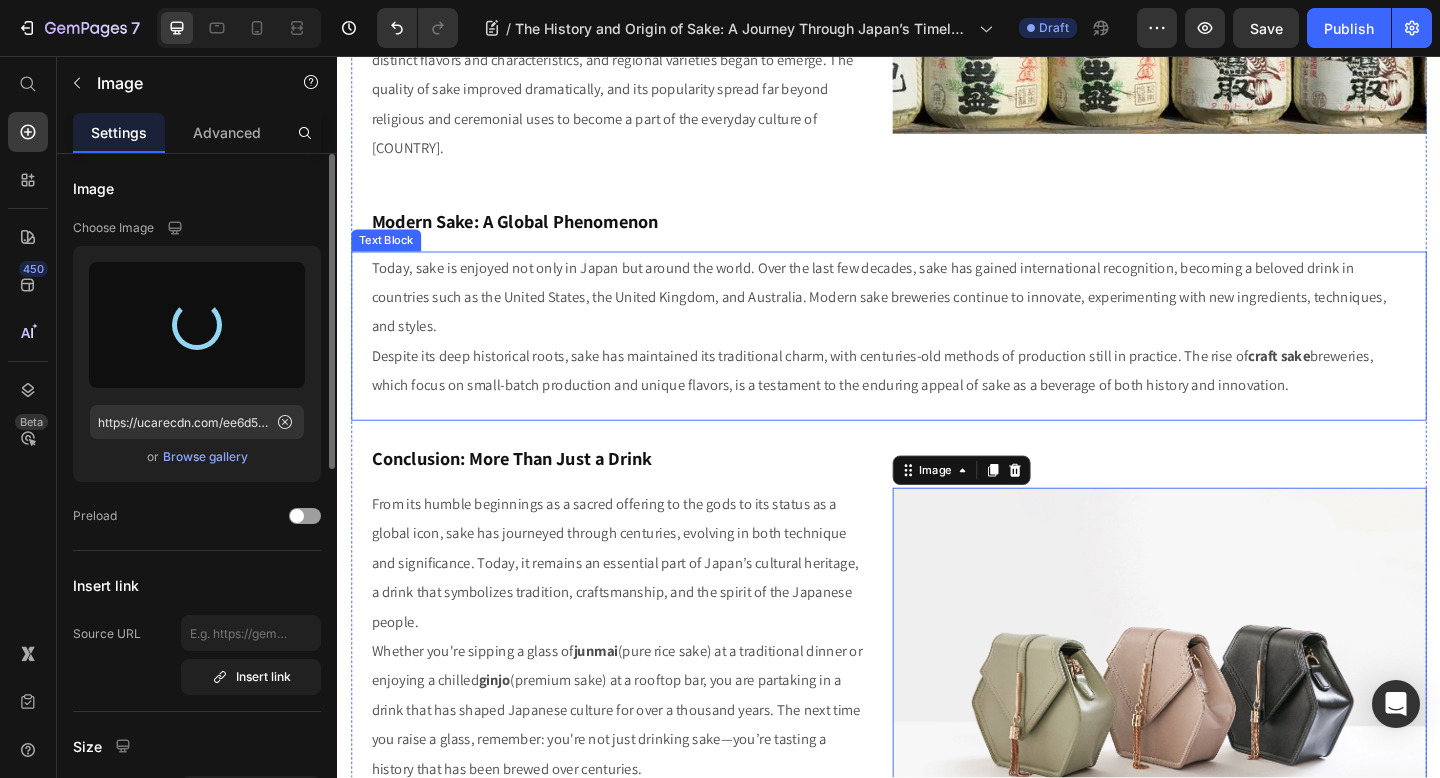 type on "https://cdn.shopify.com/s/files/1/0568/6755/3477/files/gempages_476241092954555202-e5a37547-9b82-48b1-975d-a8f01de2c3c0.png" 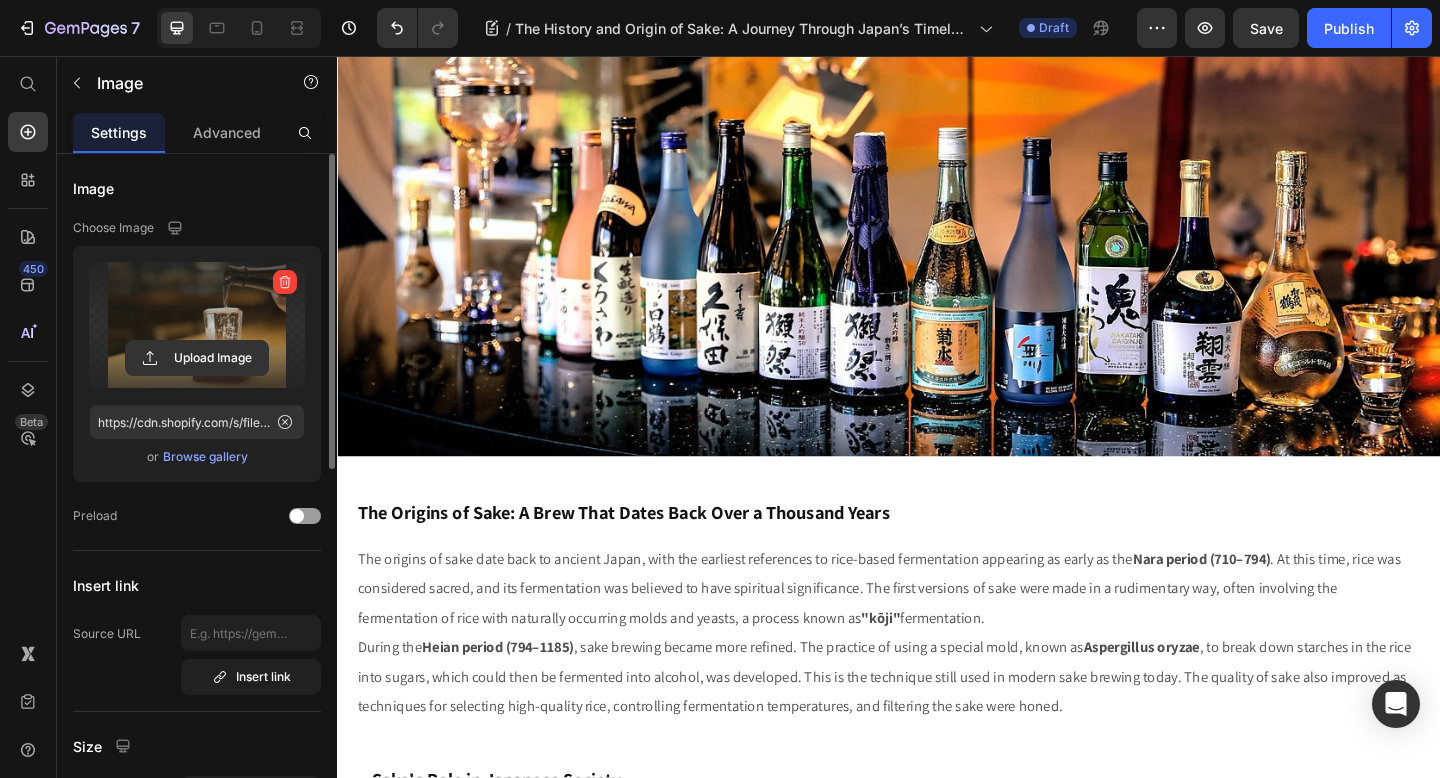 scroll, scrollTop: 306, scrollLeft: 0, axis: vertical 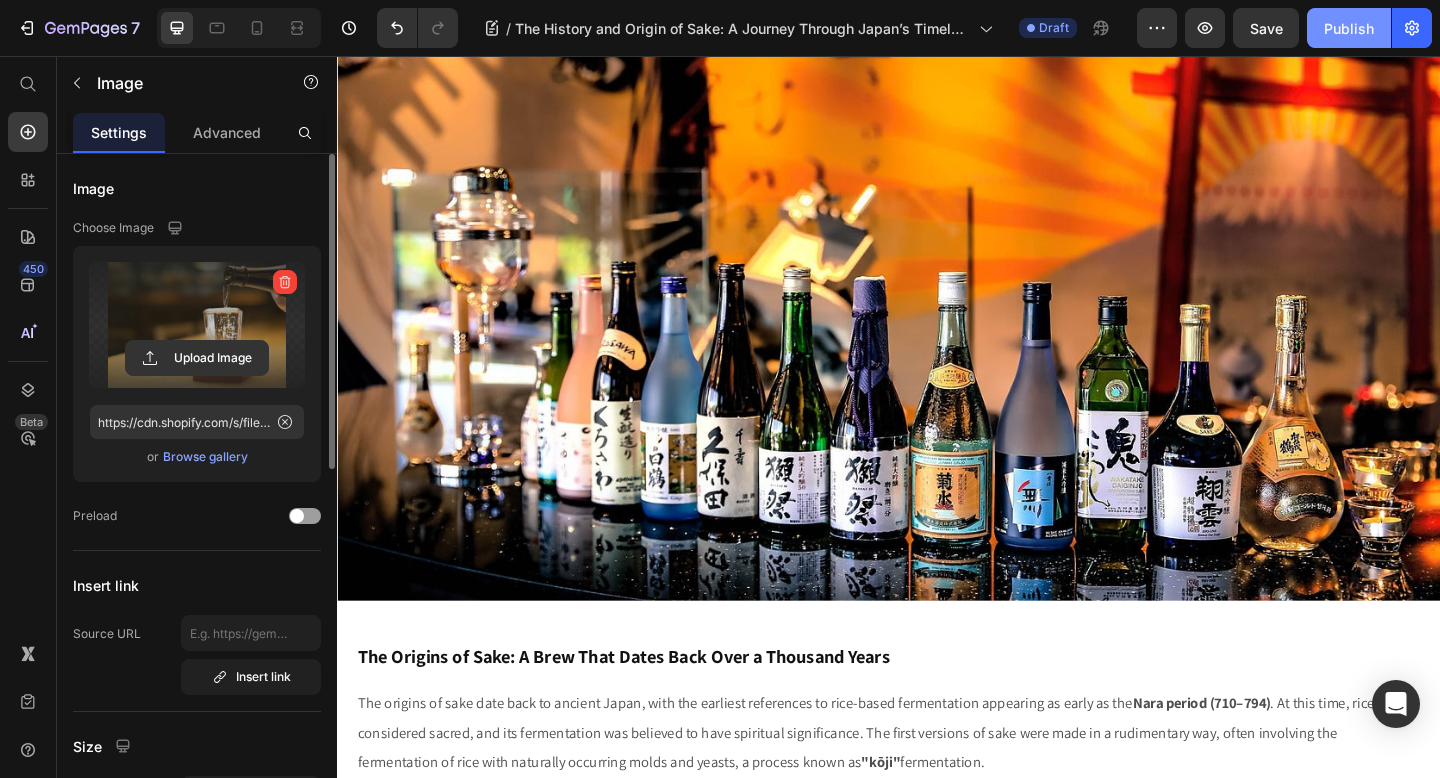 click on "Publish" at bounding box center (1349, 28) 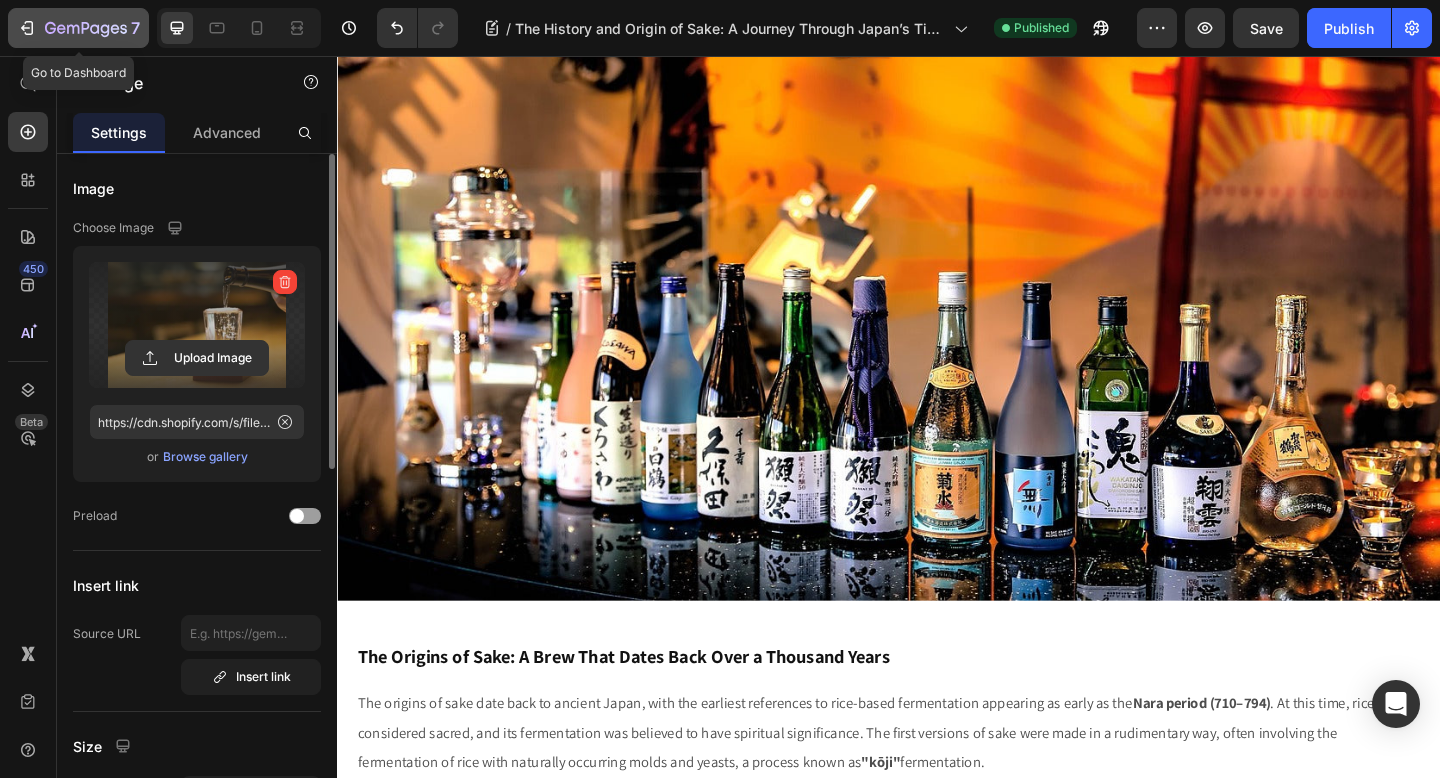 click 